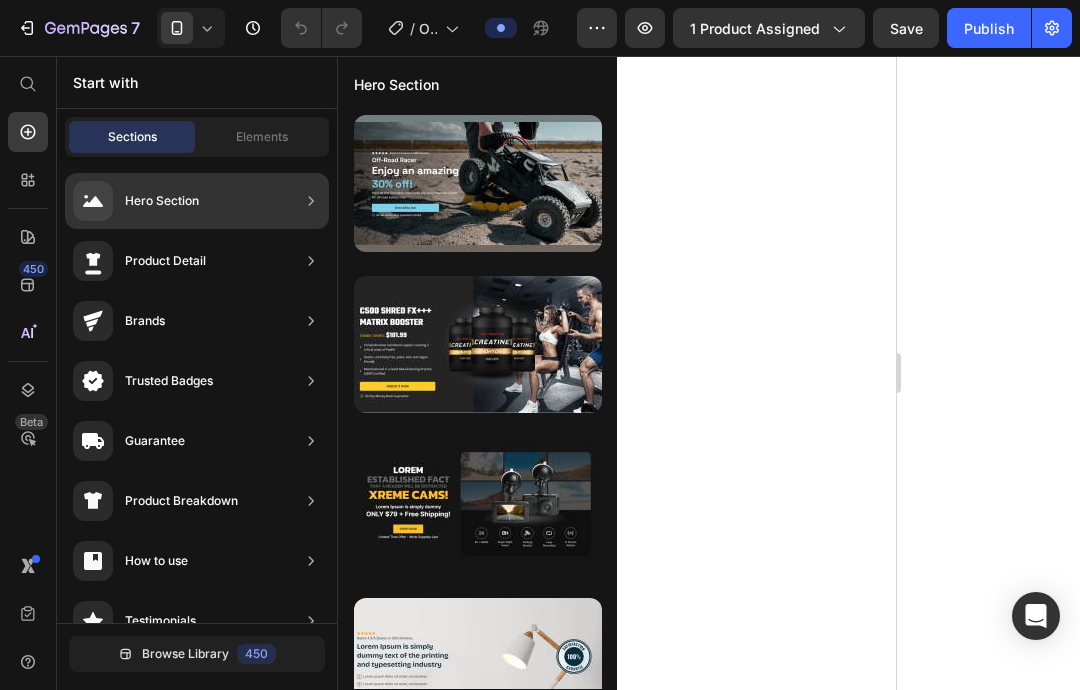 scroll, scrollTop: 0, scrollLeft: 0, axis: both 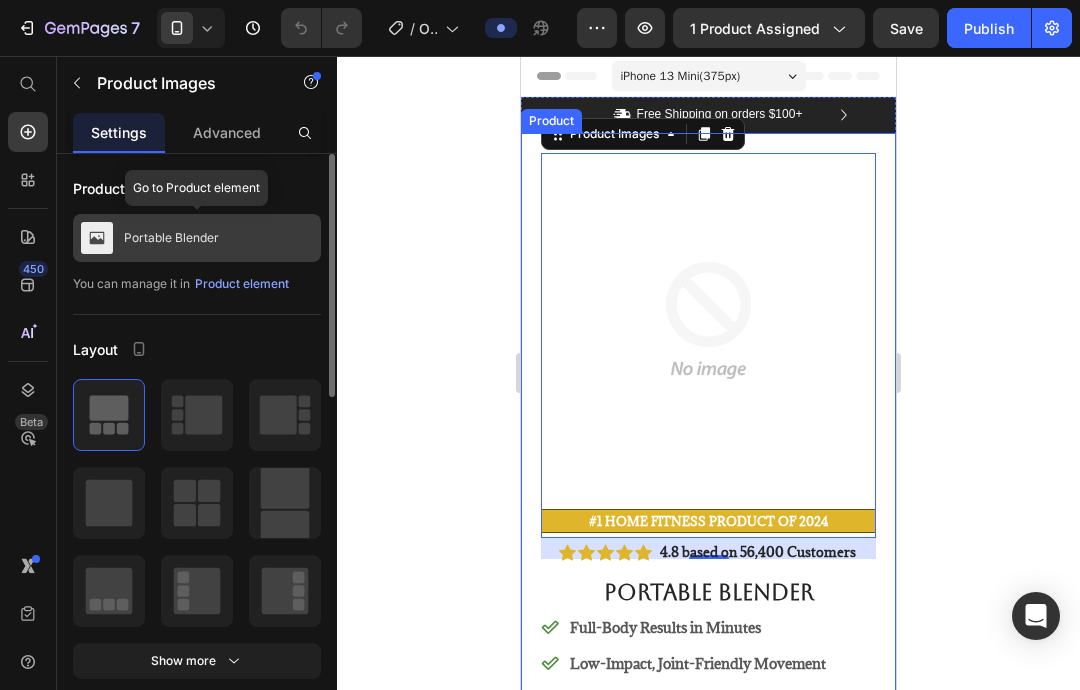 click 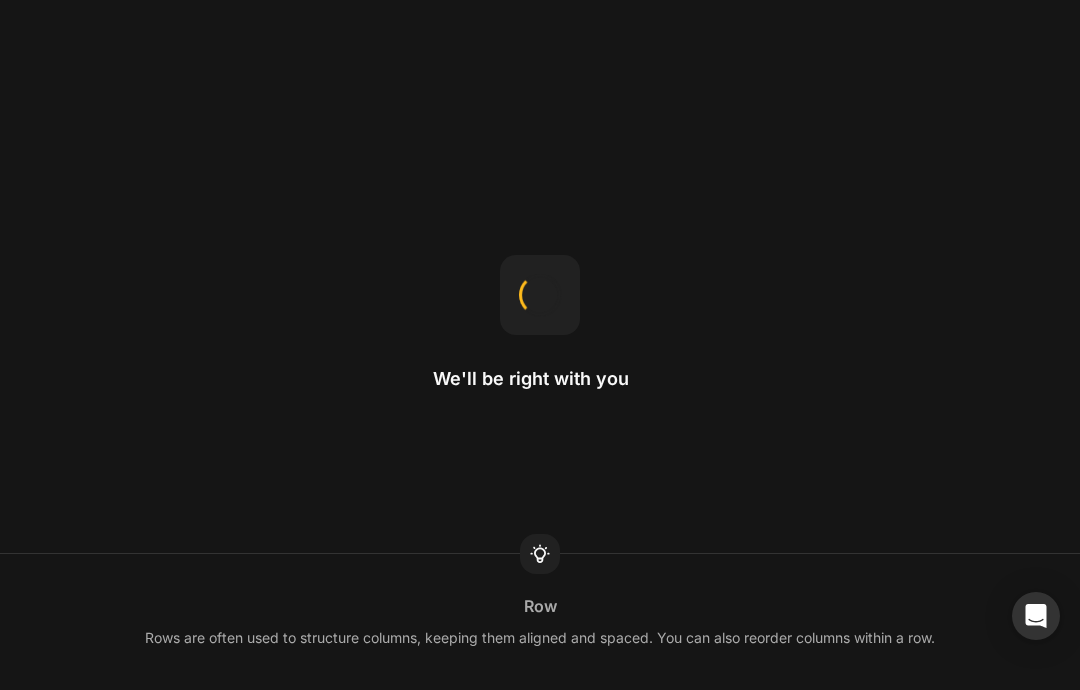 scroll, scrollTop: 0, scrollLeft: 0, axis: both 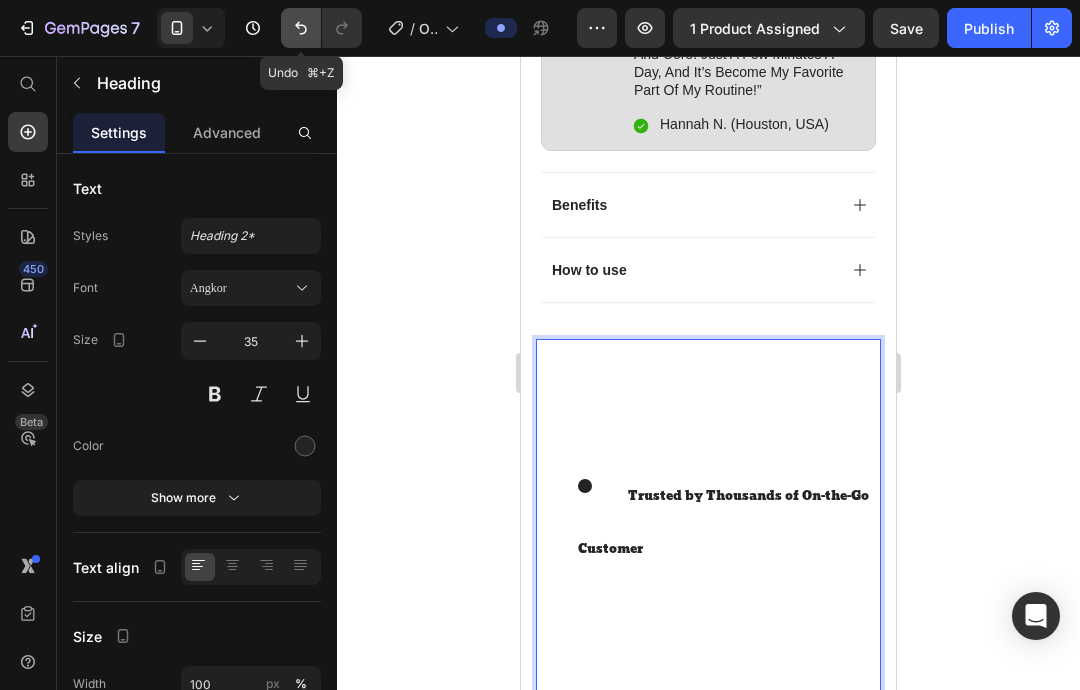 click 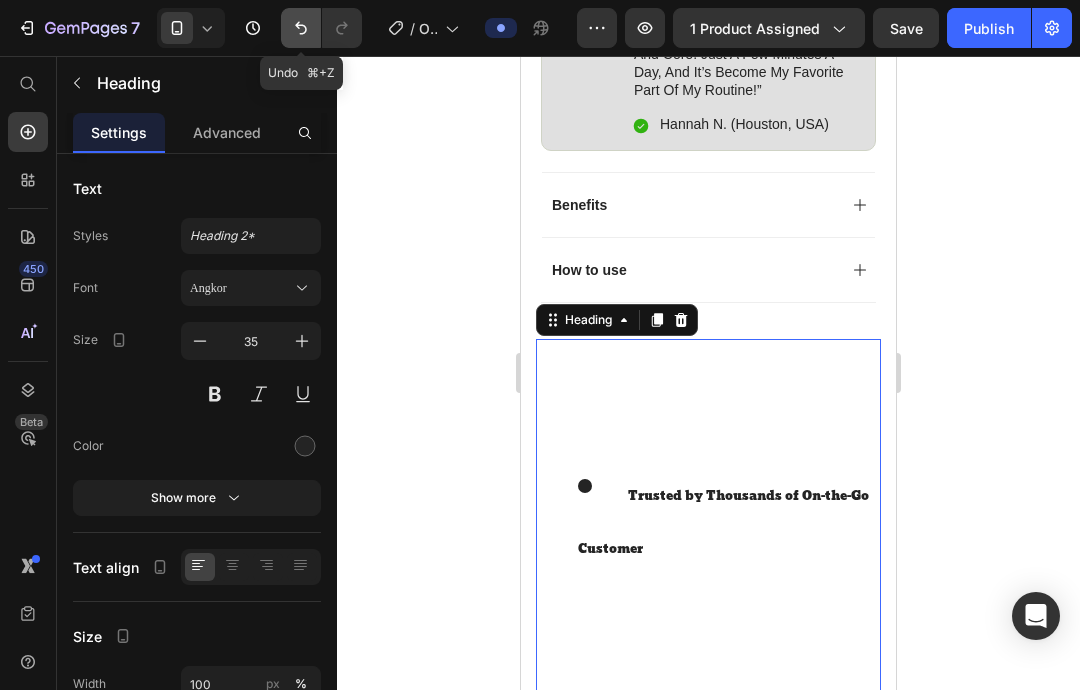 click 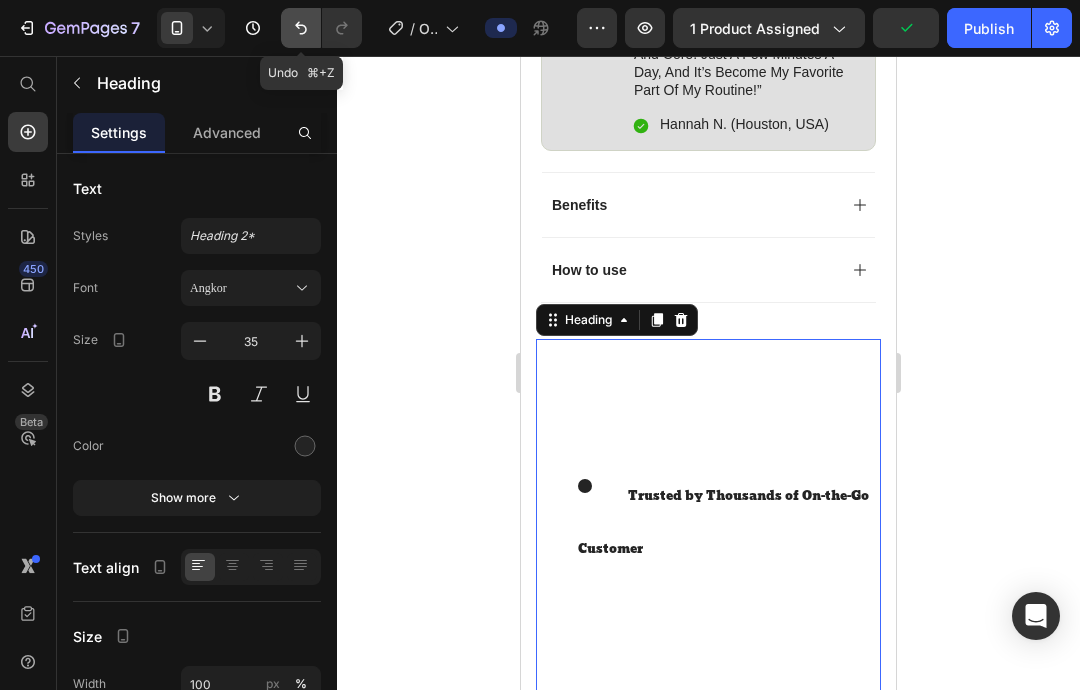 click 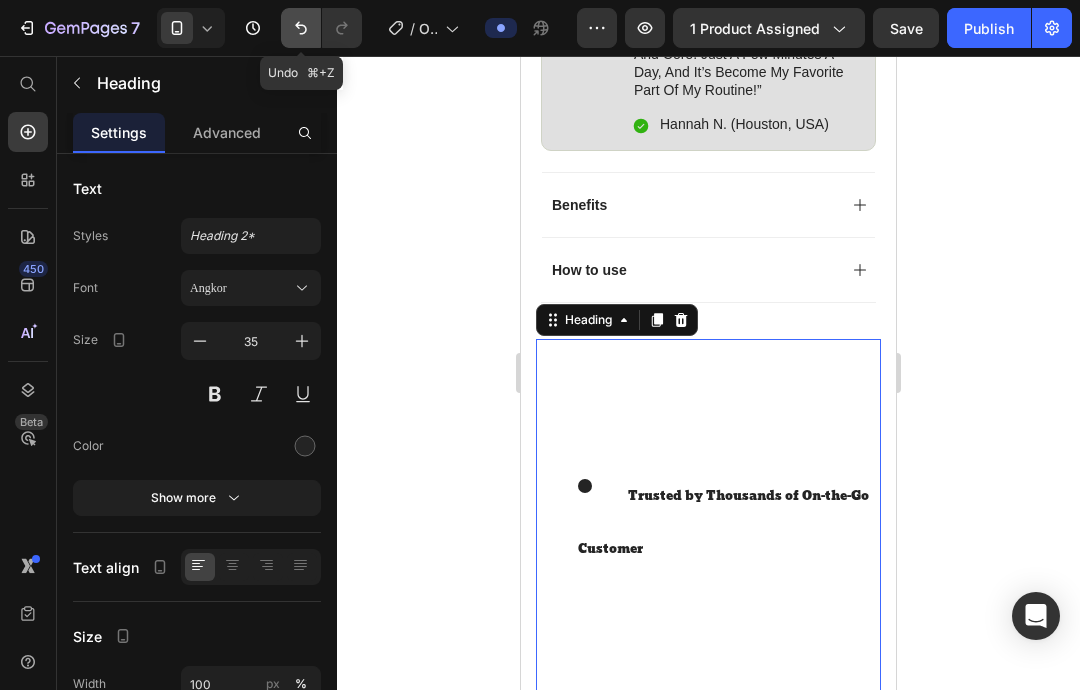 click 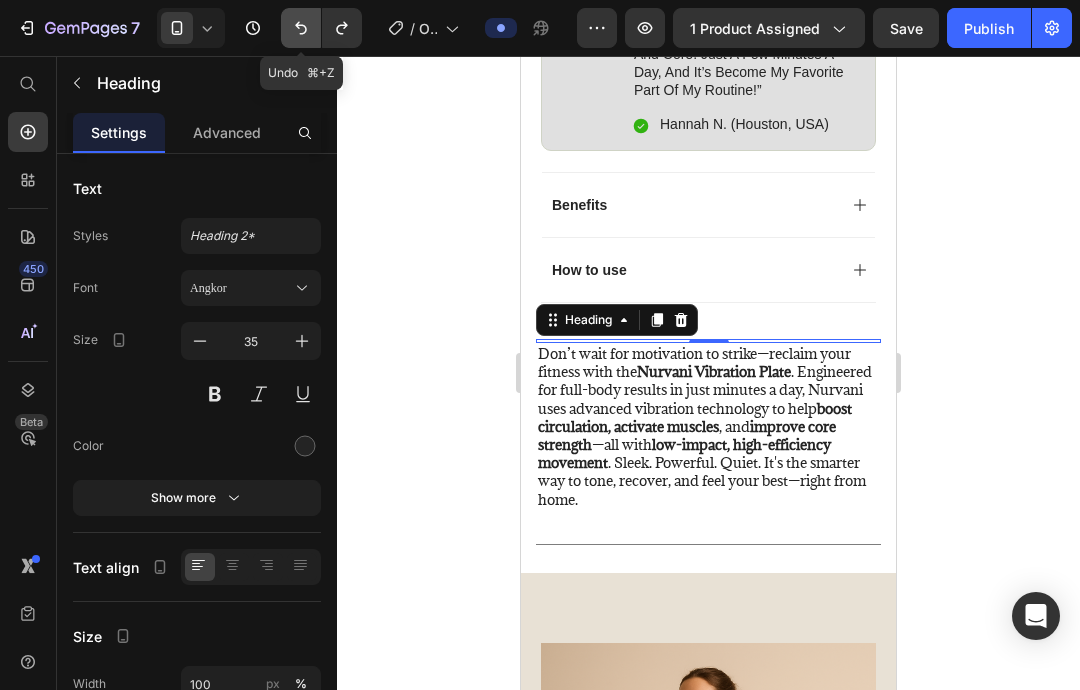 click 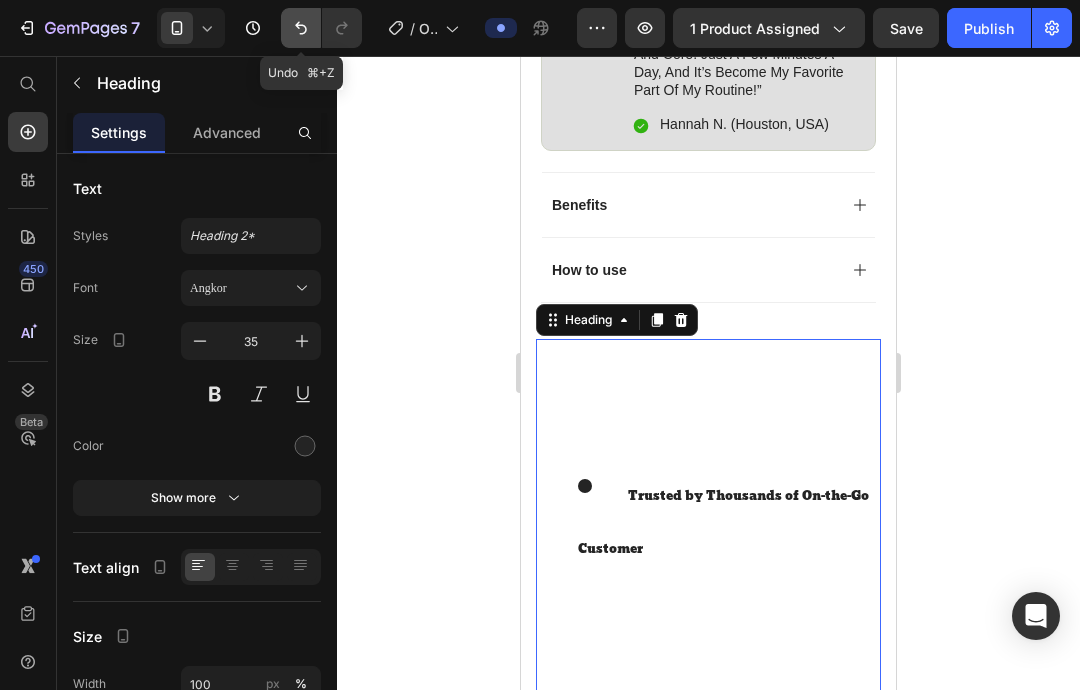 click 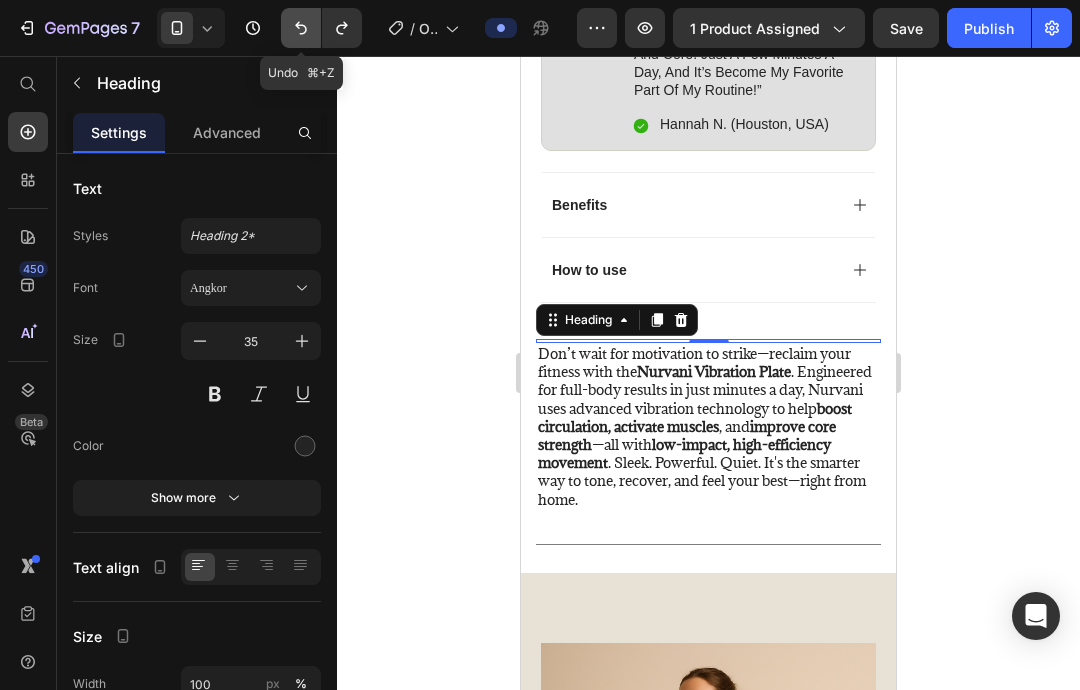 click 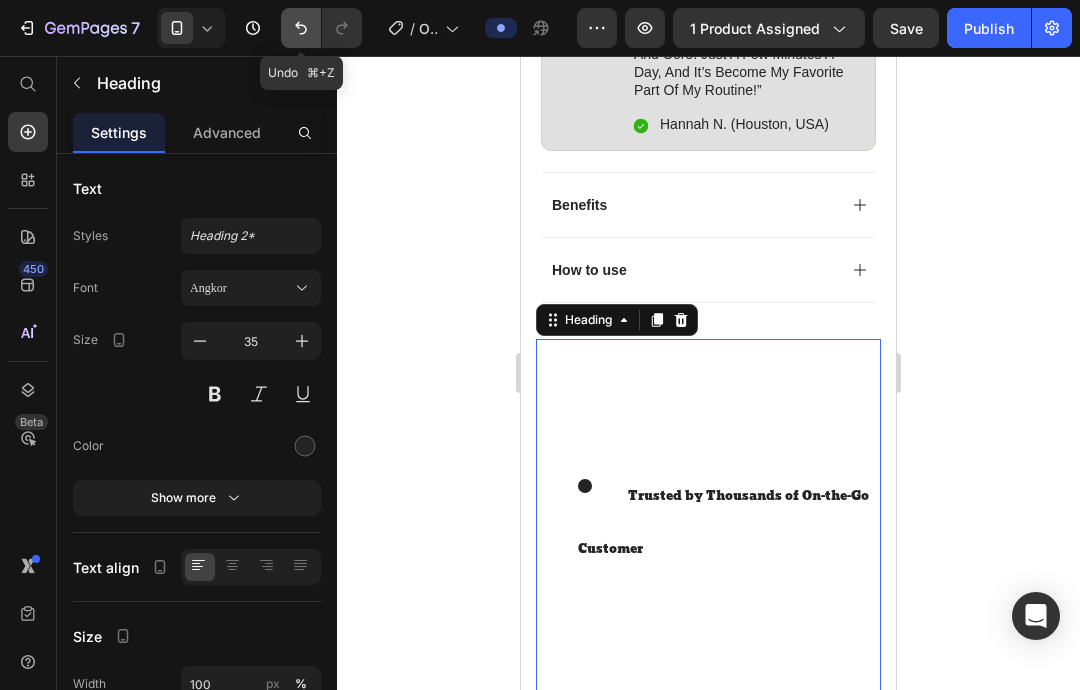 click 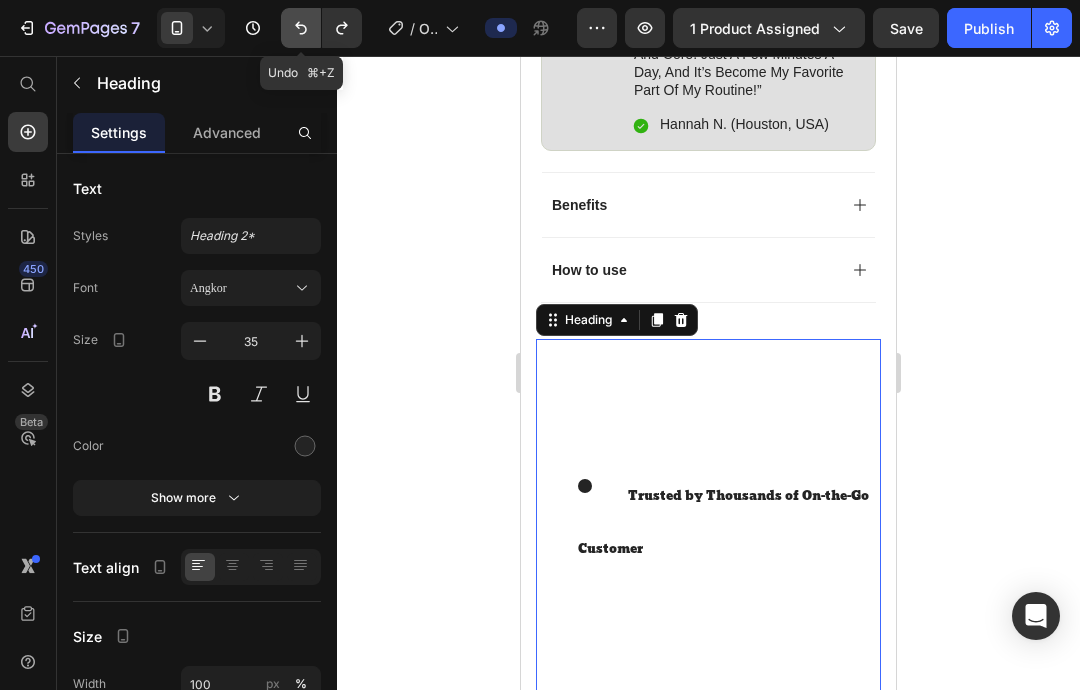 click 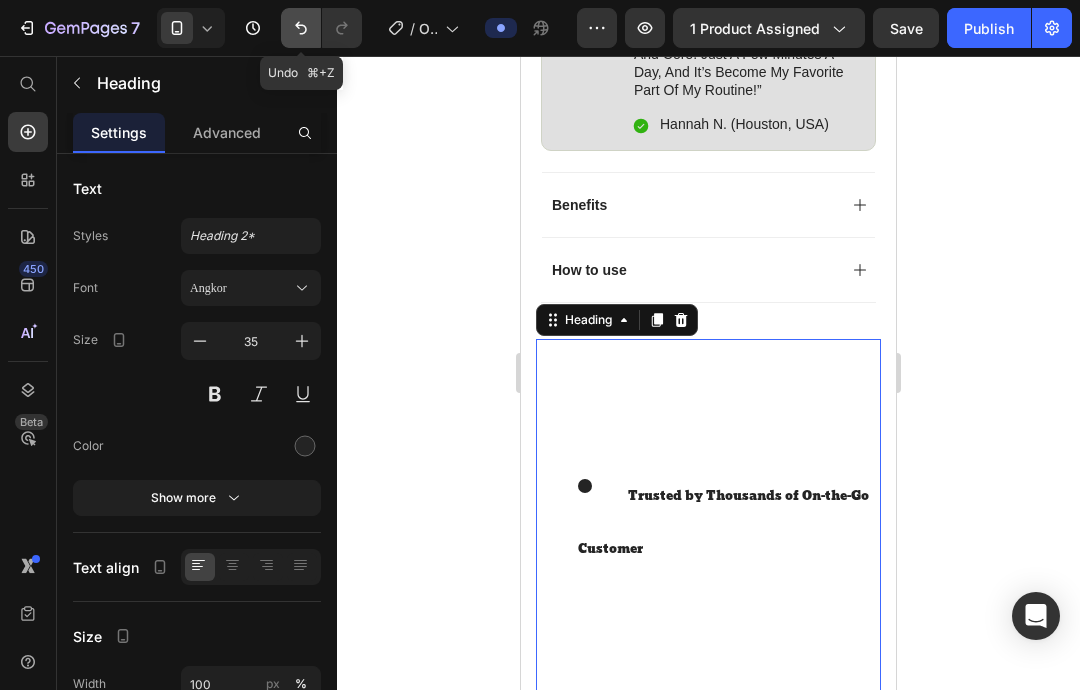 click 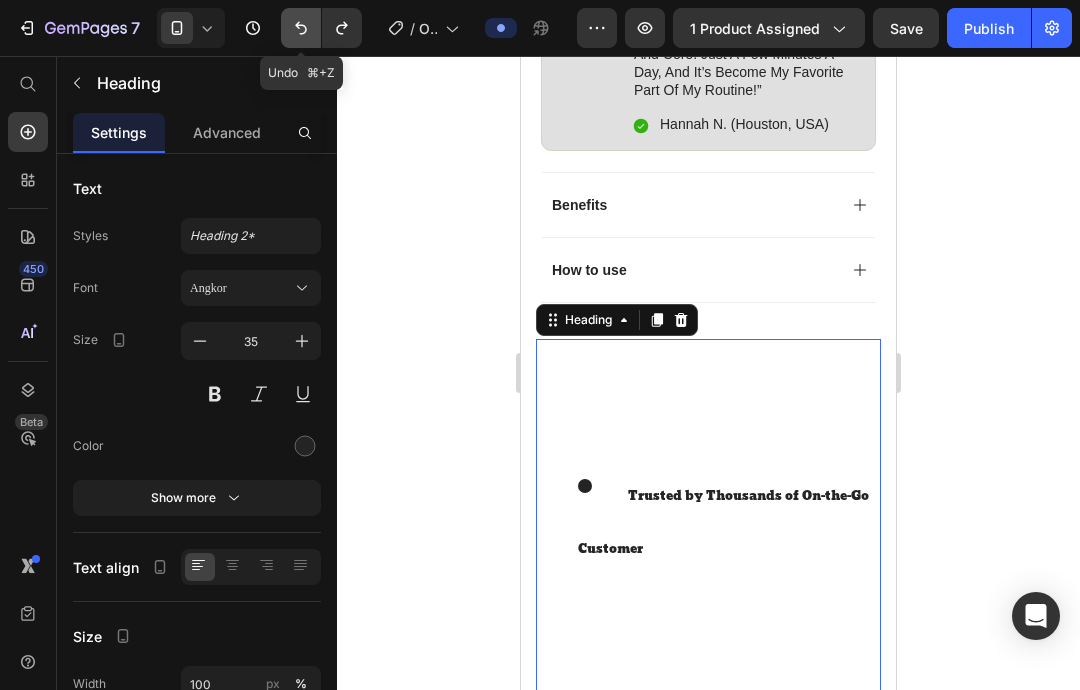click 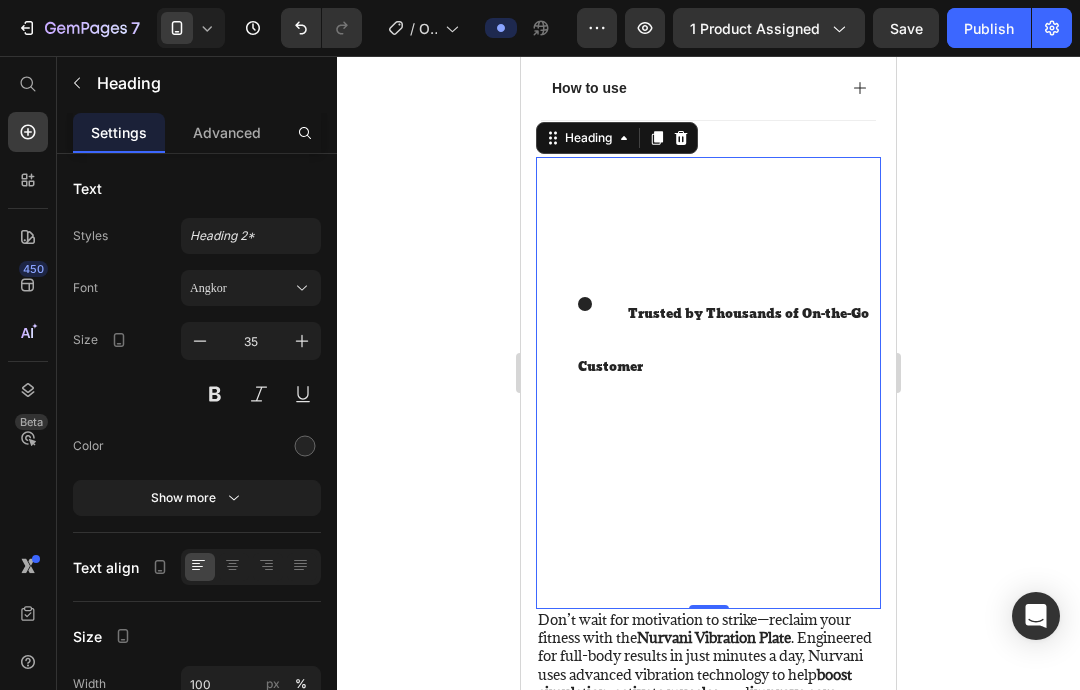 scroll, scrollTop: 1471, scrollLeft: 0, axis: vertical 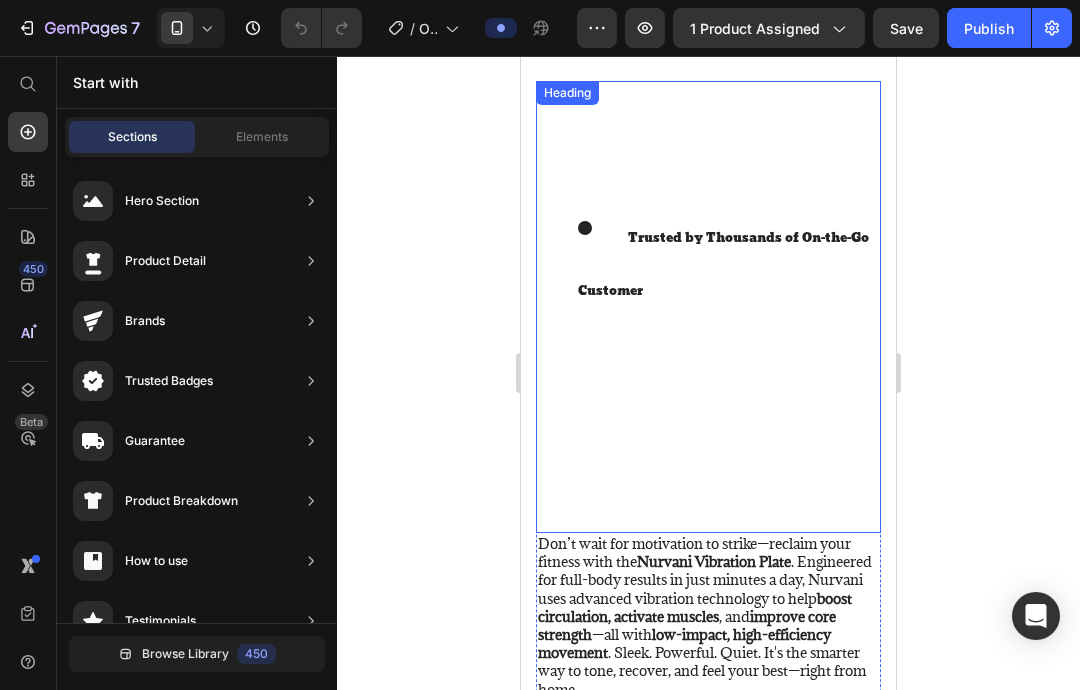 click on "Trusted by Thousands of On-the-Go Customer" at bounding box center [728, 261] 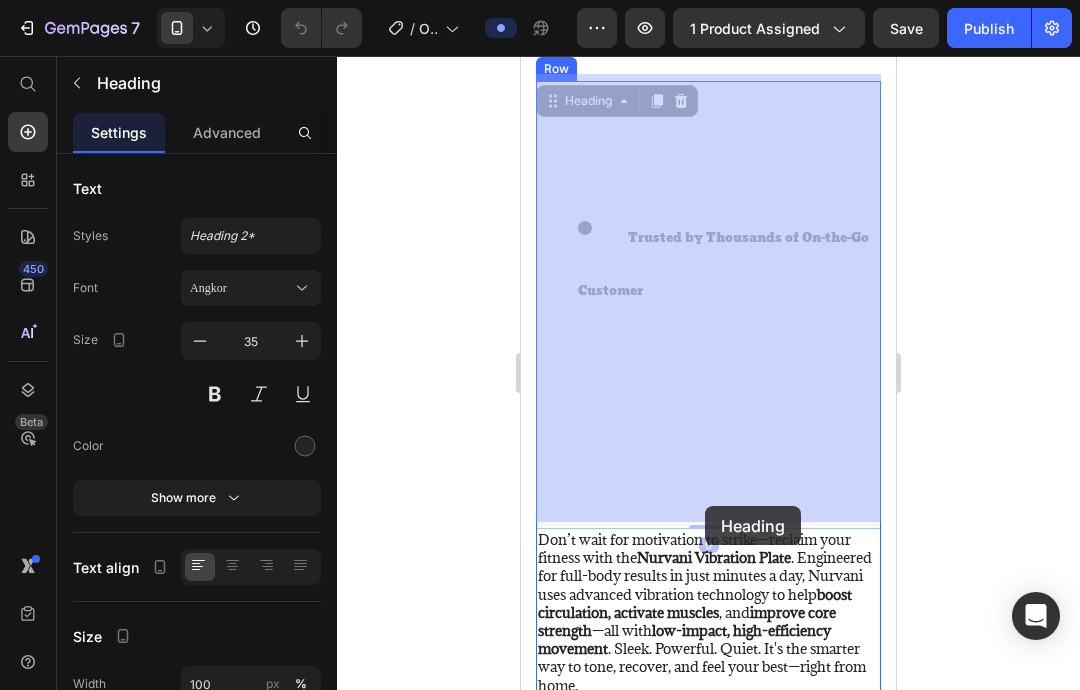 drag, startPoint x: 710, startPoint y: 515, endPoint x: 705, endPoint y: 501, distance: 14.866069 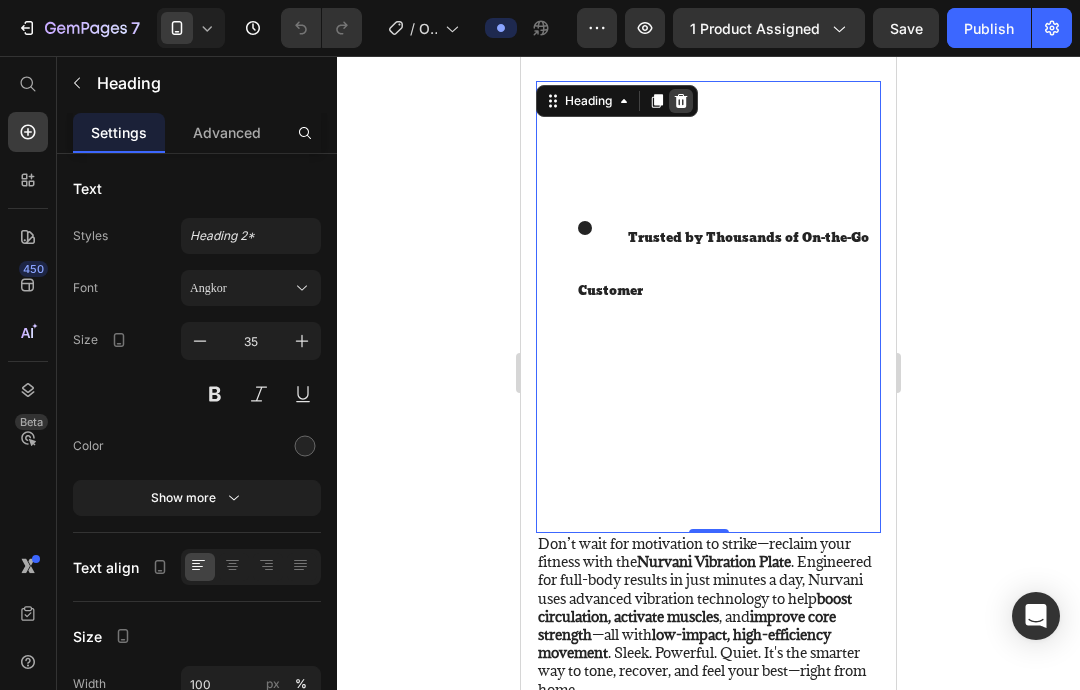 click at bounding box center (681, 101) 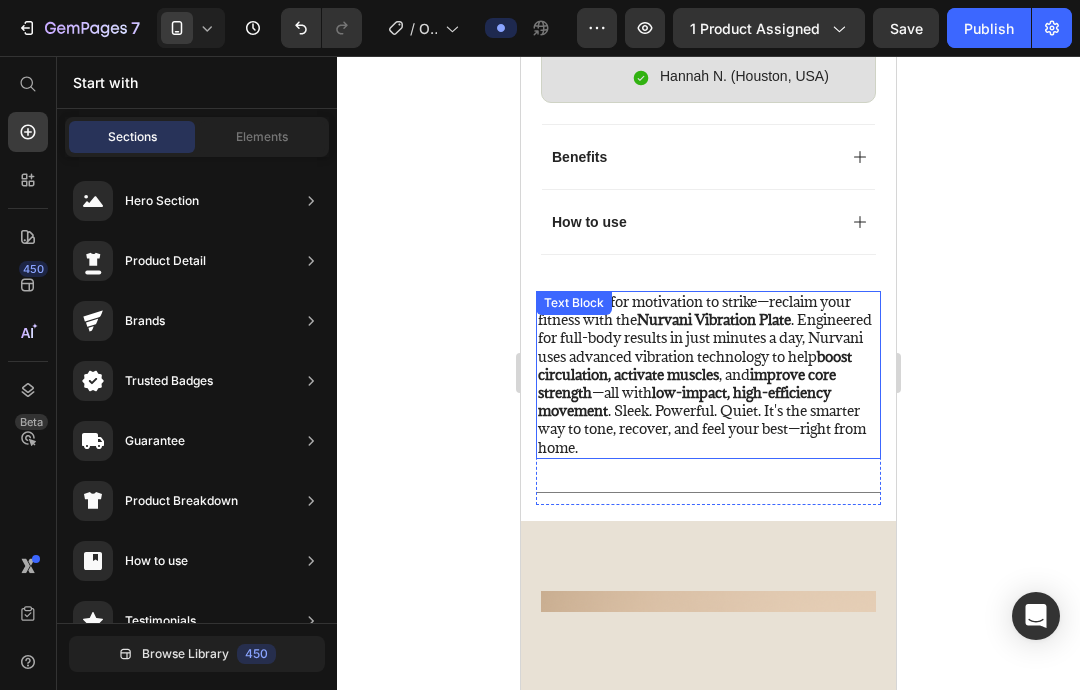 scroll, scrollTop: 1305, scrollLeft: 0, axis: vertical 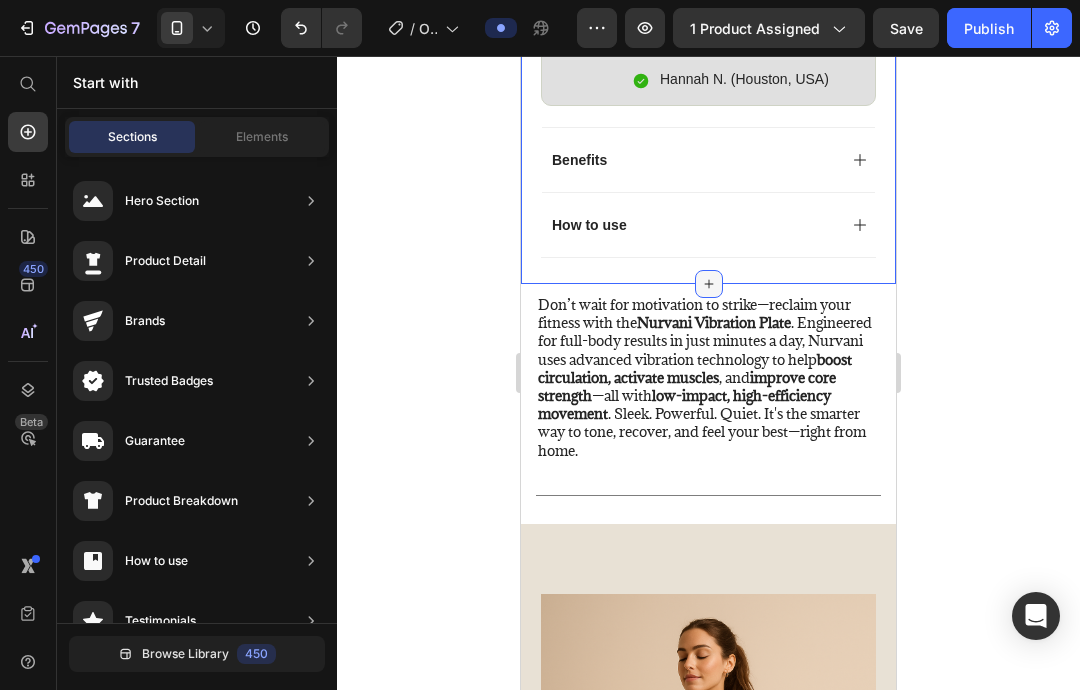click 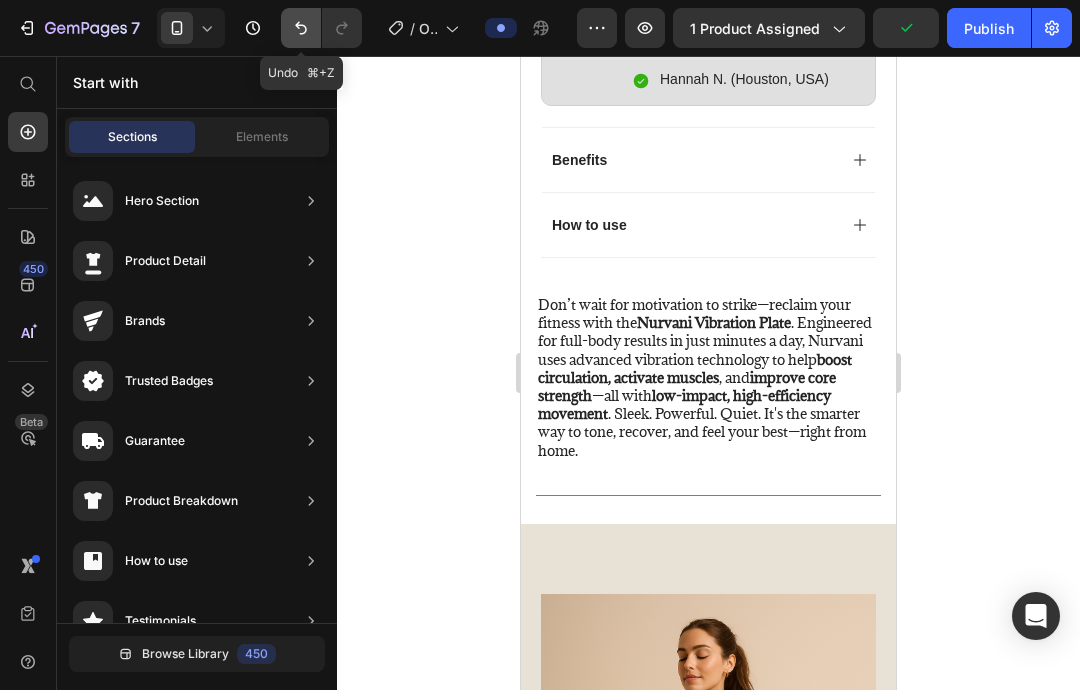 click 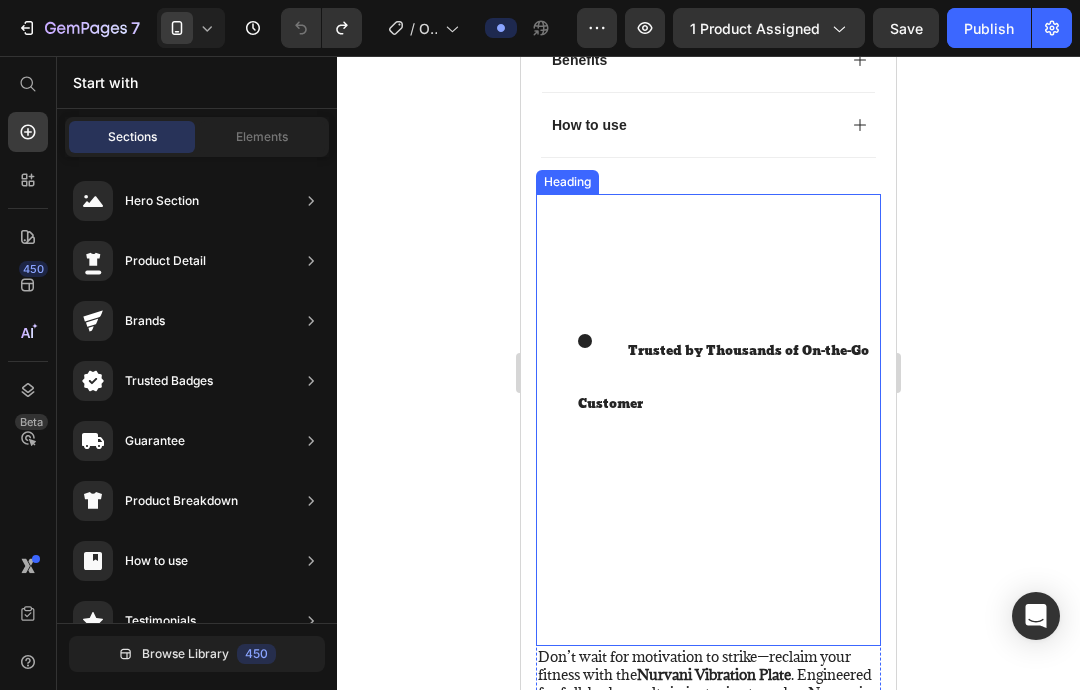 scroll, scrollTop: 1456, scrollLeft: 0, axis: vertical 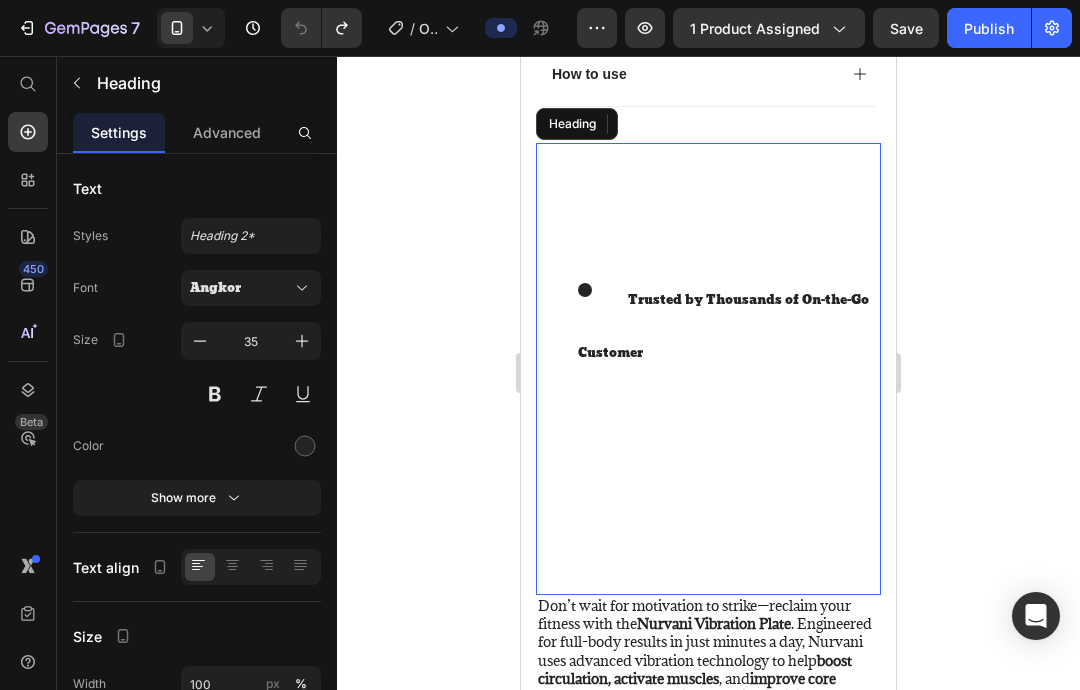 click on "Trusted by Thousands of On-the-Go Customer" at bounding box center (728, 323) 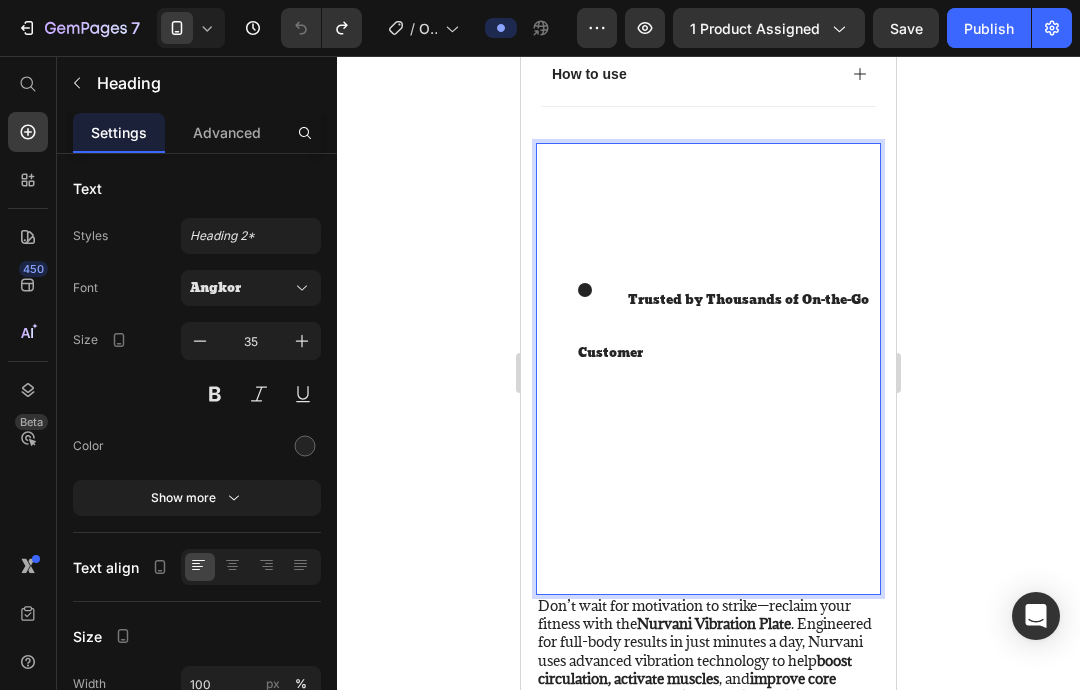 click on "Trusted by Thousands of On-the-Go Customer" at bounding box center [728, 323] 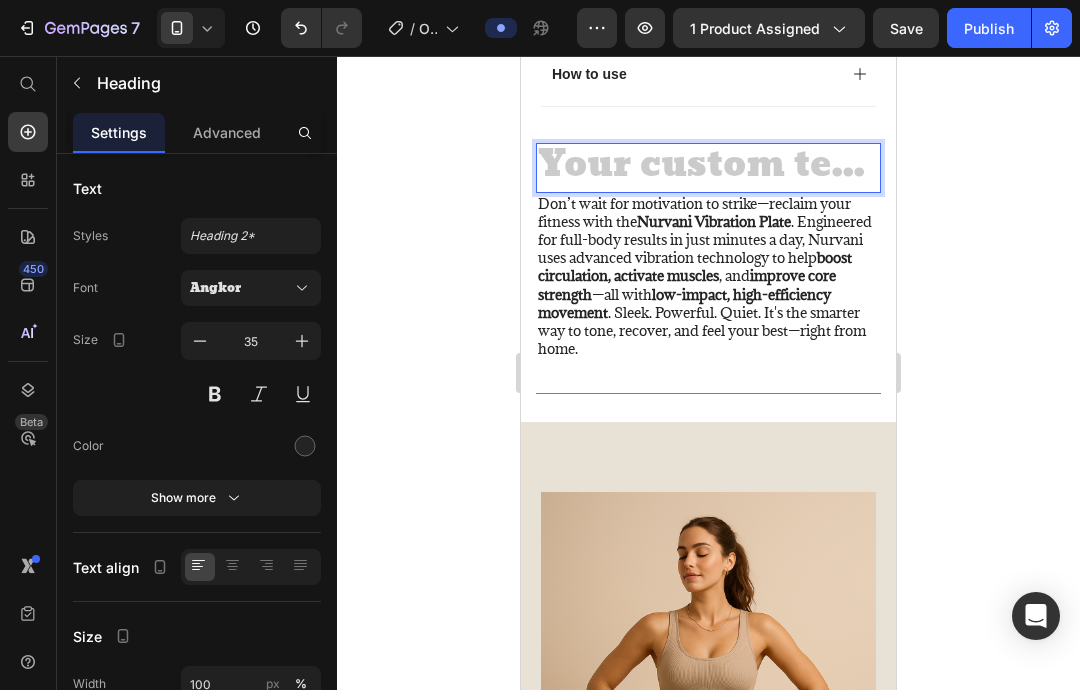 type 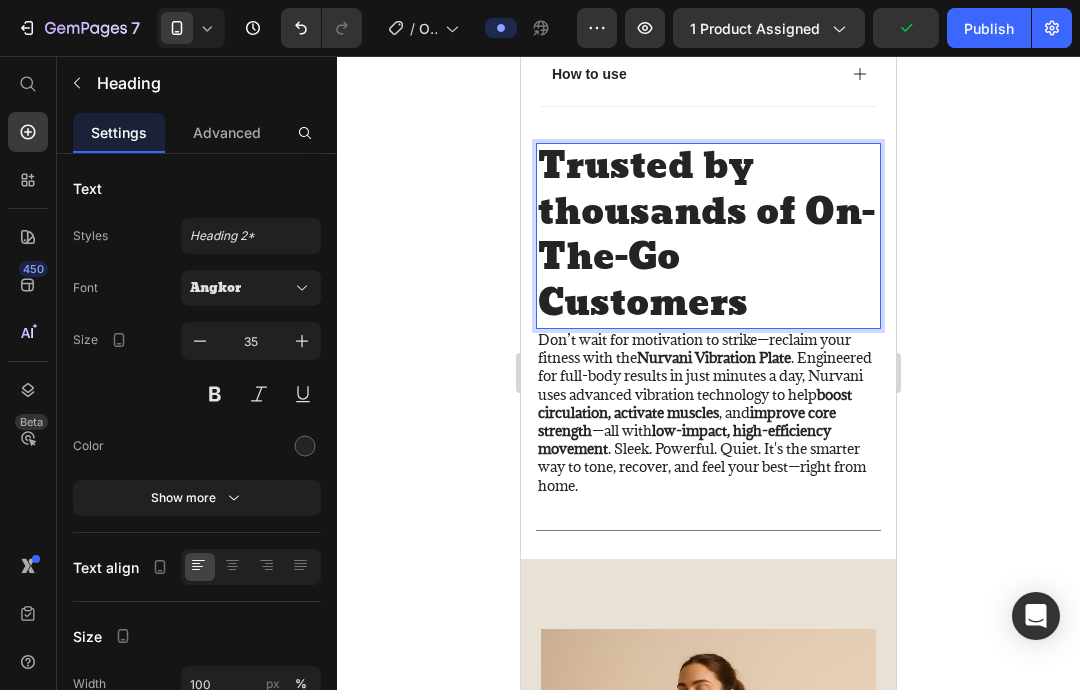 click 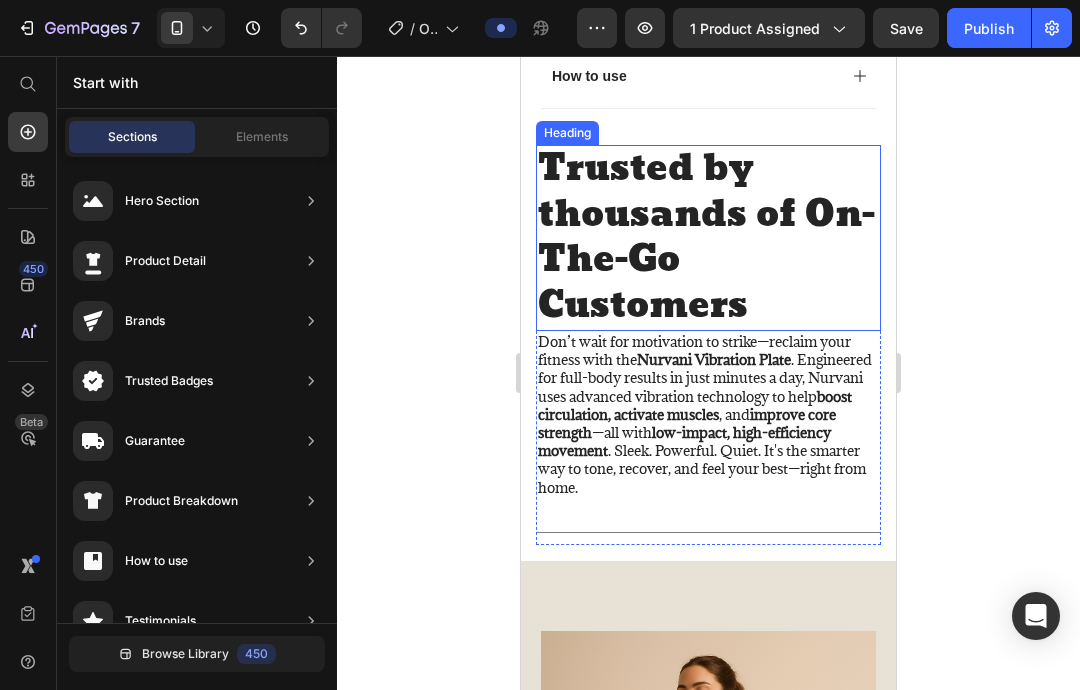 scroll, scrollTop: 1457, scrollLeft: 0, axis: vertical 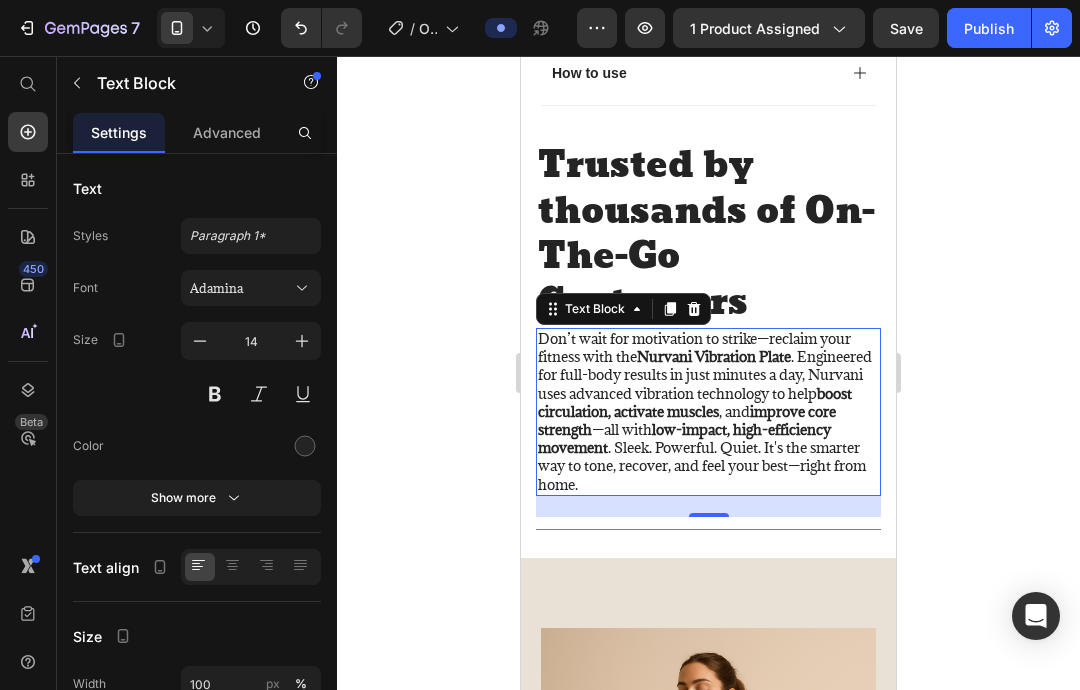 click on "Don’t wait for motivation to strike—reclaim your fitness with the  Nurvani Vibration Plate . Engineered for full-body results in just minutes a day, Nurvani uses advanced vibration technology to help  boost circulation, activate muscles , and  improve core strength —all with  low-impact, high-efficiency movement . Sleek. Powerful. Quiet. It's the smarter way to tone, recover, and feel your best—right from home." at bounding box center [708, 412] 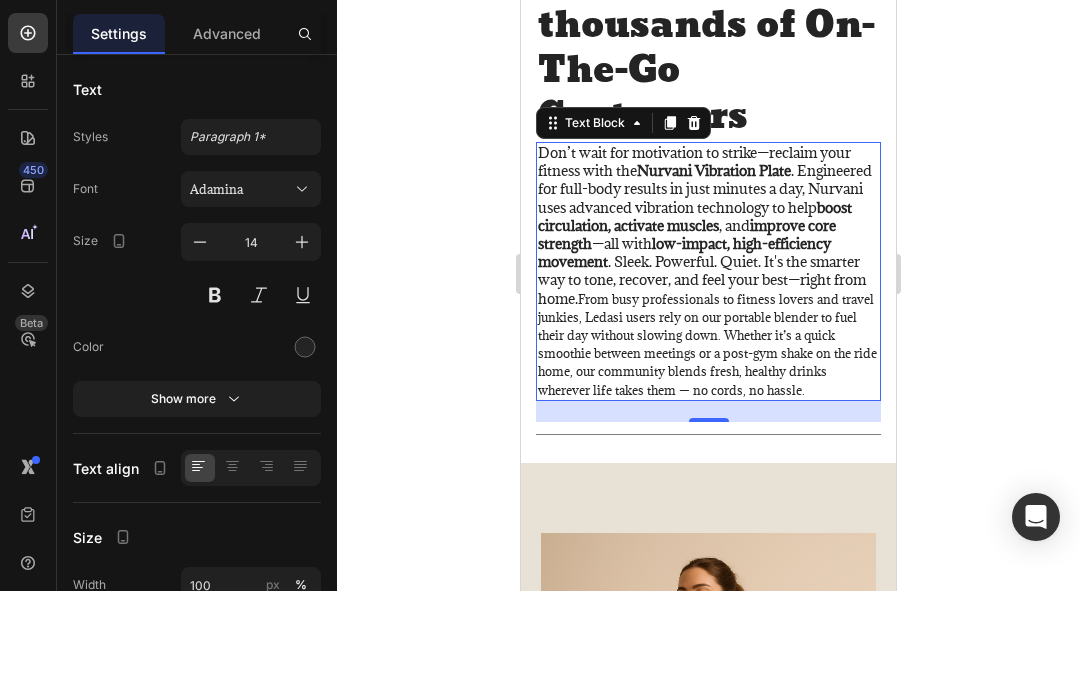 scroll, scrollTop: 1597, scrollLeft: 0, axis: vertical 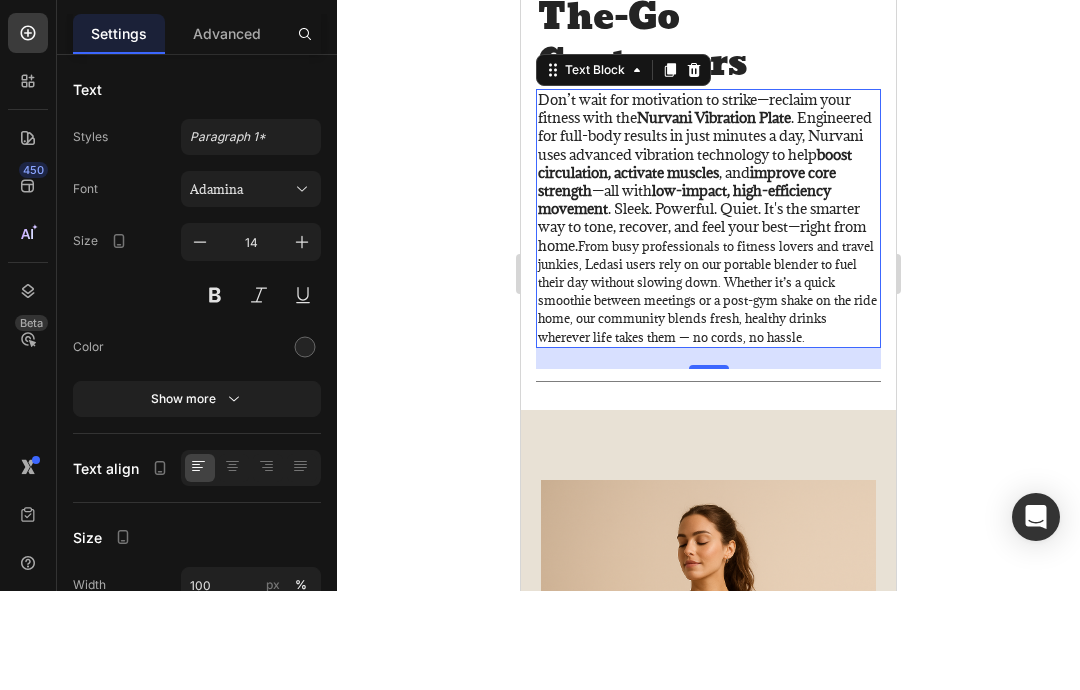 click on "From busy professionals to fitness lovers and travel junkies, Ledasi users rely on our portable blender to fuel their day without slowing down. Whether it’s a quick smoothie between meetings or a post-gym shake on the ride home, our community blends fresh, healthy drinks wherever life takes them — no cords, no hassle." at bounding box center [707, 291] 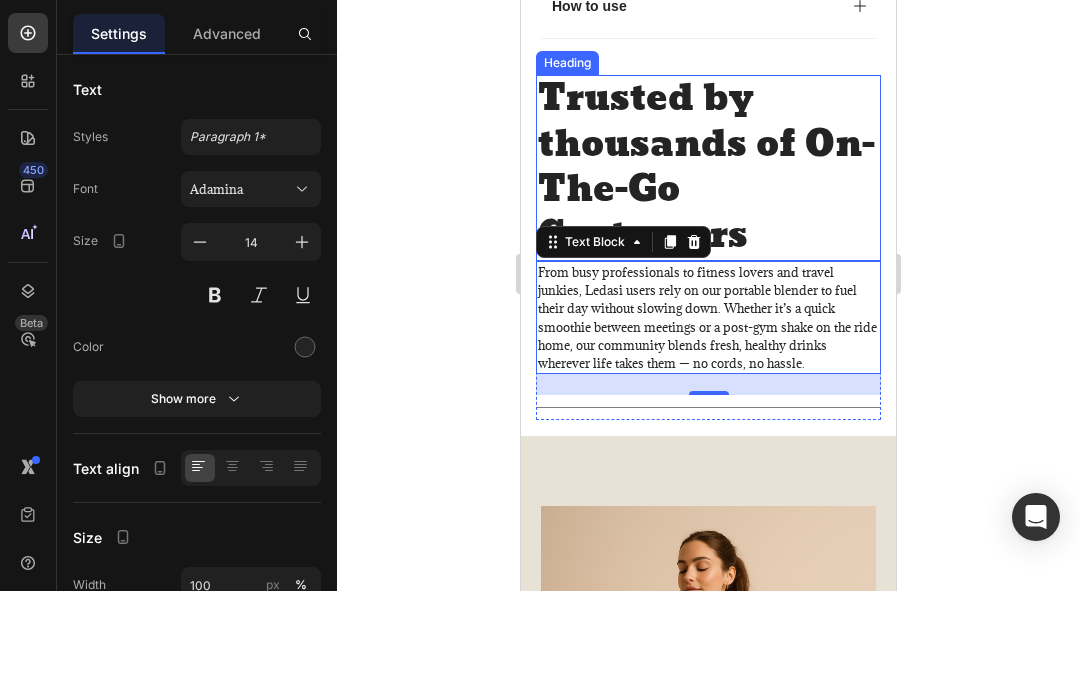 scroll, scrollTop: 1422, scrollLeft: 0, axis: vertical 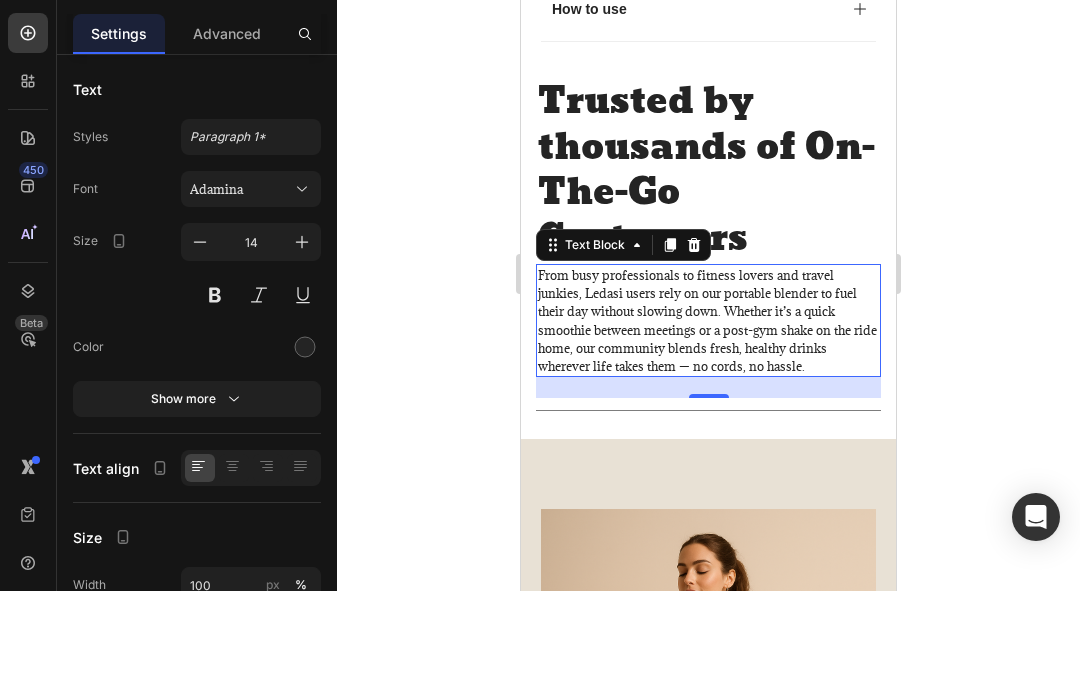 click 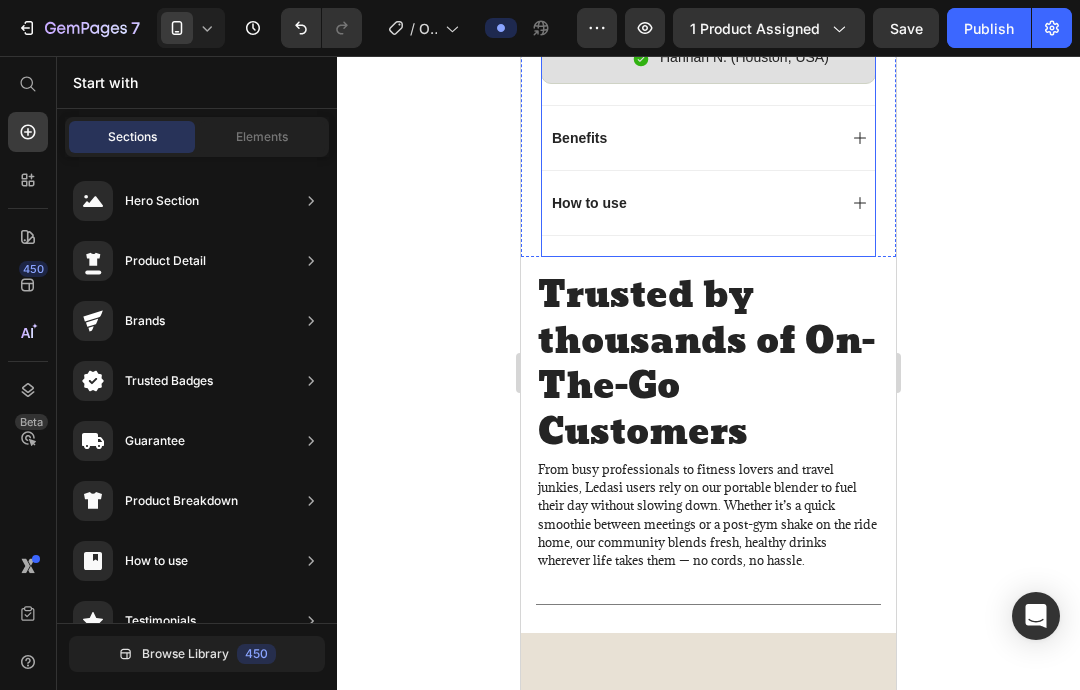 scroll, scrollTop: 1151, scrollLeft: 0, axis: vertical 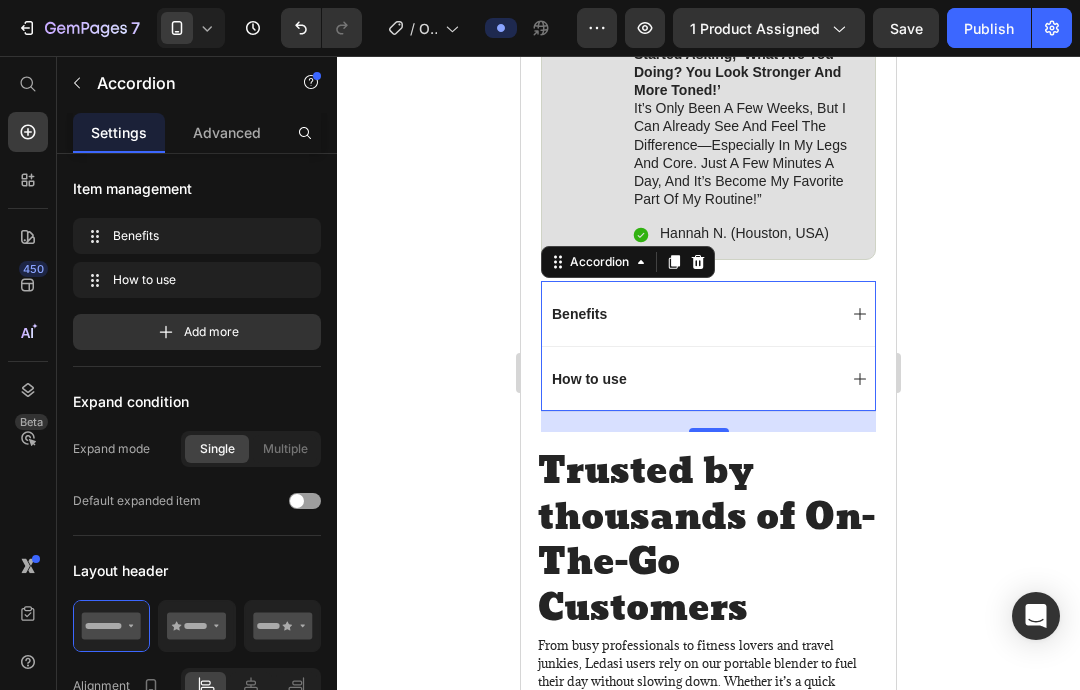 click 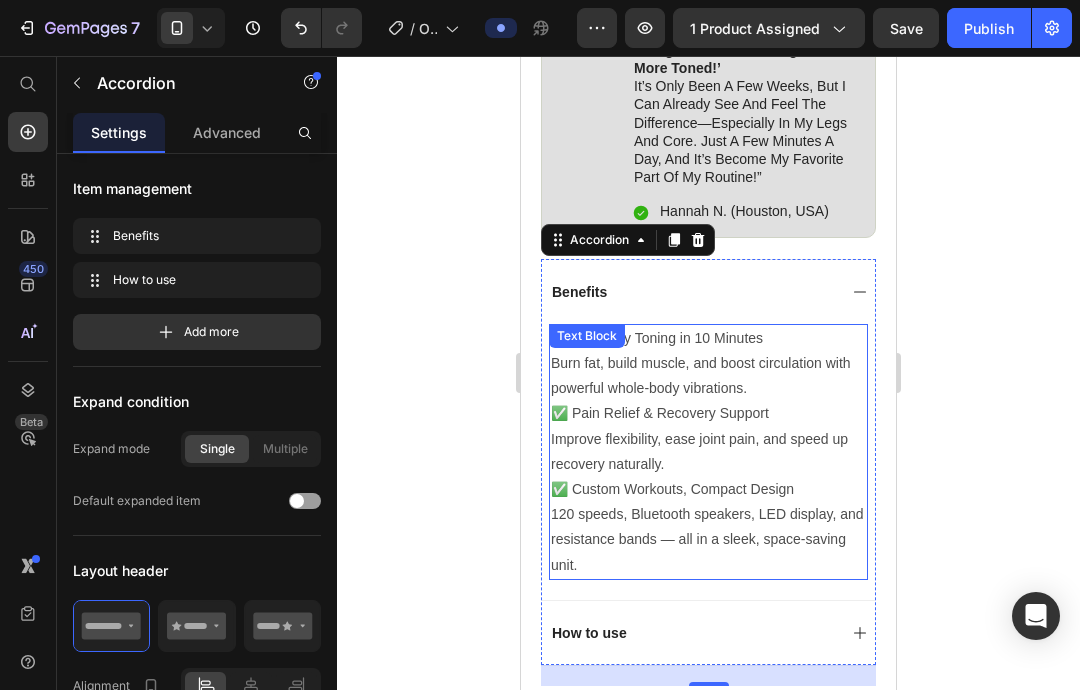 scroll, scrollTop: 1189, scrollLeft: 0, axis: vertical 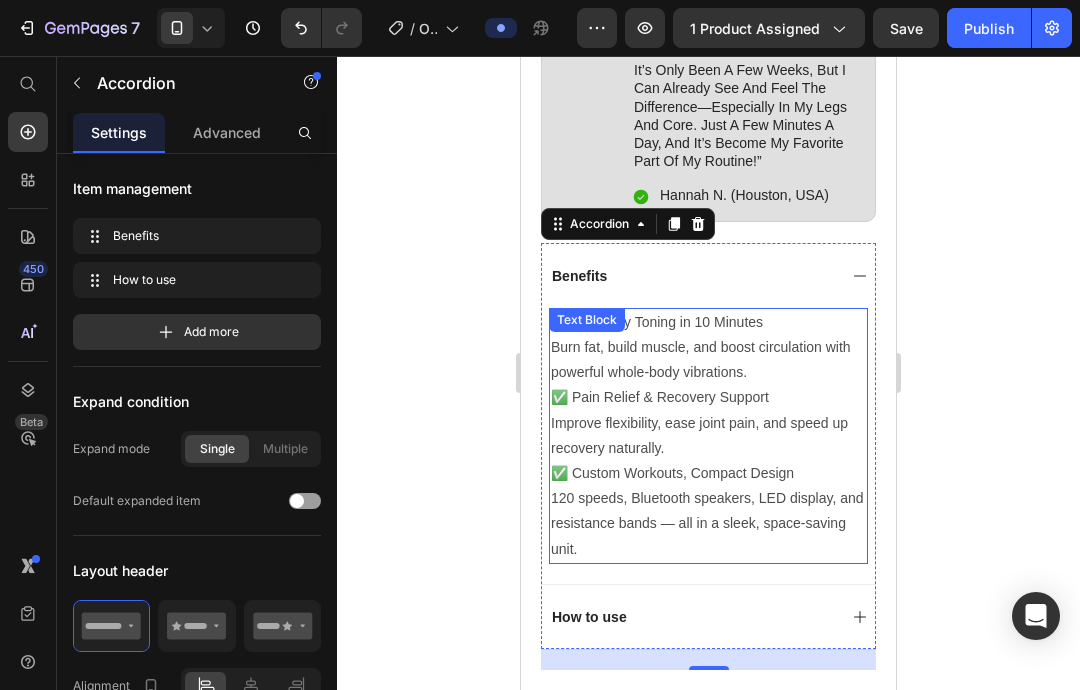 click on "120 speeds, Bluetooth speakers, LED display, and resistance bands — all in a sleek, space-saving unit." at bounding box center [708, 524] 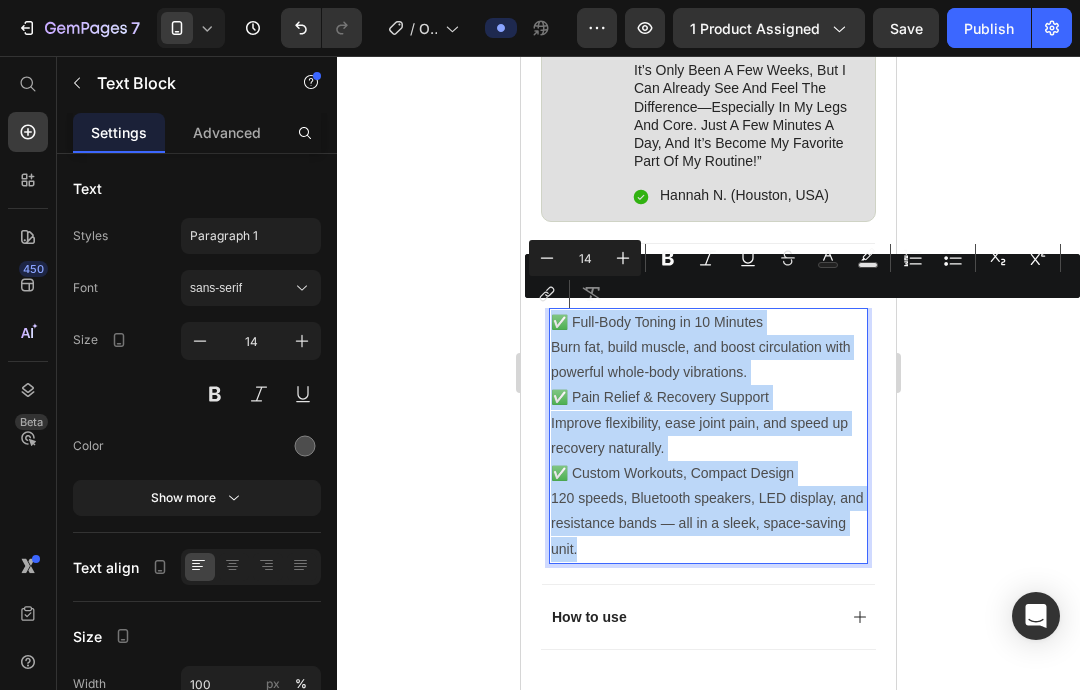 drag, startPoint x: 581, startPoint y: 539, endPoint x: 556, endPoint y: 314, distance: 226.38463 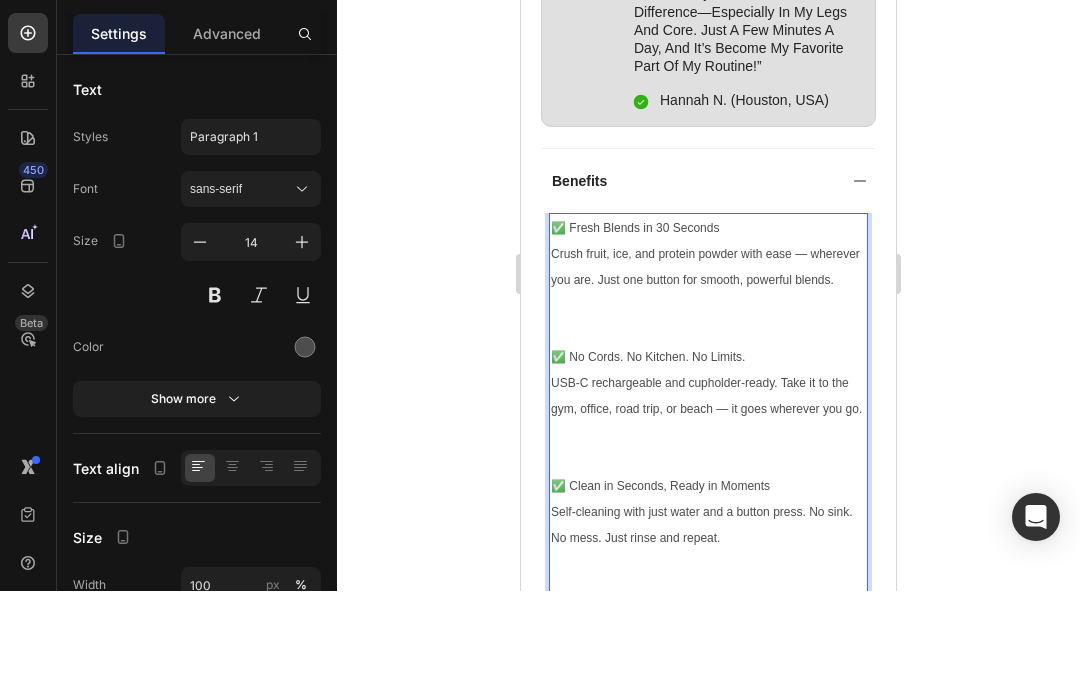 scroll, scrollTop: 1174, scrollLeft: 0, axis: vertical 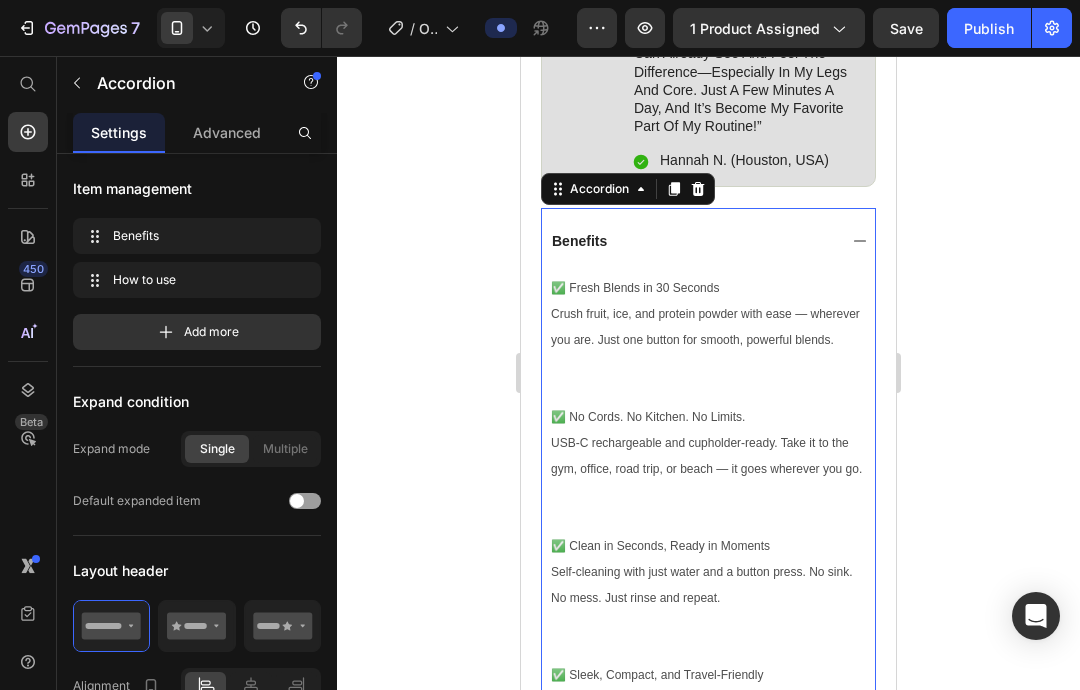click 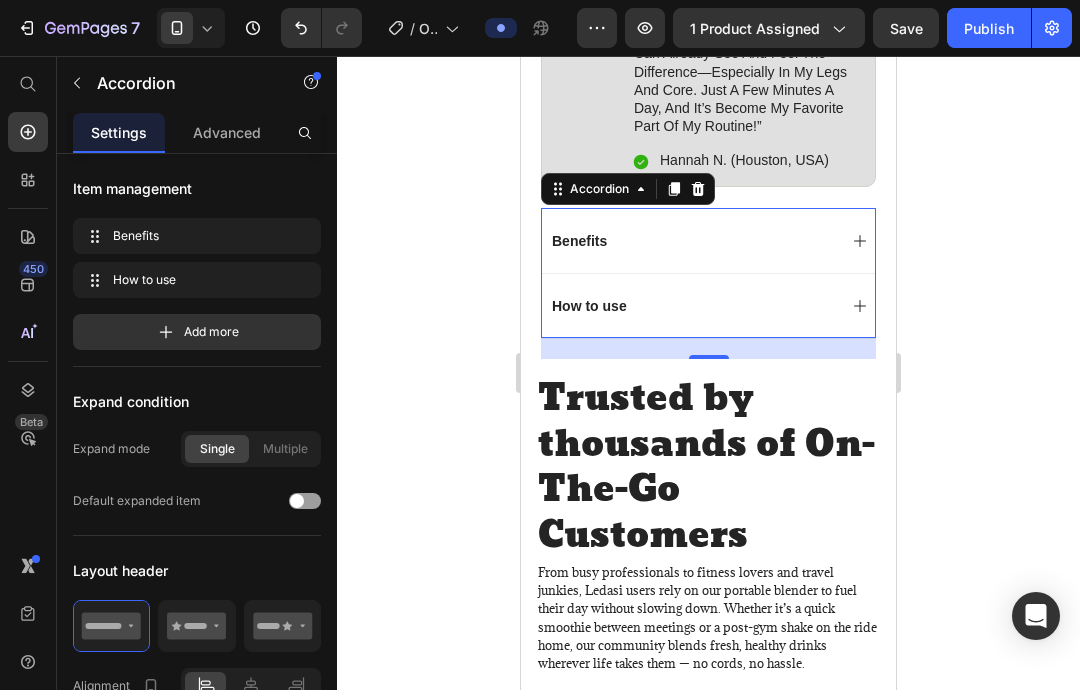 click 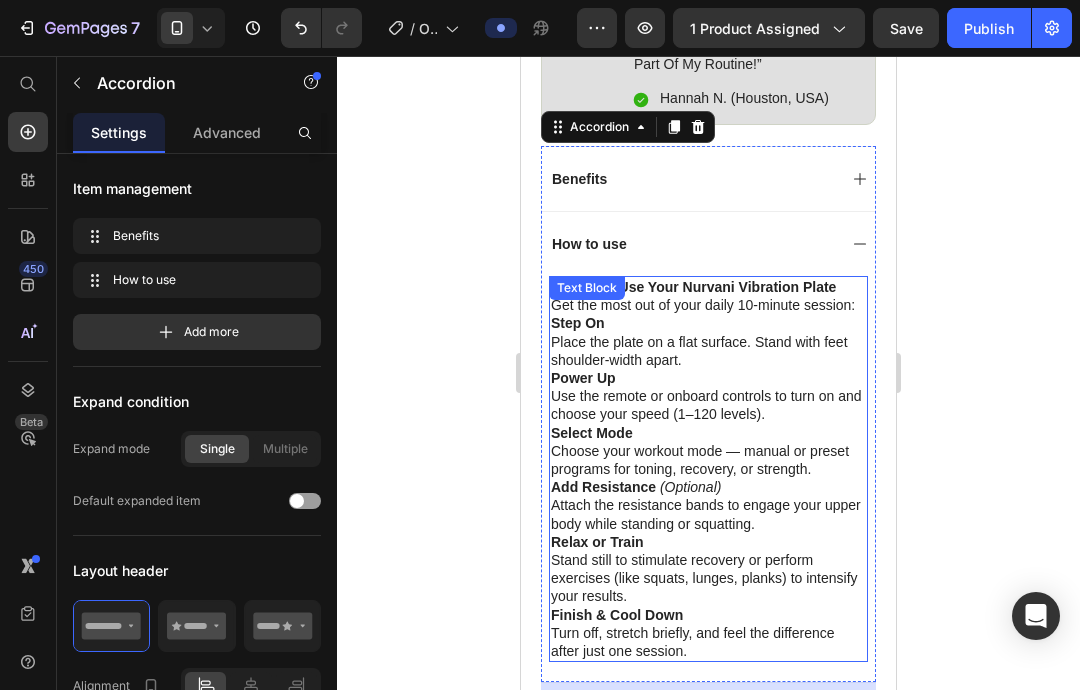 scroll, scrollTop: 1374, scrollLeft: 0, axis: vertical 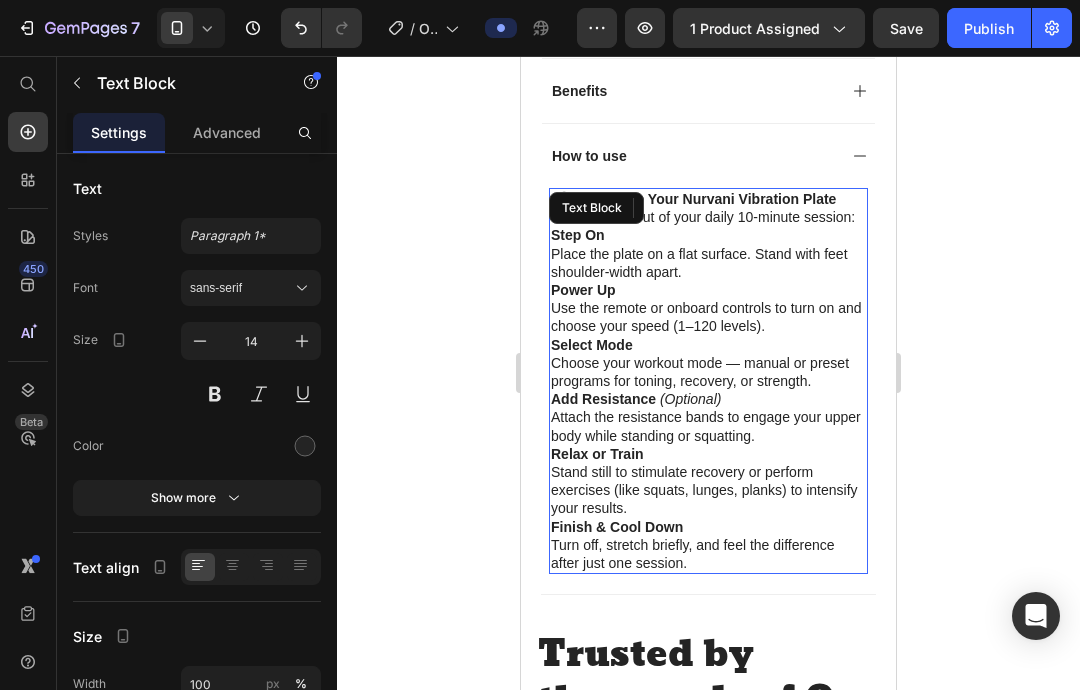 click on "Finish & Cool Down Turn off, stretch briefly, and feel the difference after just one session." at bounding box center [708, 545] 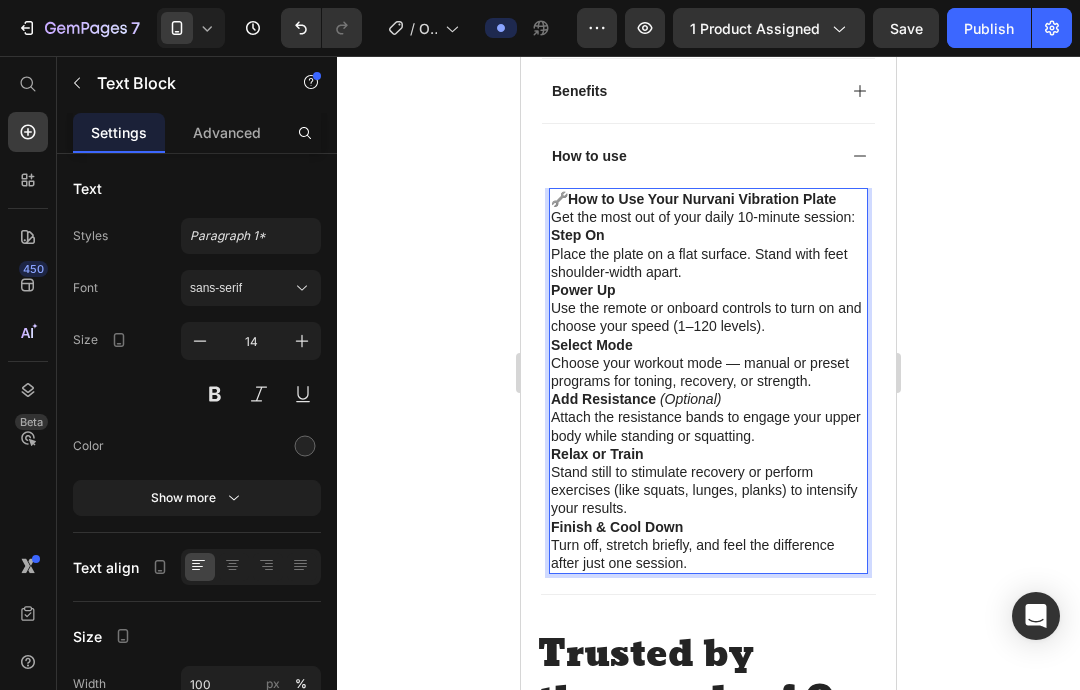 click on "Finish & Cool Down Turn off, stretch briefly, and feel the difference after just one session." at bounding box center [708, 545] 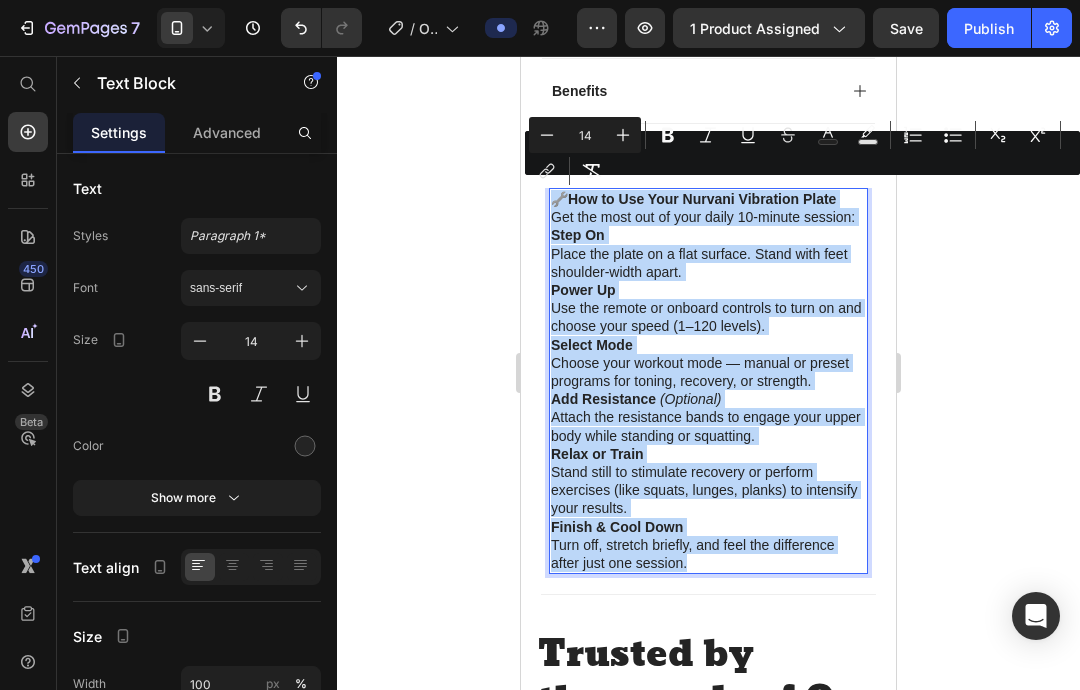 drag, startPoint x: 688, startPoint y: 549, endPoint x: 558, endPoint y: 187, distance: 384.6349 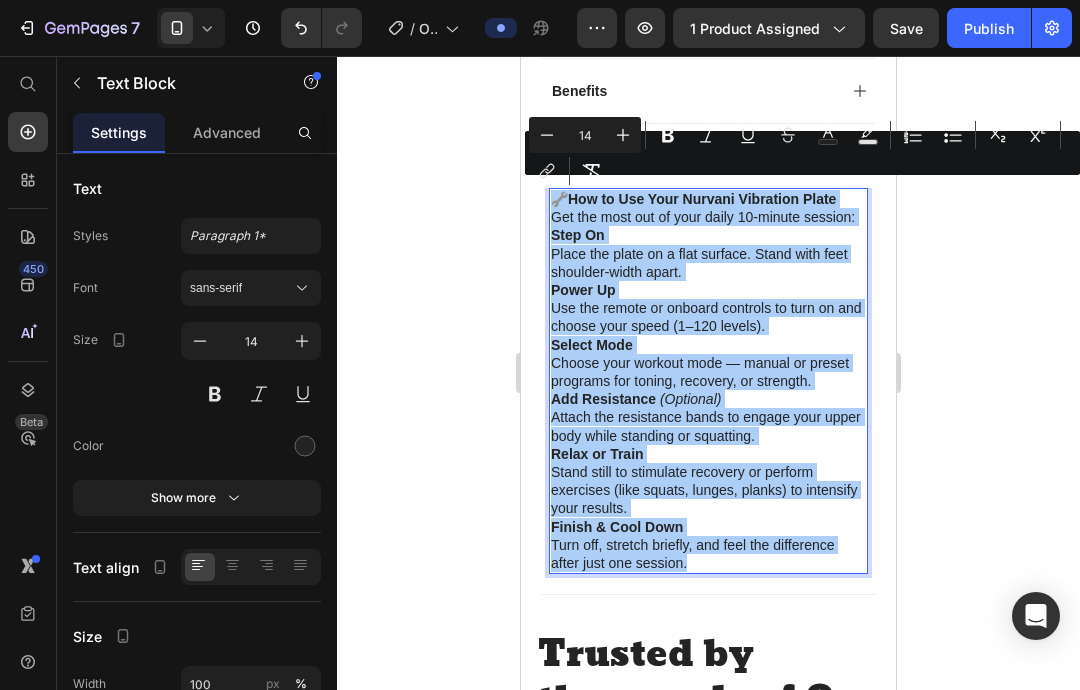 click 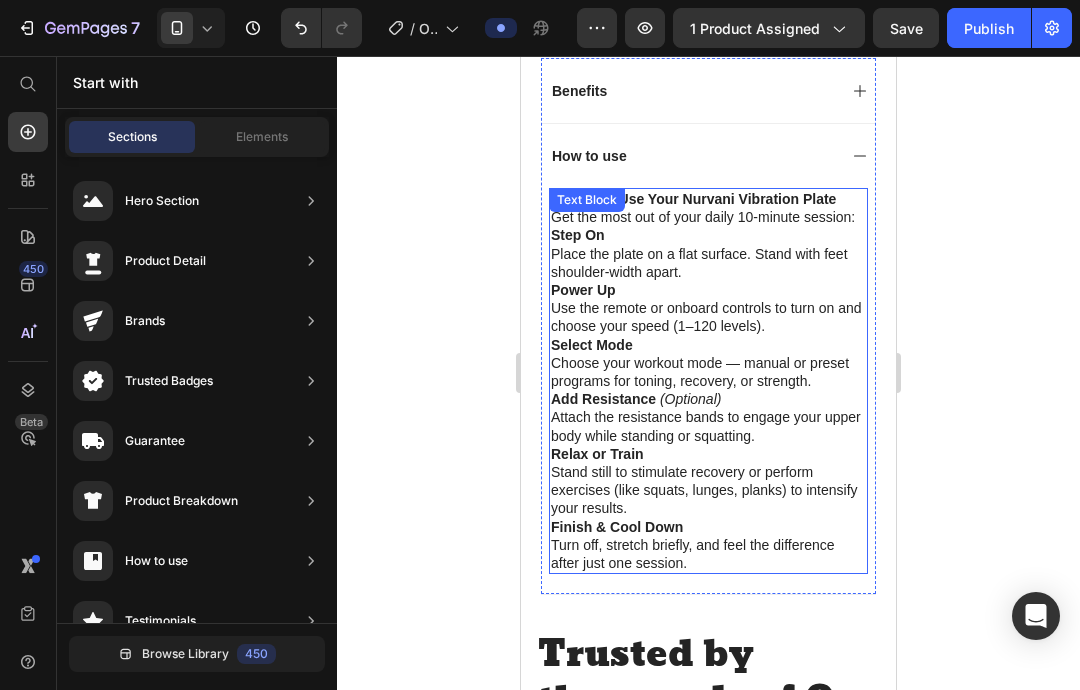 click on "Finish & Cool Down Turn off, stretch briefly, and feel the difference after just one session." at bounding box center (708, 545) 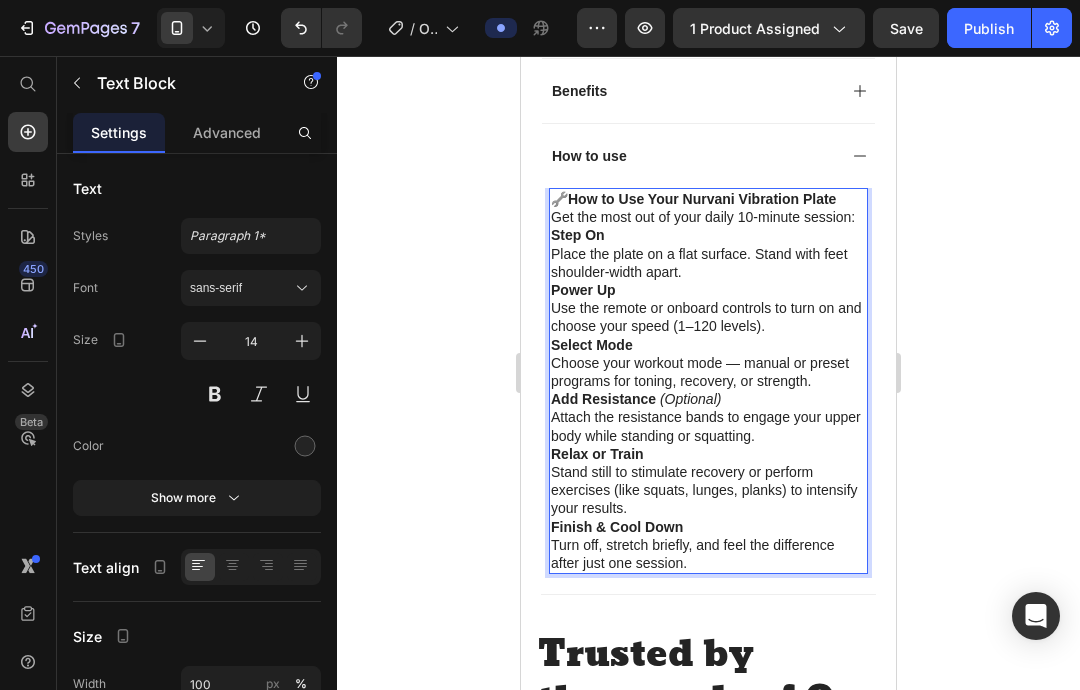click on "Finish & Cool Down Turn off, stretch briefly, and feel the difference after just one session." at bounding box center (708, 545) 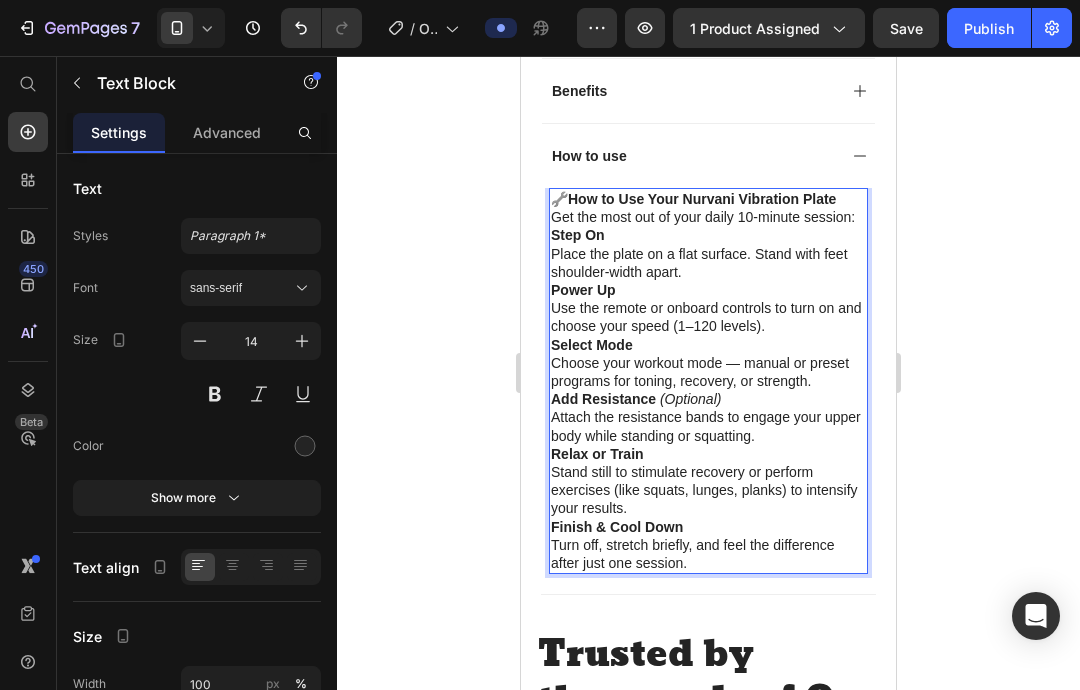 drag, startPoint x: 688, startPoint y: 550, endPoint x: 553, endPoint y: 187, distance: 387.2906 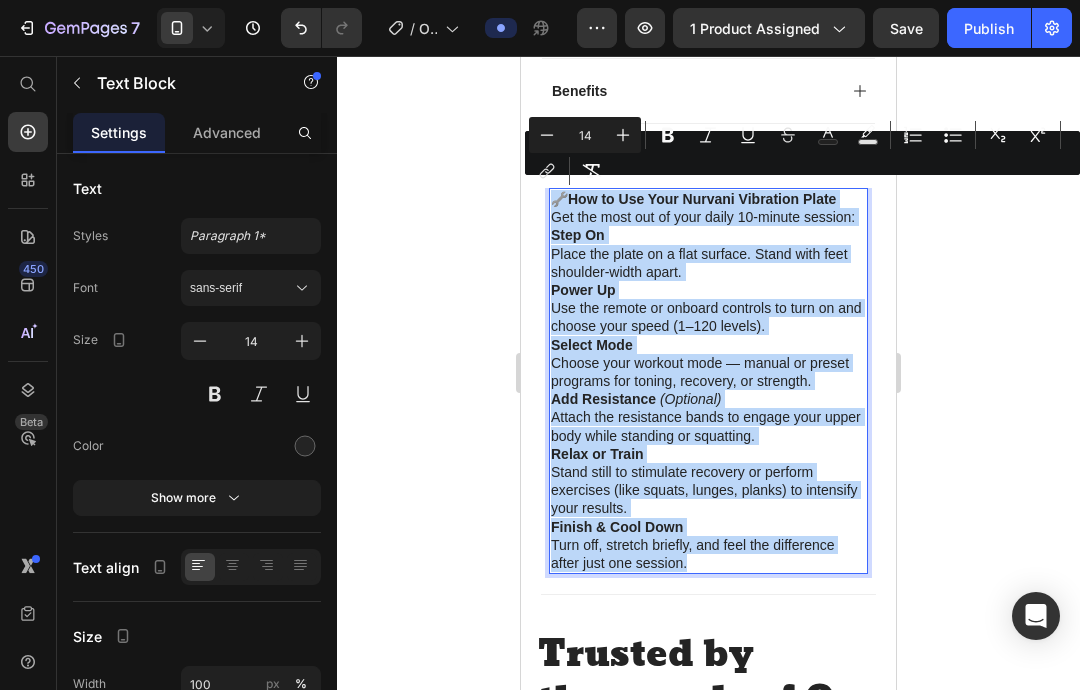 drag, startPoint x: 698, startPoint y: 551, endPoint x: 560, endPoint y: 197, distance: 379.94736 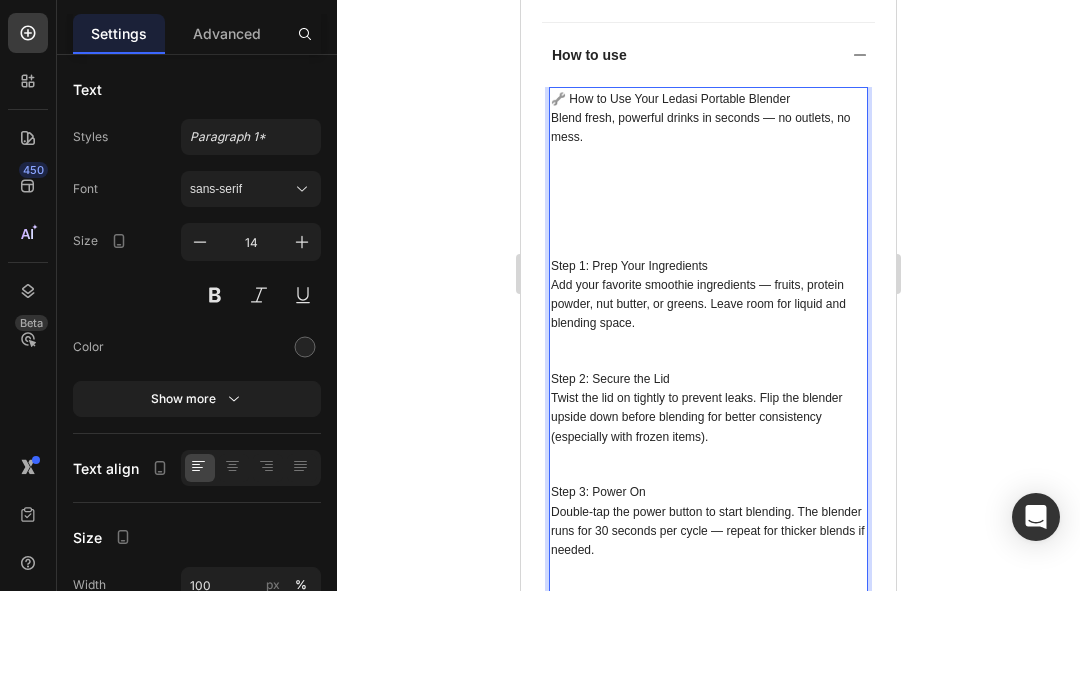 scroll, scrollTop: 1371, scrollLeft: 0, axis: vertical 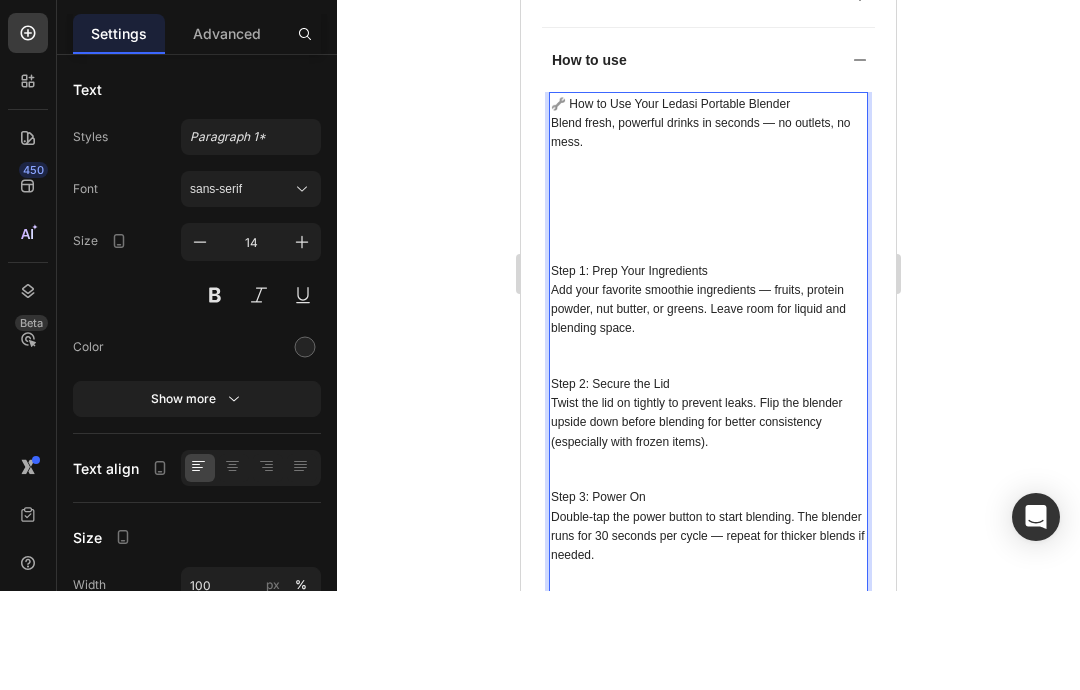 click at bounding box center (708, 242) 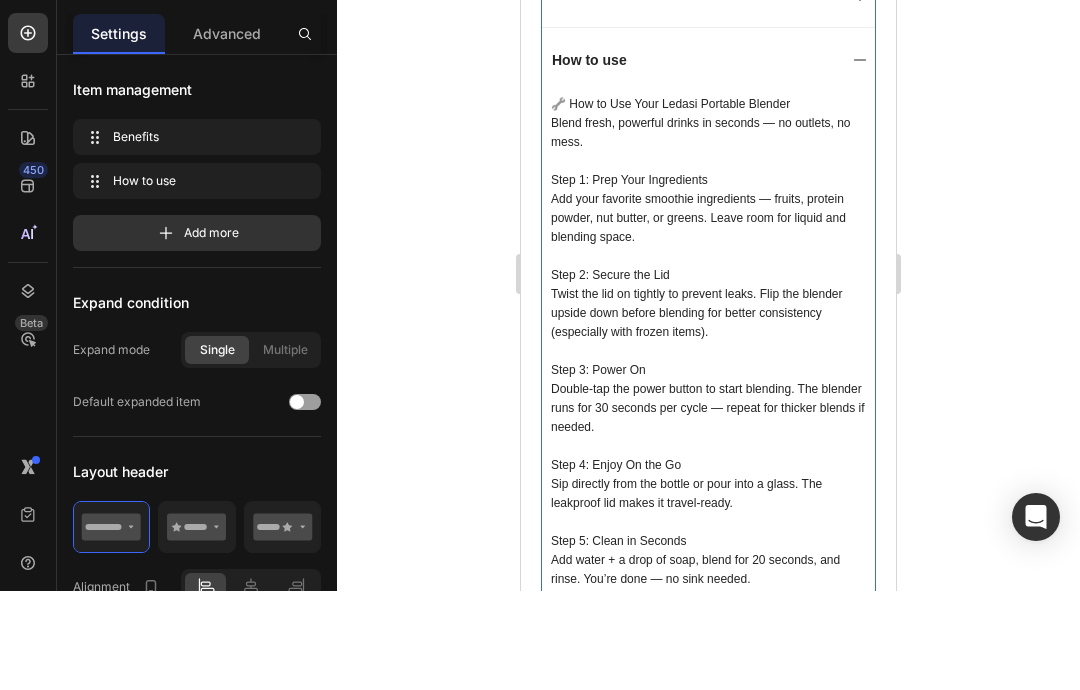 scroll, scrollTop: 0, scrollLeft: 0, axis: both 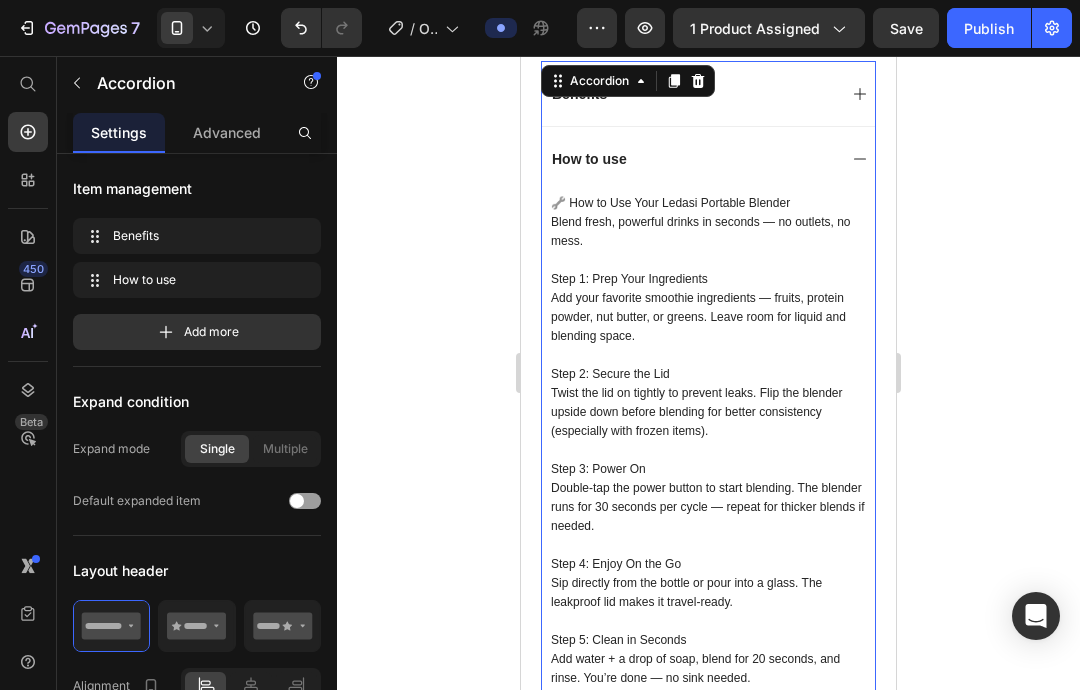 click 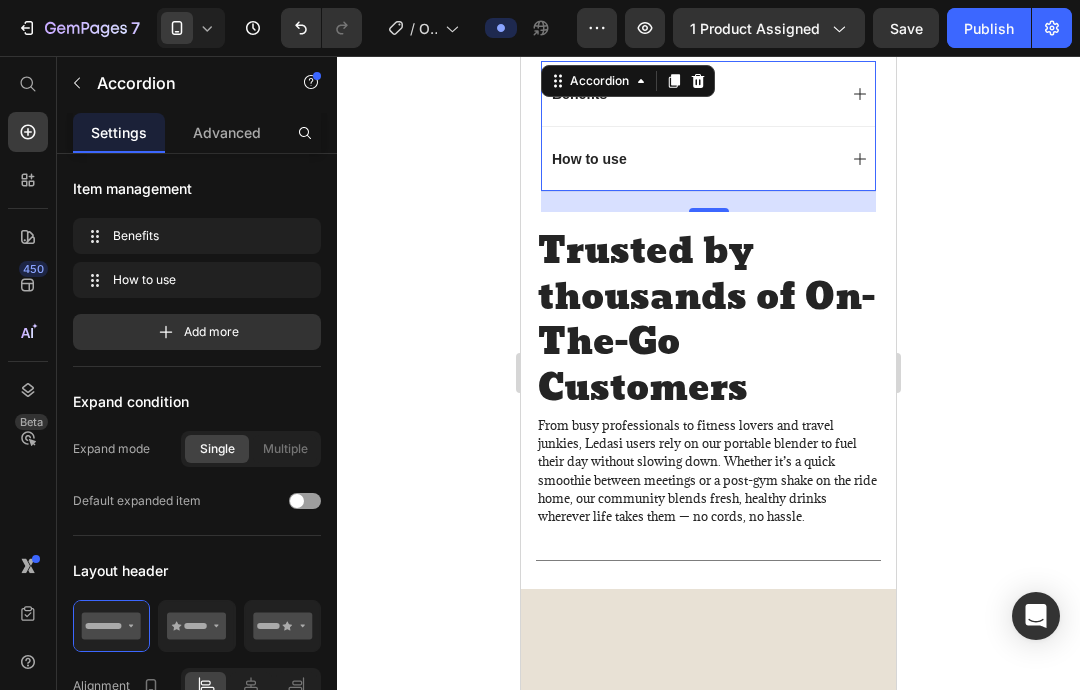click 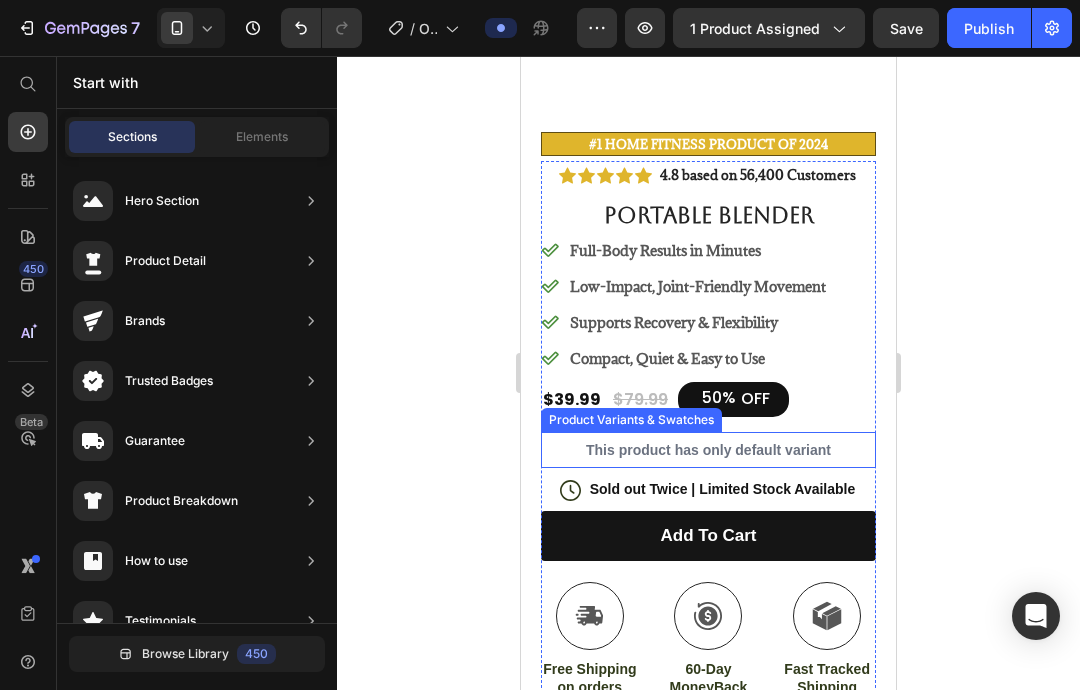 scroll, scrollTop: 380, scrollLeft: 0, axis: vertical 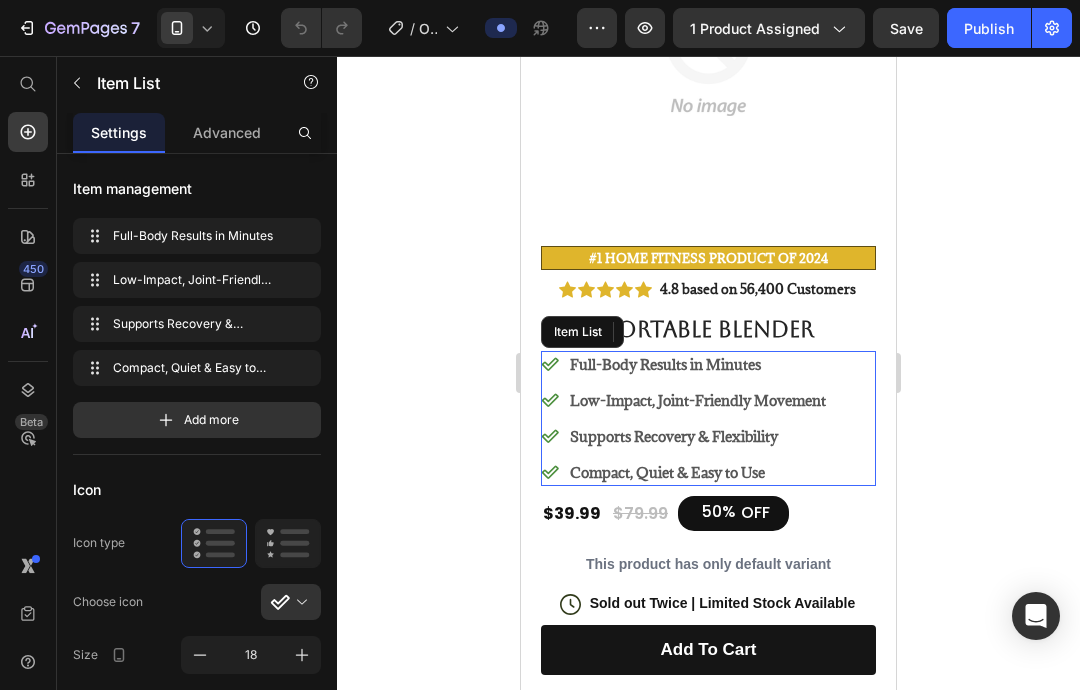 click on "Full-Body Results in Minutes" at bounding box center [698, 364] 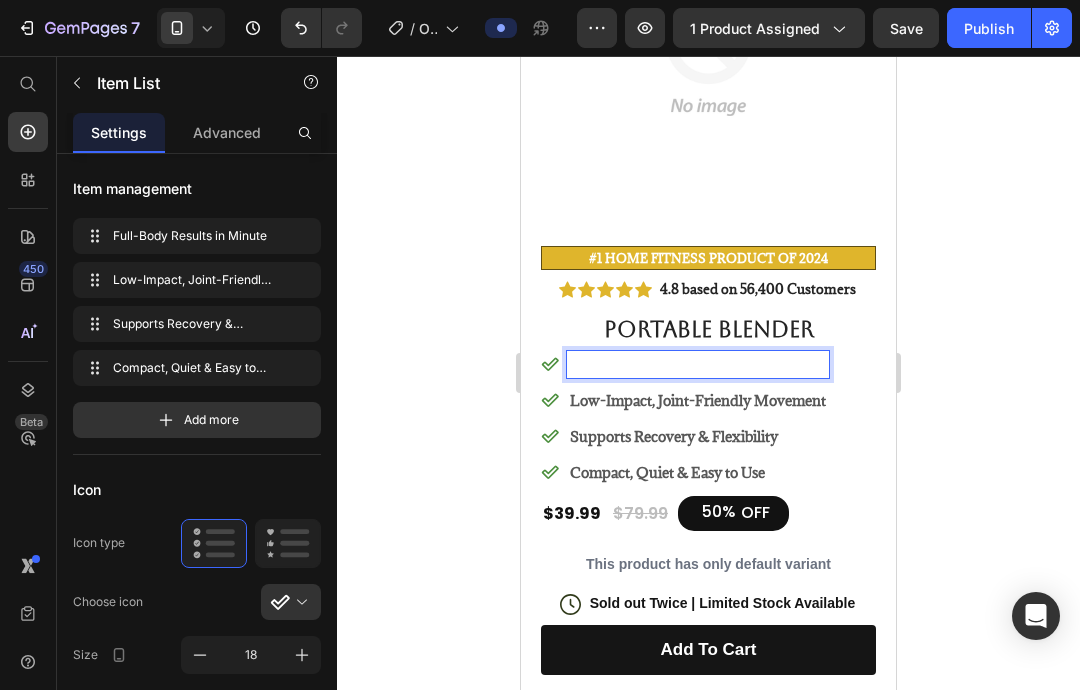type 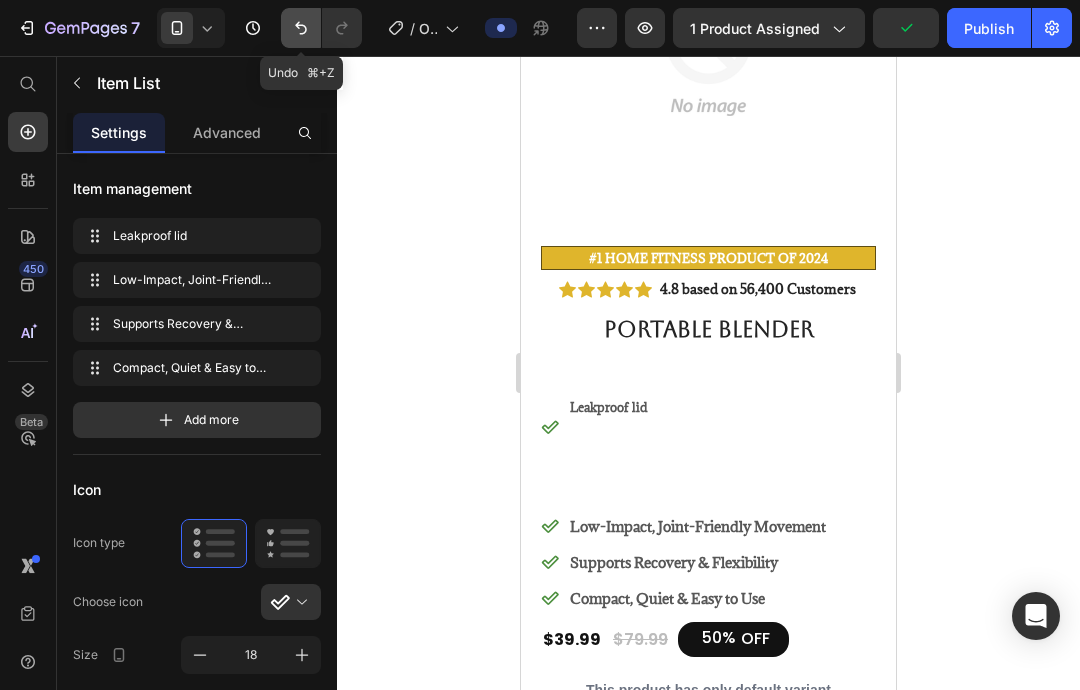 click 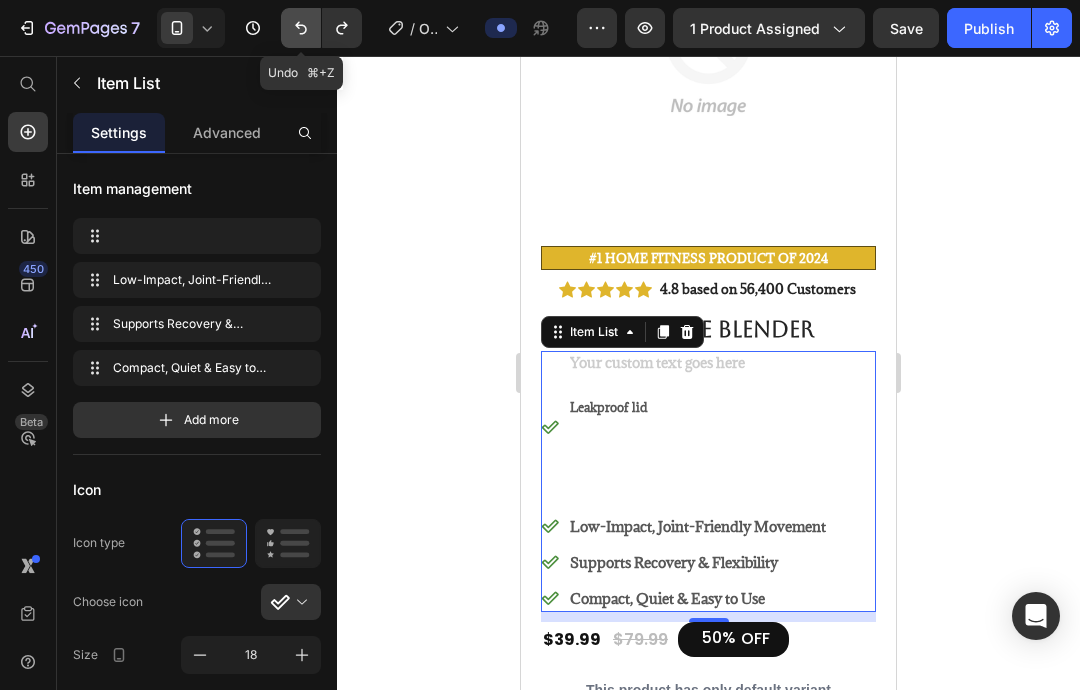 click 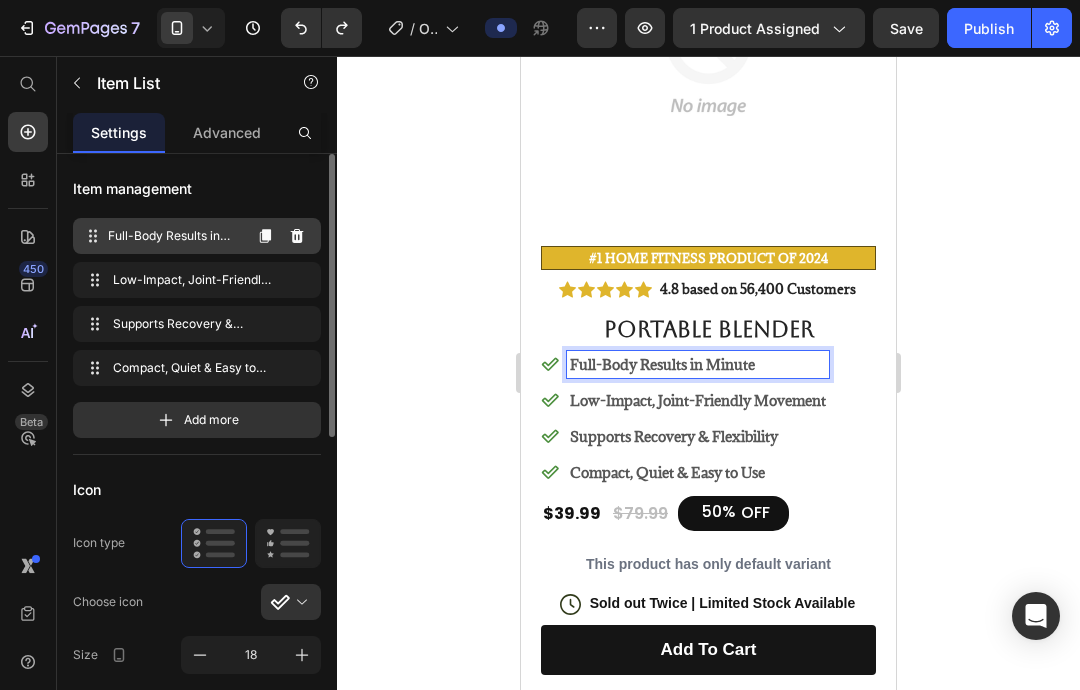 click on "Full-Body Results in Minute" at bounding box center (174, 236) 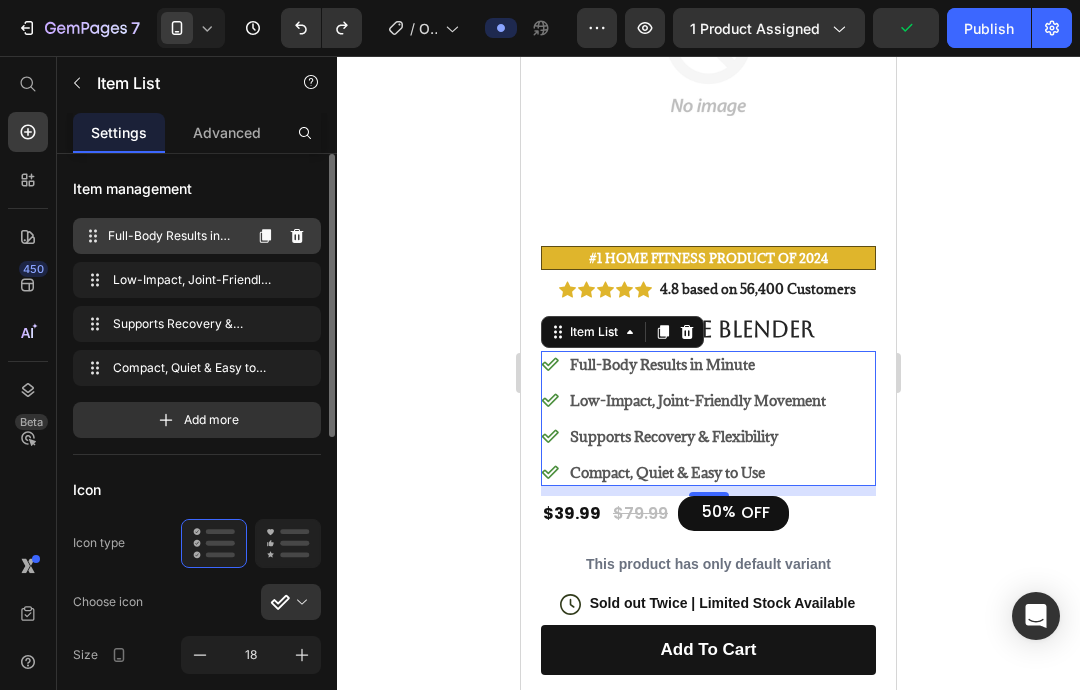 click on "Full-Body Results in Minute Full-Body Results in Minute" at bounding box center (197, 236) 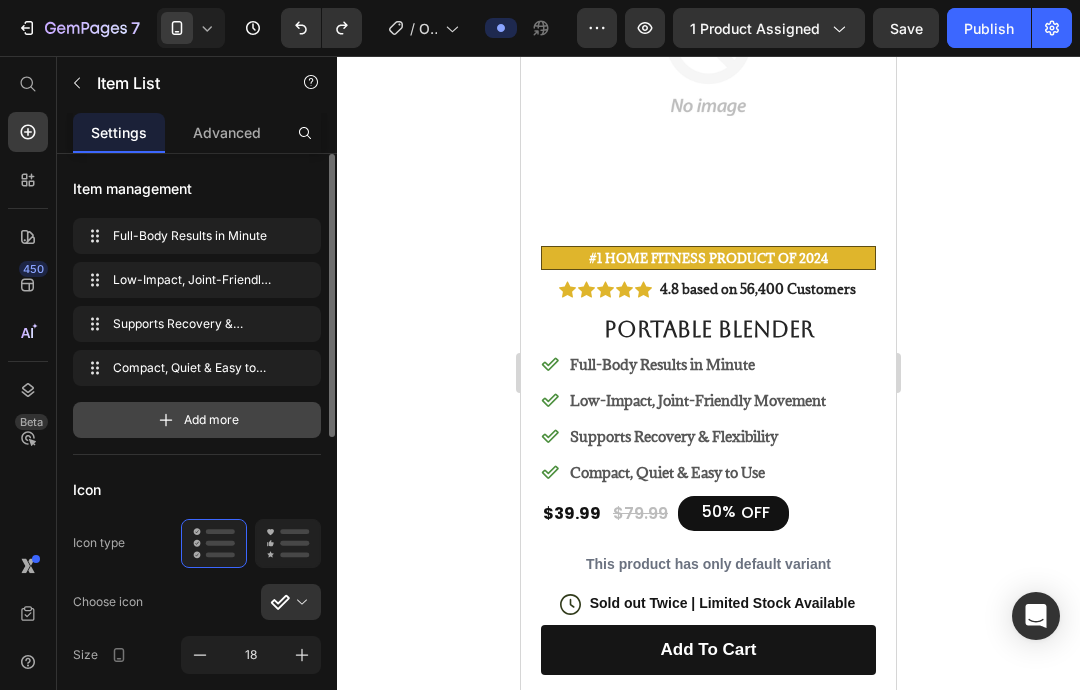 click on "Add more" at bounding box center (197, 420) 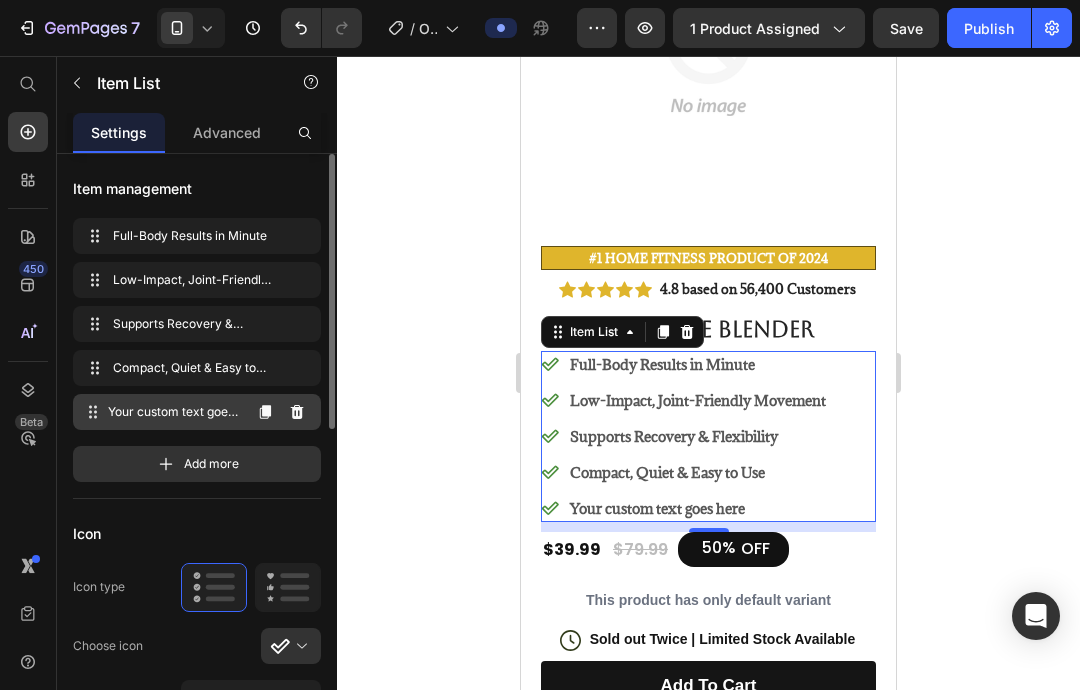 click on "Your custom text goes here" at bounding box center (174, 412) 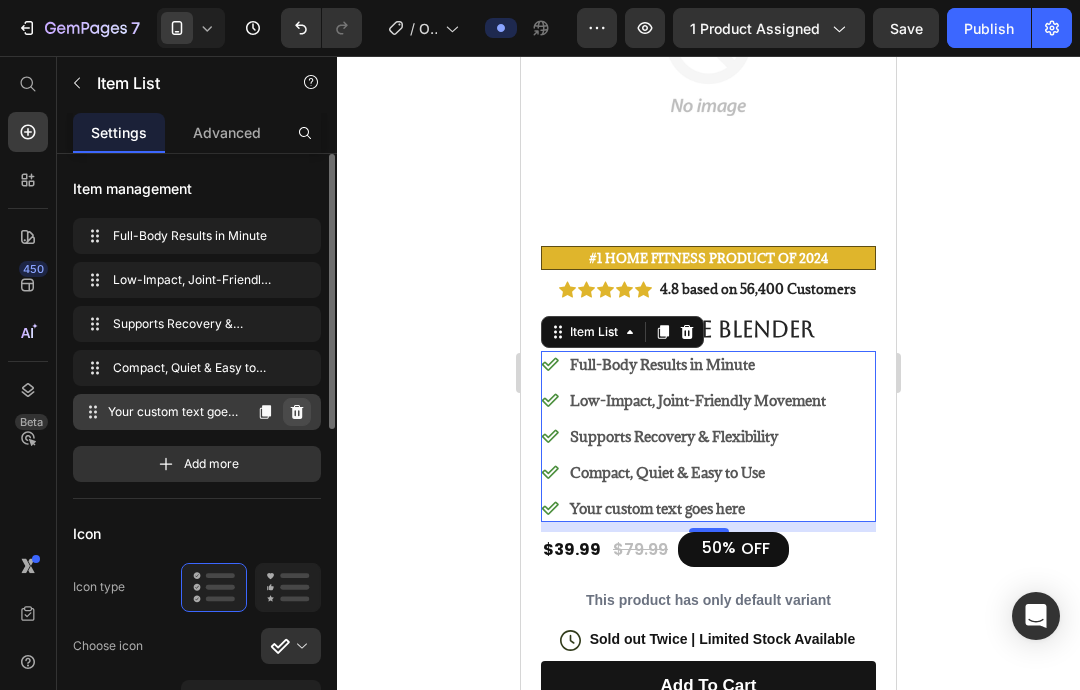 click 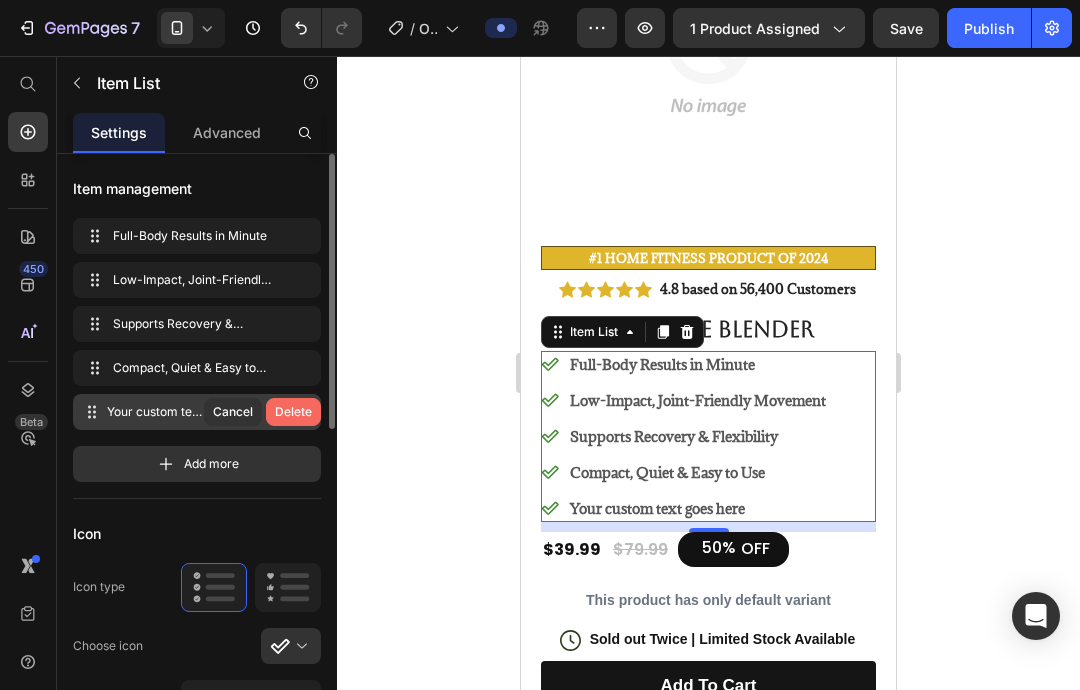 click on "Delete" at bounding box center [293, 412] 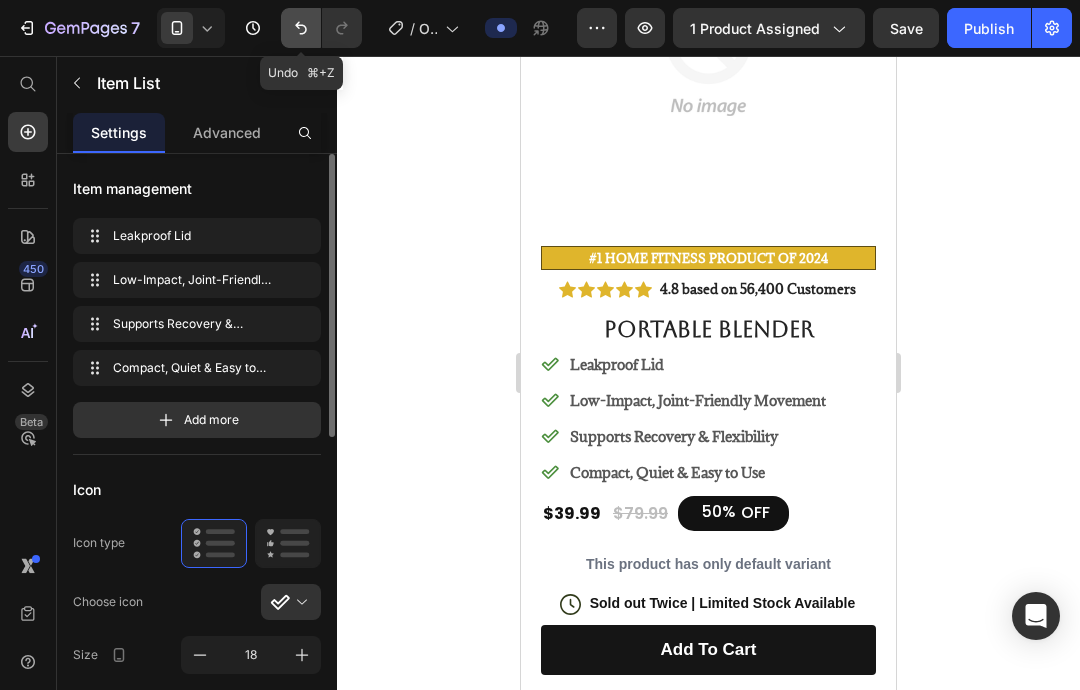 click 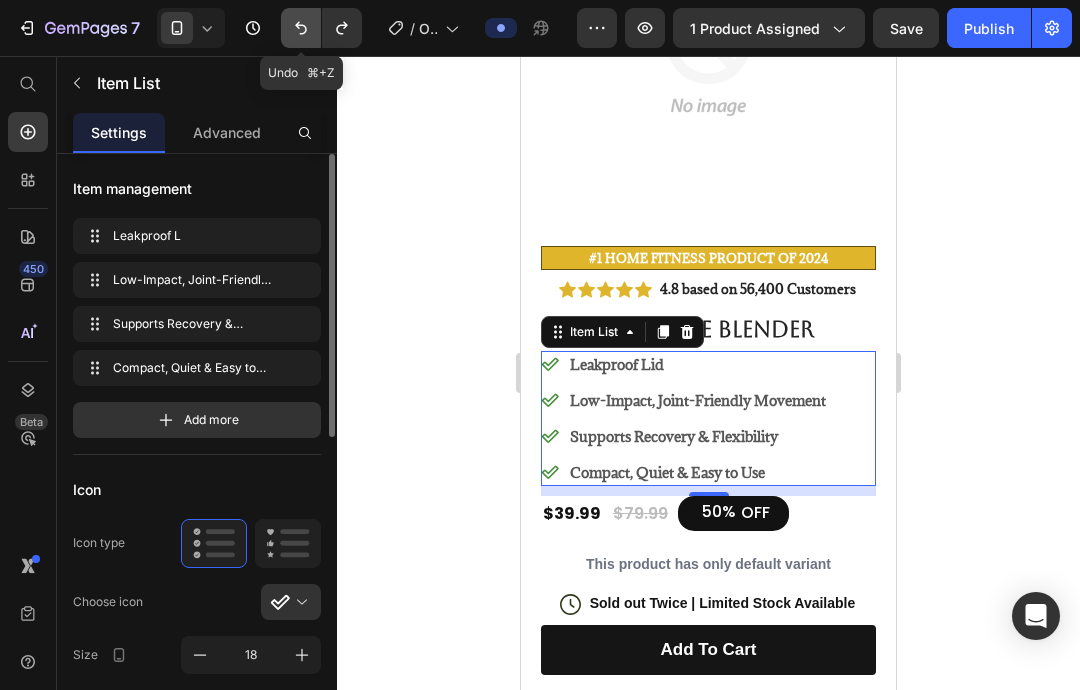 click 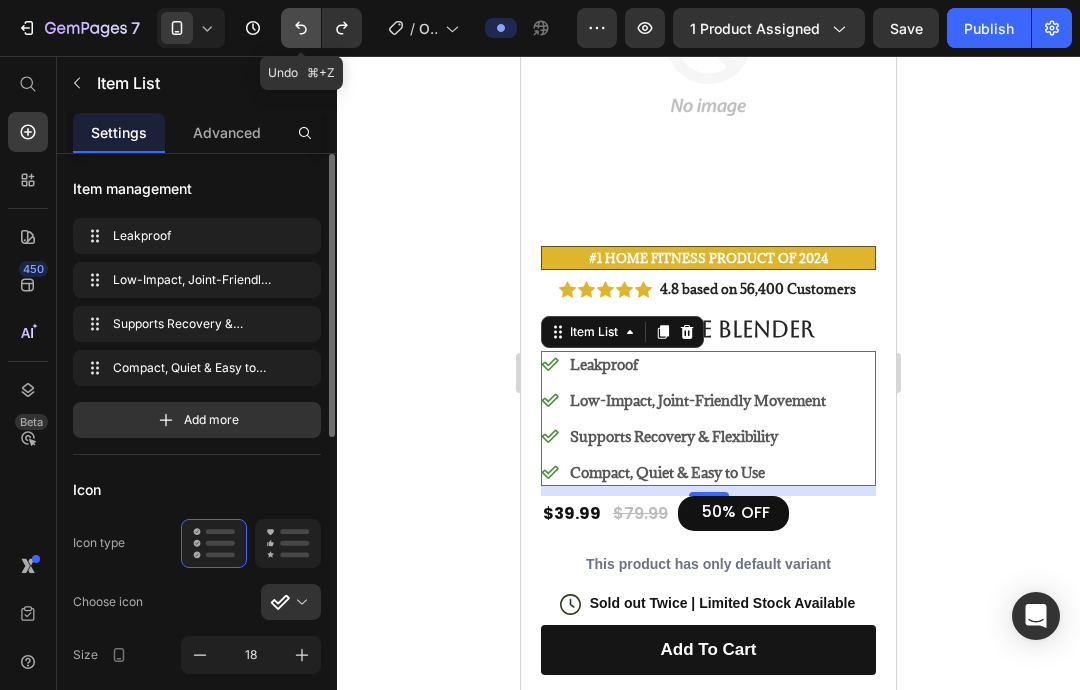 click 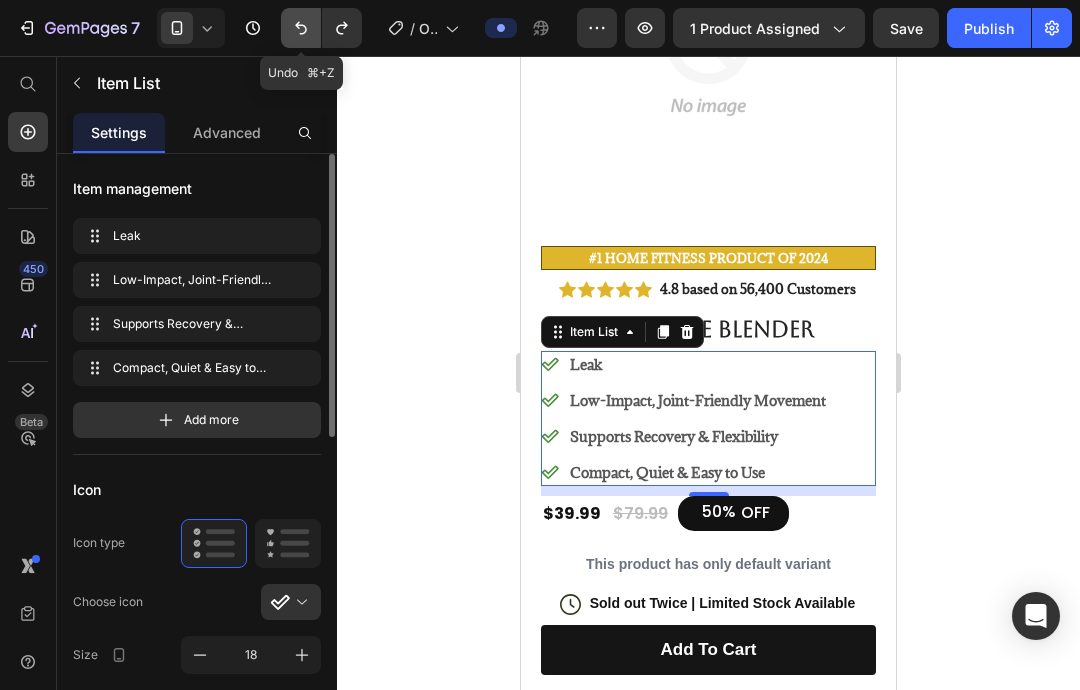 click 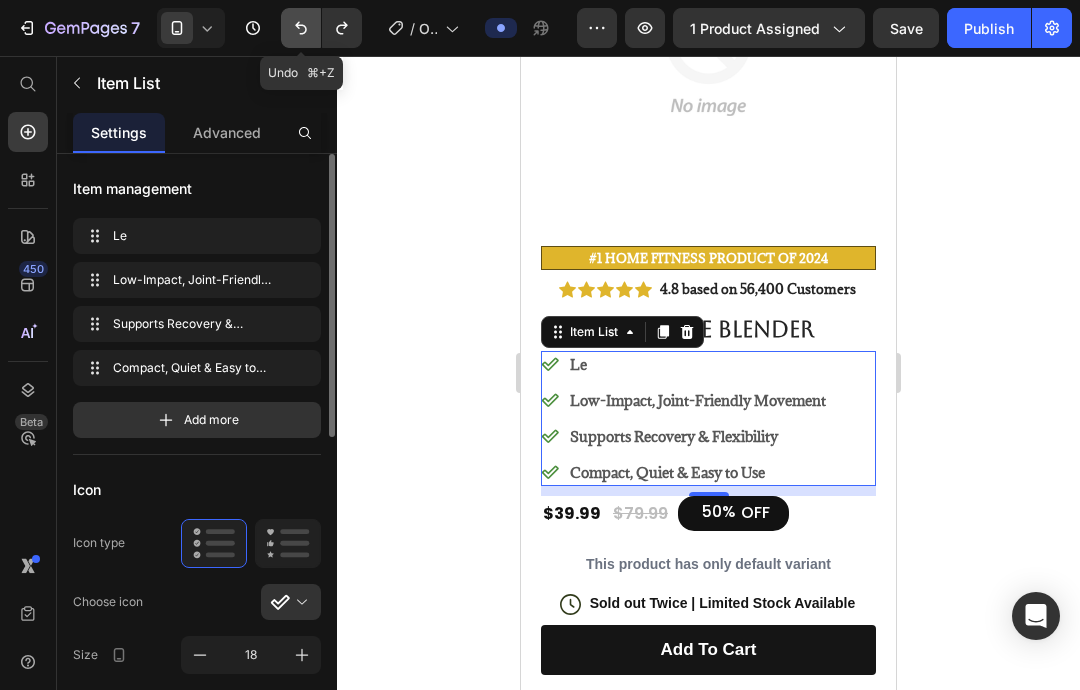 click 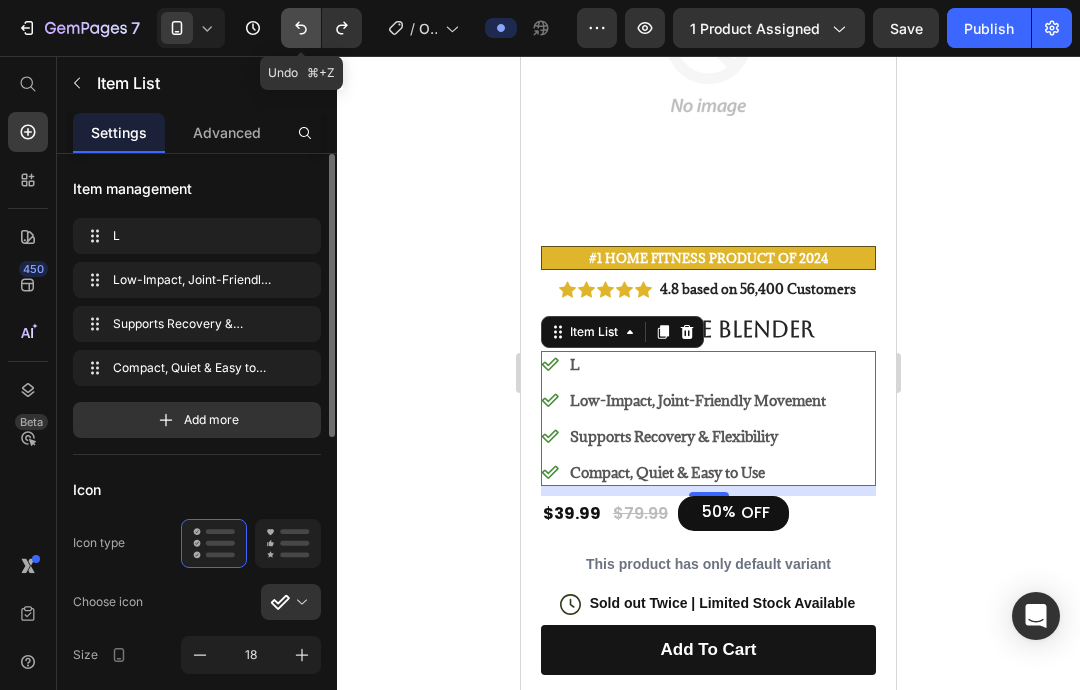 click 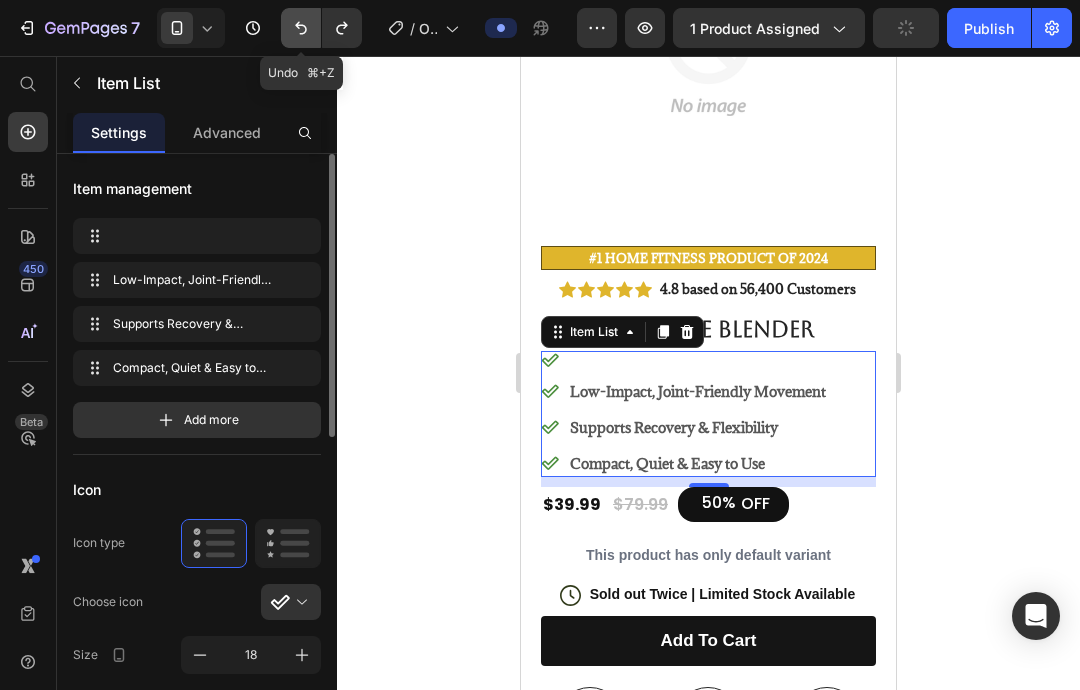 click 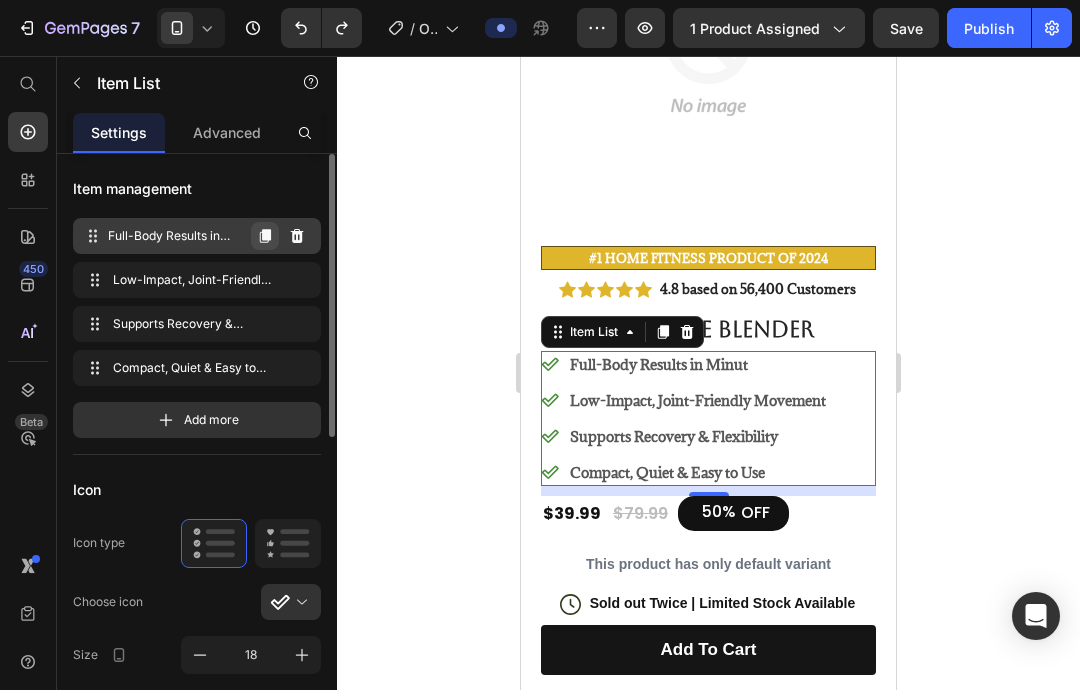 click 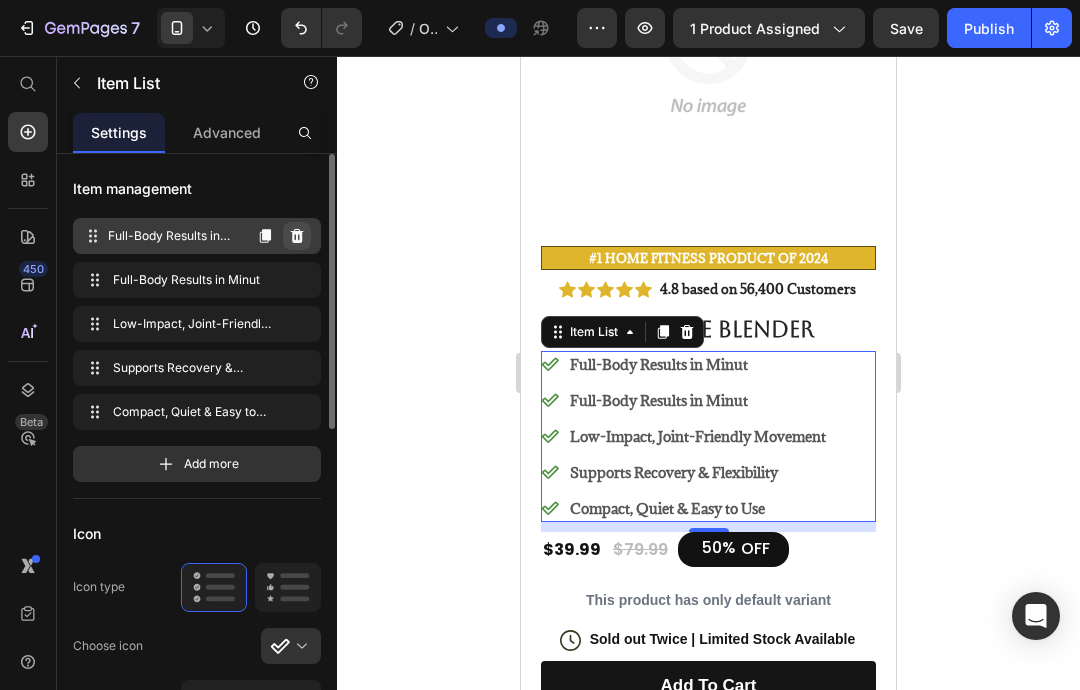 click 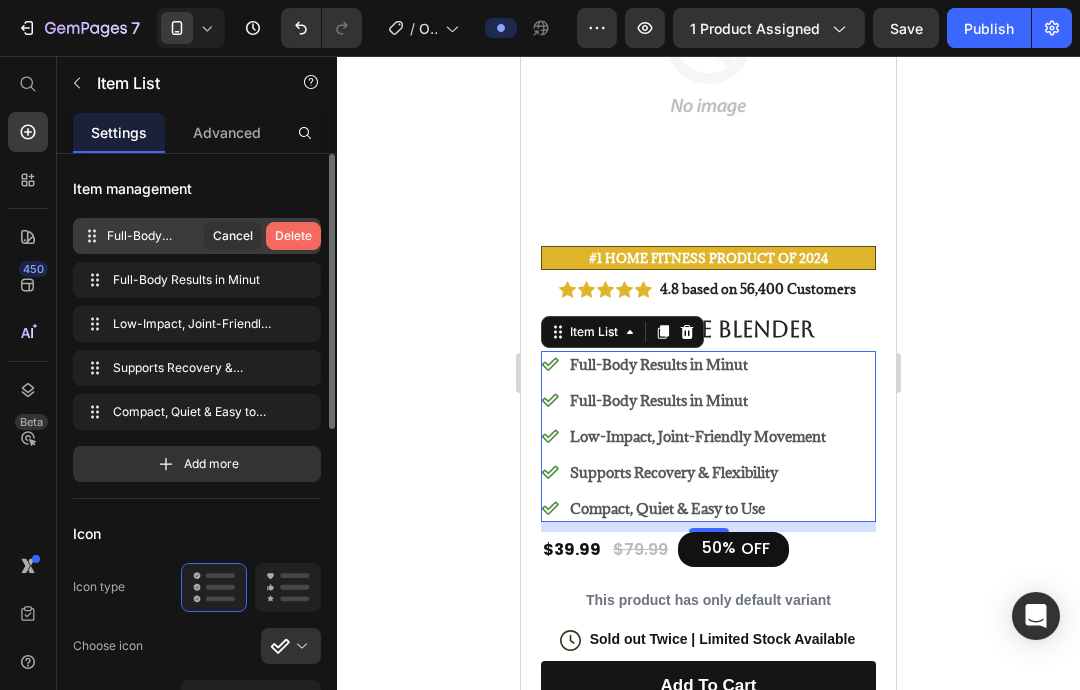 click on "Delete" at bounding box center (293, 236) 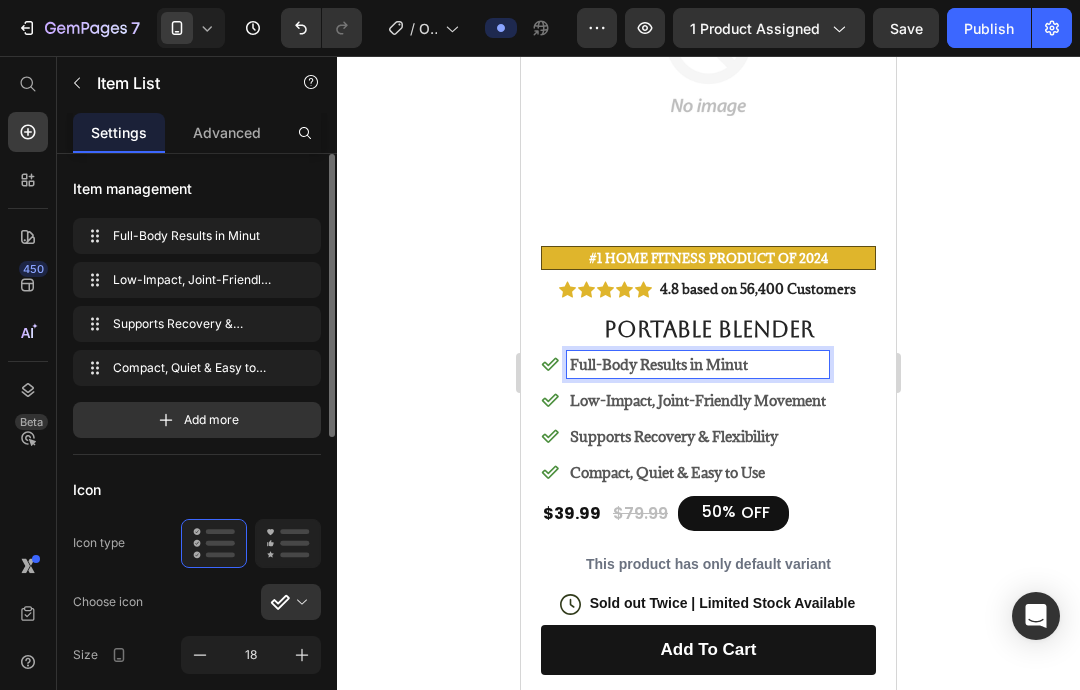 click on "Full-Body Results in Minut" at bounding box center [698, 364] 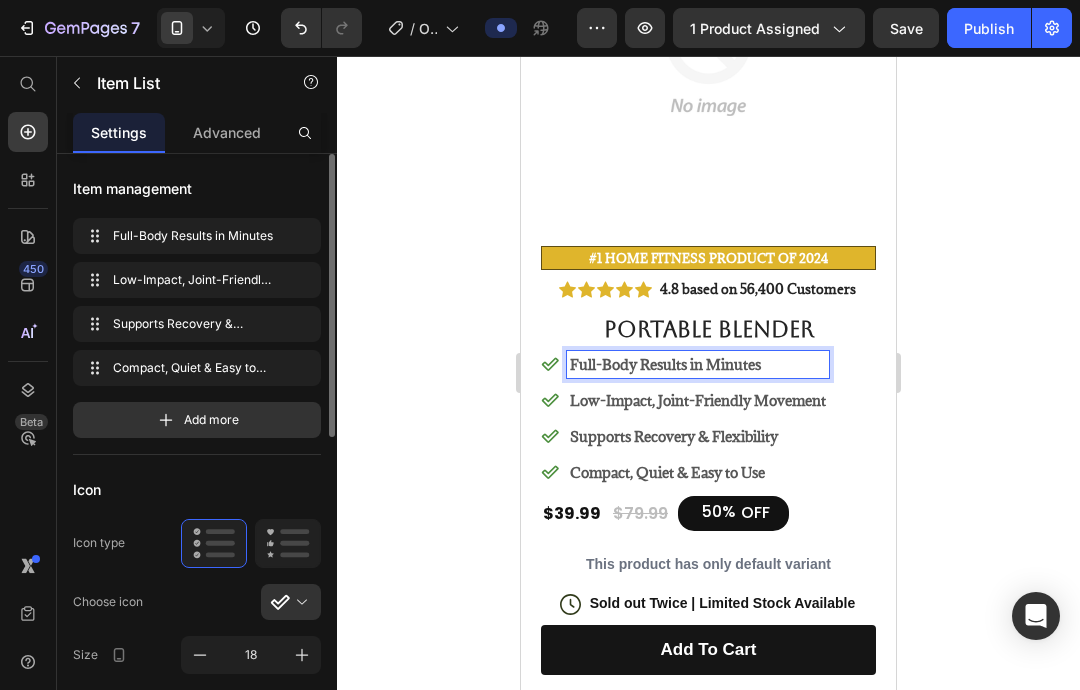 click on "Full-Body Results in Minutes" at bounding box center (698, 364) 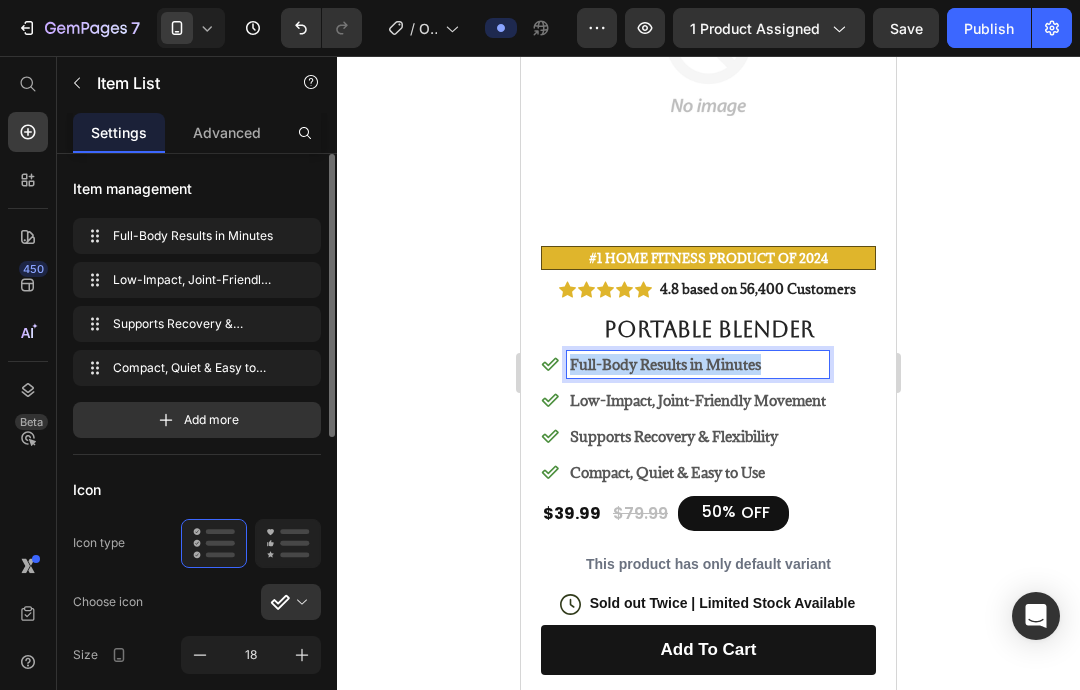 click on "Full-Body Results in Minutes" at bounding box center (698, 364) 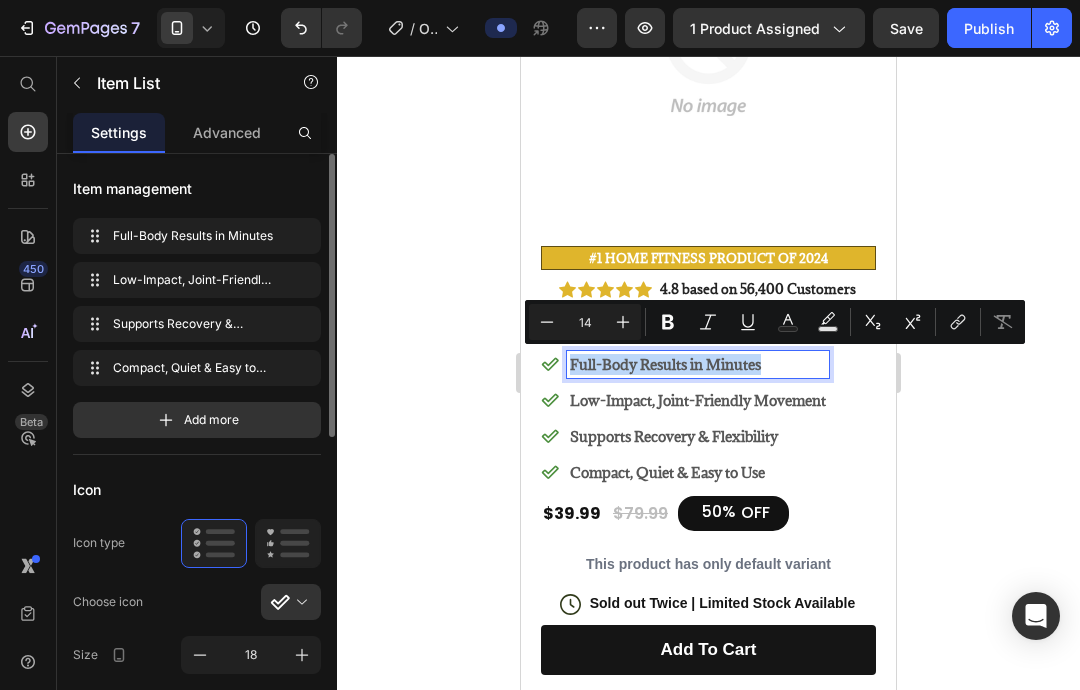 copy on "Full-Body Results in Minutes" 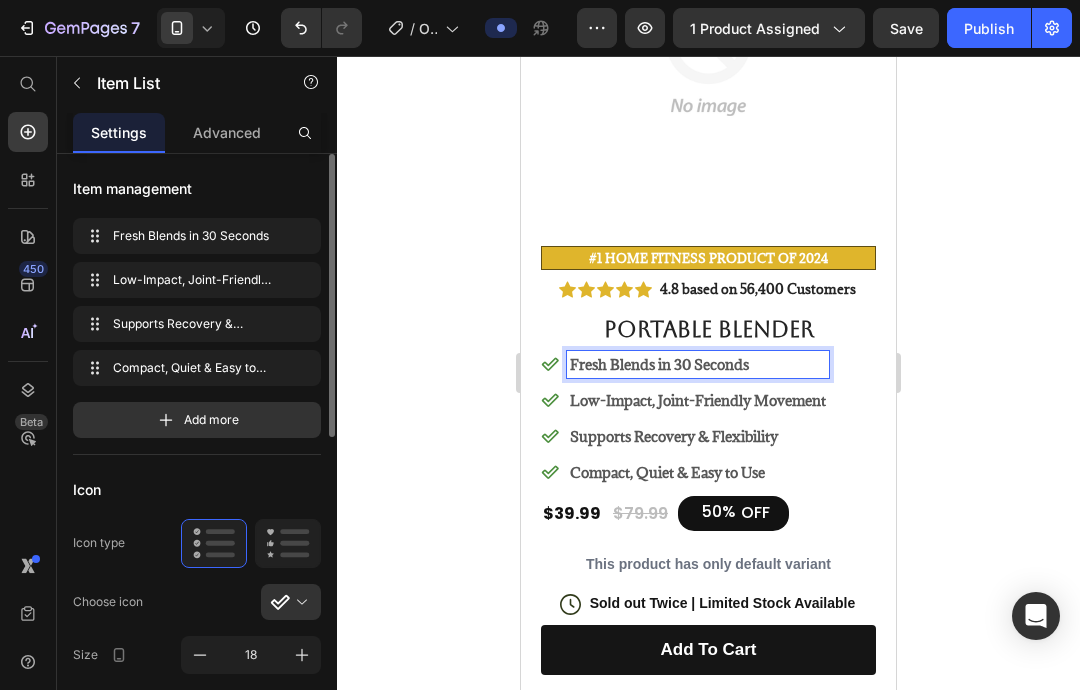 click on "Low-Impact, Joint-Friendly Movement" at bounding box center [698, 400] 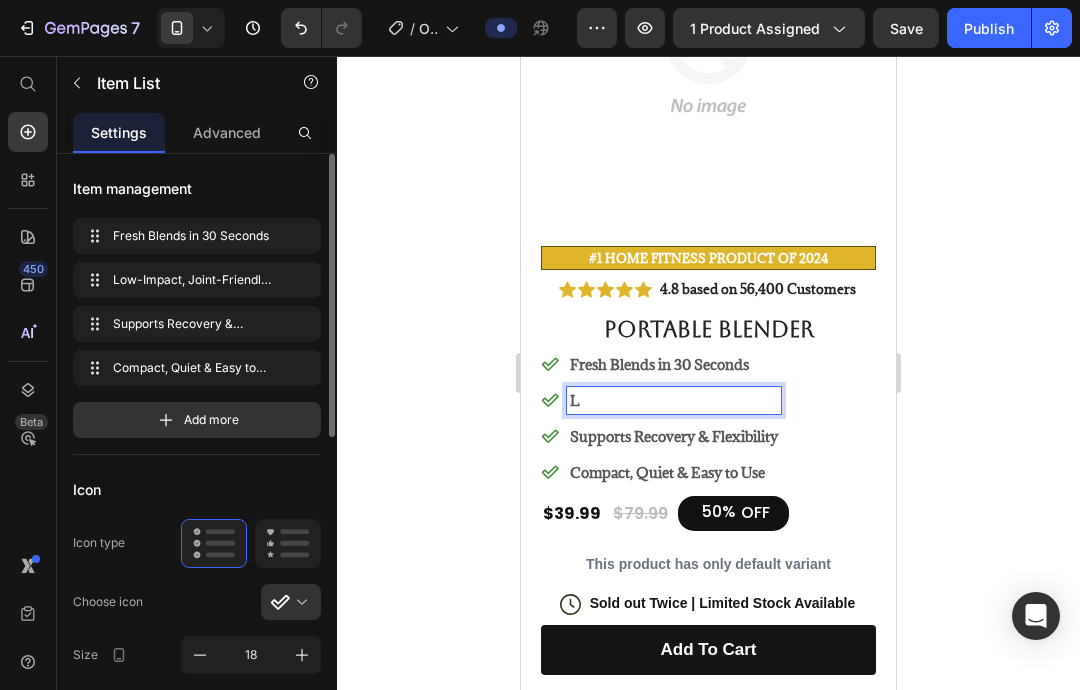 type 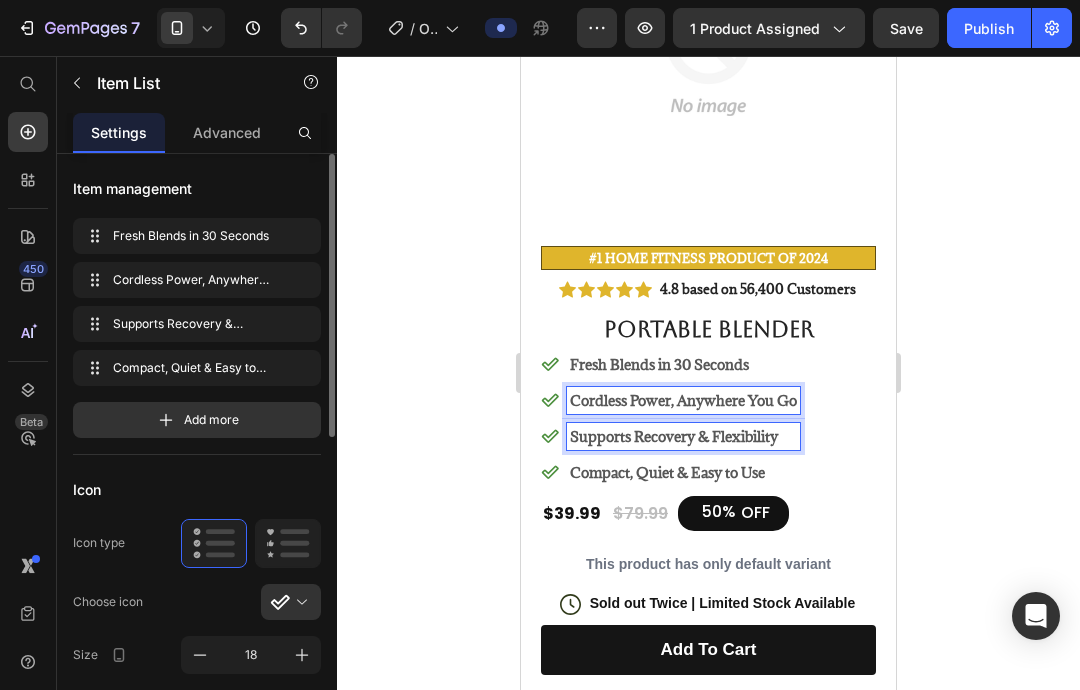 click on "Supports Recovery & Flexibility" at bounding box center (674, 436) 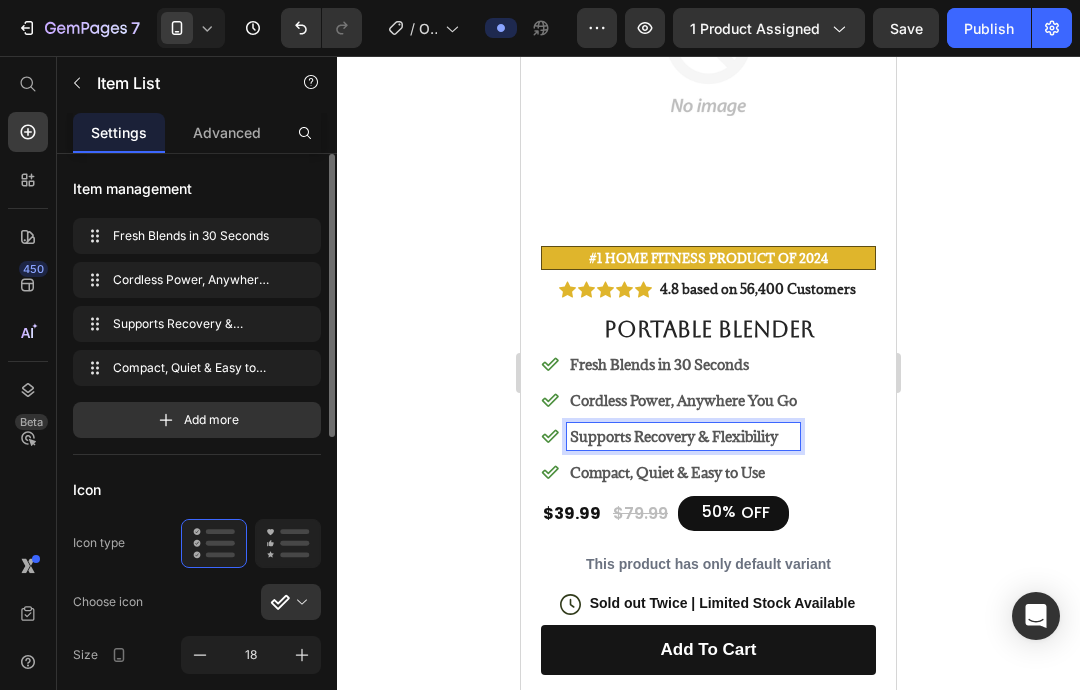 click on "Supports Recovery & Flexibility" at bounding box center [674, 436] 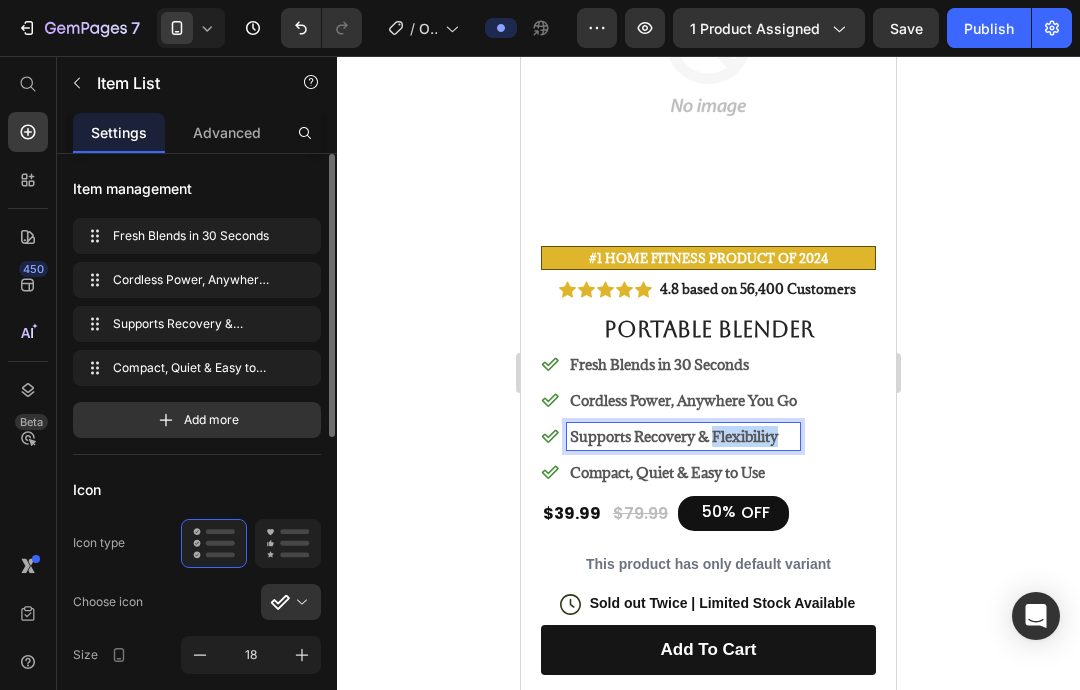 click on "Supports Recovery & Flexibility" at bounding box center (674, 436) 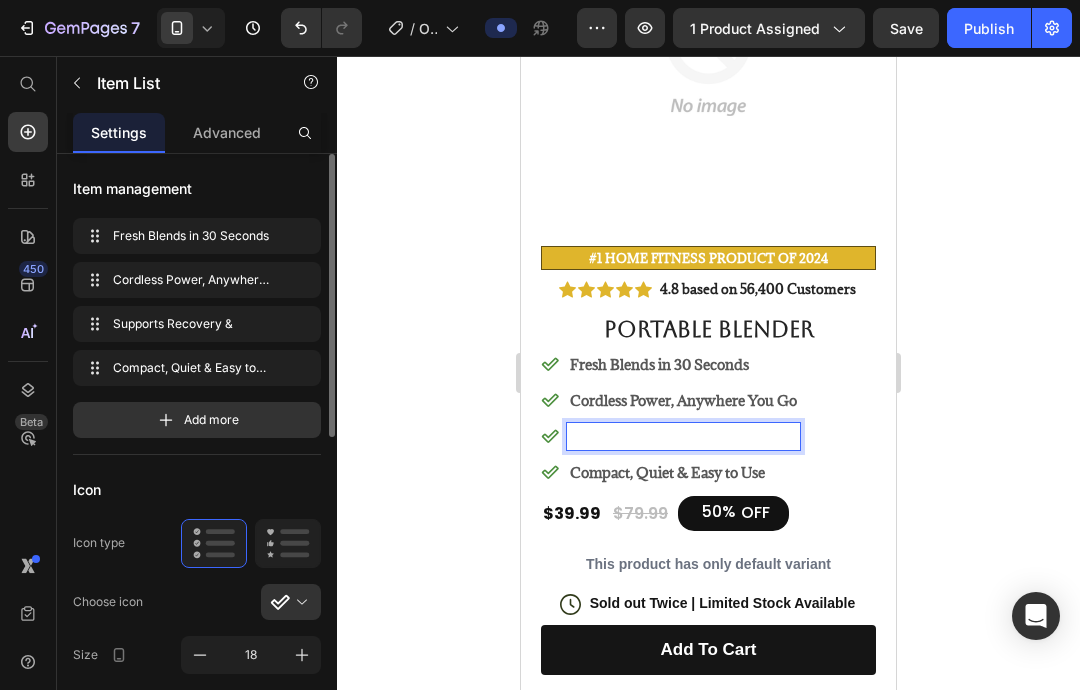 type 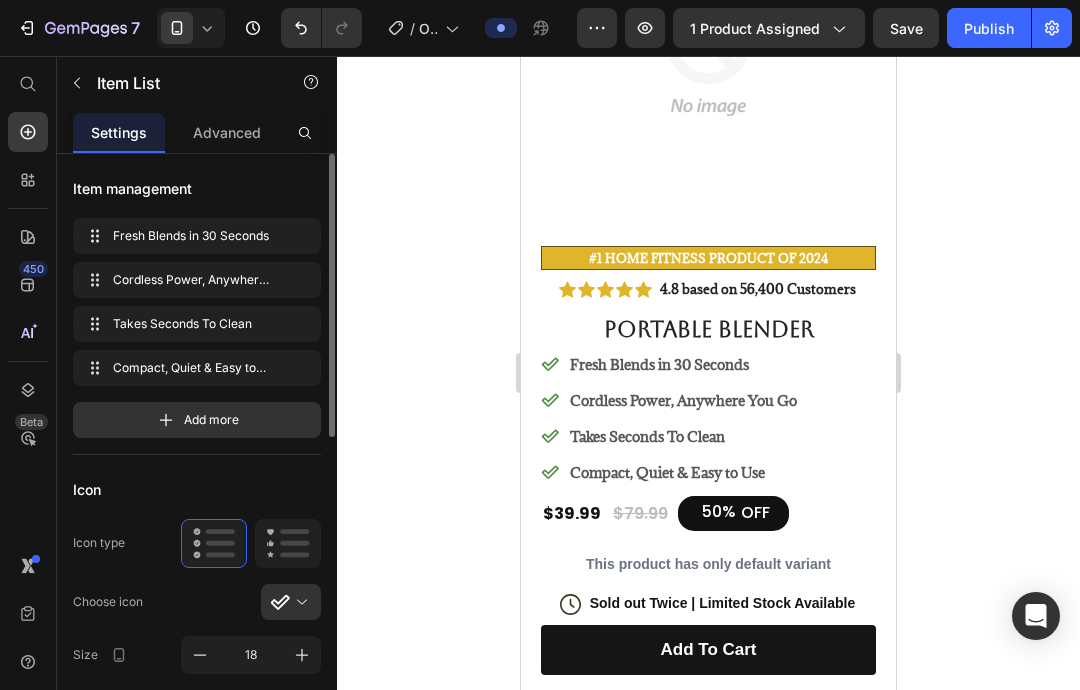 click on "Compact, Quiet & Easy to Use" at bounding box center (667, 472) 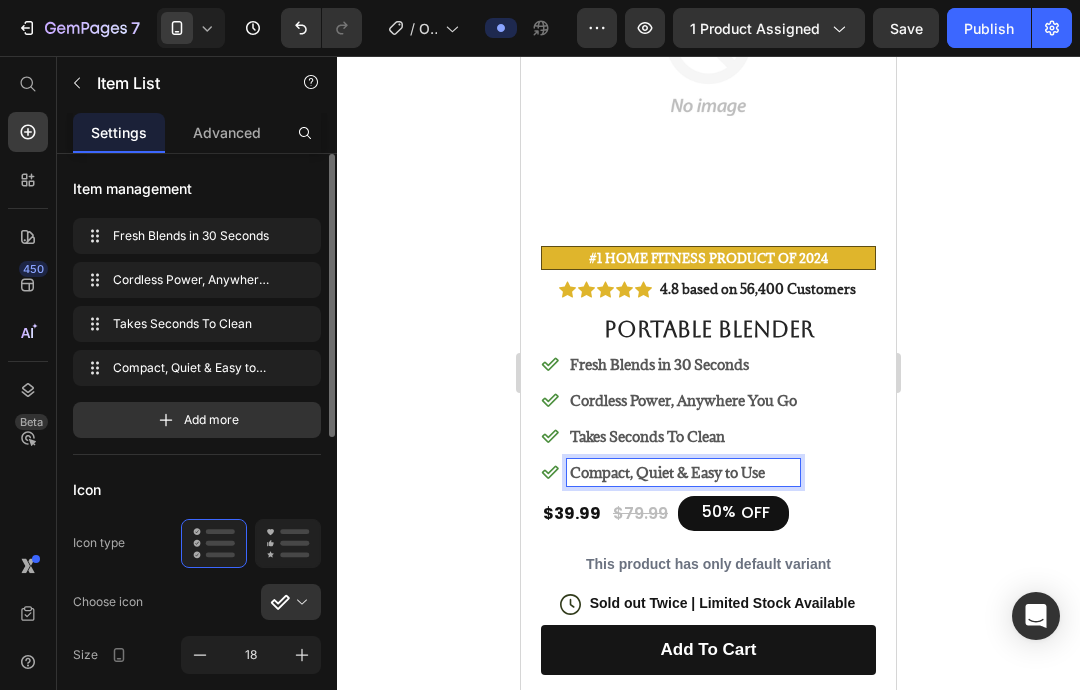 click on "Compact, Quiet & Easy to Use" at bounding box center (667, 472) 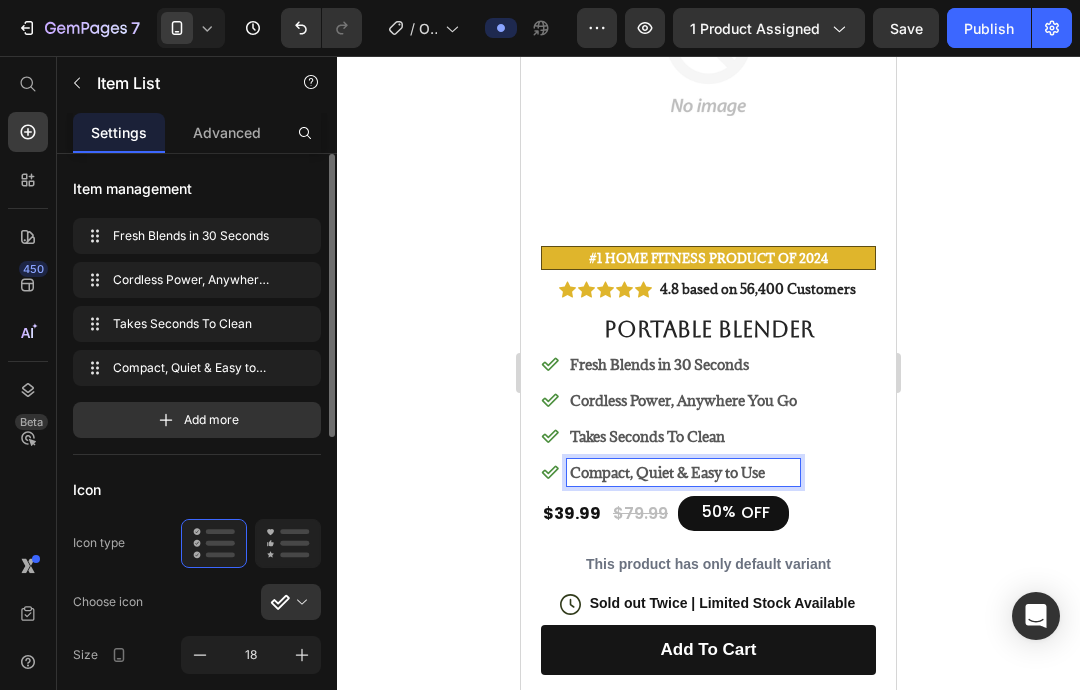 click on "Compact, Quiet & Easy to Use" at bounding box center [667, 472] 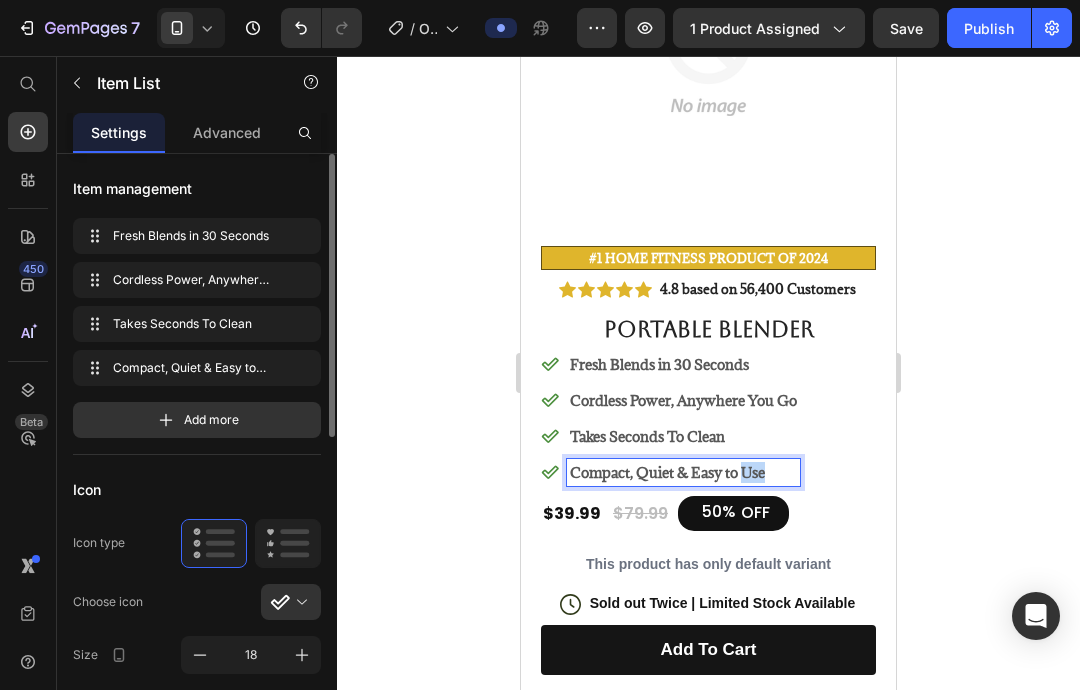 click on "Compact, Quiet & Easy to Use" at bounding box center [667, 472] 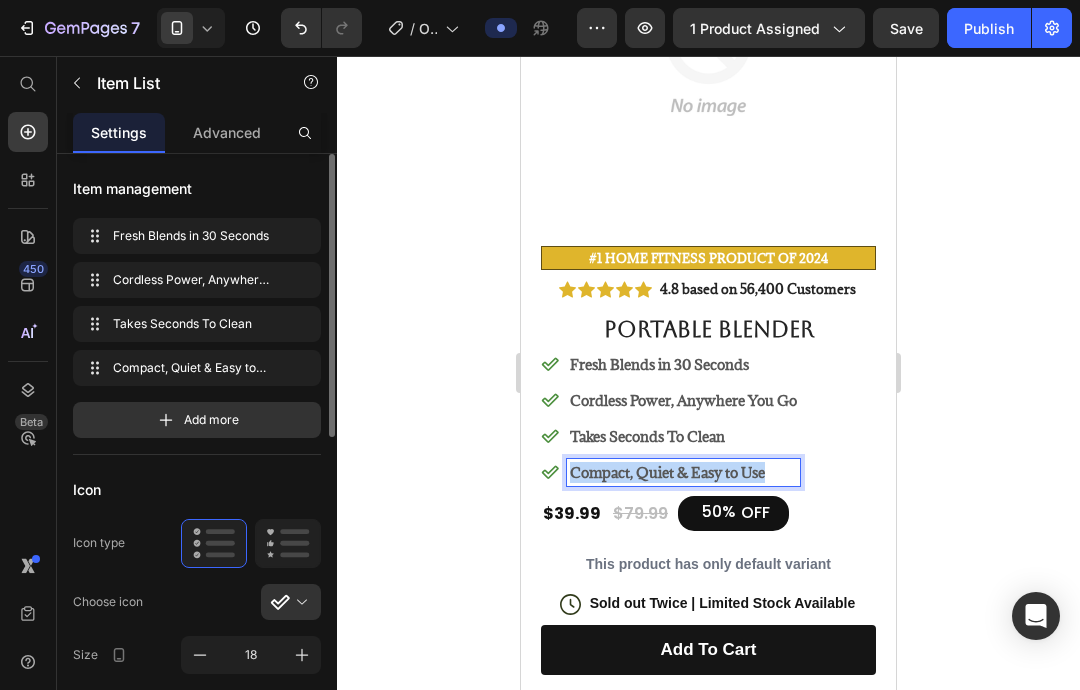 click on "Compact, Quiet & Easy to Use" at bounding box center [667, 472] 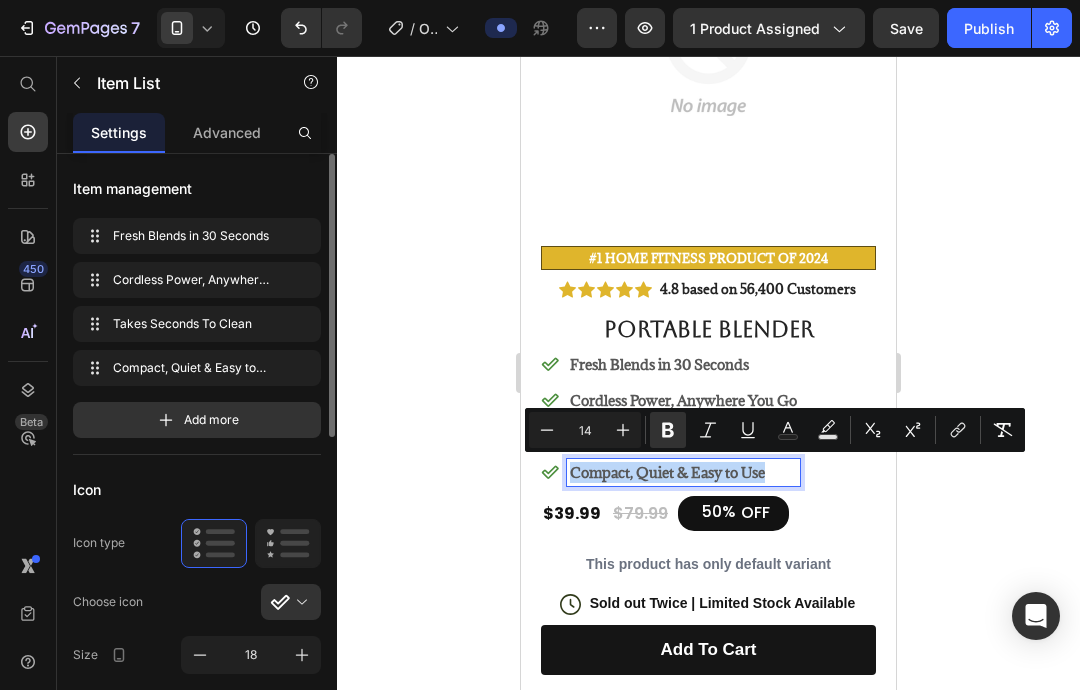 click on "Compact, Quiet & Easy to Use" at bounding box center [683, 472] 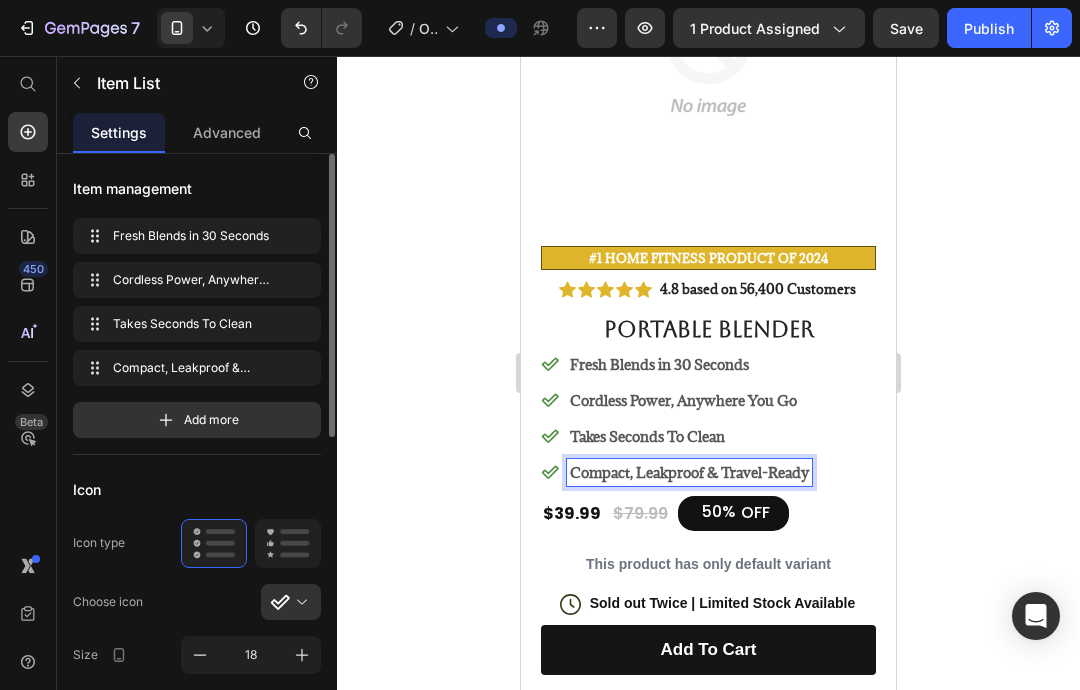 click 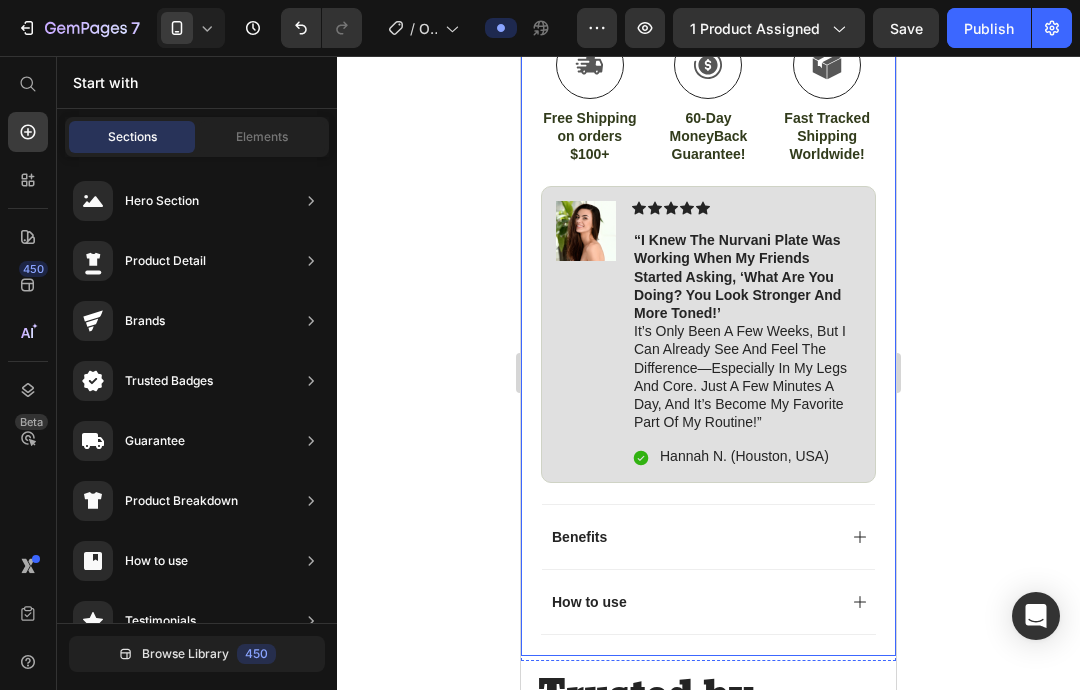 scroll, scrollTop: 925, scrollLeft: 0, axis: vertical 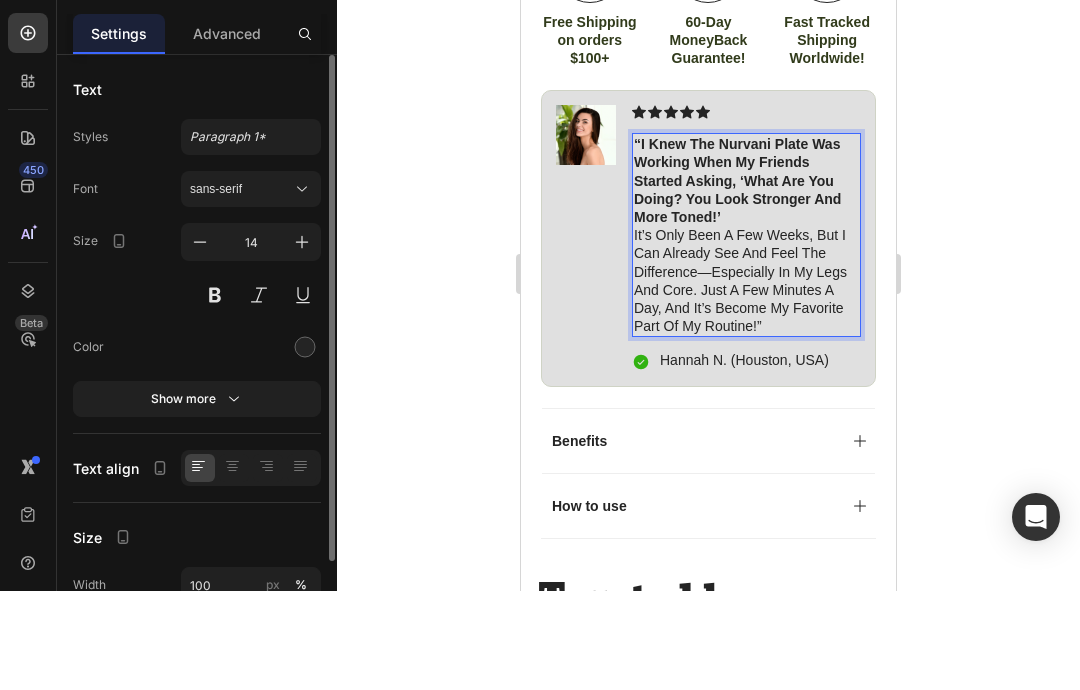 click on "“I knew the Nurvani Plate was working when my friends started asking, ‘What are you doing? You look stronger and more toned!’ It’s only been a few weeks, but I can already see and feel the difference—especially in my legs and core. Just a few minutes a day, and it’s become my favorite part of my routine!”" at bounding box center (746, 235) 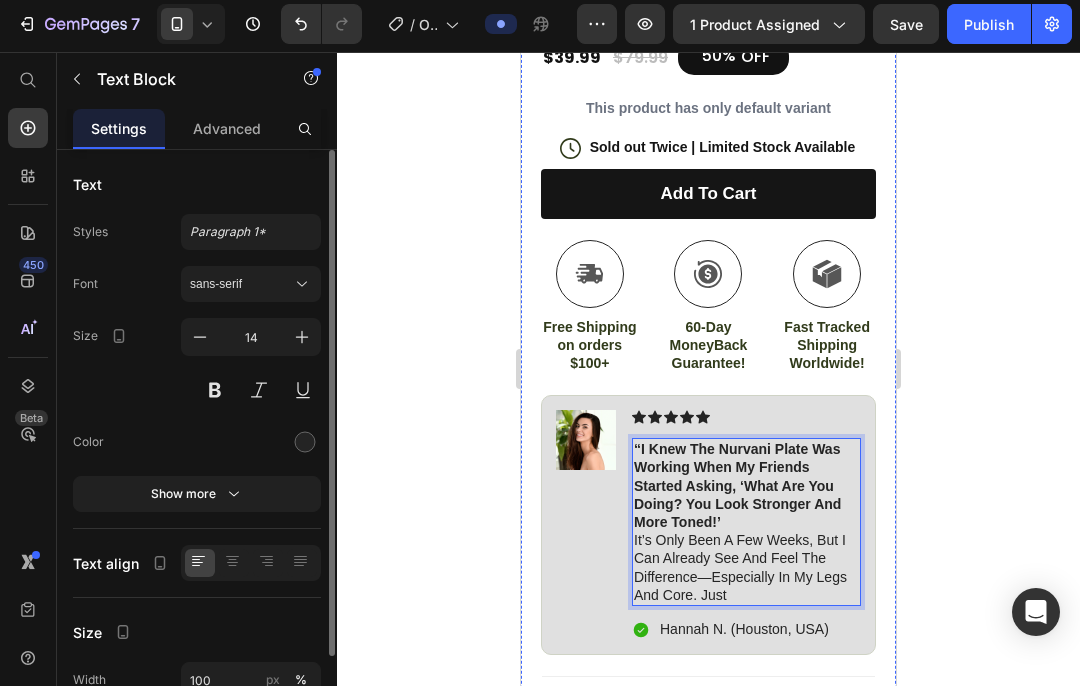 scroll, scrollTop: 879, scrollLeft: 0, axis: vertical 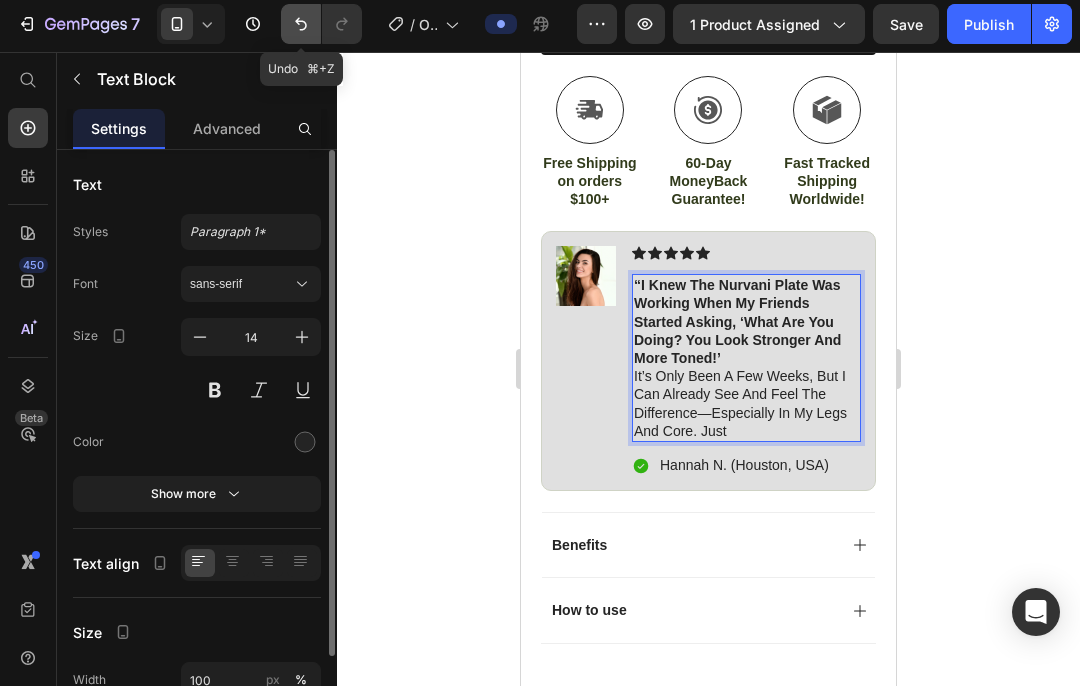 click 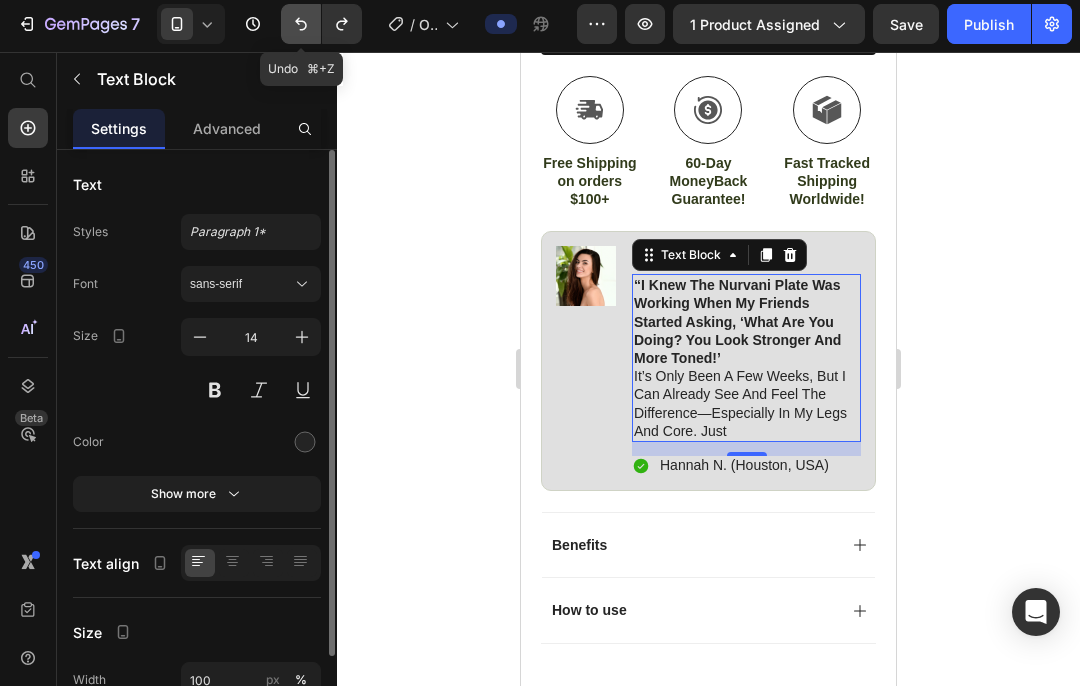 scroll, scrollTop: 4, scrollLeft: 0, axis: vertical 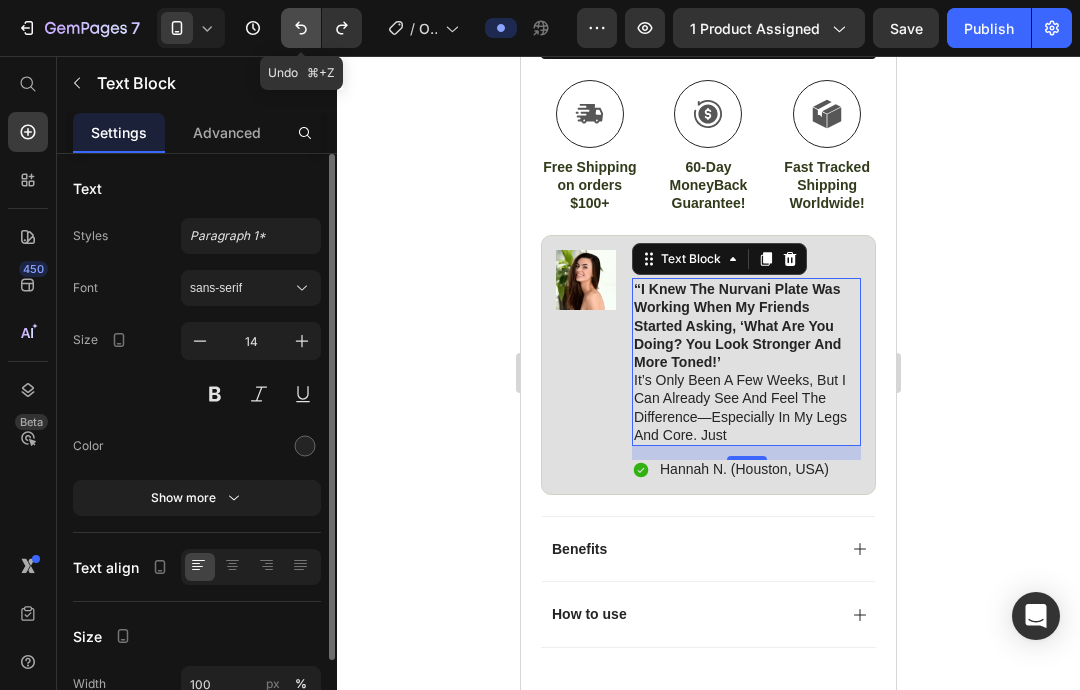 click 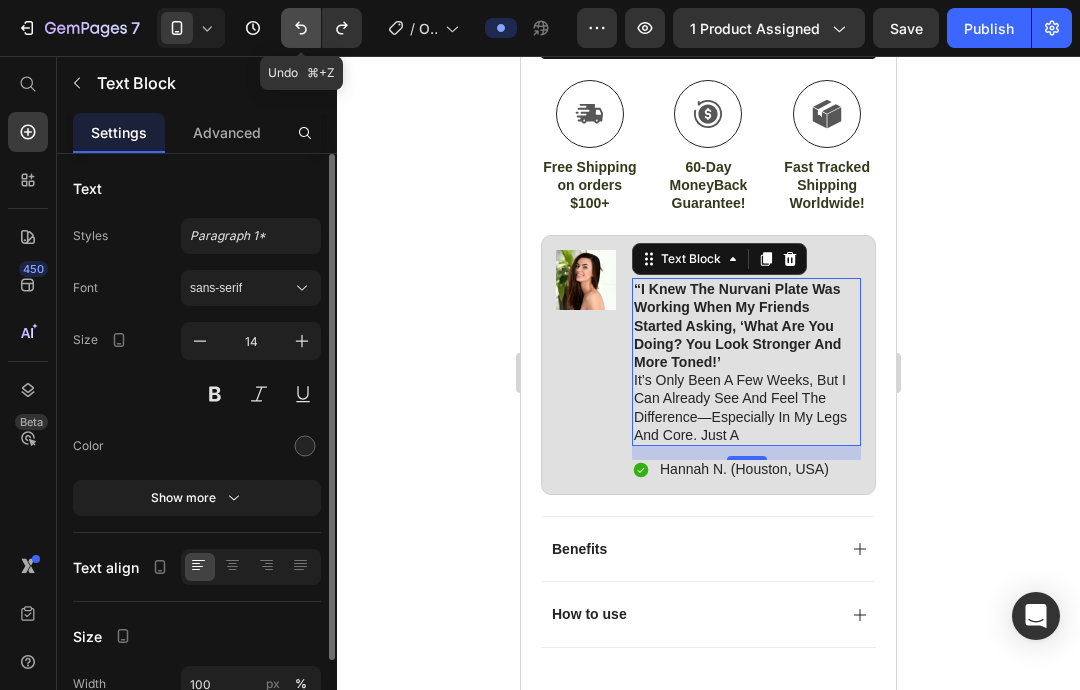 click 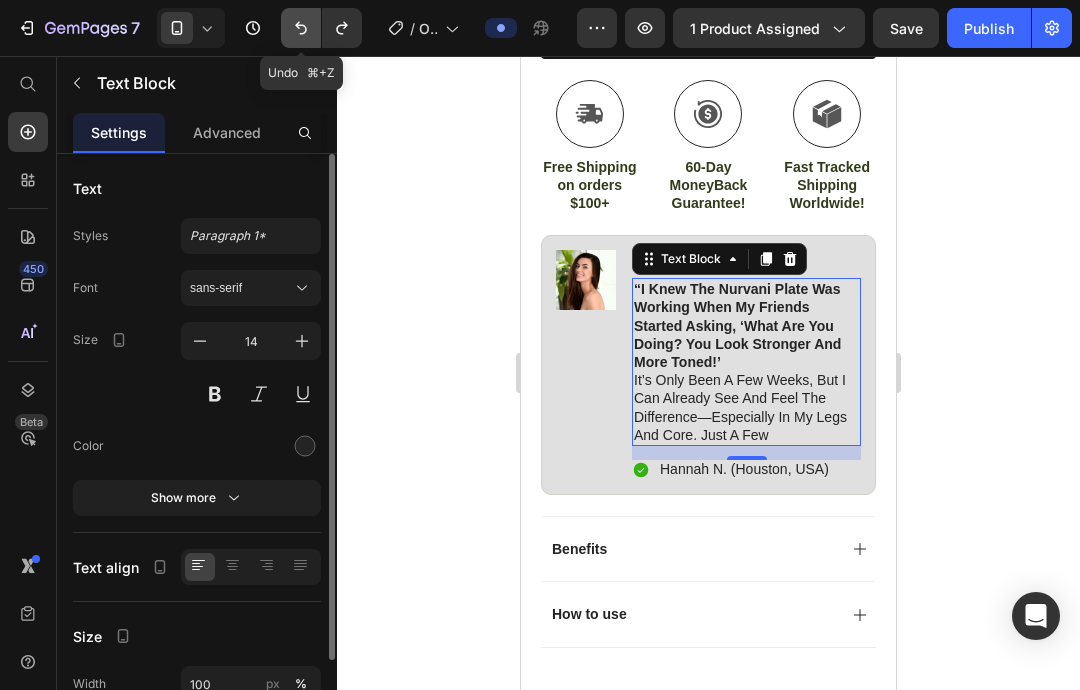 click 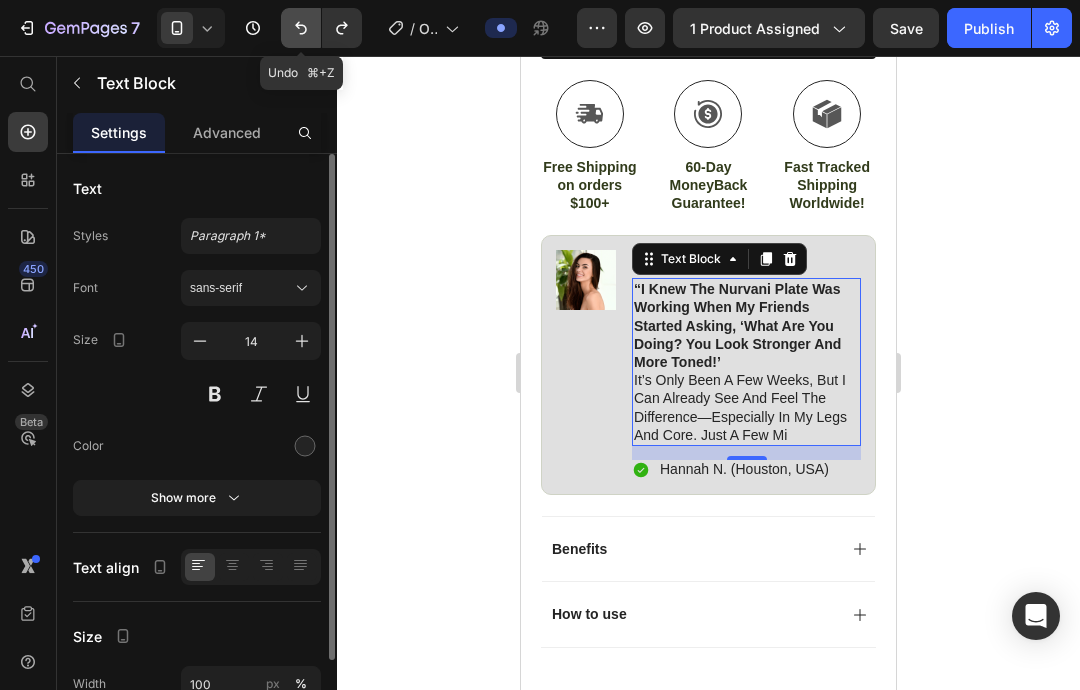 click 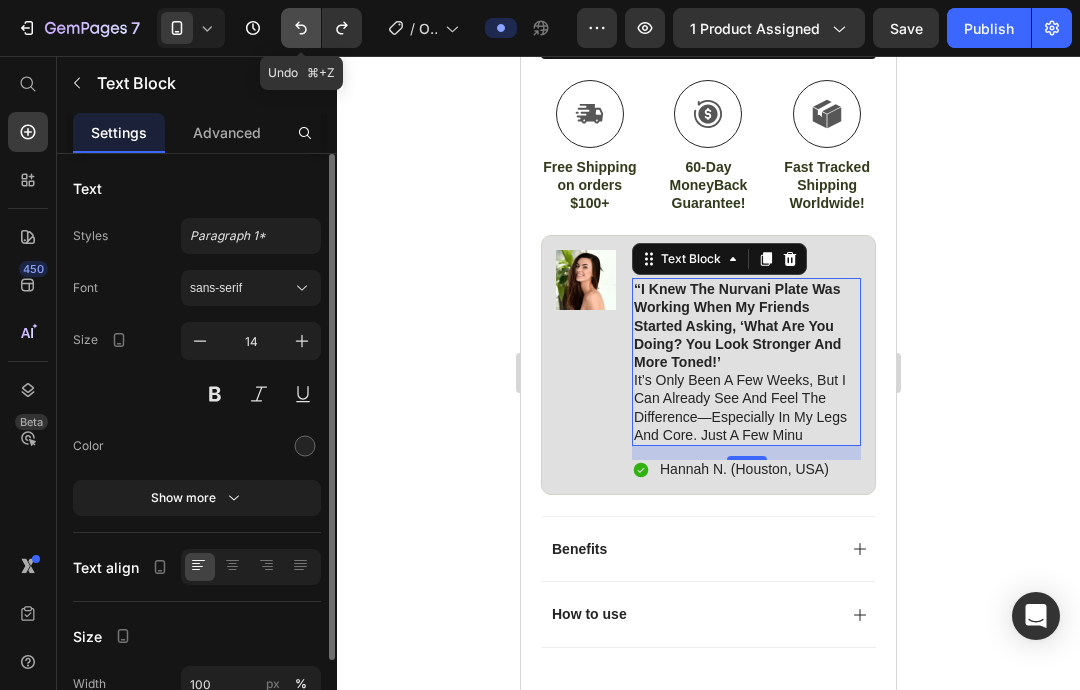 click 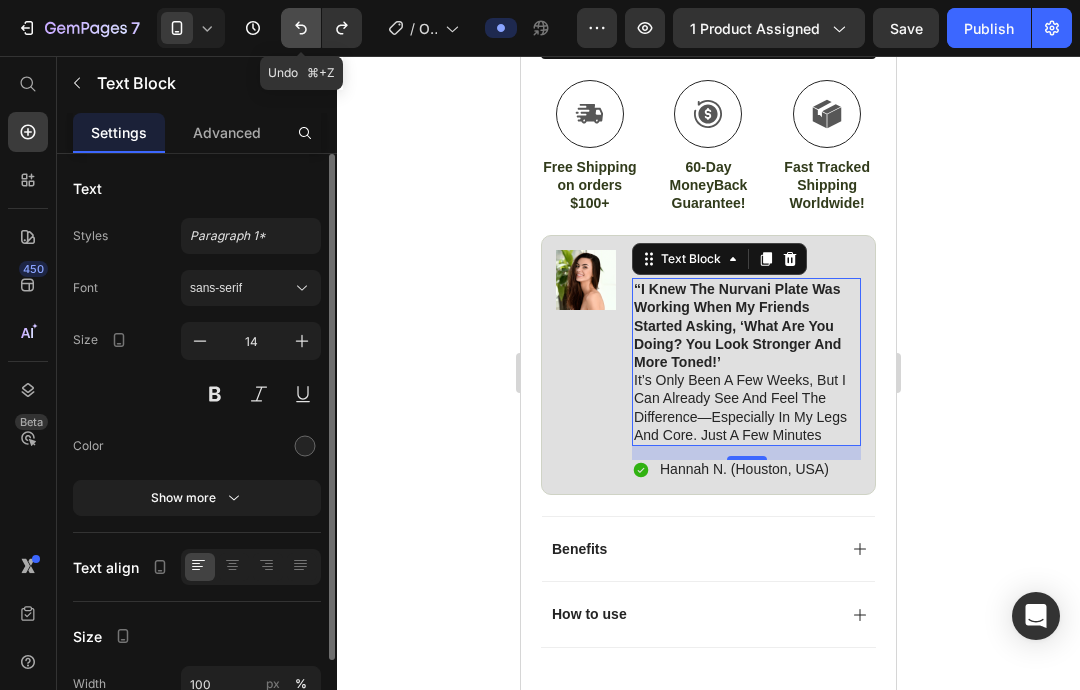 click 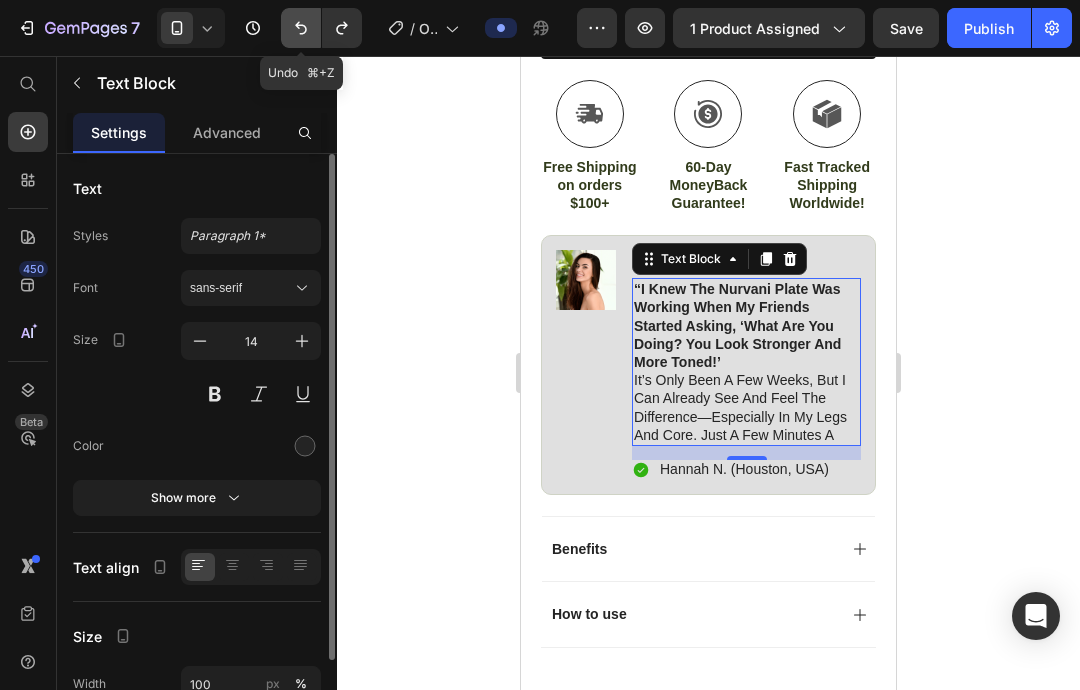 click 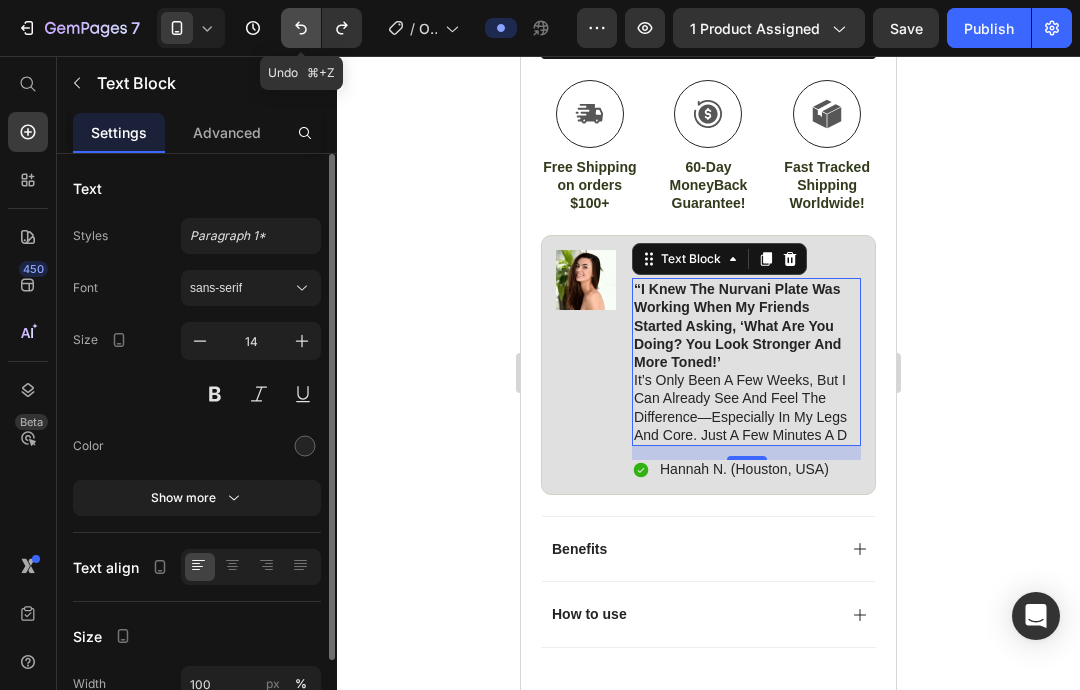 click 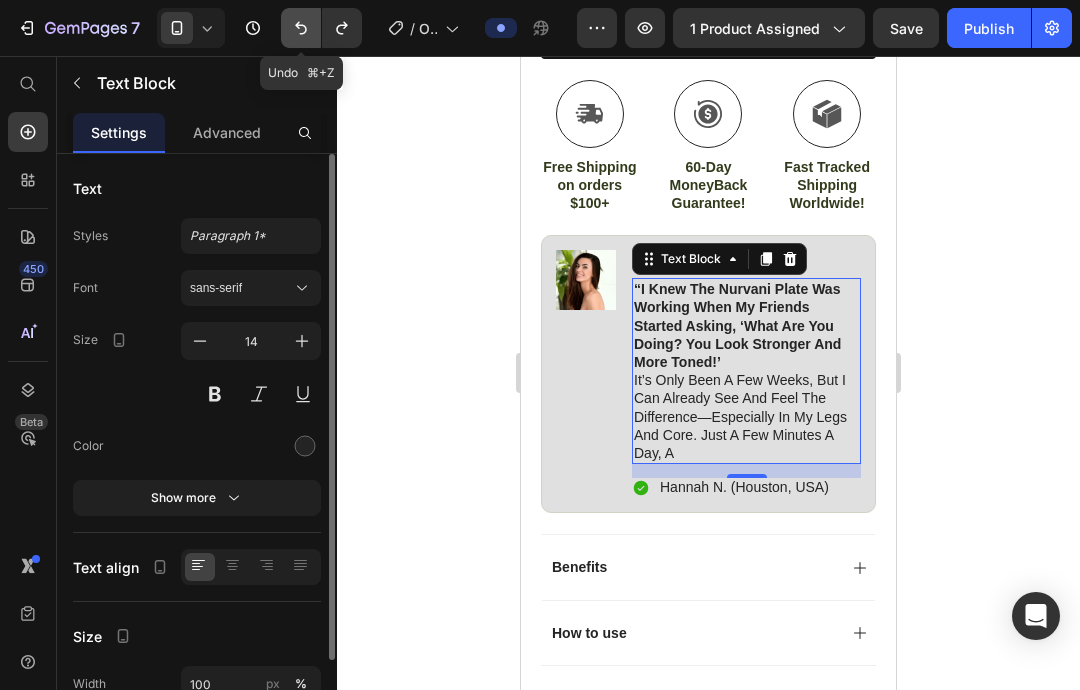 click 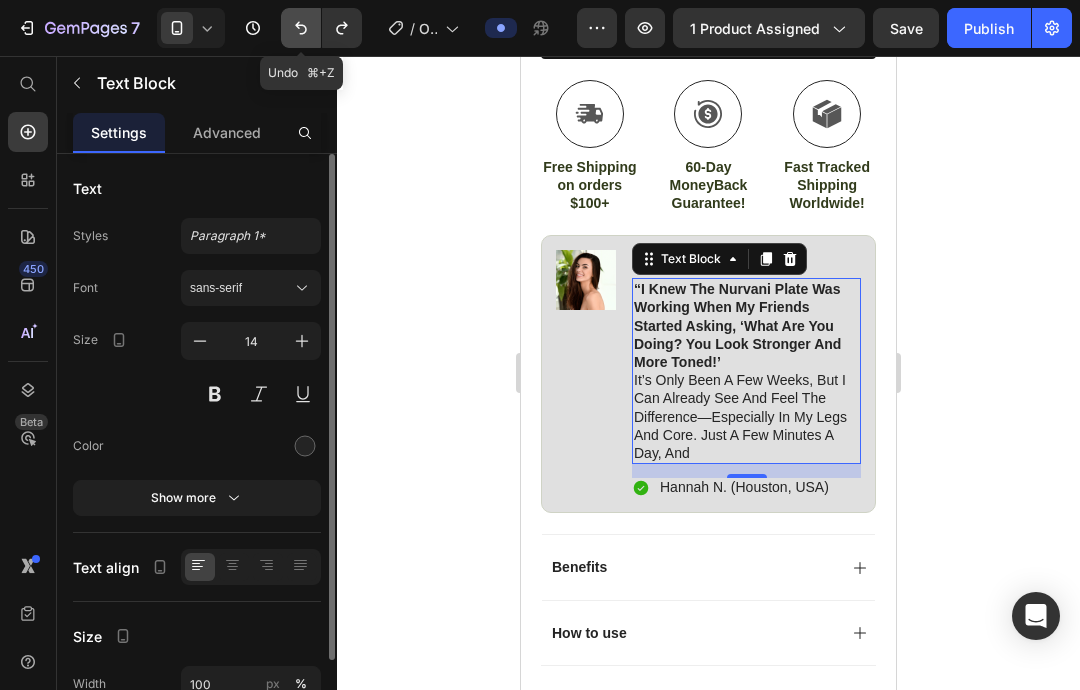 click 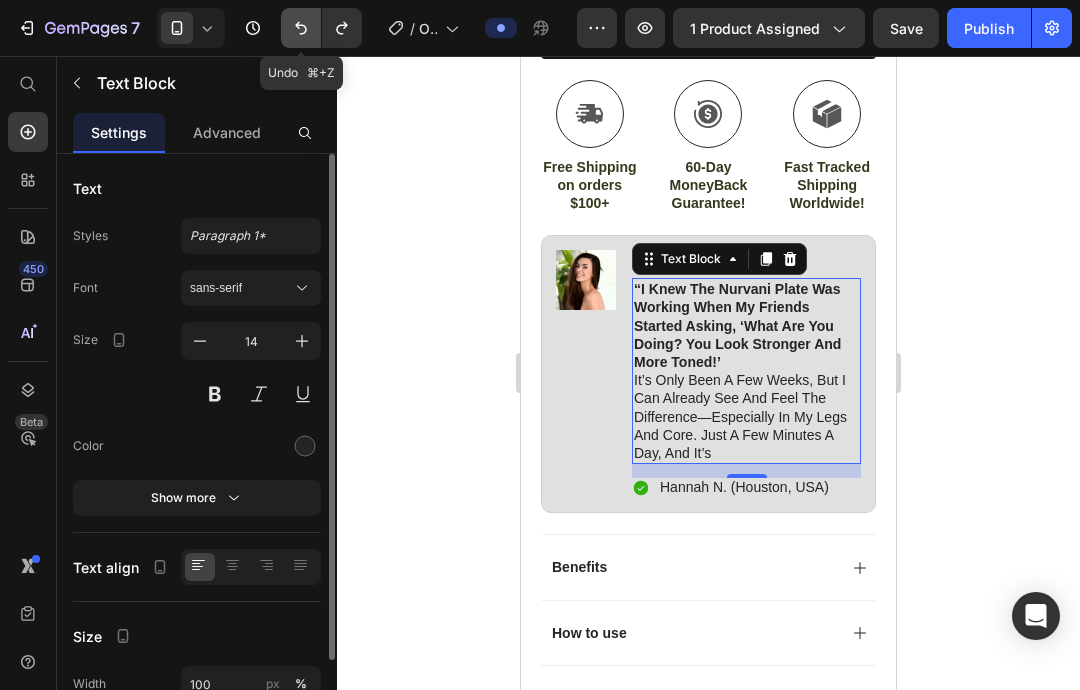 click 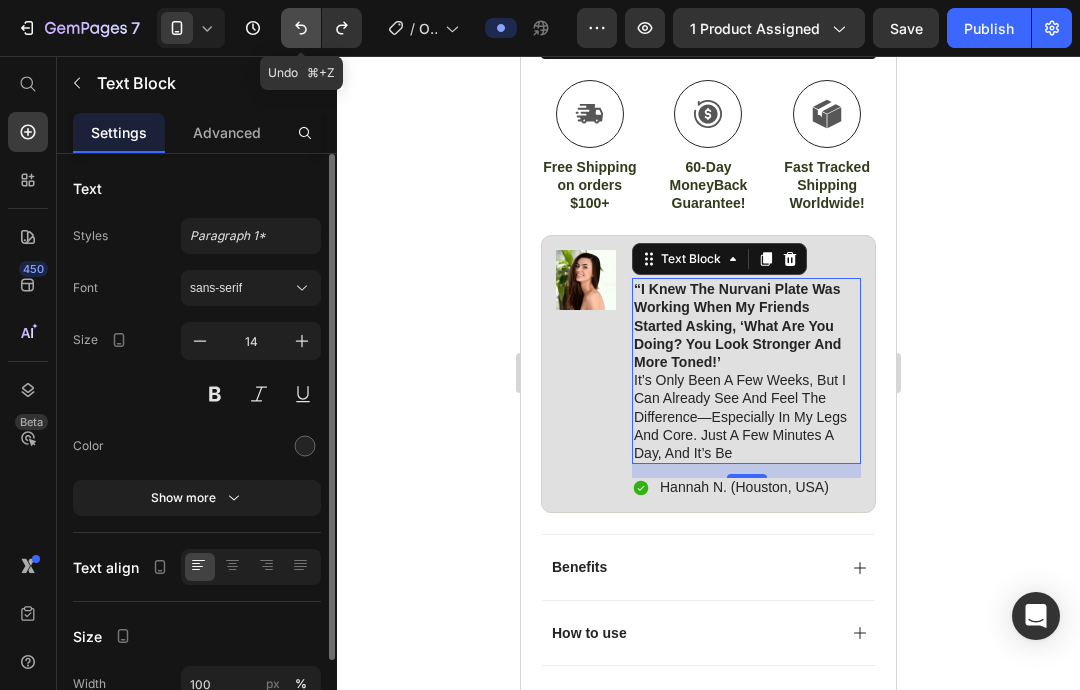 click 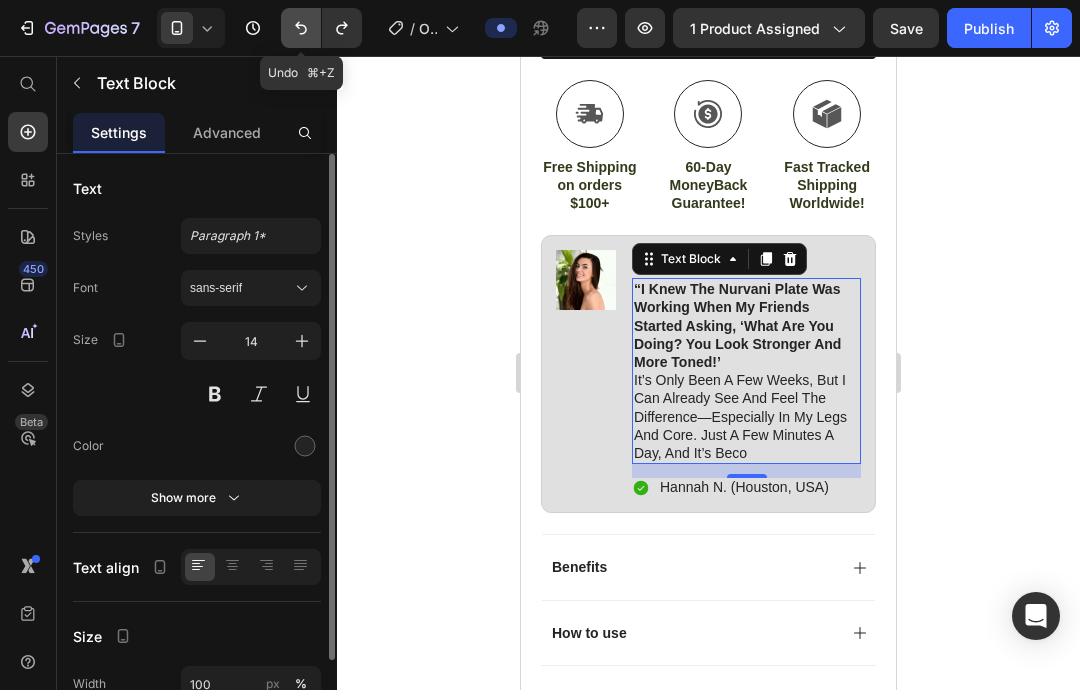 click 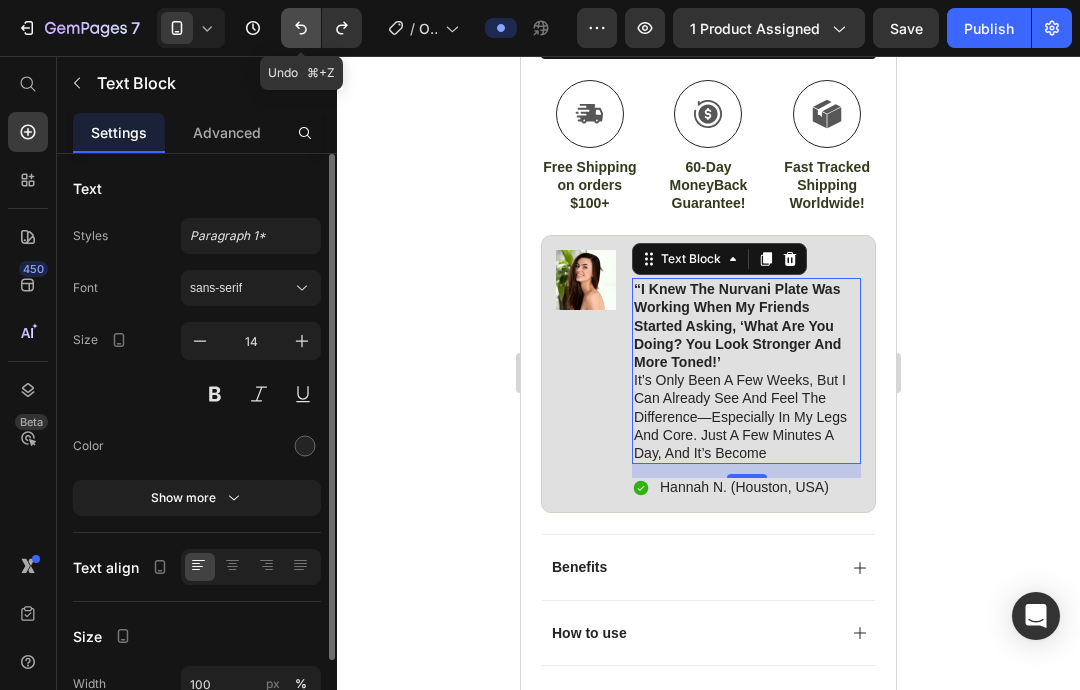 click 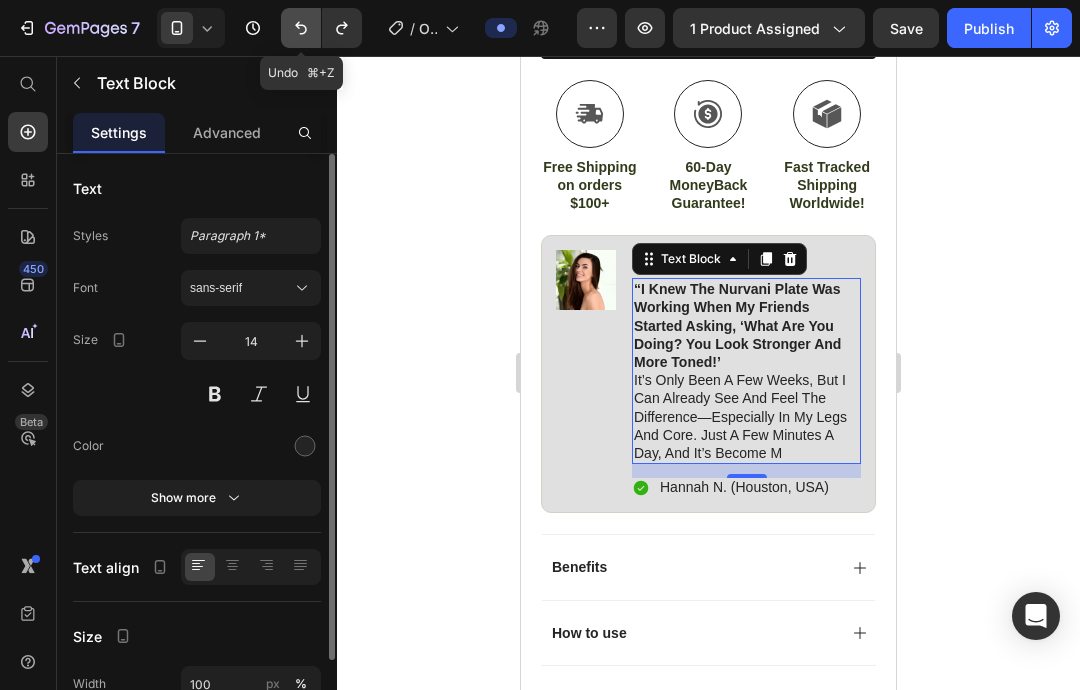click 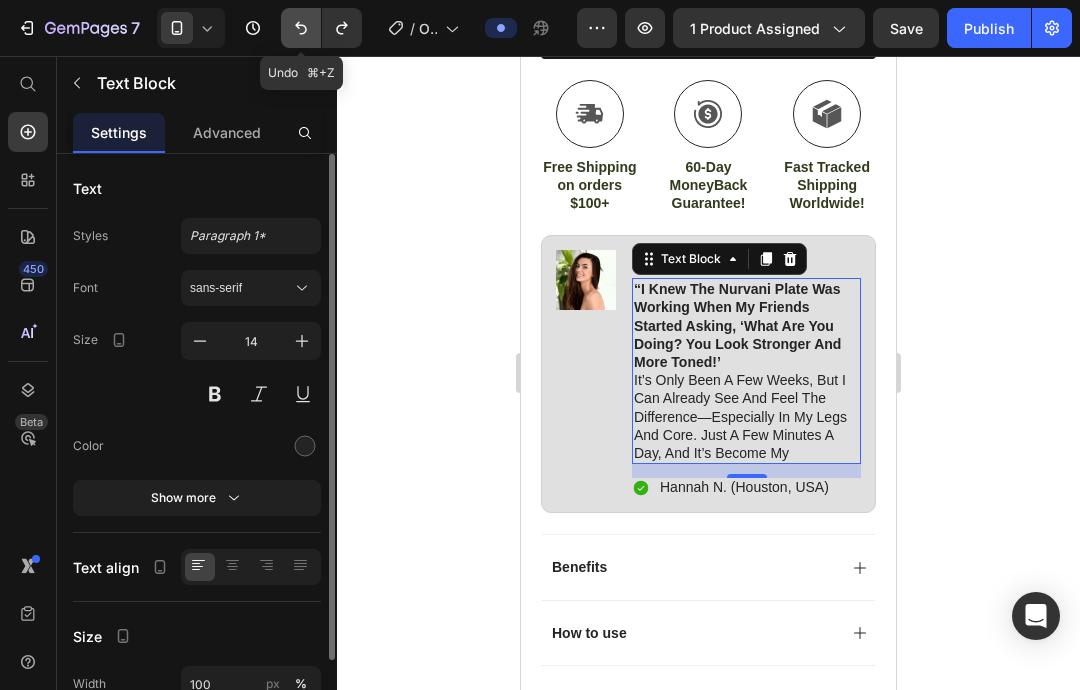 click 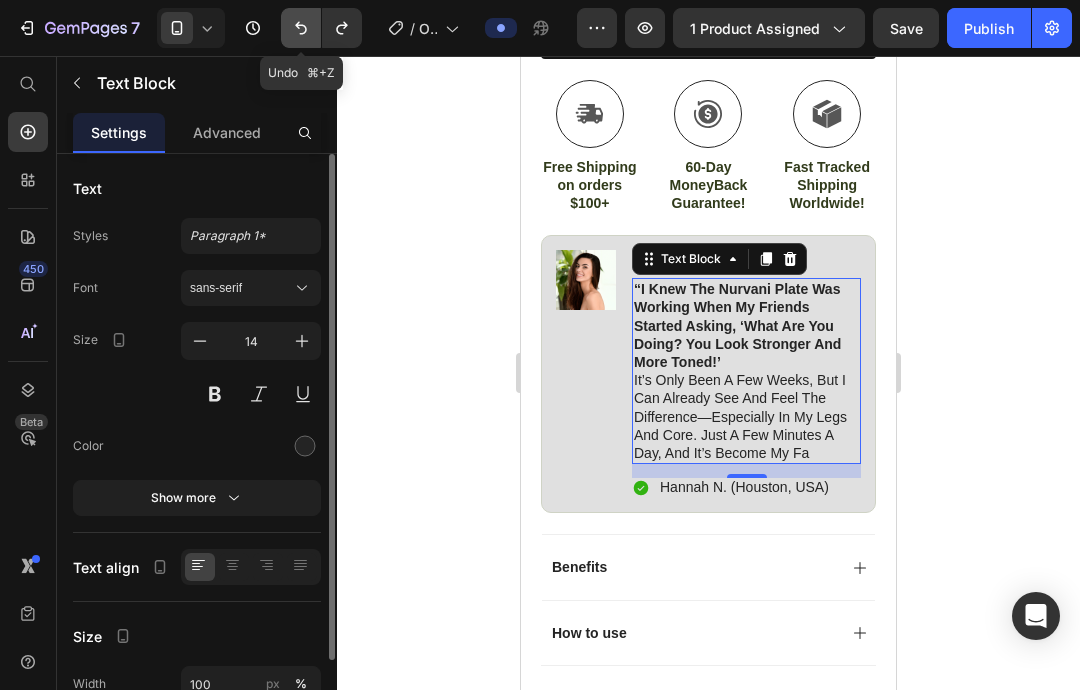 click 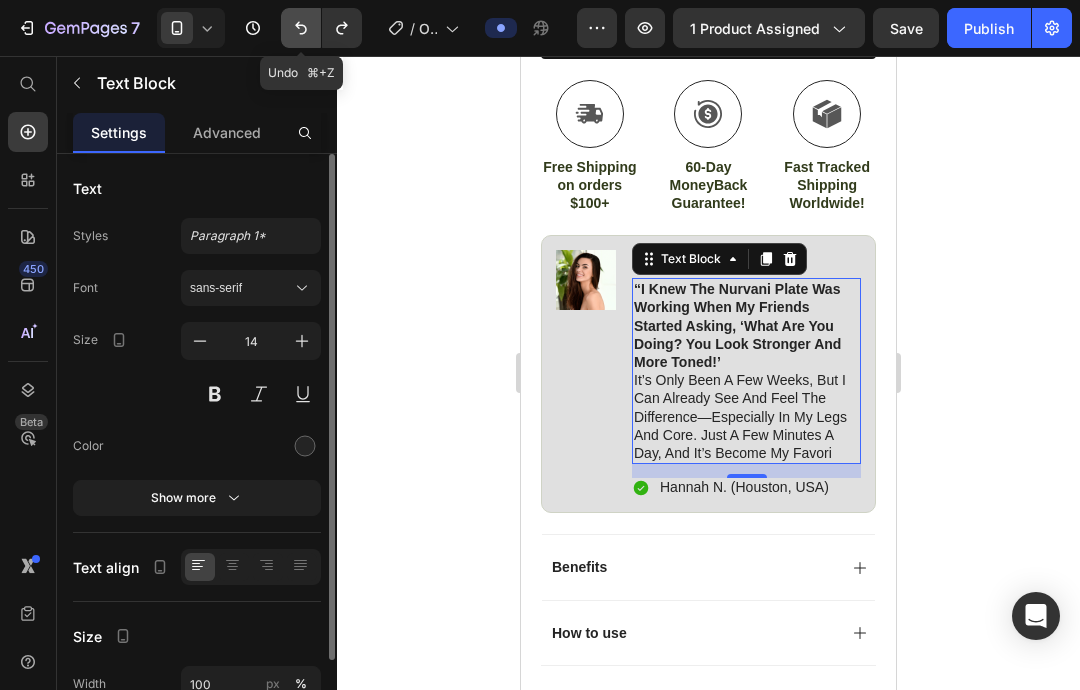 click 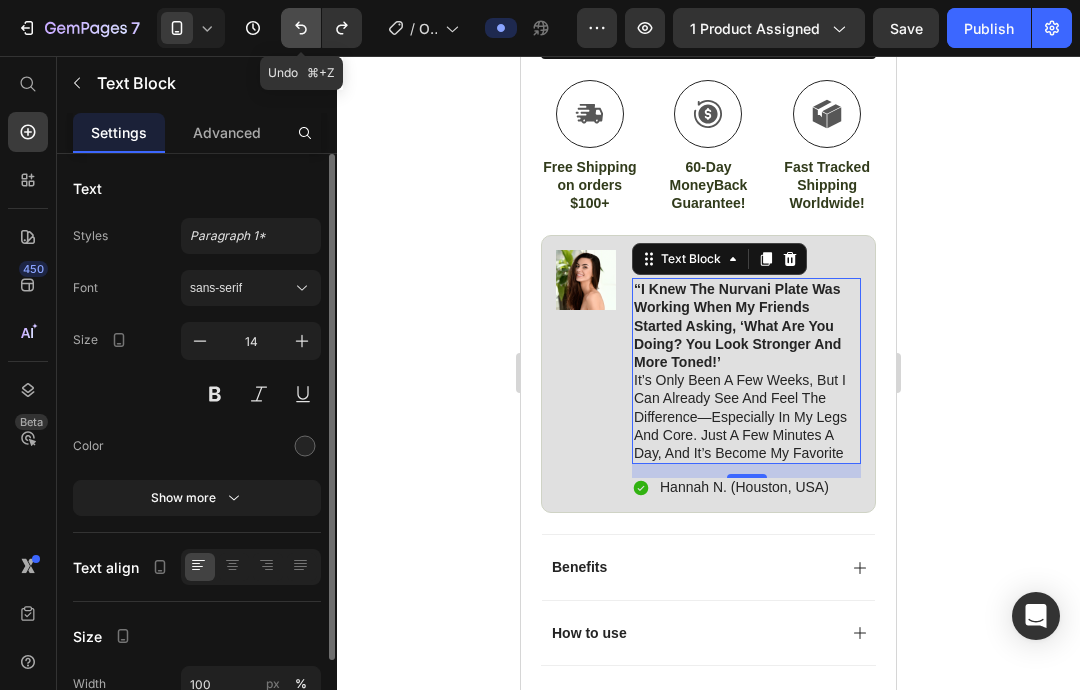 click 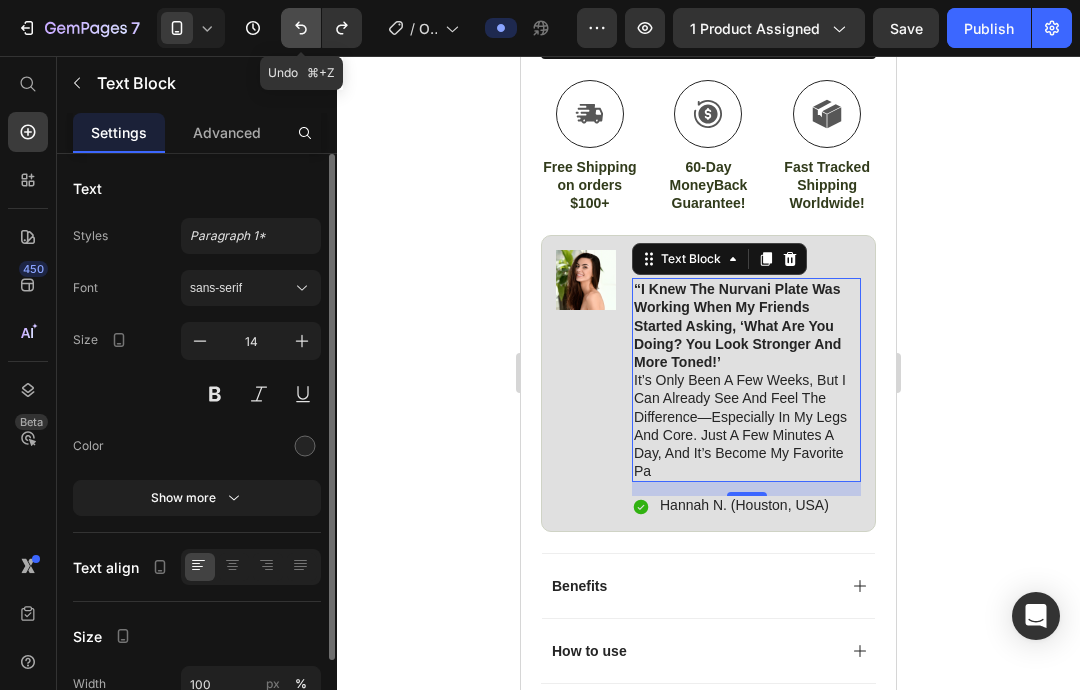 click 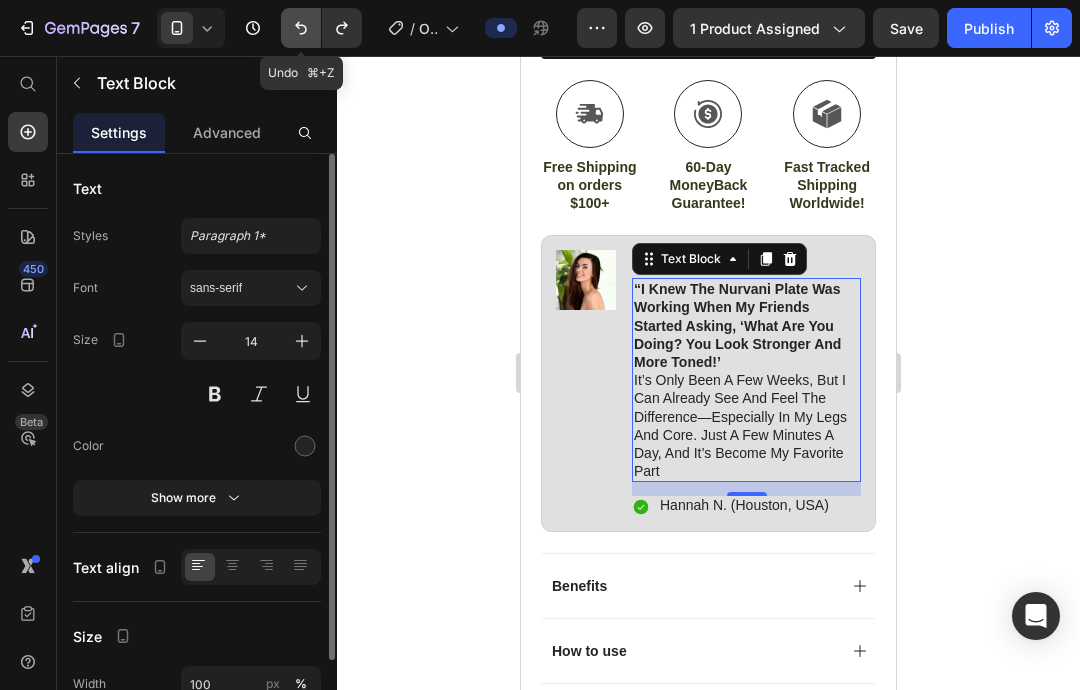 click 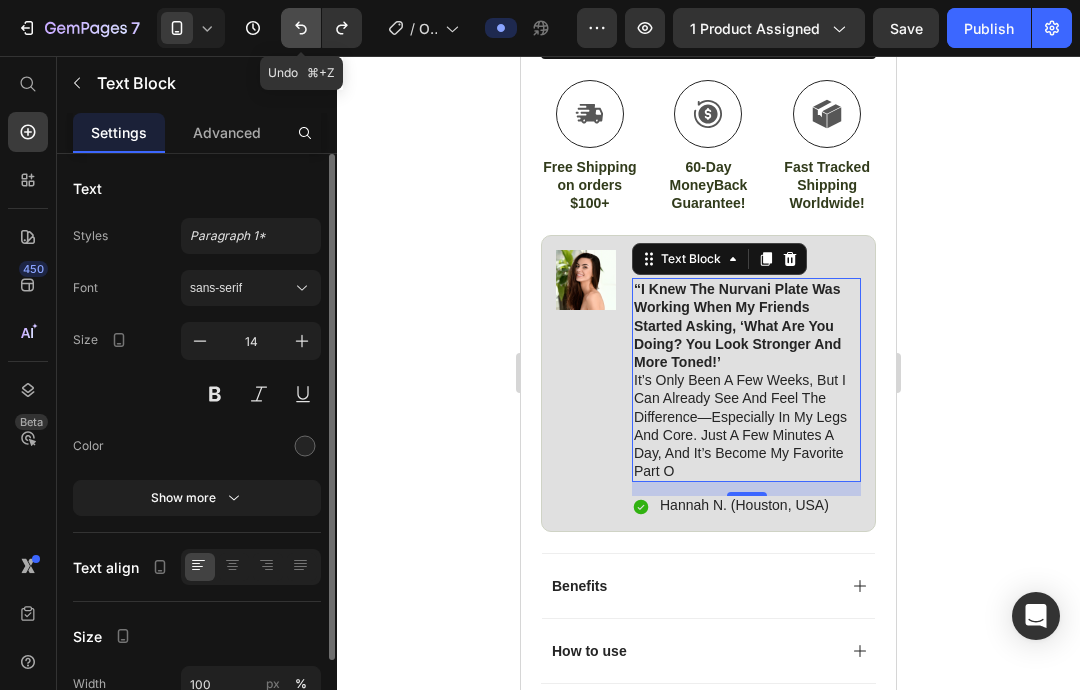 click 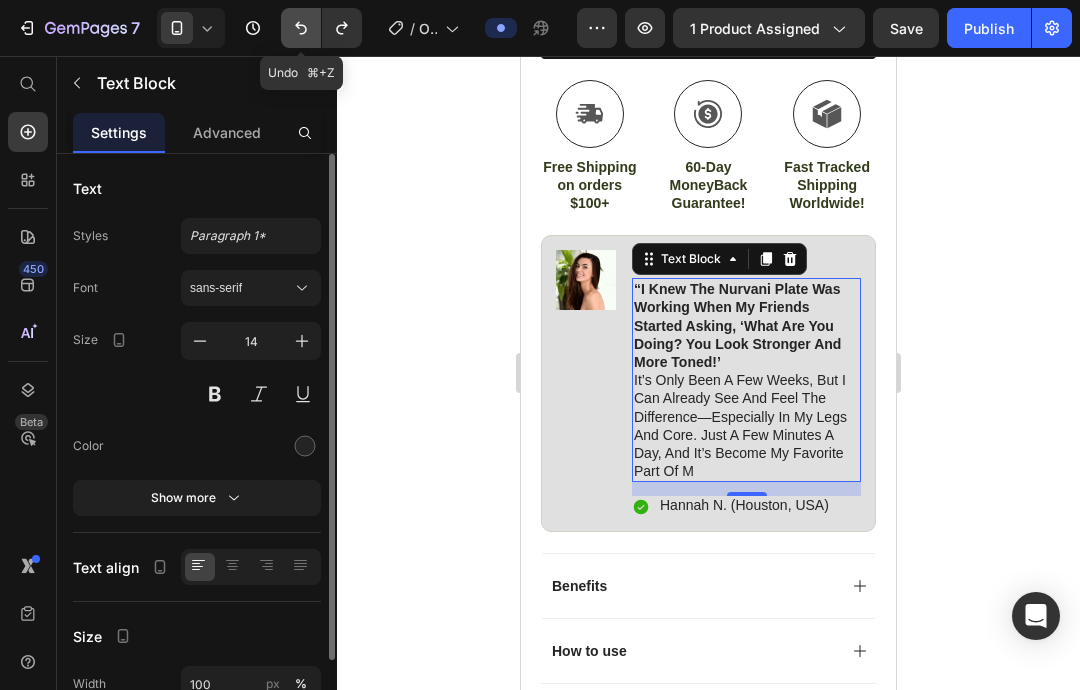 click 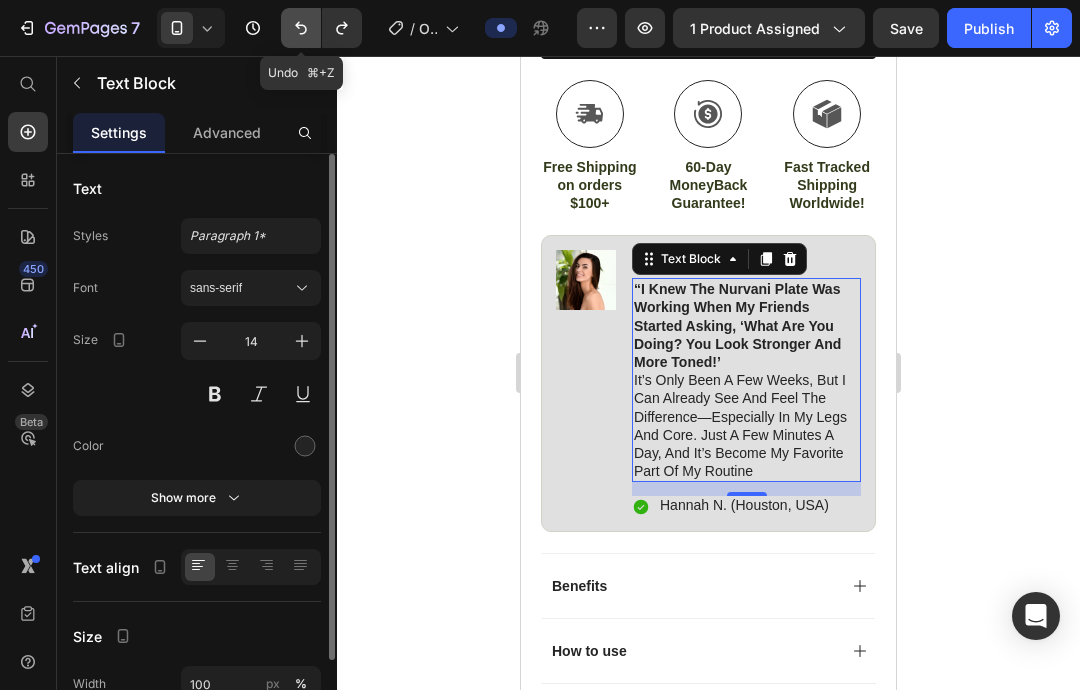 click 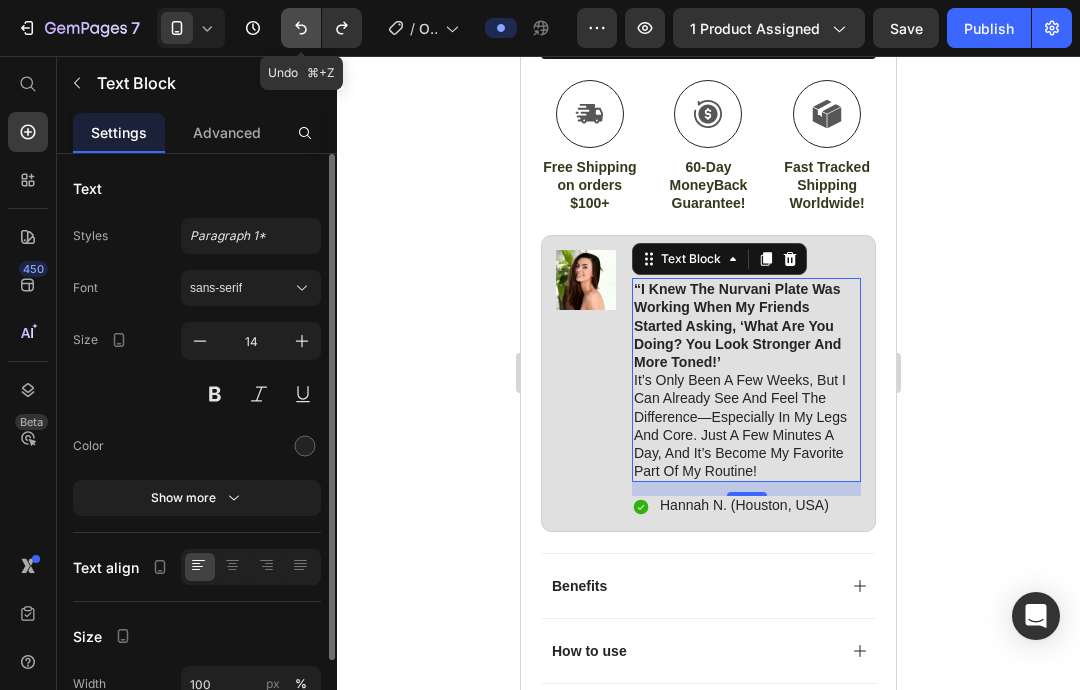 click 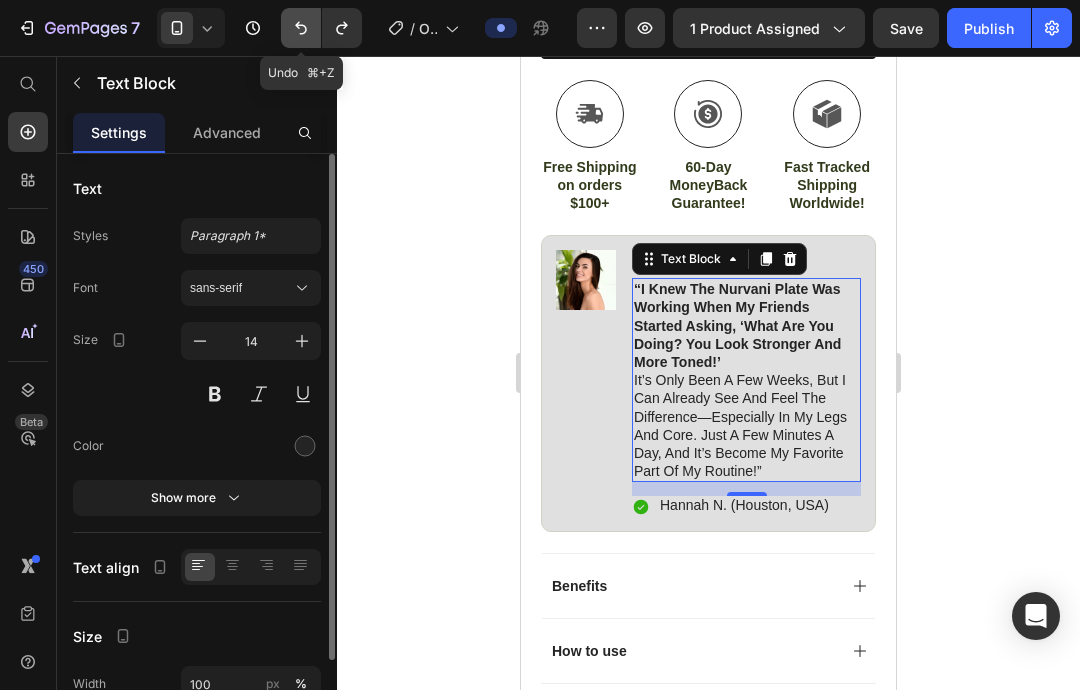 click 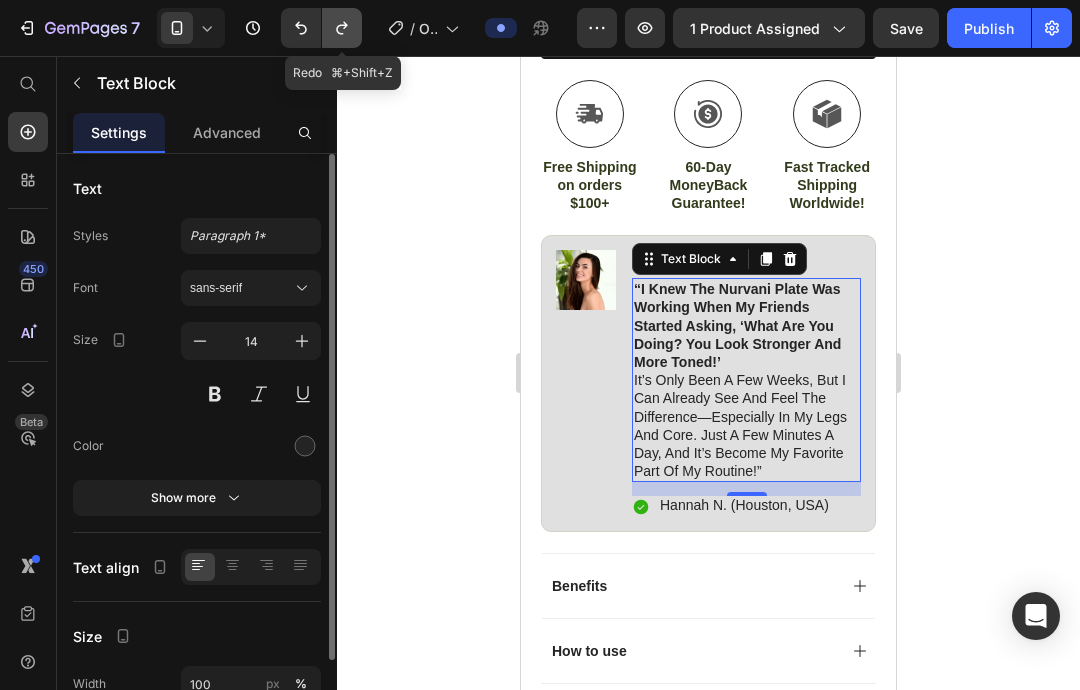 click 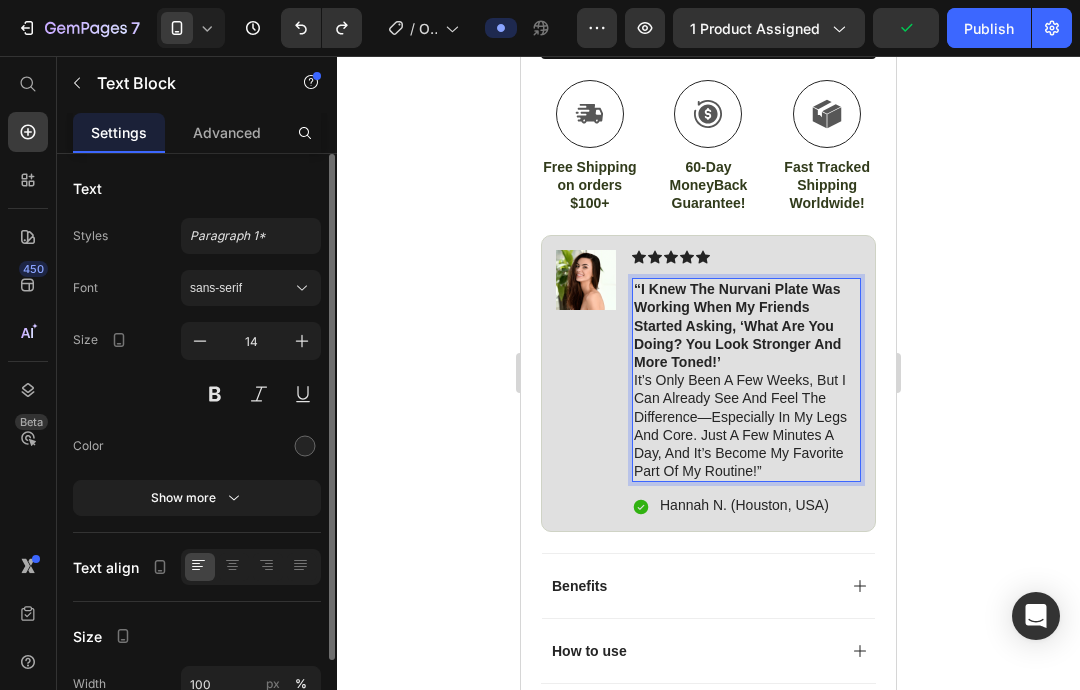 click on "“I knew the Nurvani Plate was working when my friends started asking, ‘What are you doing? You look stronger and more toned!’ It’s only been a few weeks, but I can already see and feel the difference—especially in my legs and core. Just a few minutes a day, and it’s become my favorite part of my routine!”" at bounding box center [746, 380] 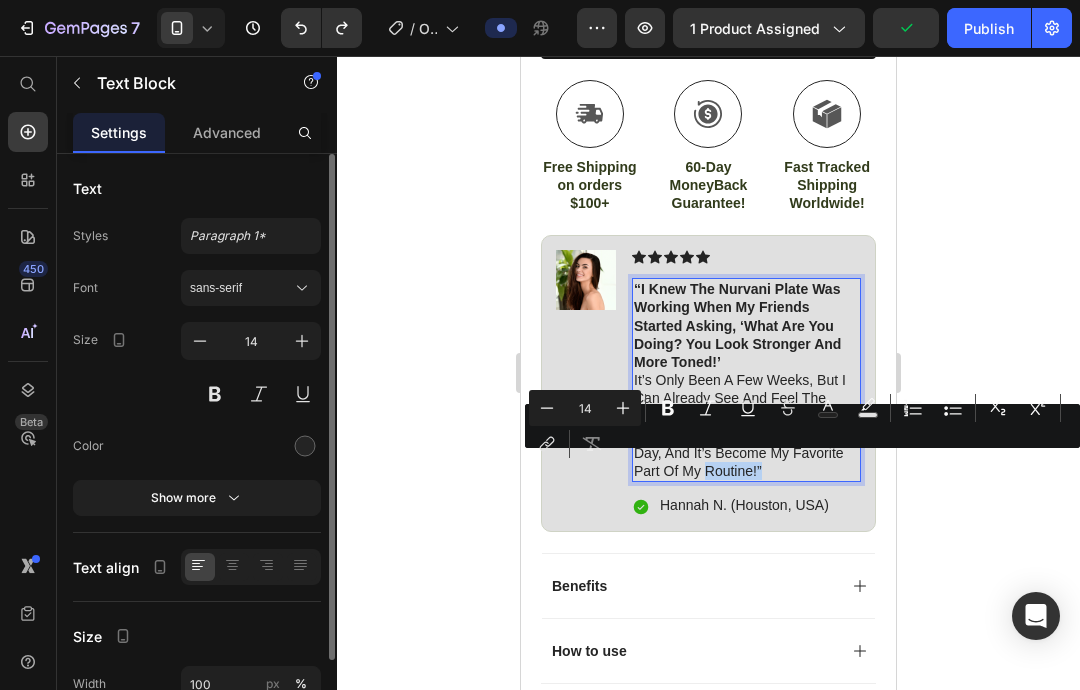 click on "“I knew the Nurvani Plate was working when my friends started asking, ‘What are you doing? You look stronger and more toned!’ It’s only been a few weeks, but I can already see and feel the difference—especially in my legs and core. Just a few minutes a day, and it’s become my favorite part of my routine!”" at bounding box center (746, 380) 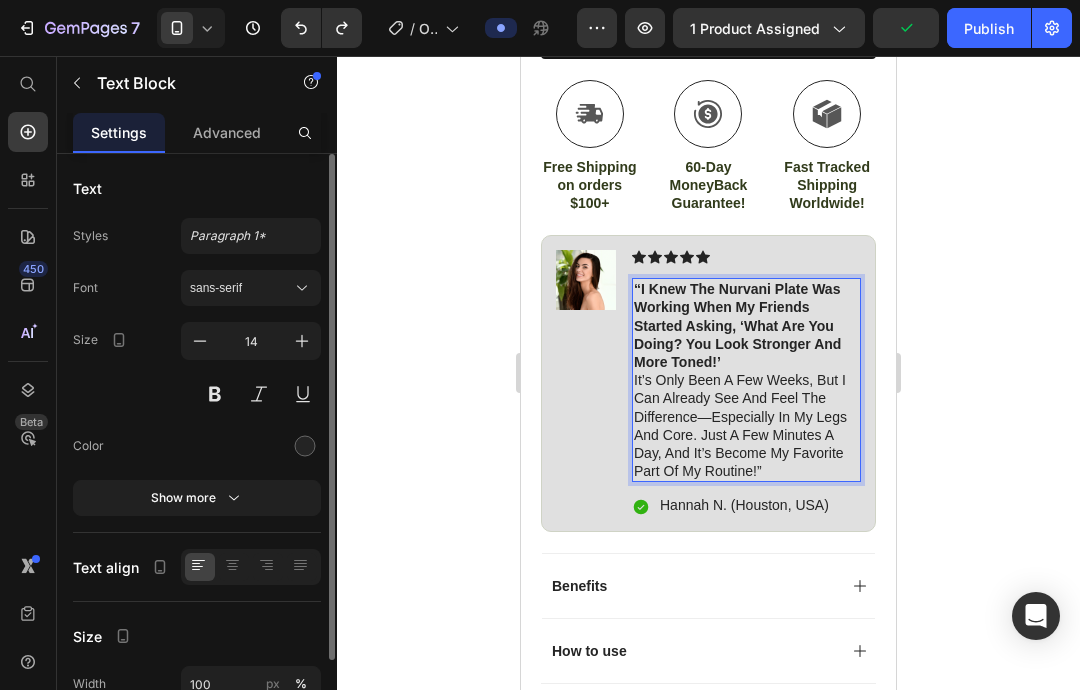 click on "“I knew the Nurvani Plate was working when my friends started asking, ‘What are you doing? You look stronger and more toned!’ It’s only been a few weeks, but I can already see and feel the difference—especially in my legs and core. Just a few minutes a day, and it’s become my favorite part of my routine!”" at bounding box center [746, 380] 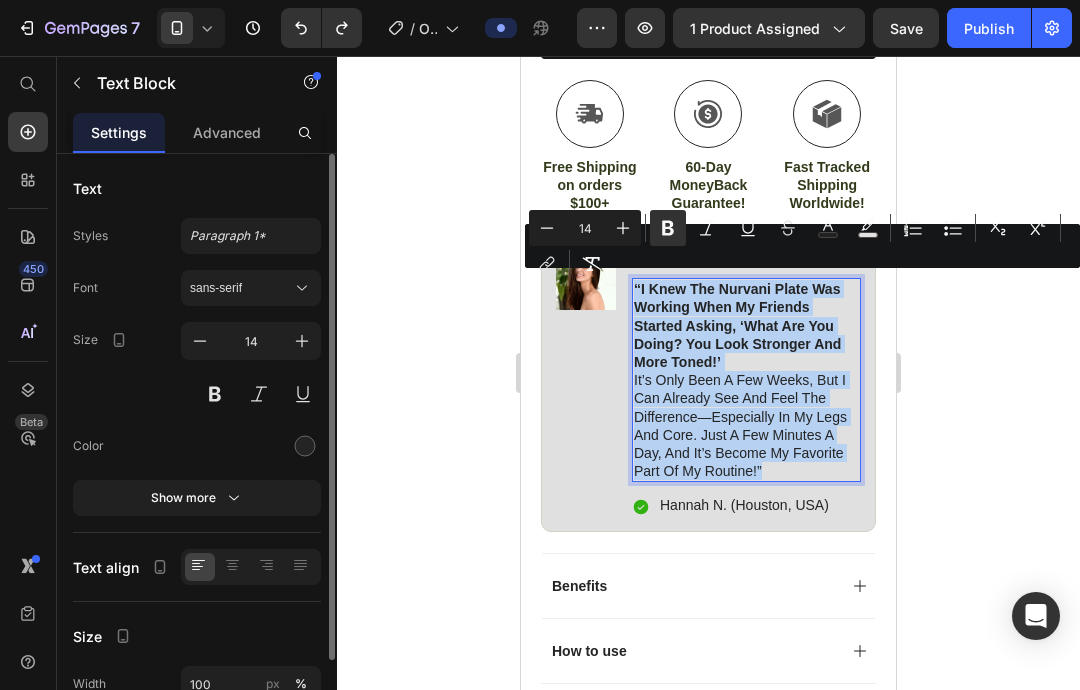 drag, startPoint x: 781, startPoint y: 463, endPoint x: 637, endPoint y: 286, distance: 228.17757 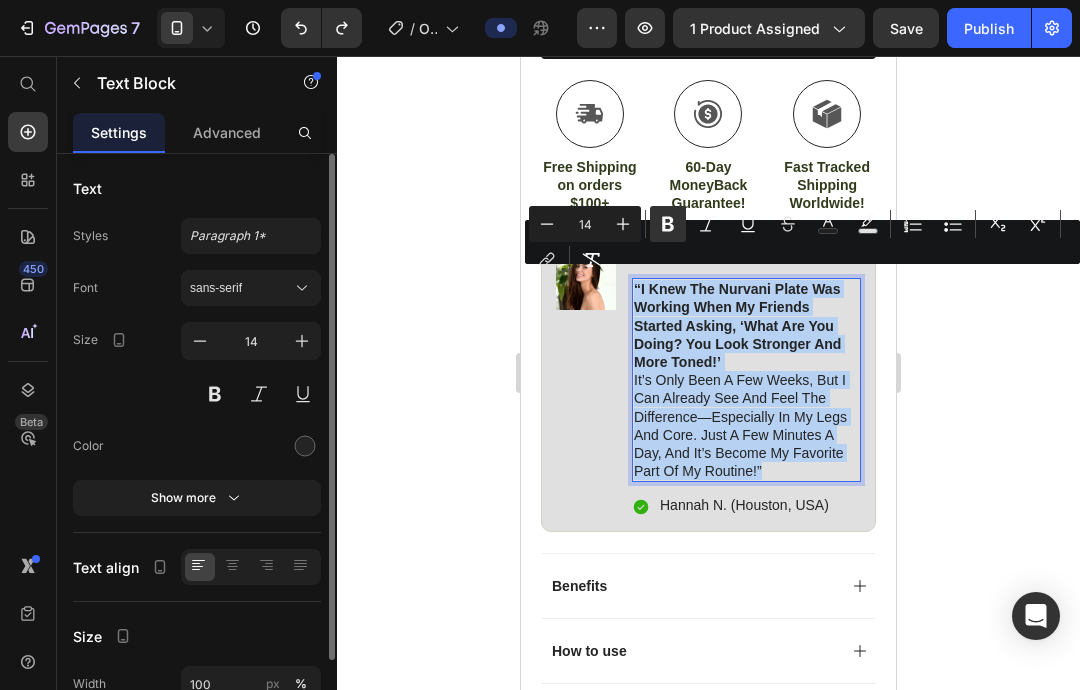 scroll, scrollTop: 0, scrollLeft: 0, axis: both 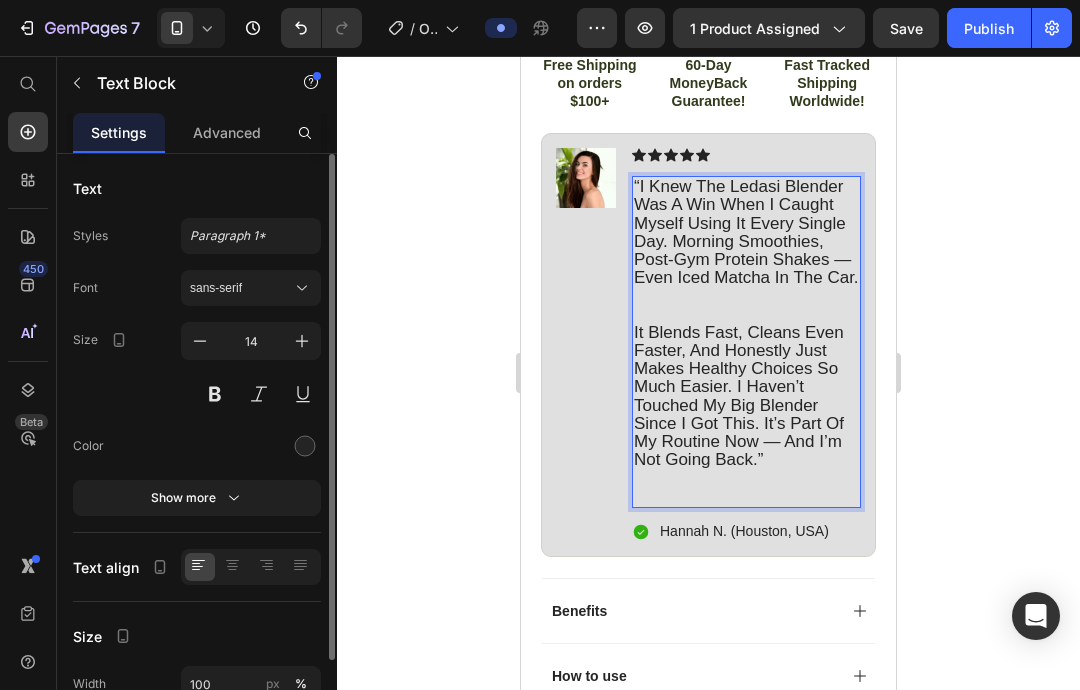 click at bounding box center (746, 487) 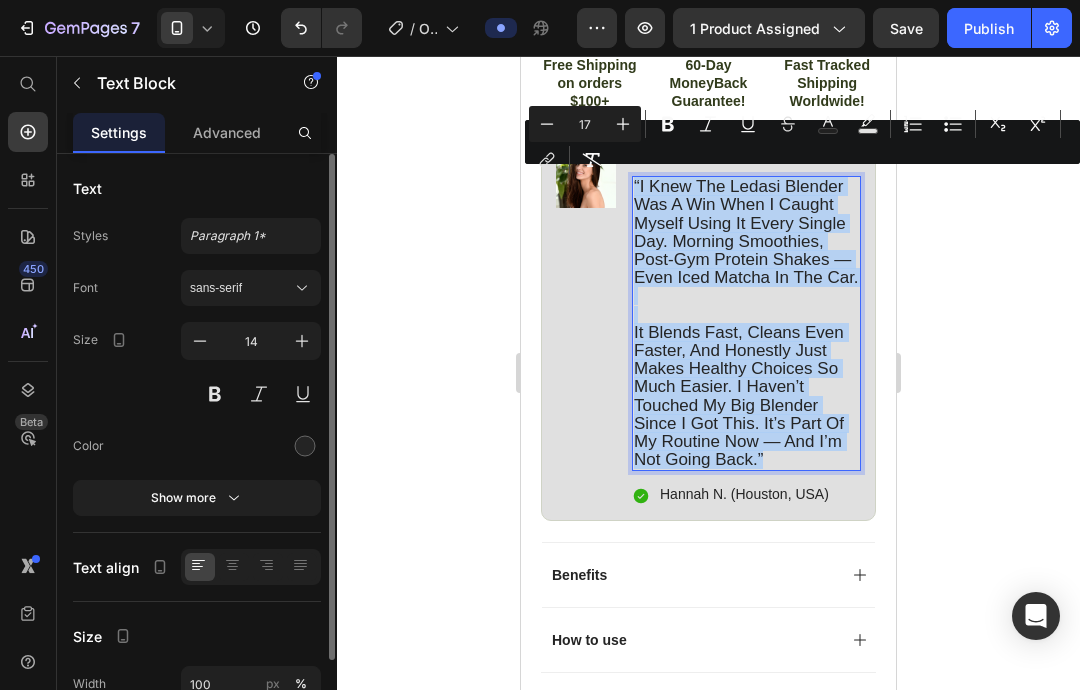 drag, startPoint x: 789, startPoint y: 473, endPoint x: 632, endPoint y: 190, distance: 323.6325 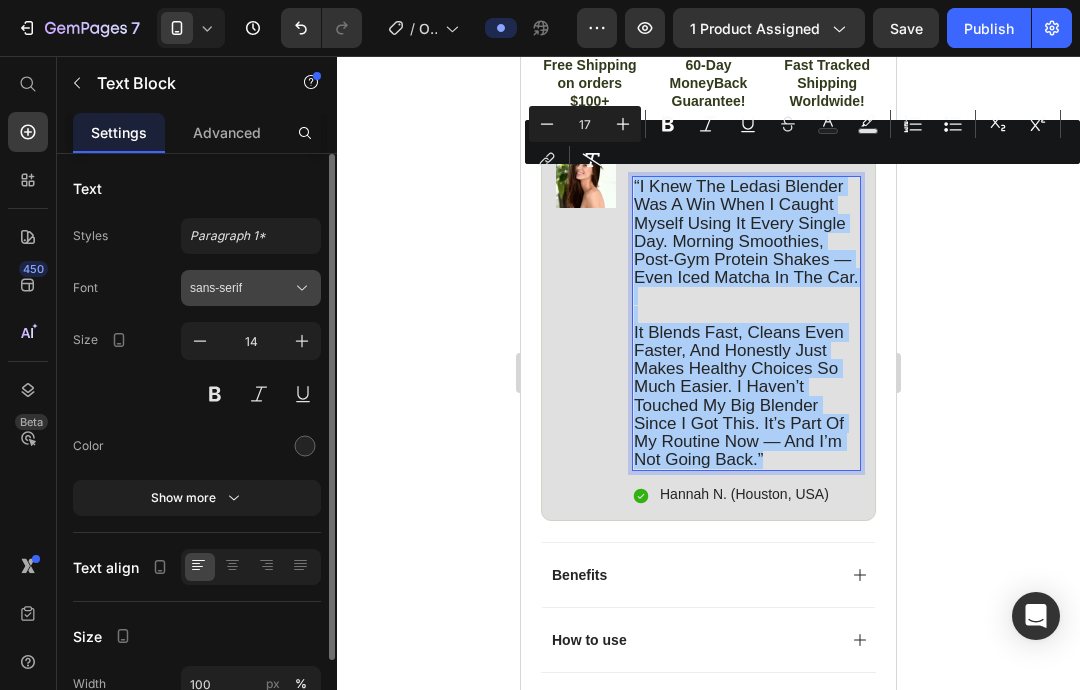 click 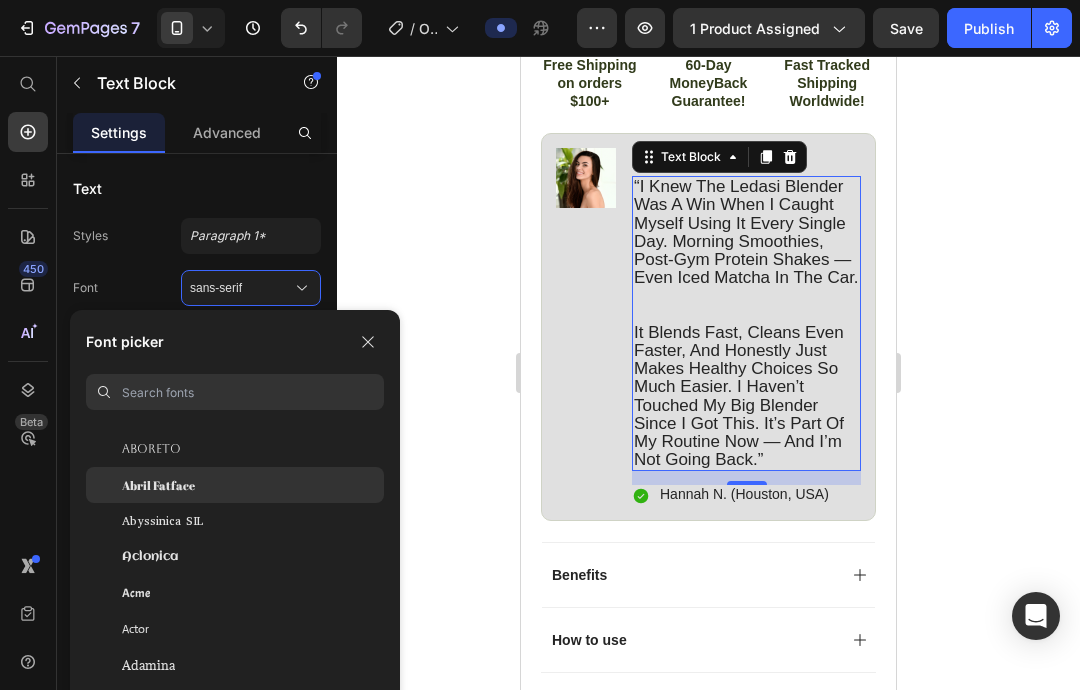 scroll, scrollTop: 266, scrollLeft: 0, axis: vertical 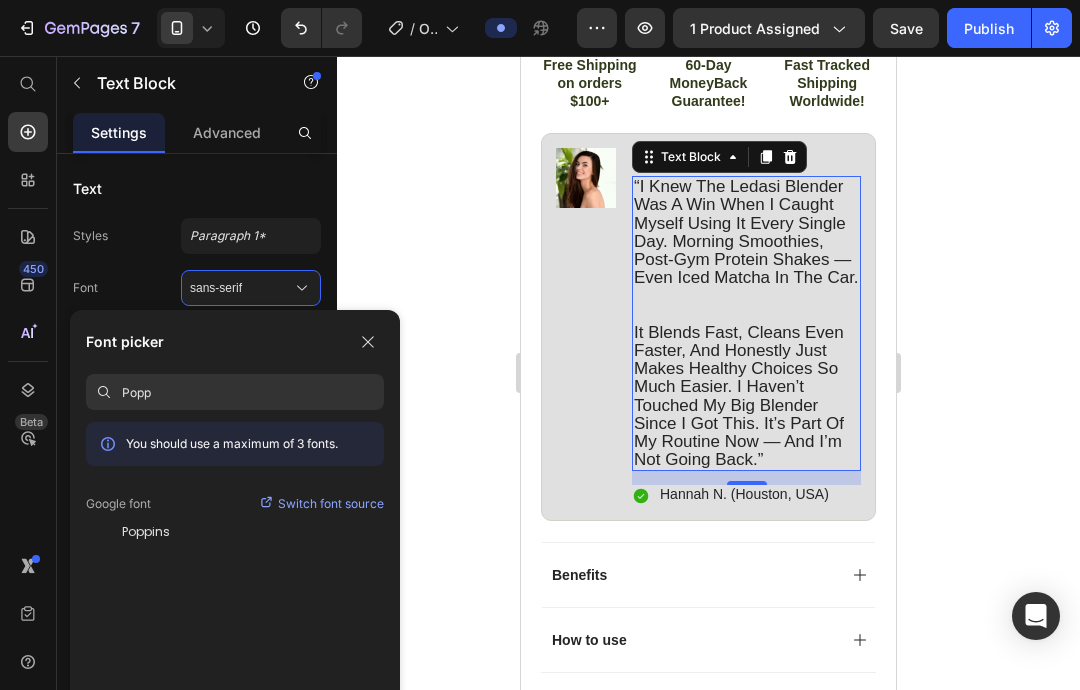 type on "Popp" 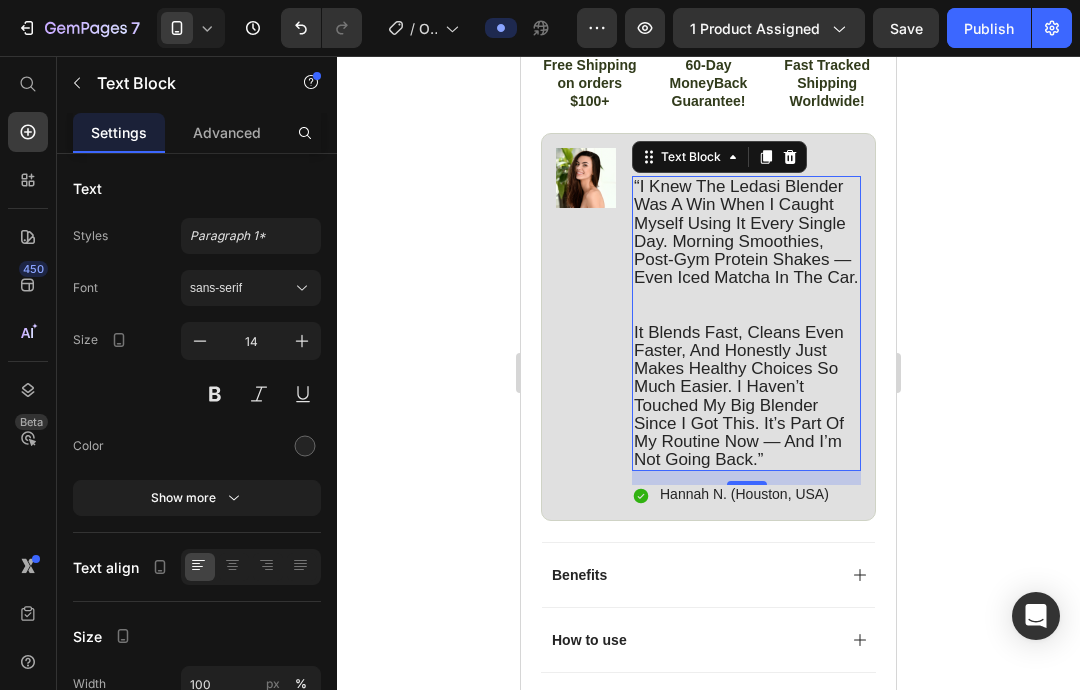 click on "7   /  Optimized Landing Page Template Preview 1 product assigned  Save   Publish  450 Beta Start with Sections Elements Hero Section Product Detail Brands Trusted Badges Guarantee Product Breakdown How to use Testimonials Compare Bundle FAQs Social Proof Brand Story Product List Collection Blog List Contact Sticky Add to Cart Custom Footer Browse Library 450 Layout
Row
Row
Row
Row Text
Heading
Text Block Button
Button
Button
Sticky Back to top Media
Image Image" at bounding box center (540, 0) 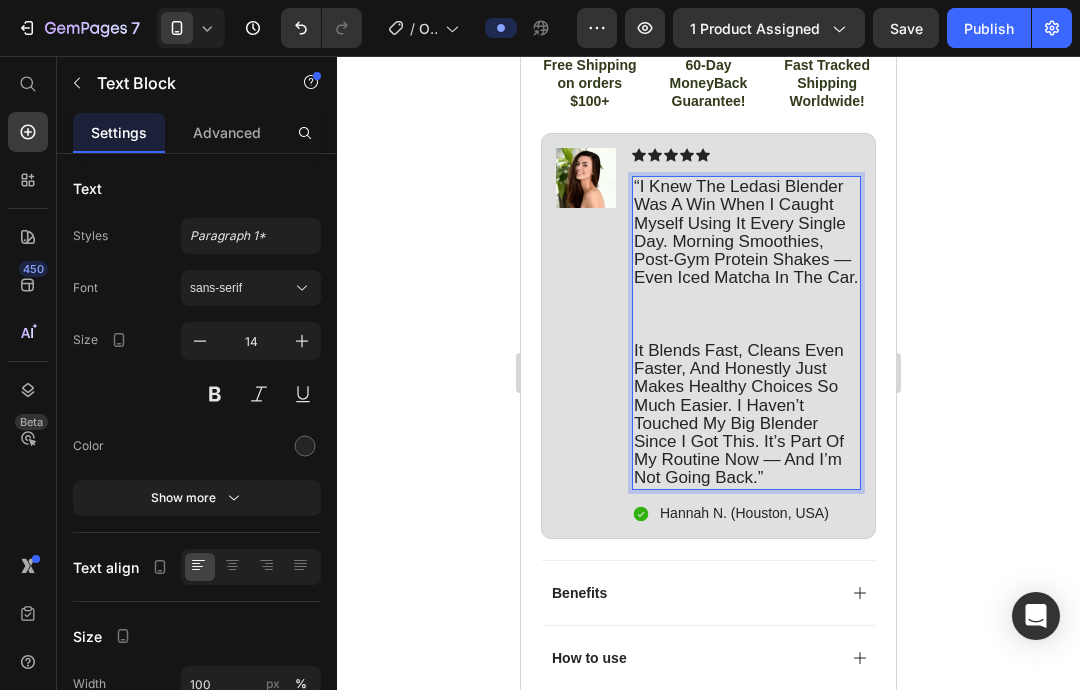 click at bounding box center (746, 314) 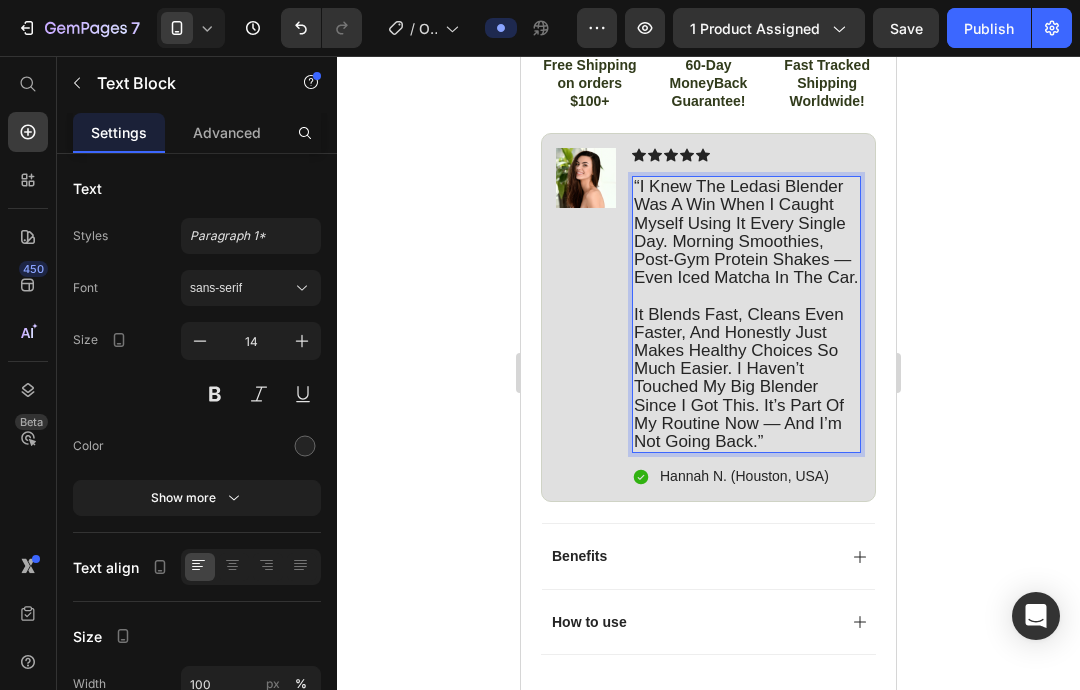 click on "It blends fast, cleans even faster, and honestly just makes healthy choices so much easier. I haven’t touched my big blender since I got this. It’s part of my routine now — and I’m not going back.”" at bounding box center [746, 379] 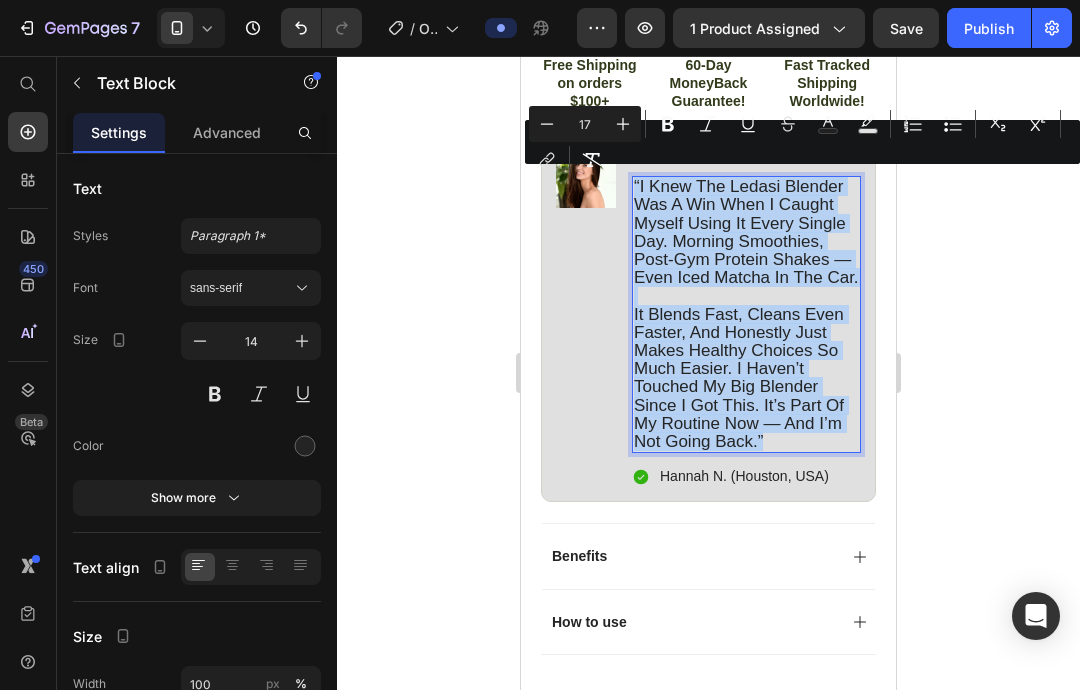 drag, startPoint x: 764, startPoint y: 444, endPoint x: 633, endPoint y: 183, distance: 292.03082 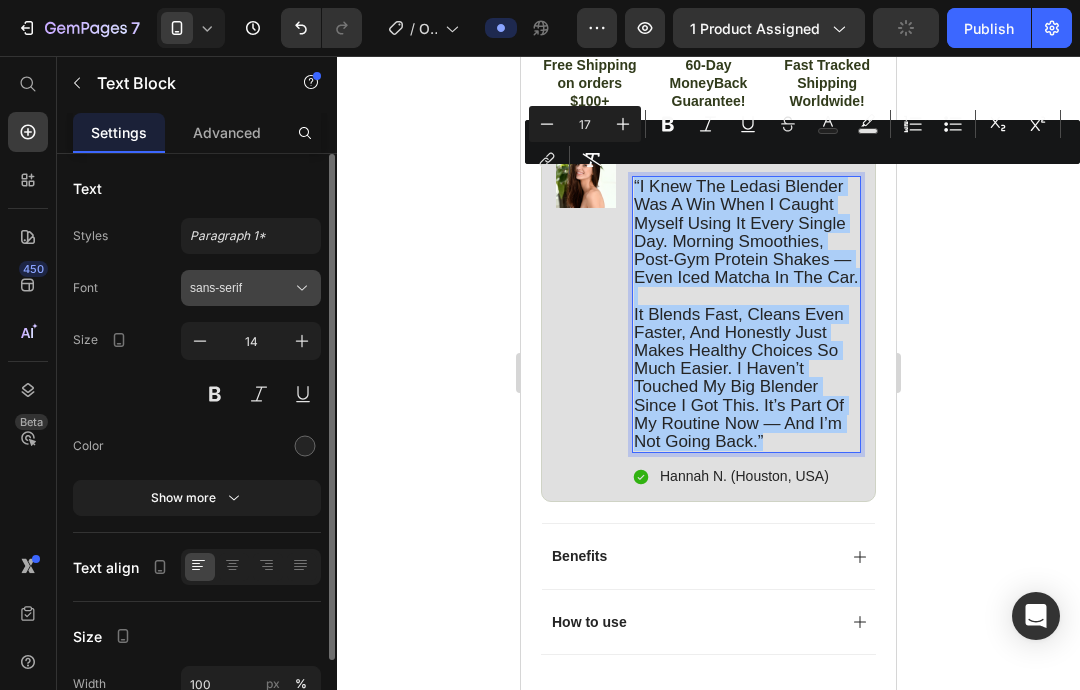 click 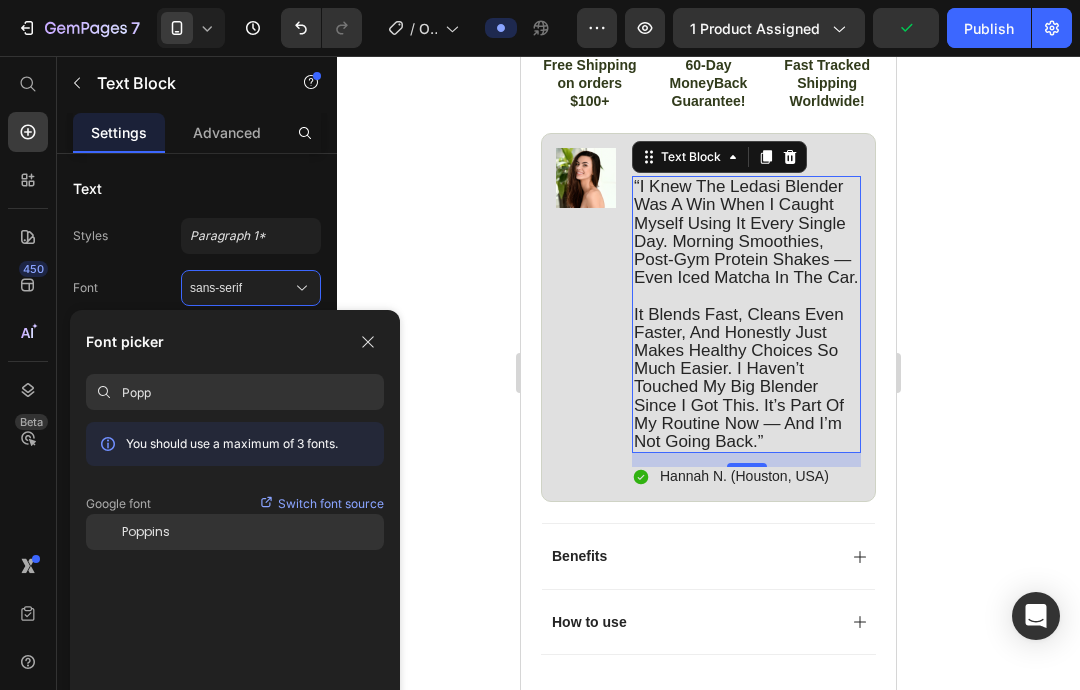 click on "Poppins" 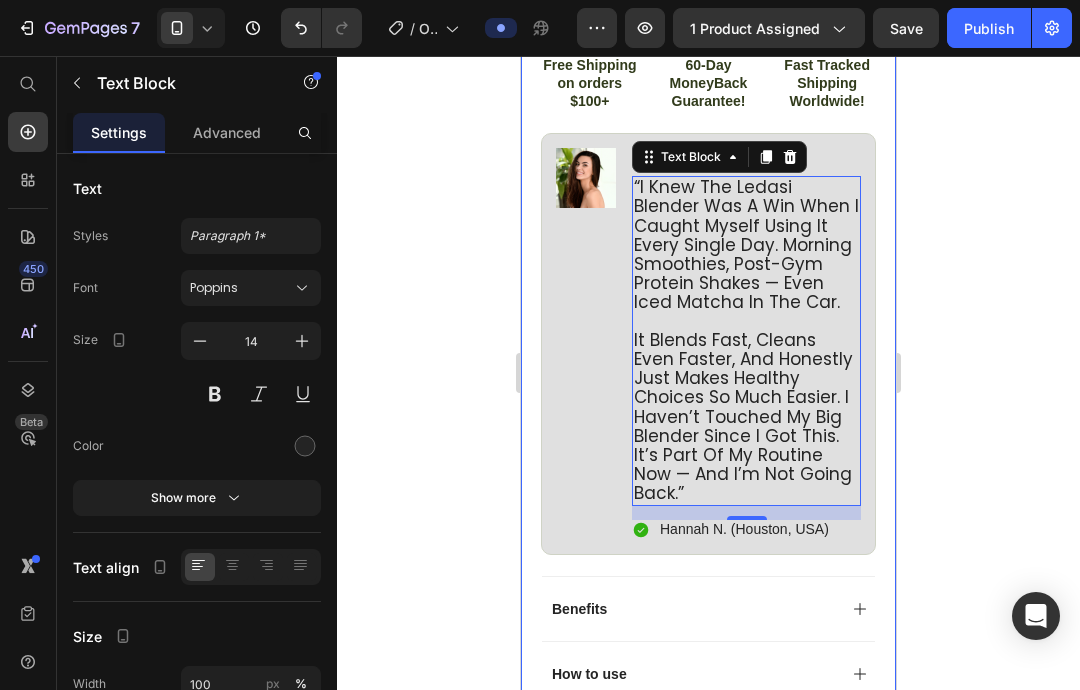 click 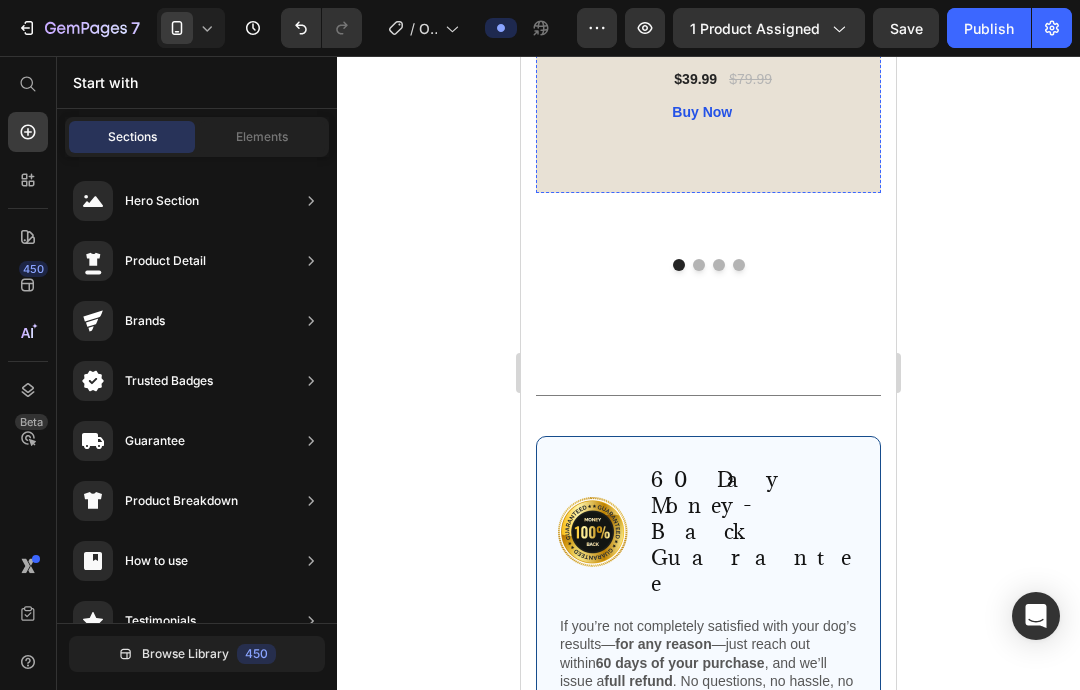 scroll, scrollTop: 4306, scrollLeft: 0, axis: vertical 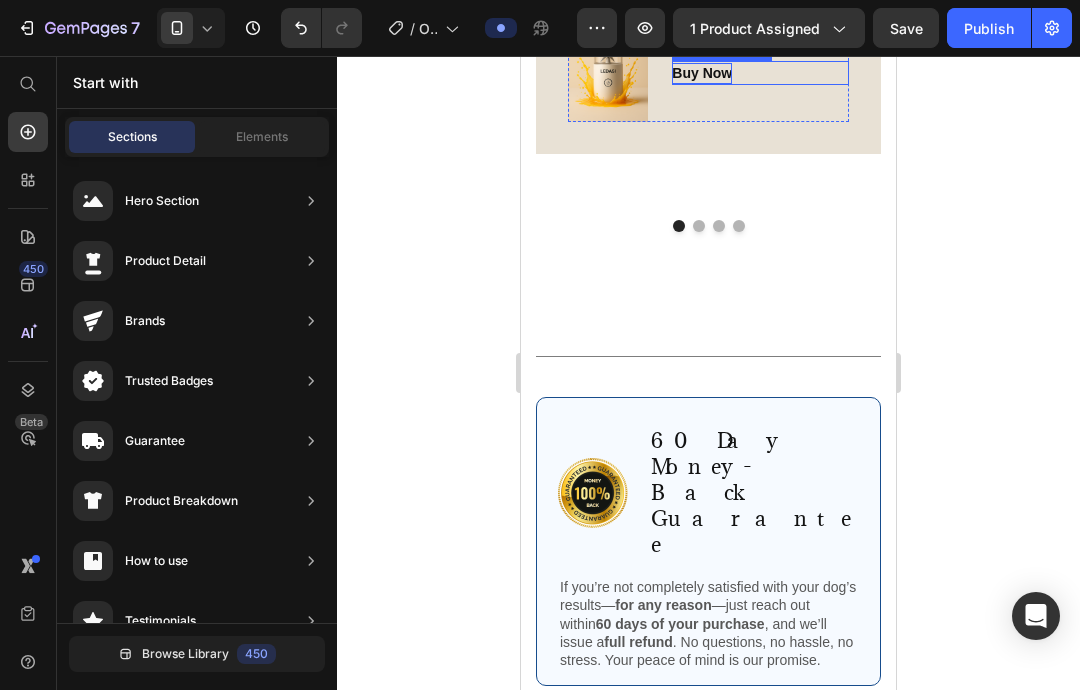 click on "Buy Now" at bounding box center (702, 73) 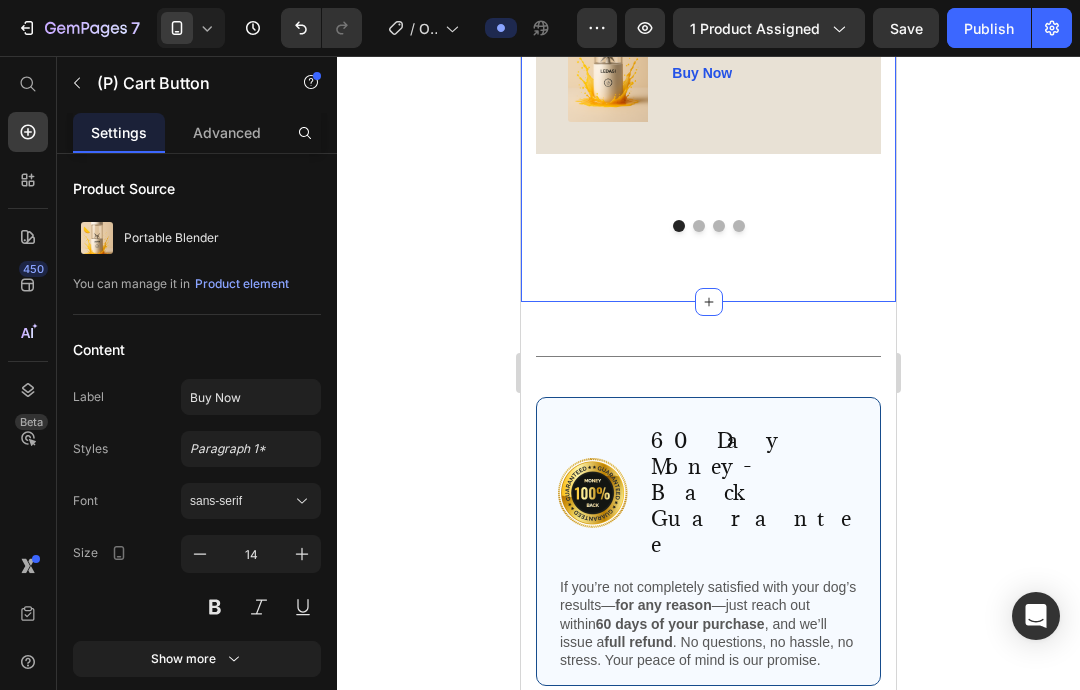 click 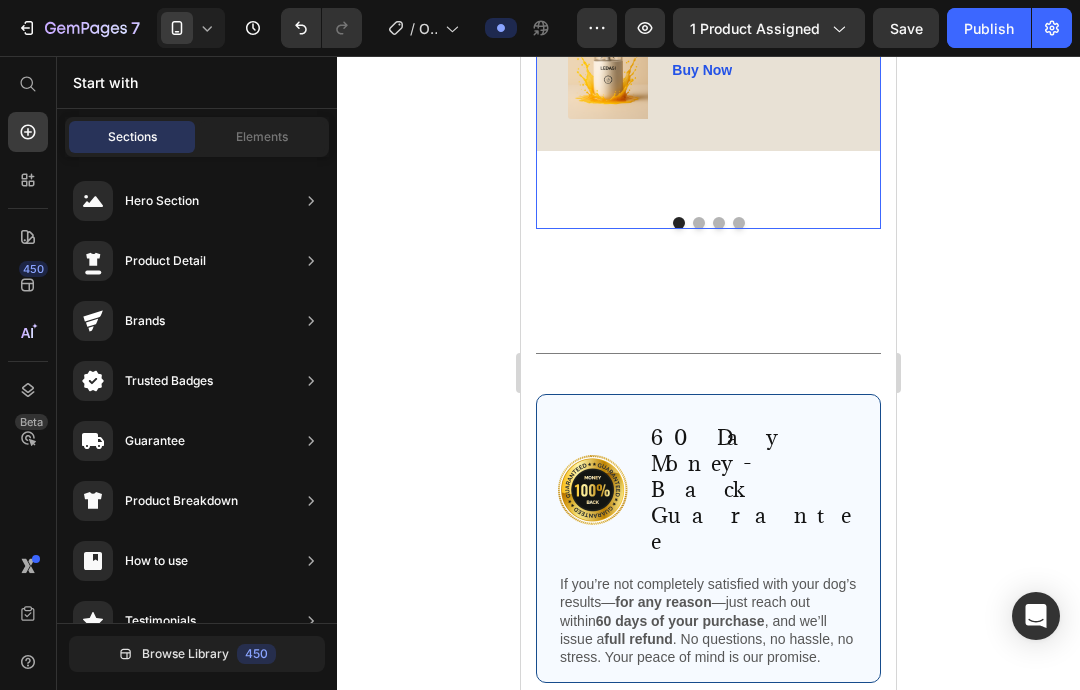 scroll, scrollTop: 4312, scrollLeft: 0, axis: vertical 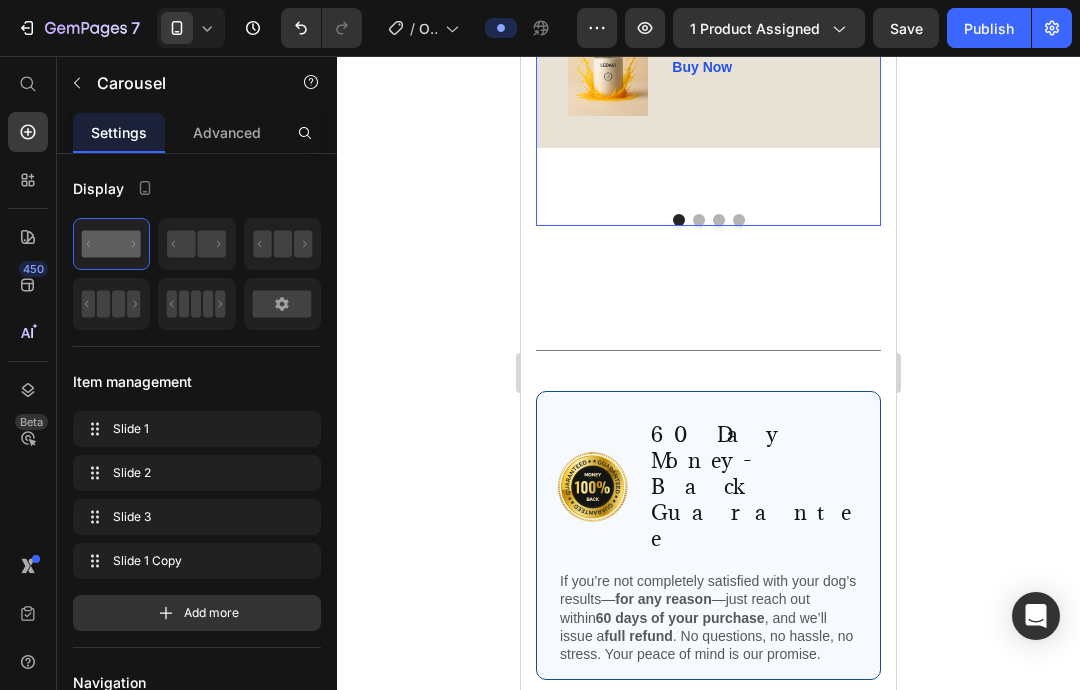 click at bounding box center [699, 220] 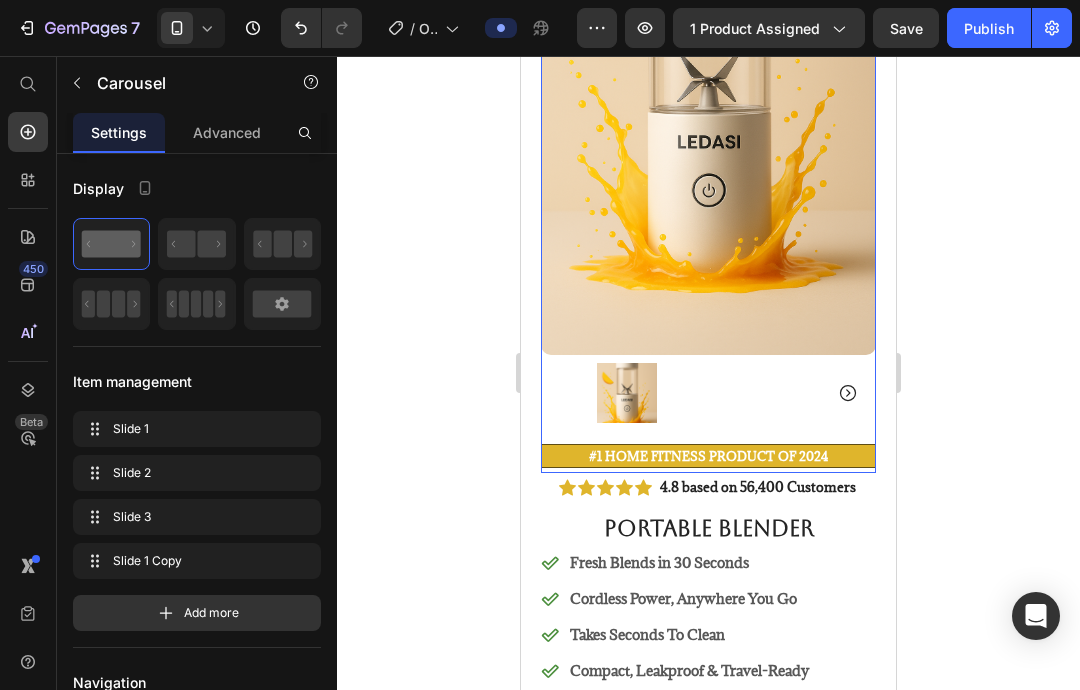 scroll, scrollTop: 318, scrollLeft: 0, axis: vertical 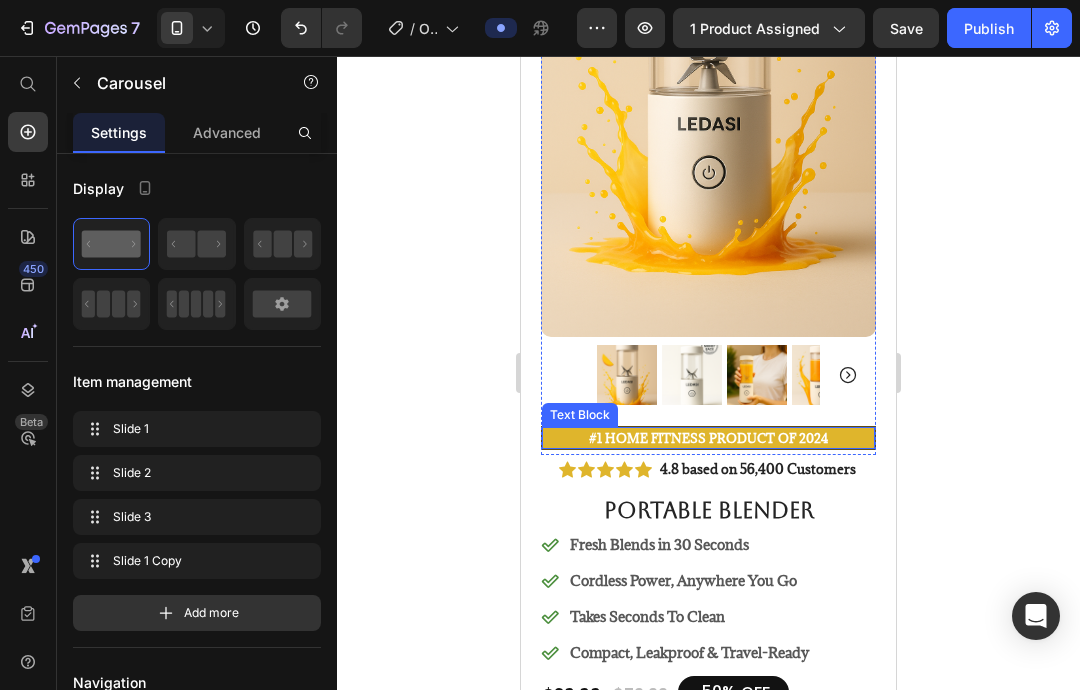 click on "#1 Home fitness Product of 2024" at bounding box center (708, 438) 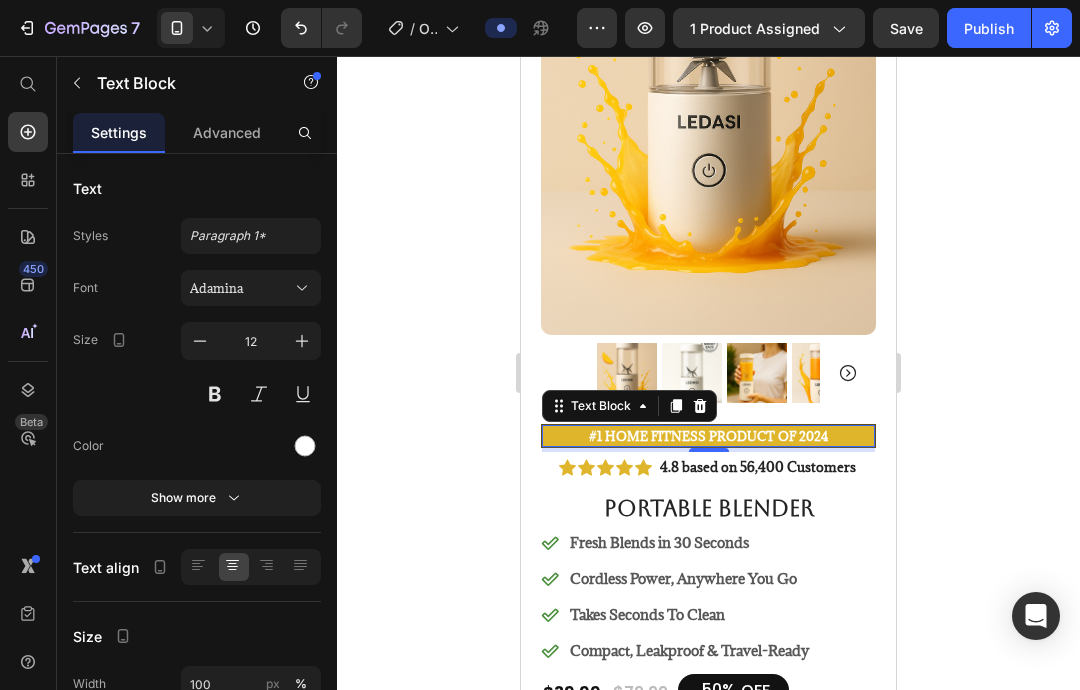scroll, scrollTop: 321, scrollLeft: 0, axis: vertical 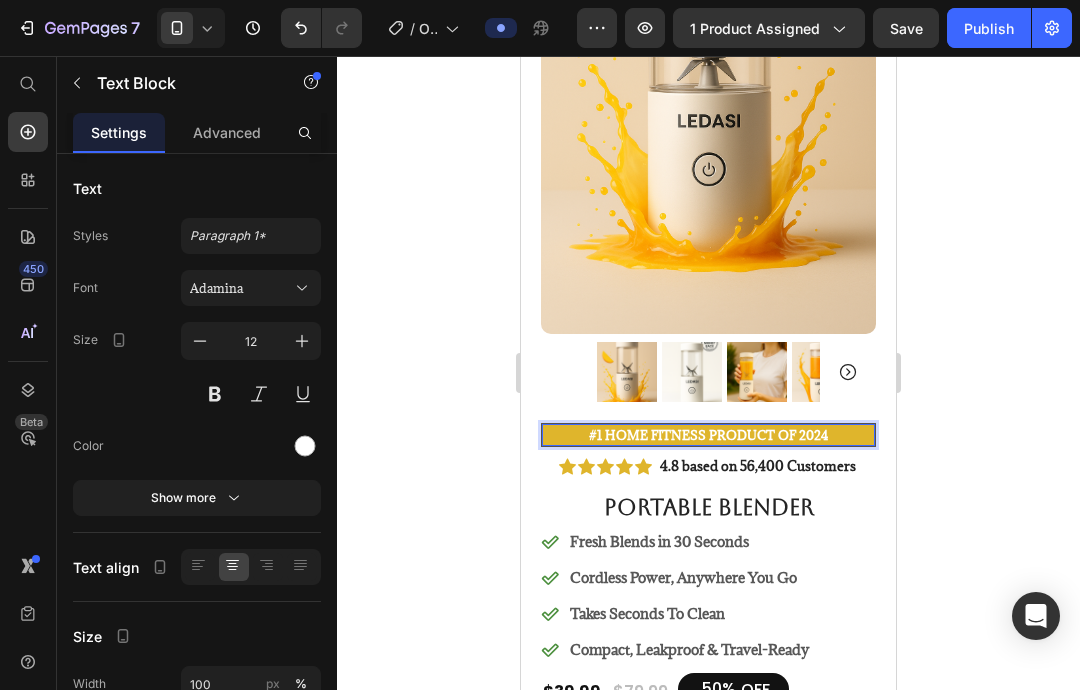 click on "#1 Home fitness Product of 2024" at bounding box center [708, 435] 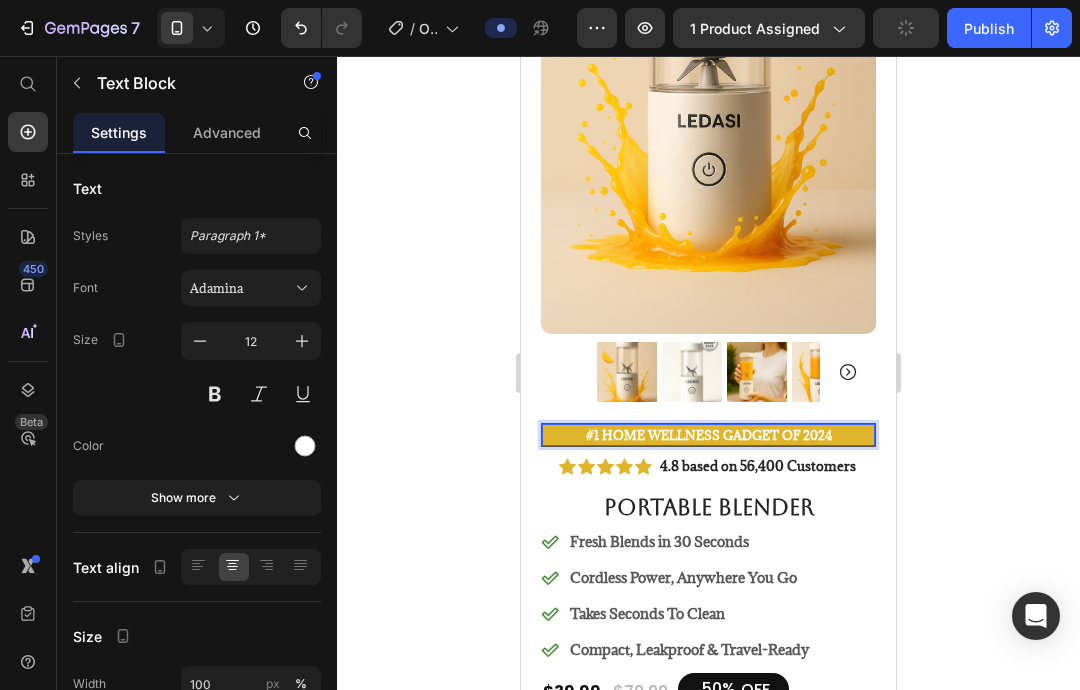 click 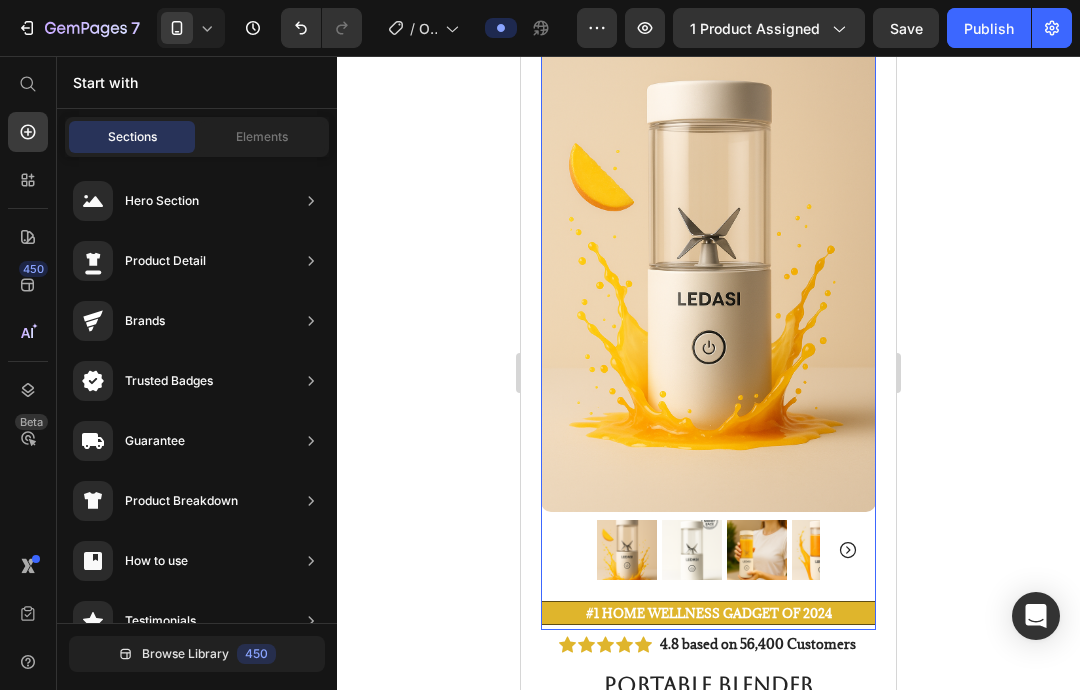 scroll, scrollTop: 144, scrollLeft: 0, axis: vertical 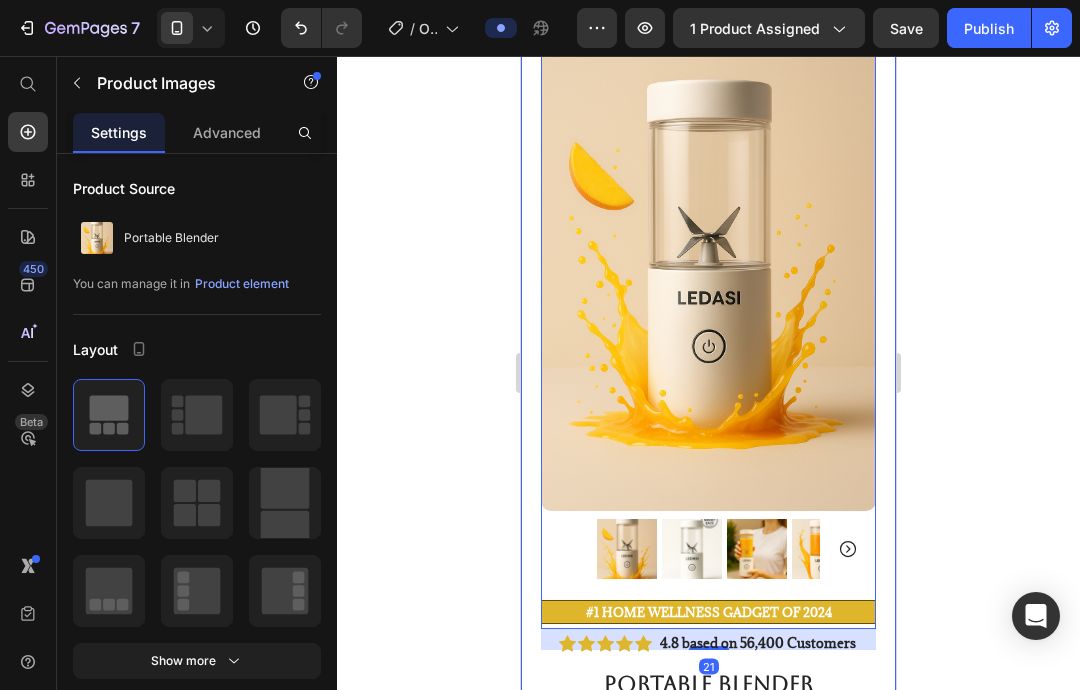 click 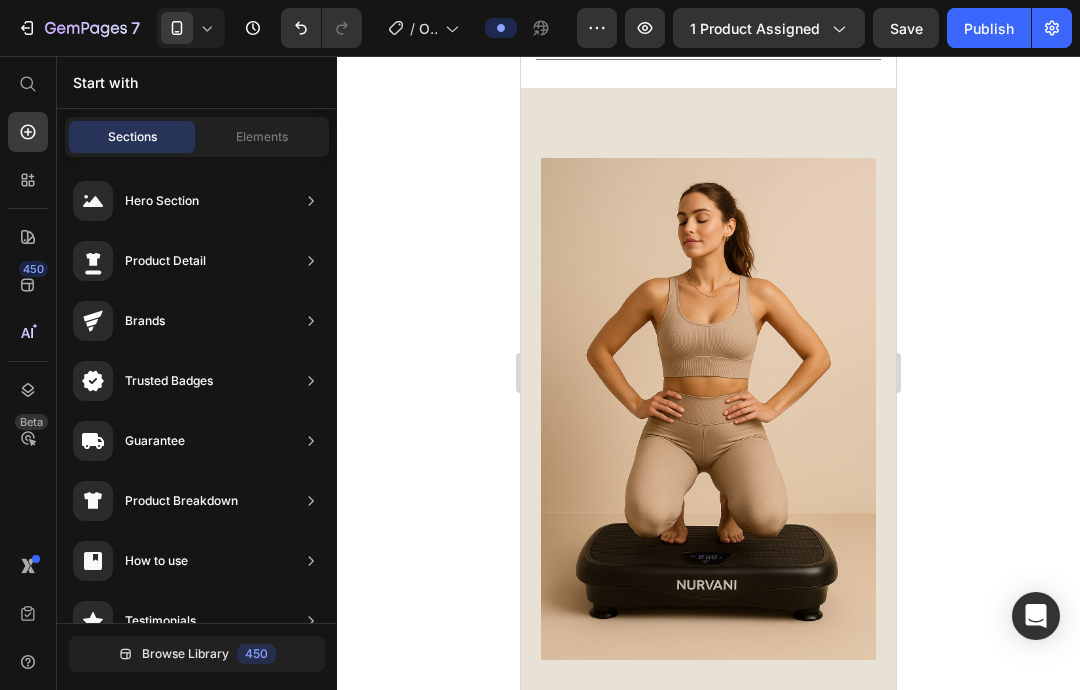 scroll, scrollTop: 2298, scrollLeft: 0, axis: vertical 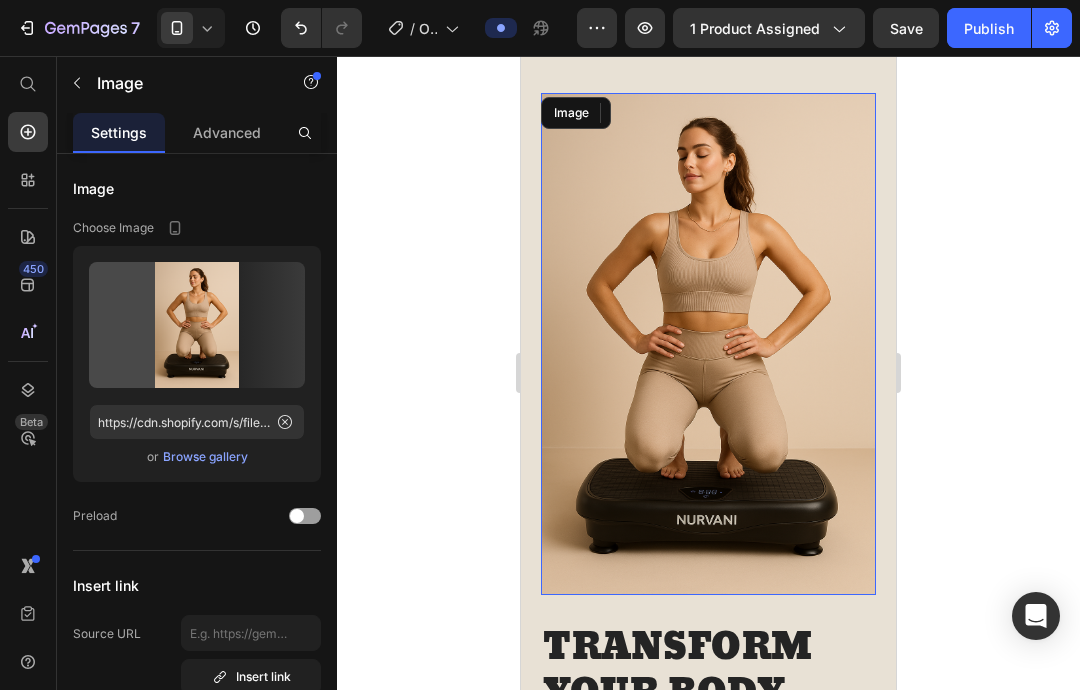 click at bounding box center (708, 344) 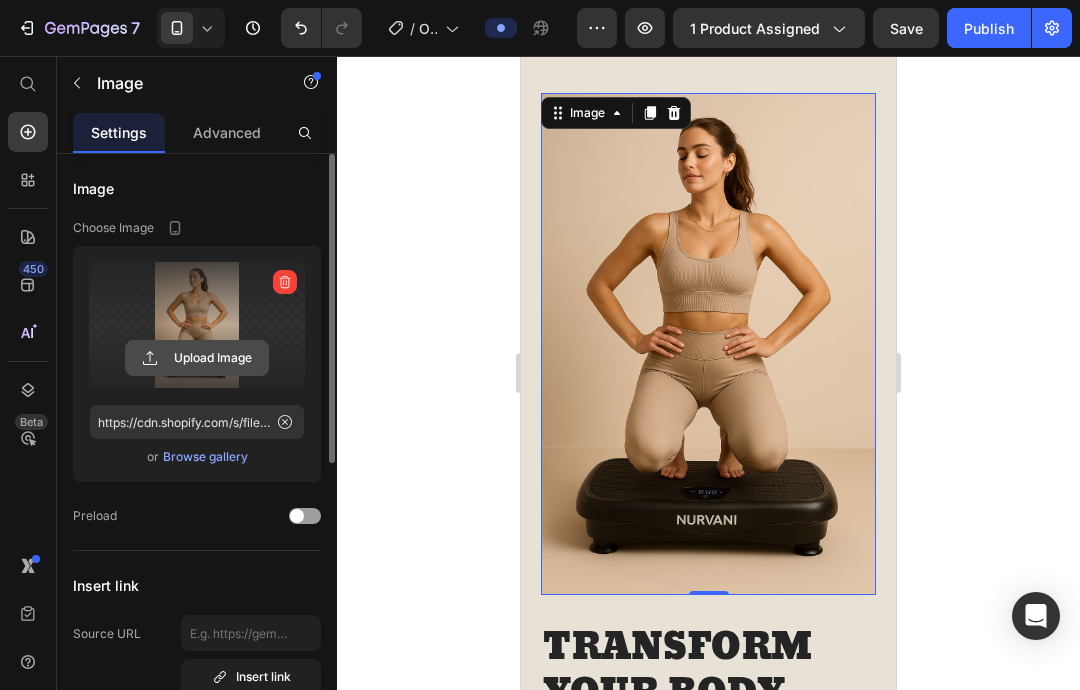 click 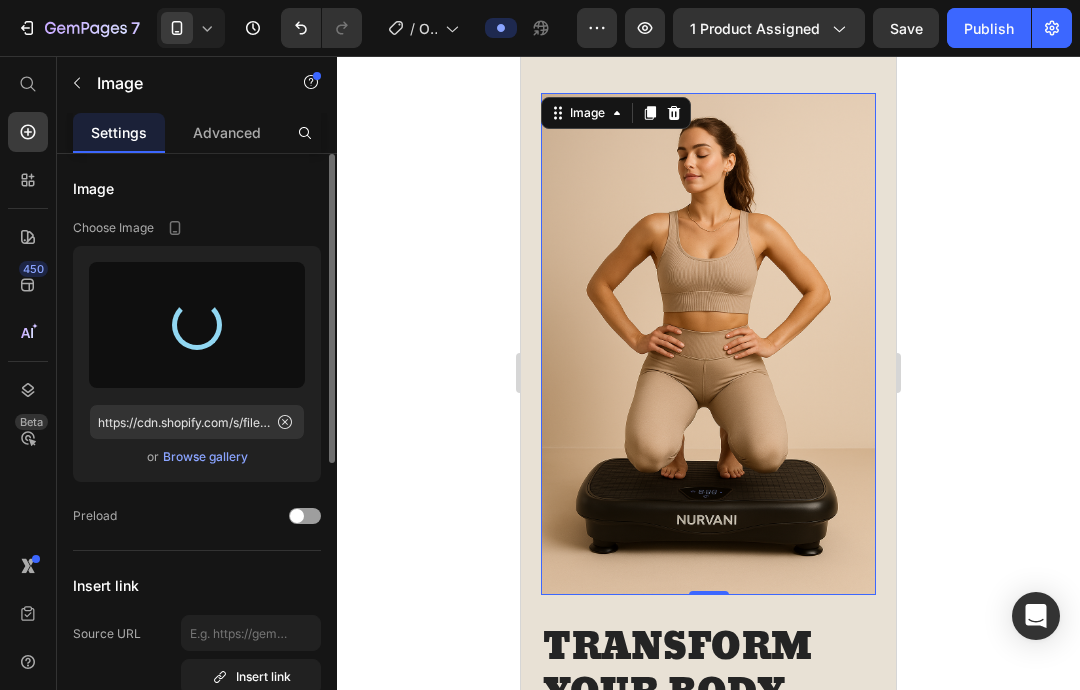 type on "https://cdn.shopify.com/s/files/1/0675/8730/9646/files/gempages_574931847142703972-b63efeb0-c8c0-40dc-b27d-d21e5f6086ad.png" 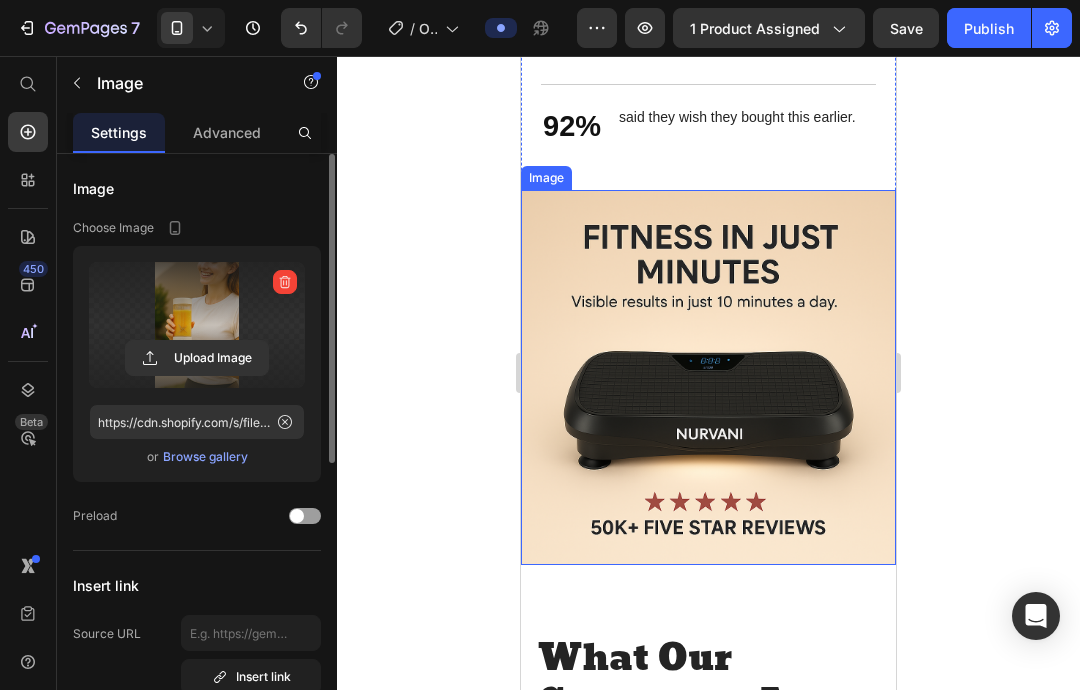 scroll, scrollTop: 3190, scrollLeft: 0, axis: vertical 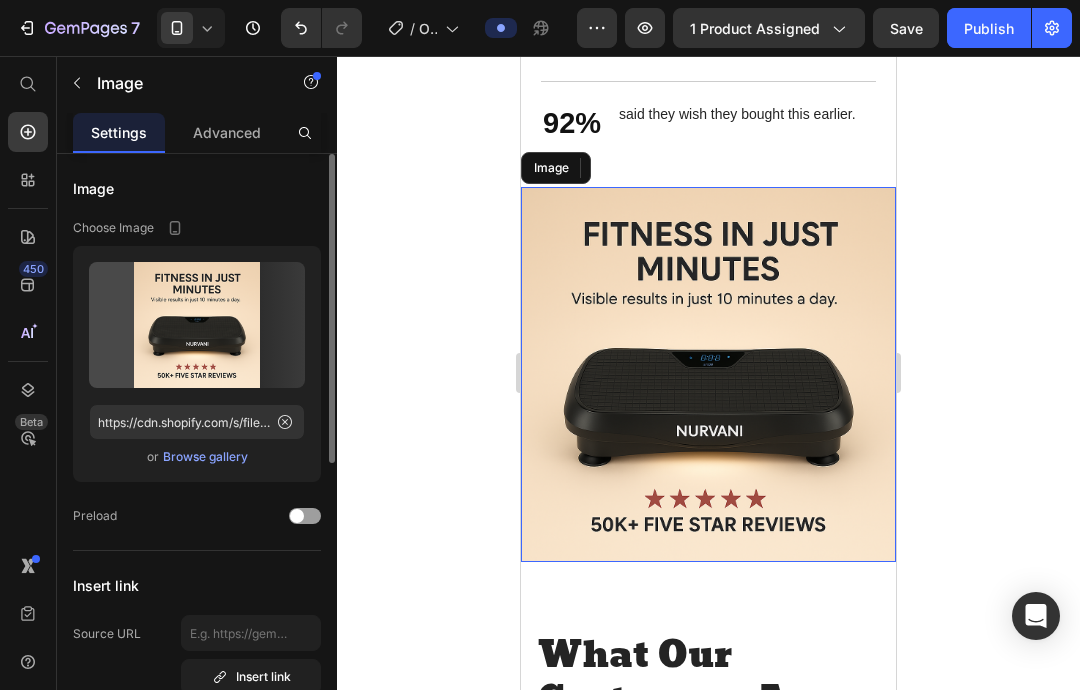 click at bounding box center (708, 374) 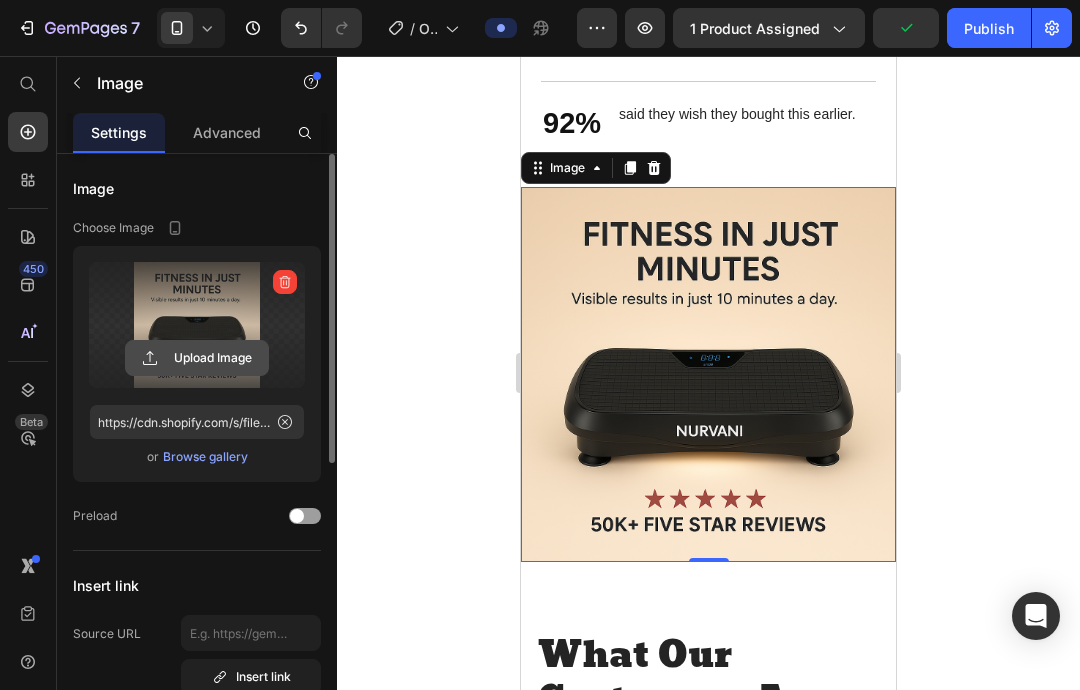 click 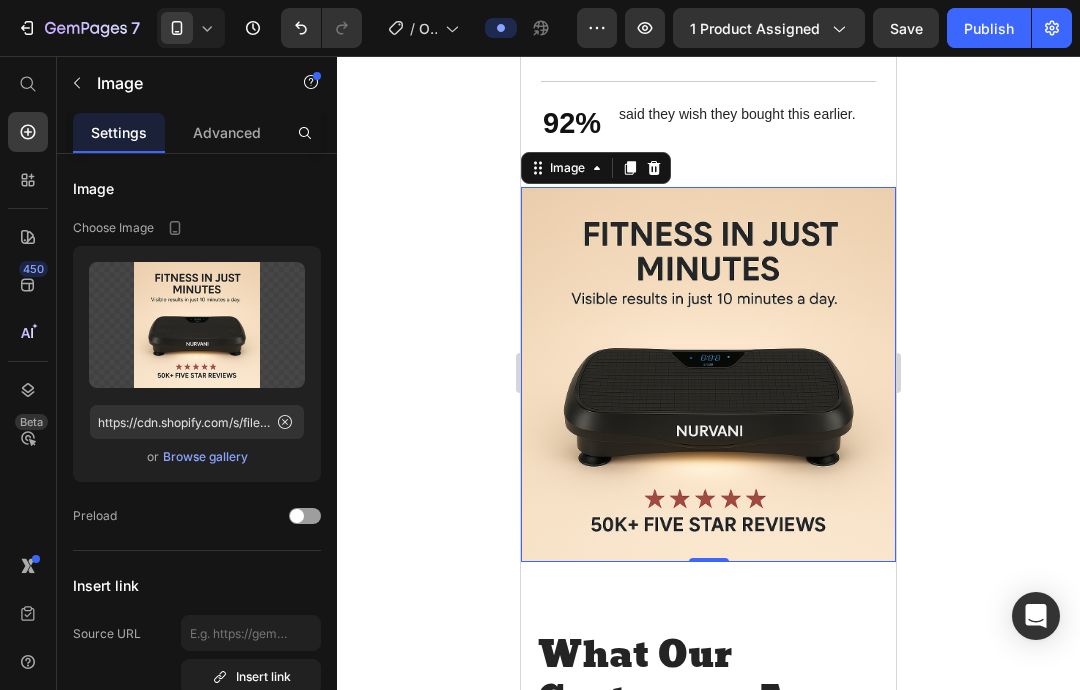 click at bounding box center [708, 374] 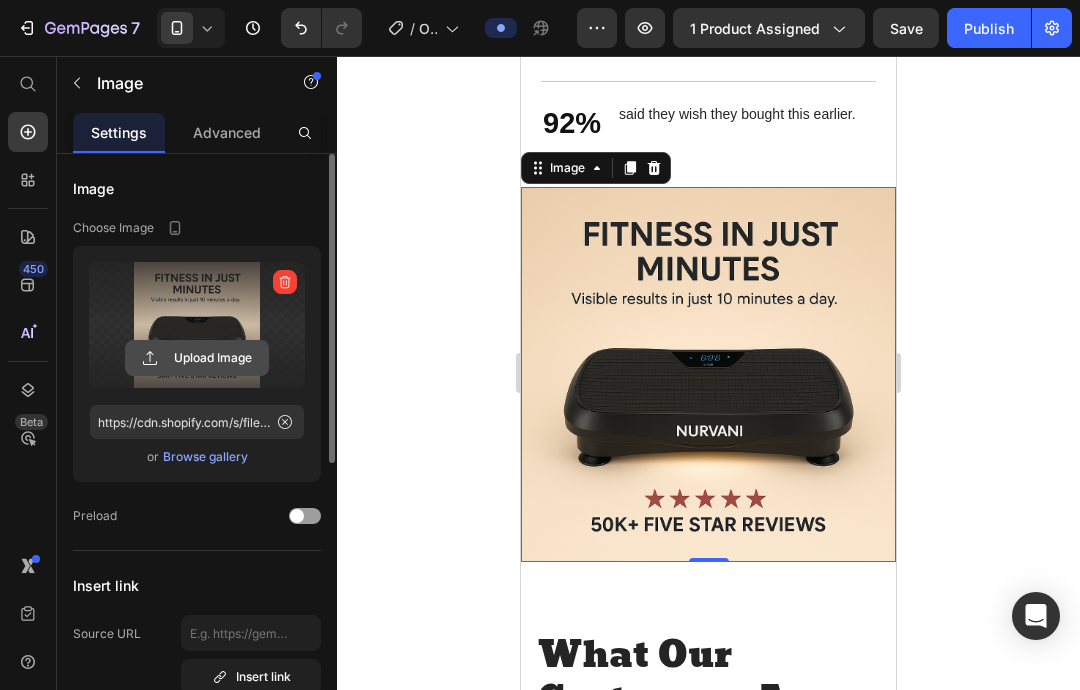 click 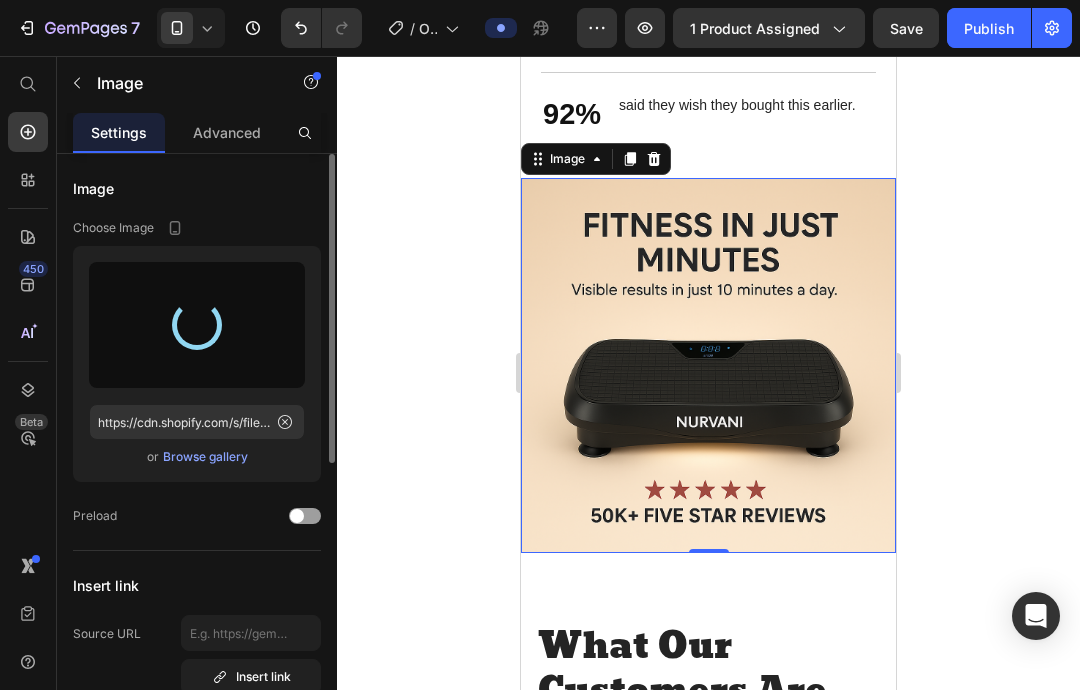 scroll, scrollTop: 3202, scrollLeft: 0, axis: vertical 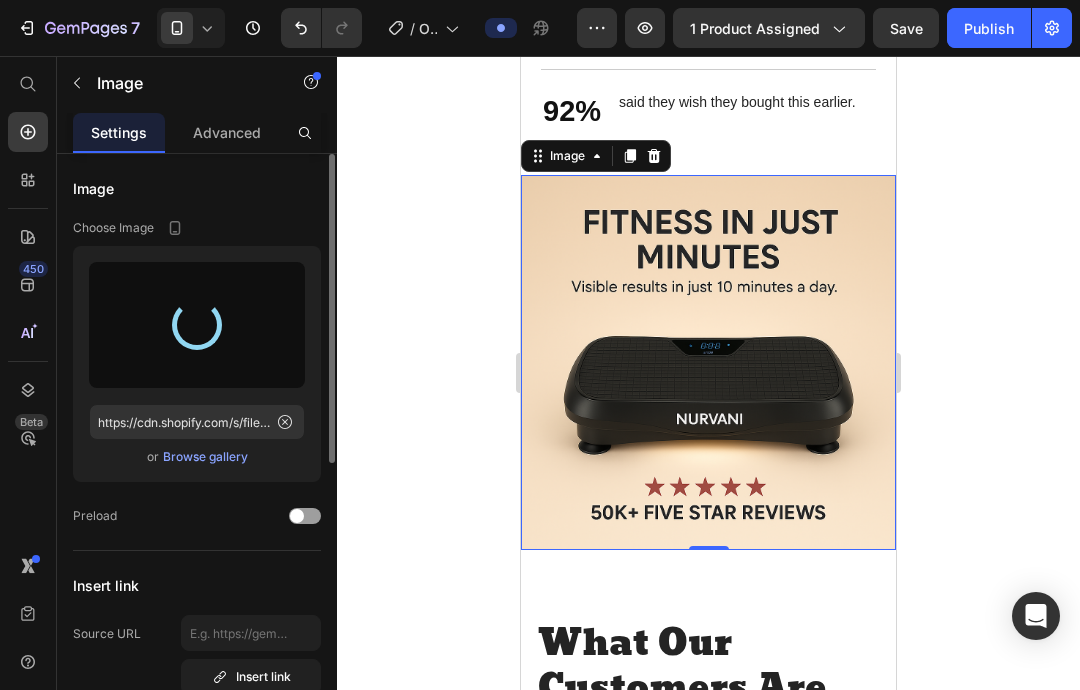 type on "https://cdn.shopify.com/s/files/1/0675/8730/9646/files/gempages_574931847142703972-abfb37a7-486f-445a-85ec-33634d3265e5.png" 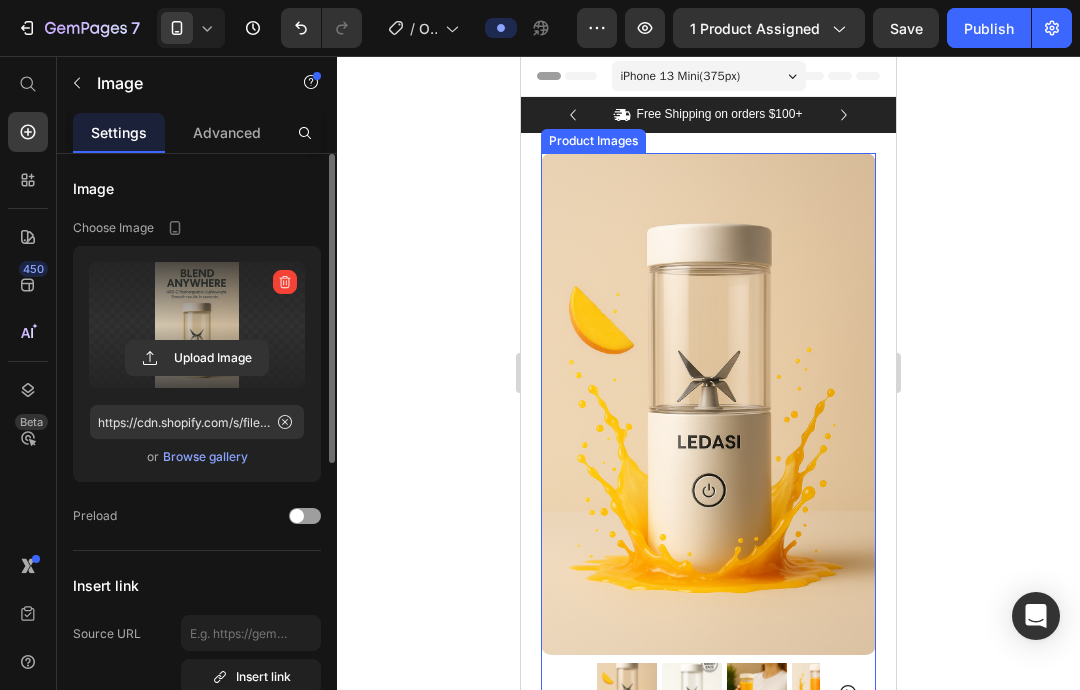 scroll, scrollTop: 0, scrollLeft: 0, axis: both 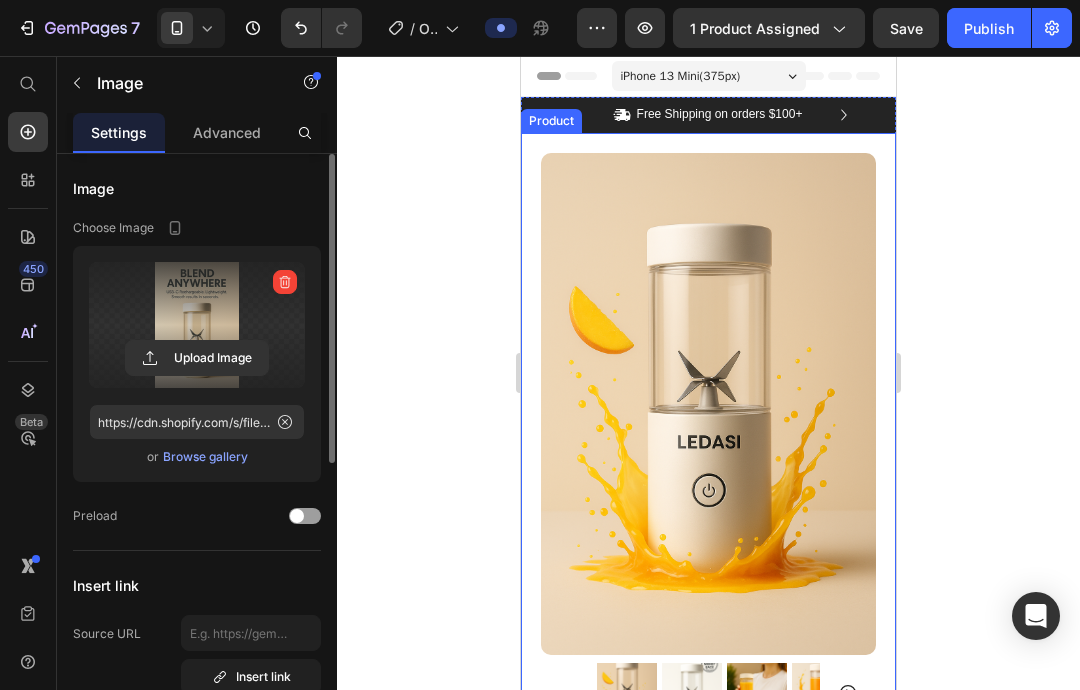 click 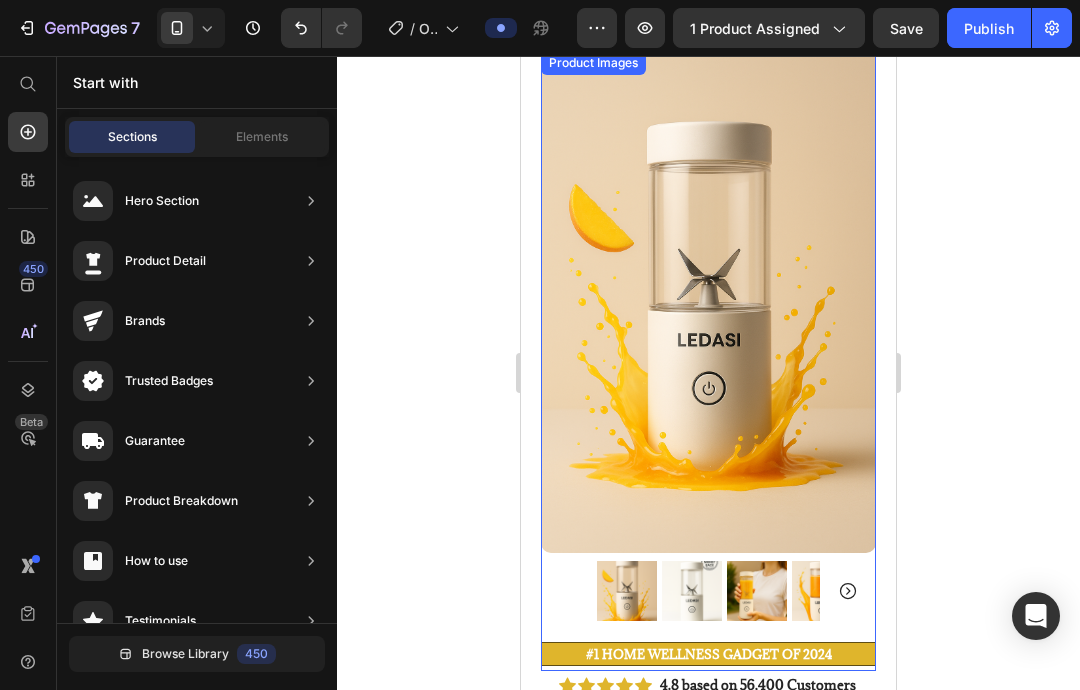 scroll, scrollTop: 75, scrollLeft: 0, axis: vertical 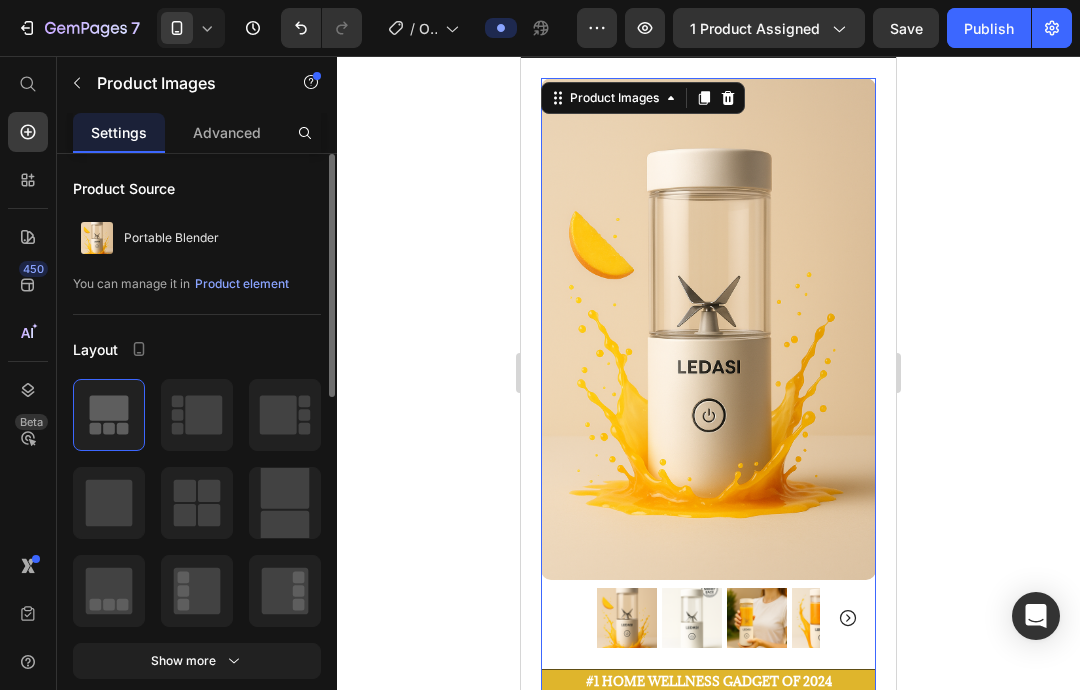 click 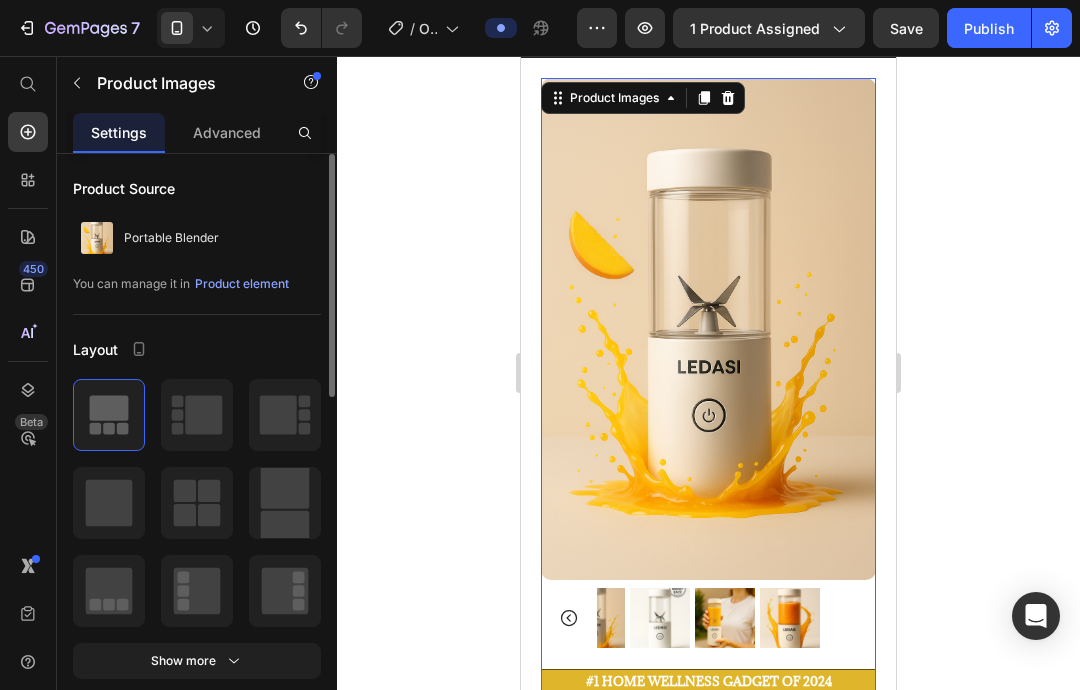 click at bounding box center (660, 618) 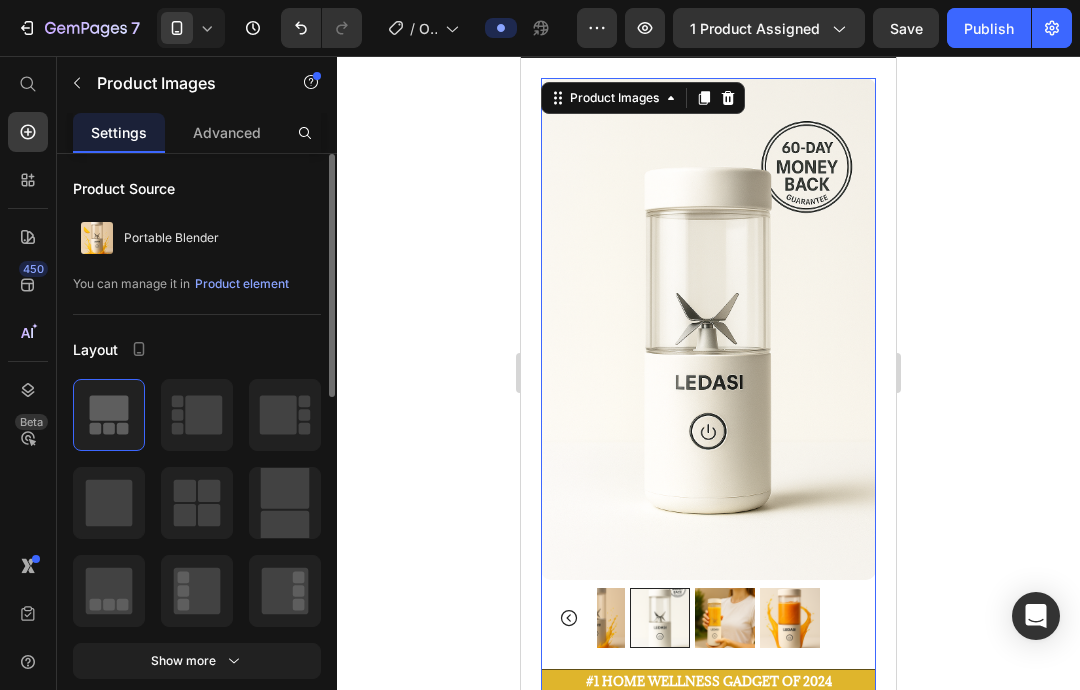 click at bounding box center (725, 618) 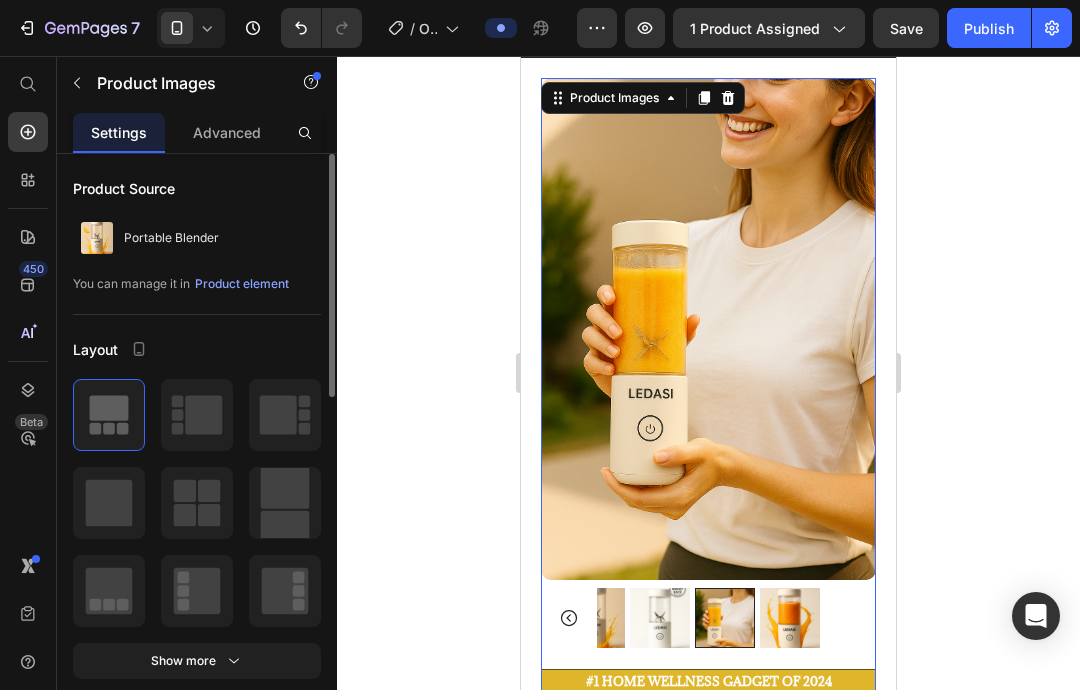 click at bounding box center (790, 618) 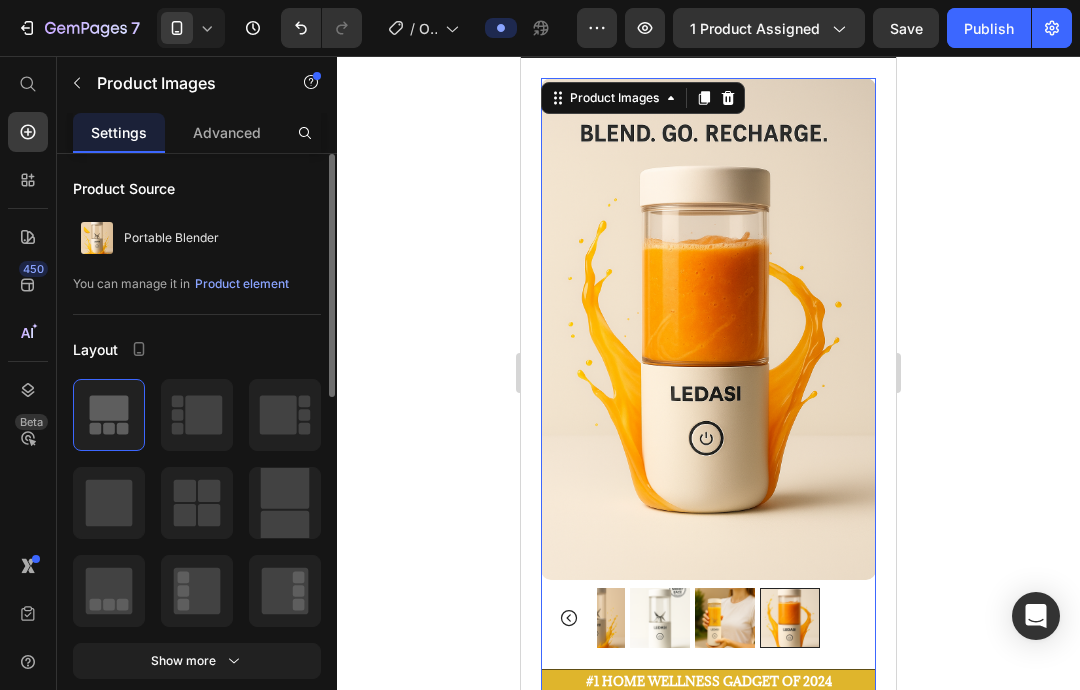 click at bounding box center [660, 618] 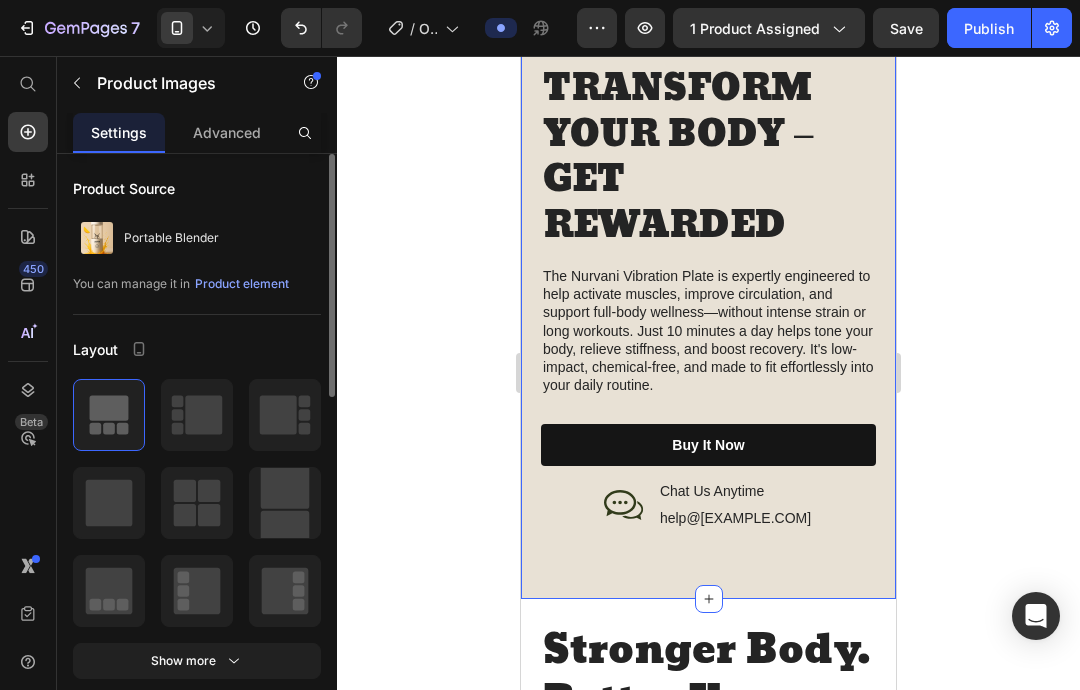 scroll, scrollTop: 2820, scrollLeft: 0, axis: vertical 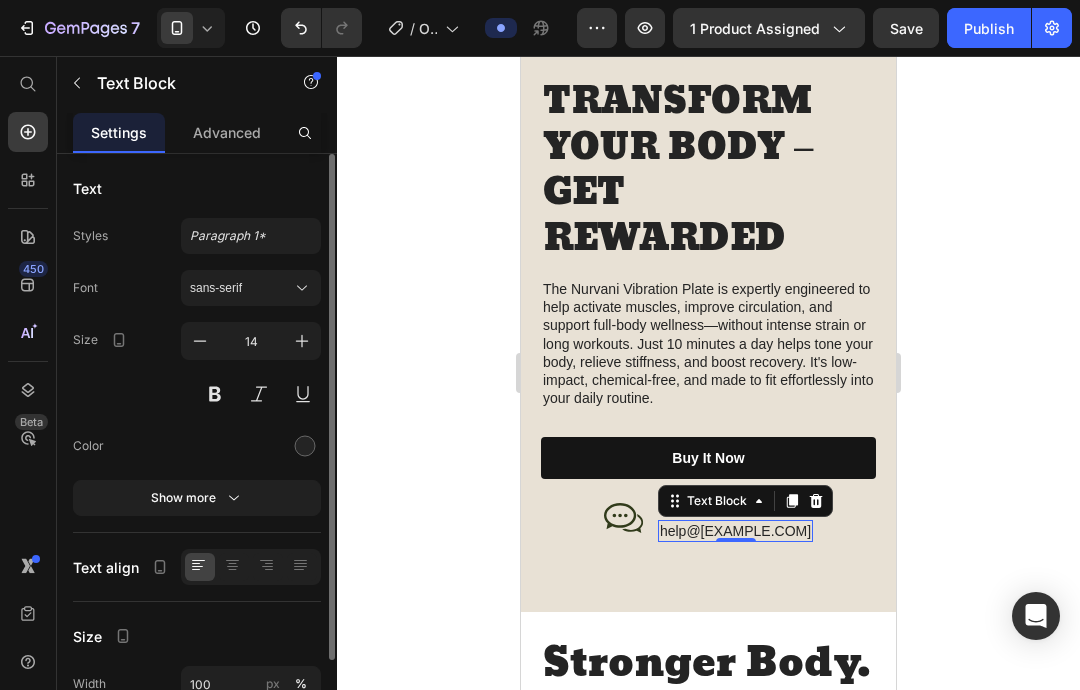 click on "help@[EXAMPLE.COM]" at bounding box center (735, 531) 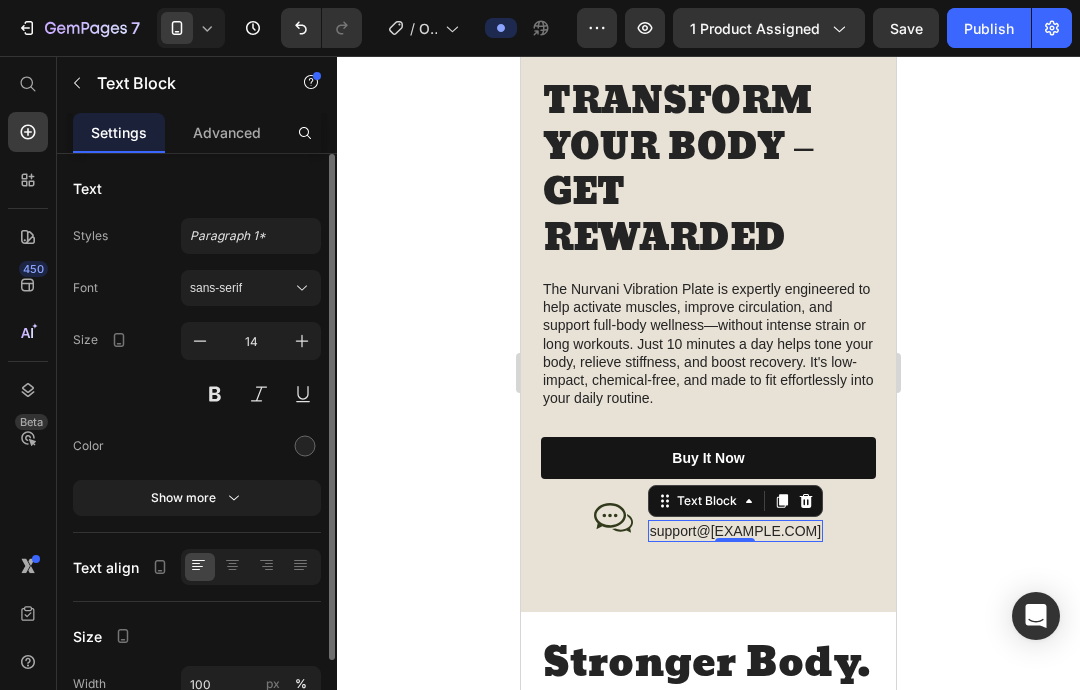 click 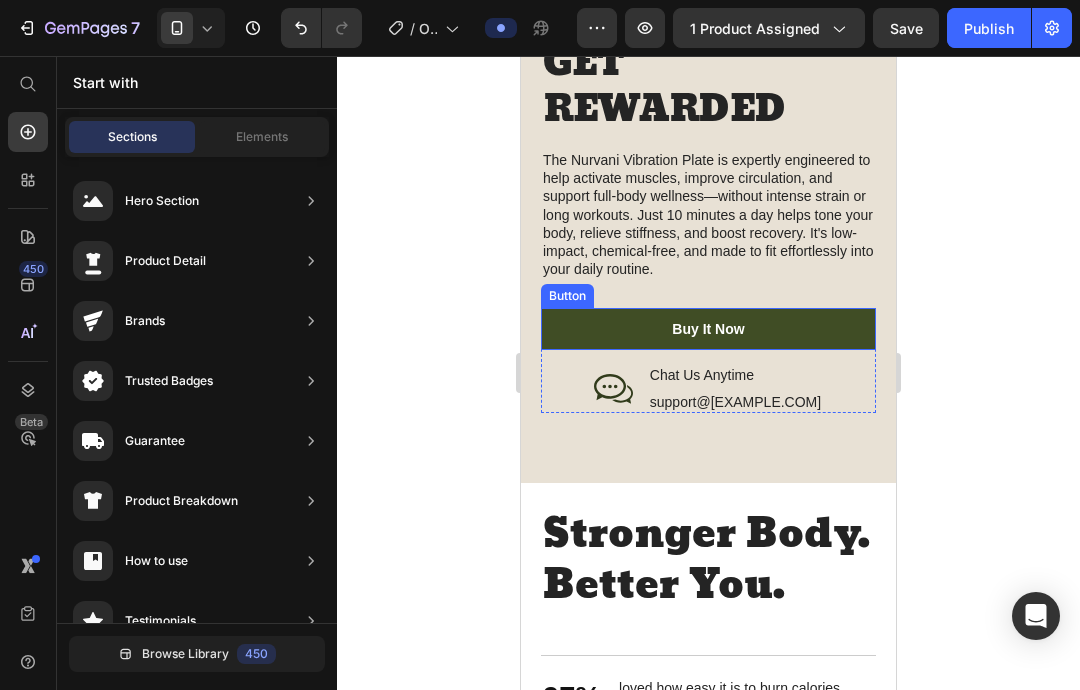 scroll, scrollTop: 3023, scrollLeft: 0, axis: vertical 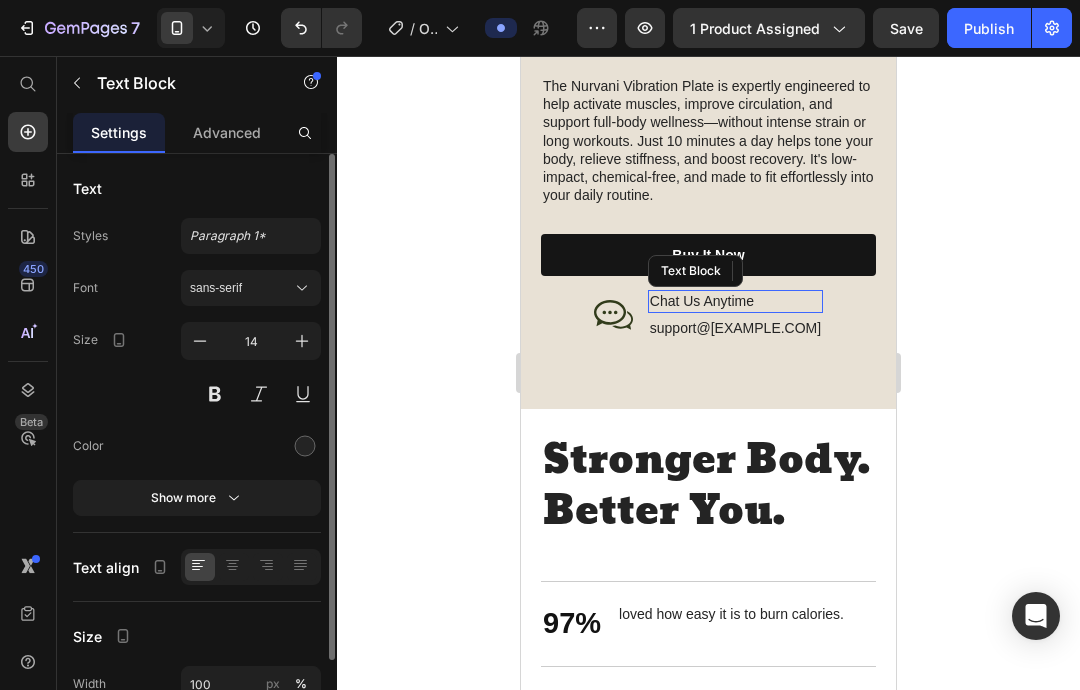 click on "Chat Us Anytime" at bounding box center (735, 301) 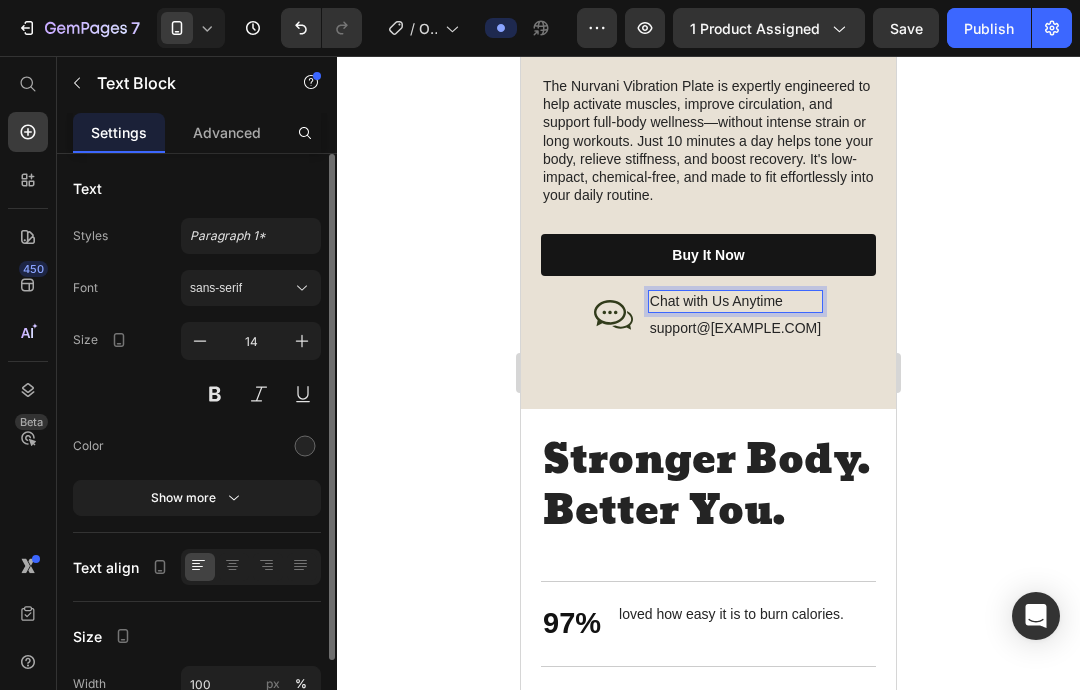 click 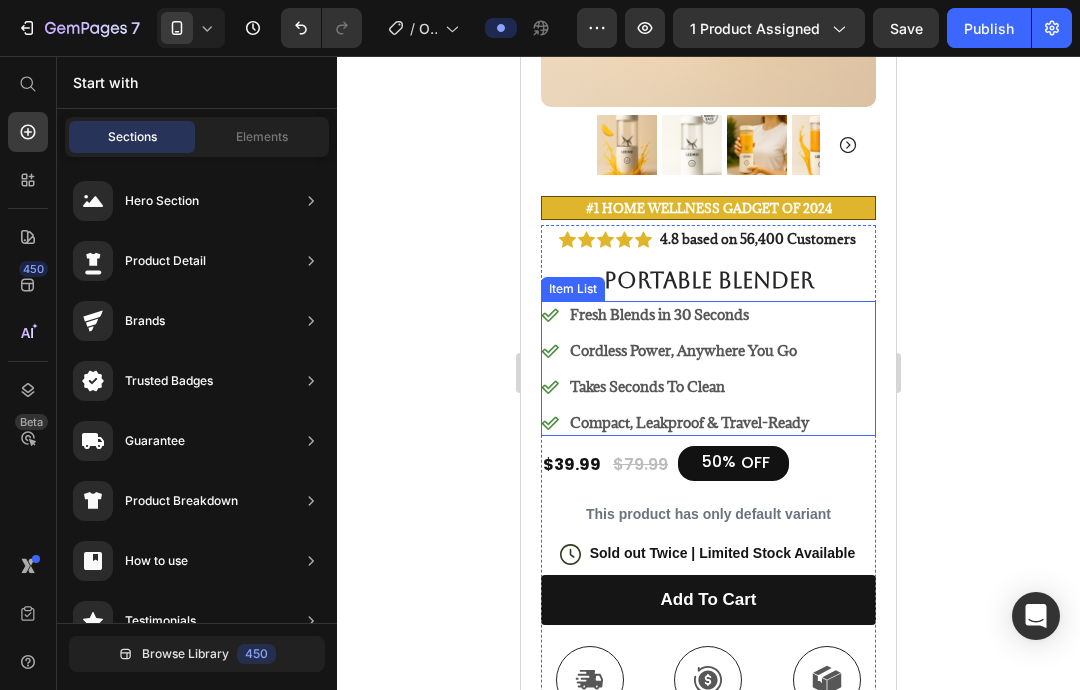 scroll, scrollTop: 463, scrollLeft: 0, axis: vertical 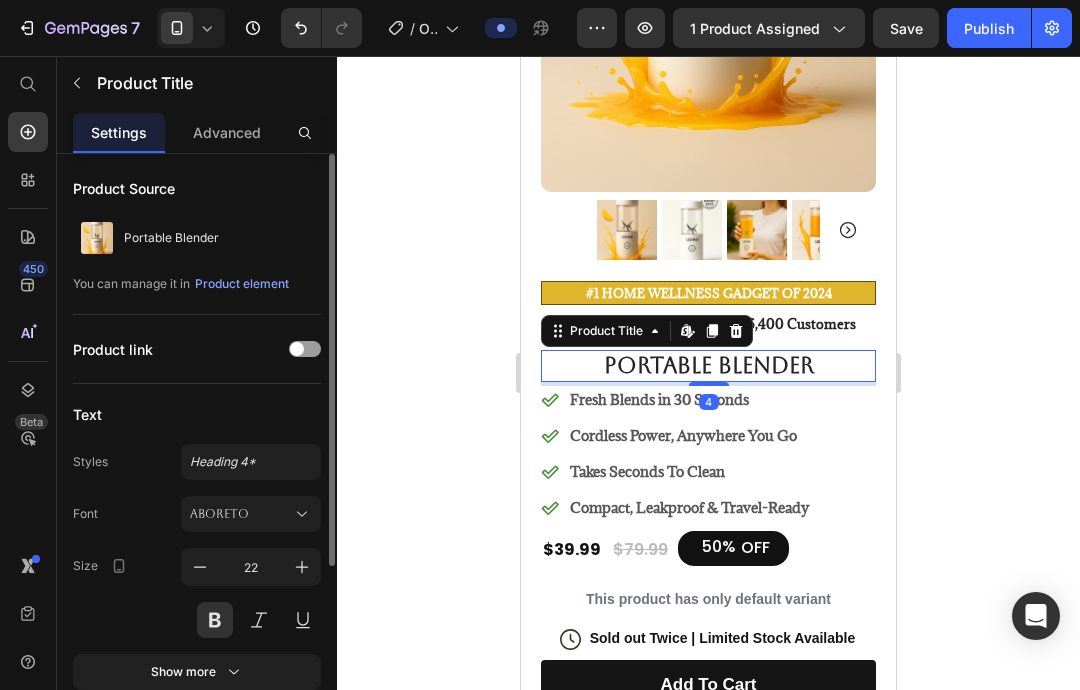 click on "Portable Blender" at bounding box center [708, 366] 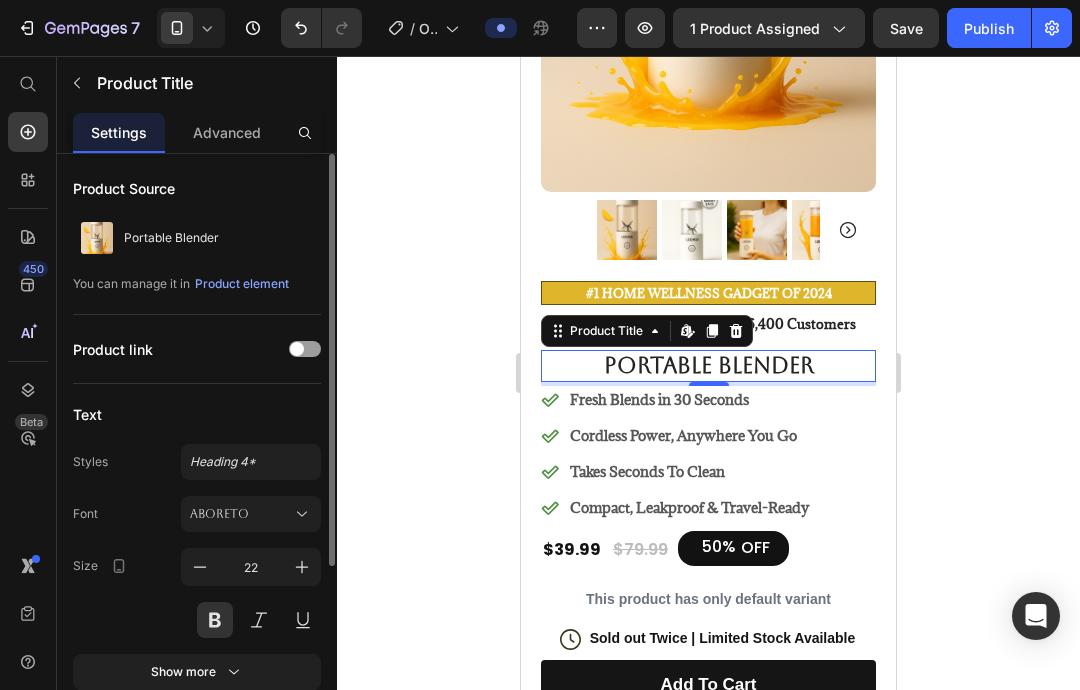 click on "Portable Blender" at bounding box center (708, 366) 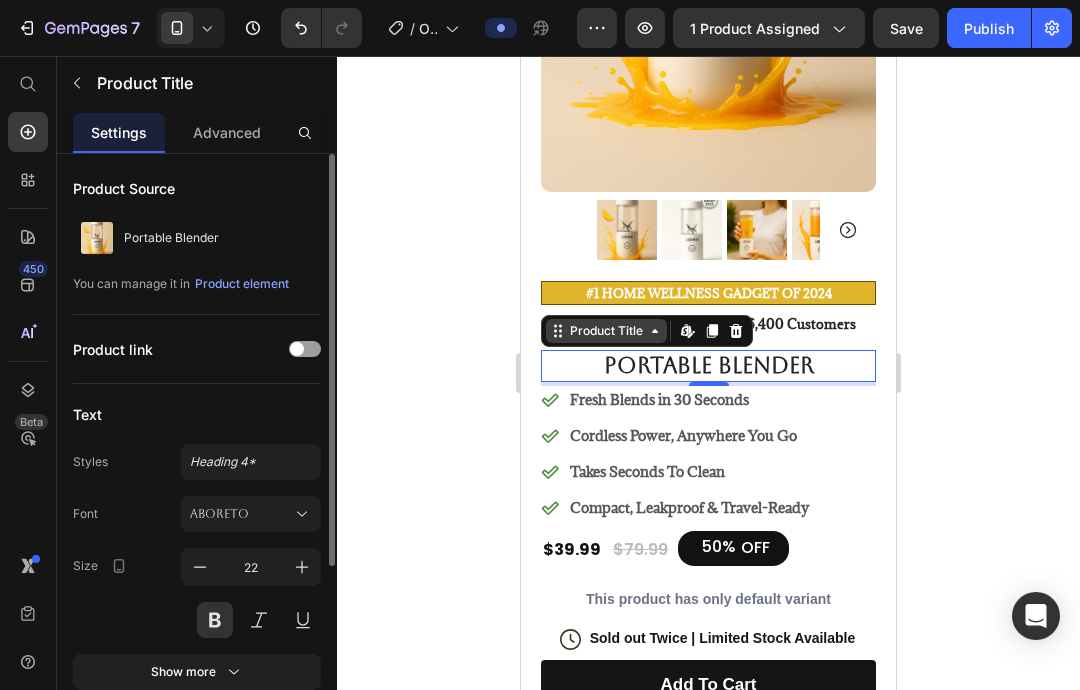 click on "Product Title" at bounding box center (606, 331) 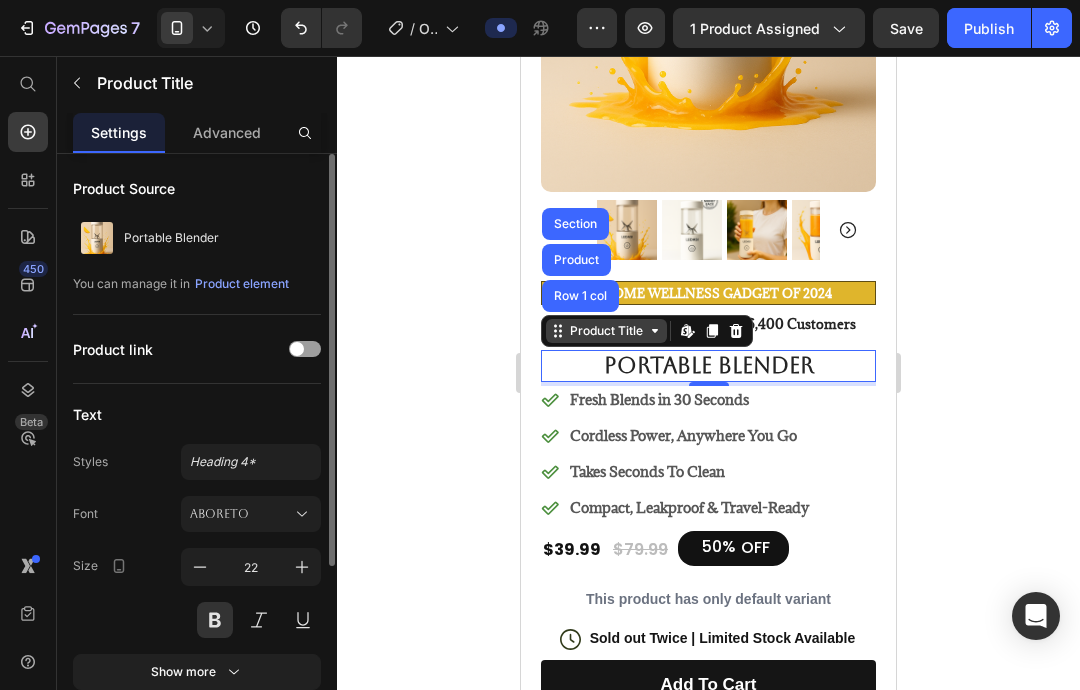 click on "Product Title" at bounding box center [606, 331] 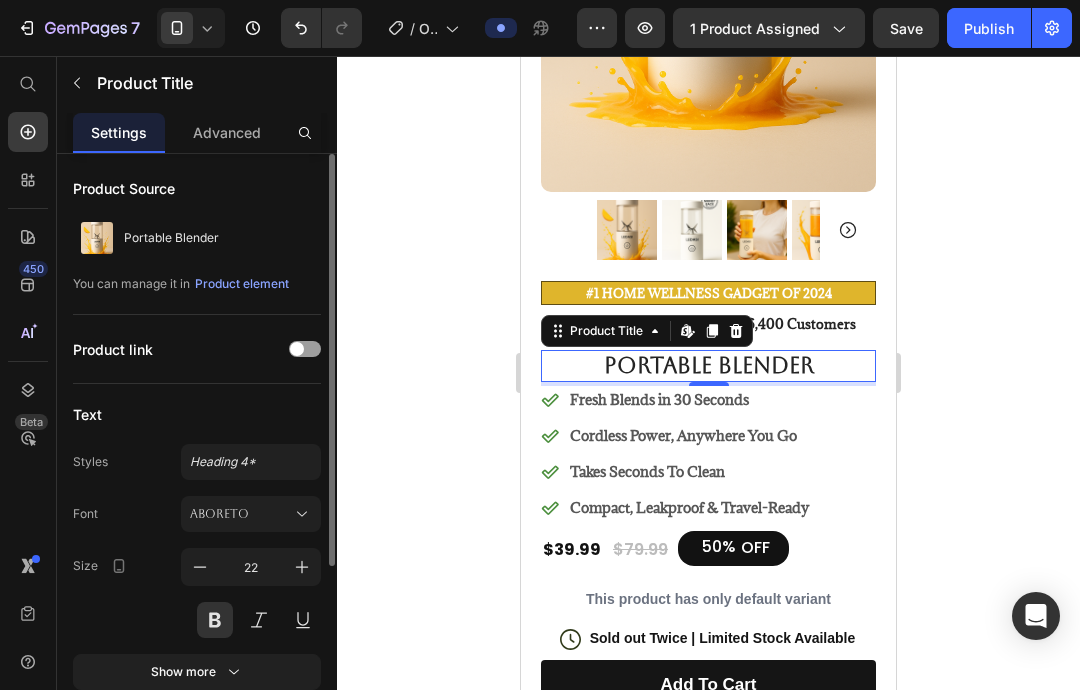 click 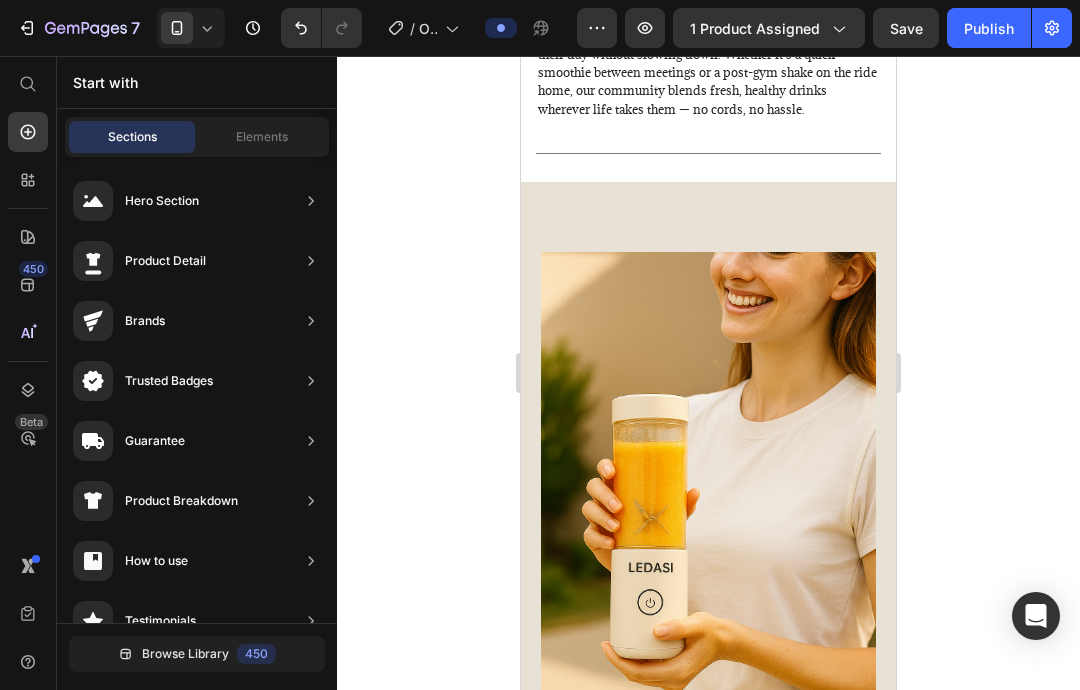scroll, scrollTop: 2602, scrollLeft: 0, axis: vertical 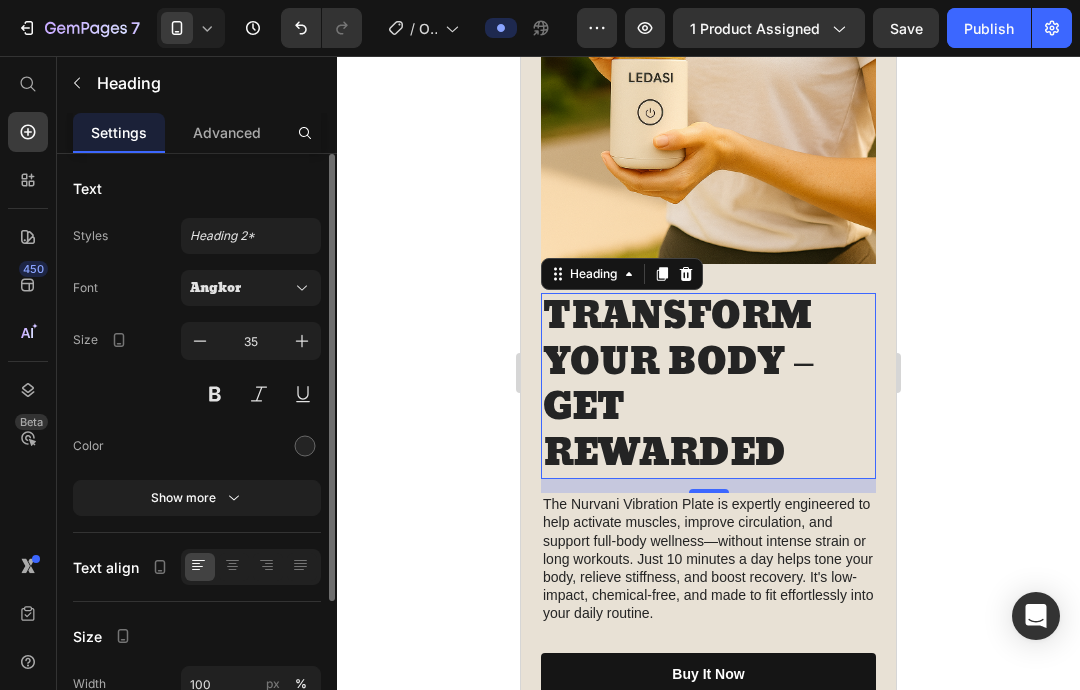 click on "TRANSFORM YOUR BODY –  GET REWARDED" at bounding box center (708, 386) 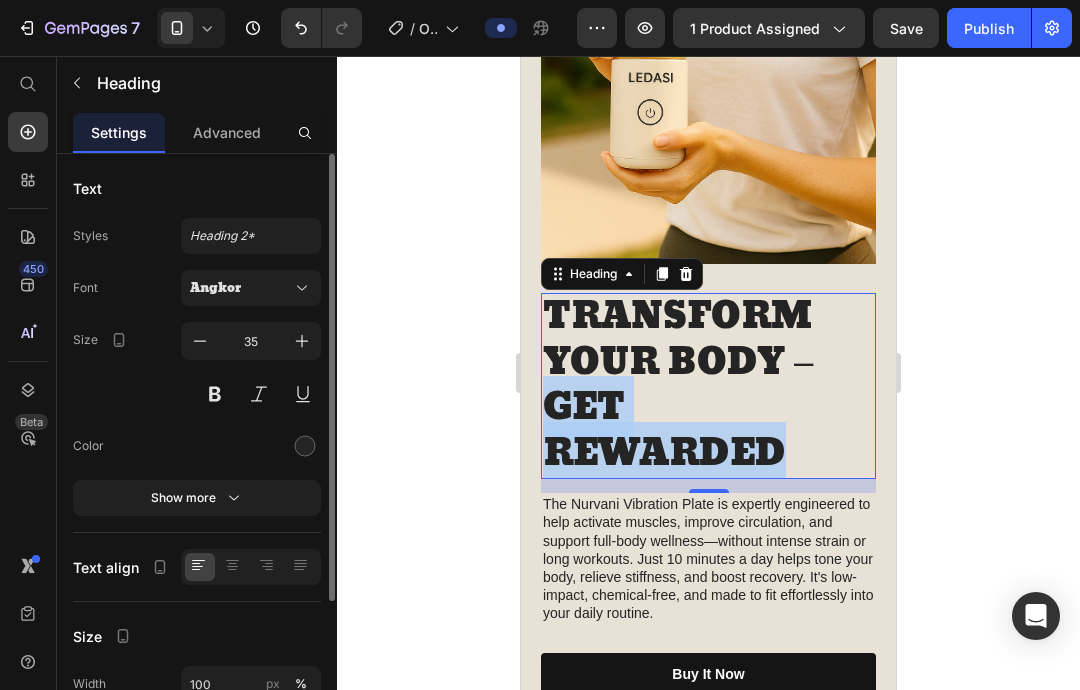 click on "TRANSFORM YOUR BODY –  GET REWARDED" at bounding box center [708, 386] 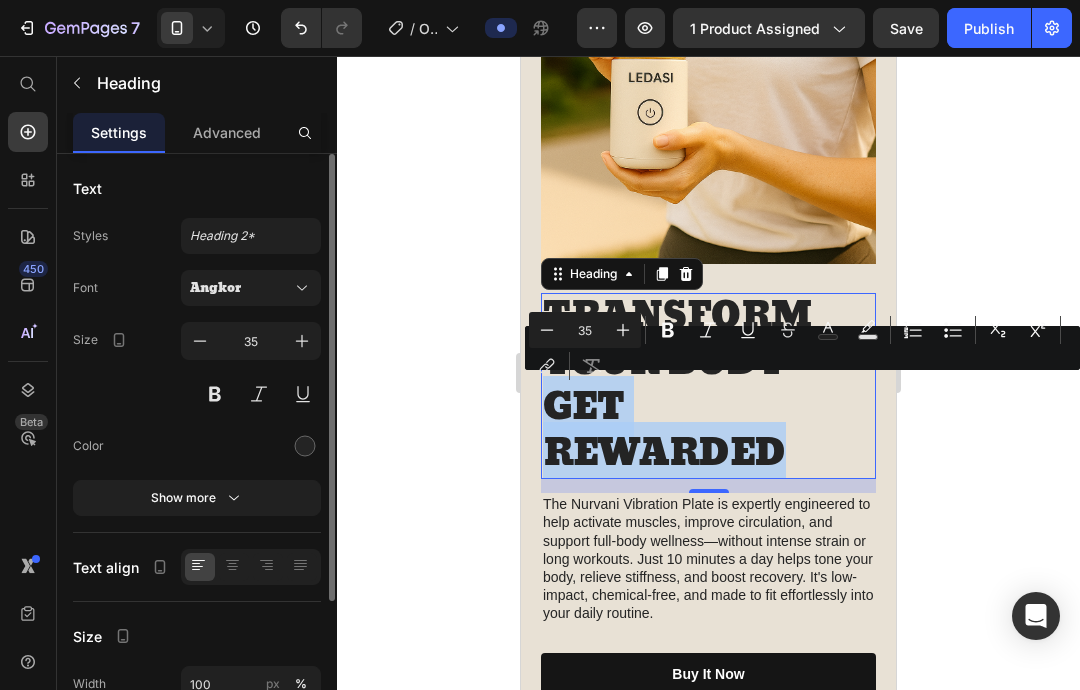 click on "TRANSFORM YOUR BODY –  GET REWARDED" at bounding box center [708, 386] 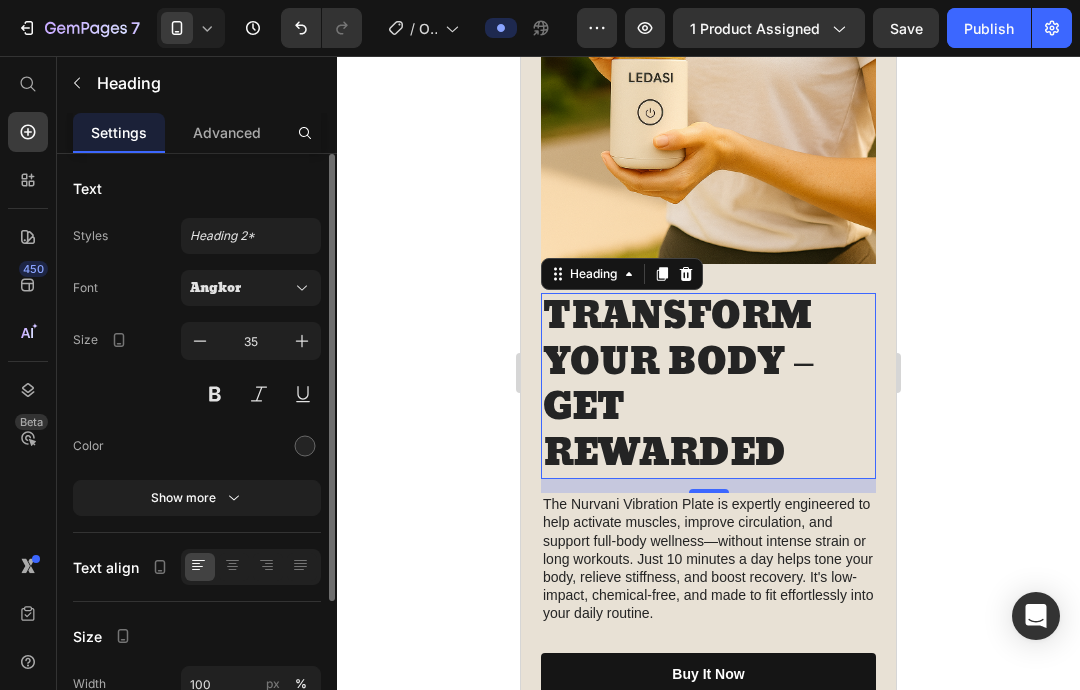click on "TRANSFORM YOUR BODY –  GET REWARDED" at bounding box center (708, 386) 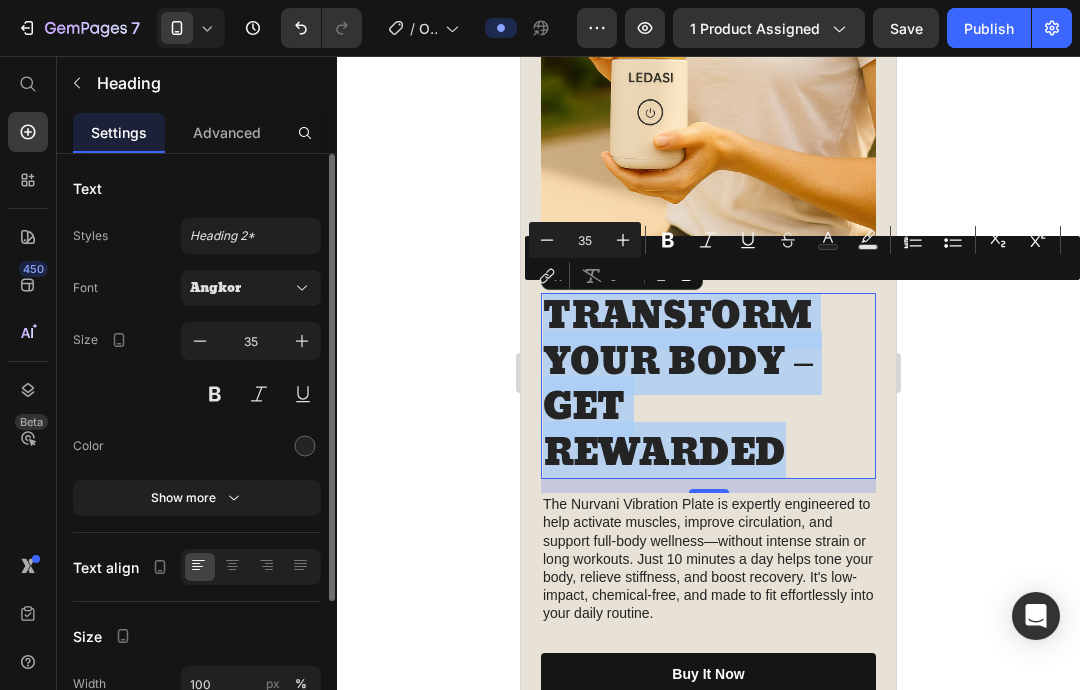 drag, startPoint x: 791, startPoint y: 450, endPoint x: 553, endPoint y: 318, distance: 272.15436 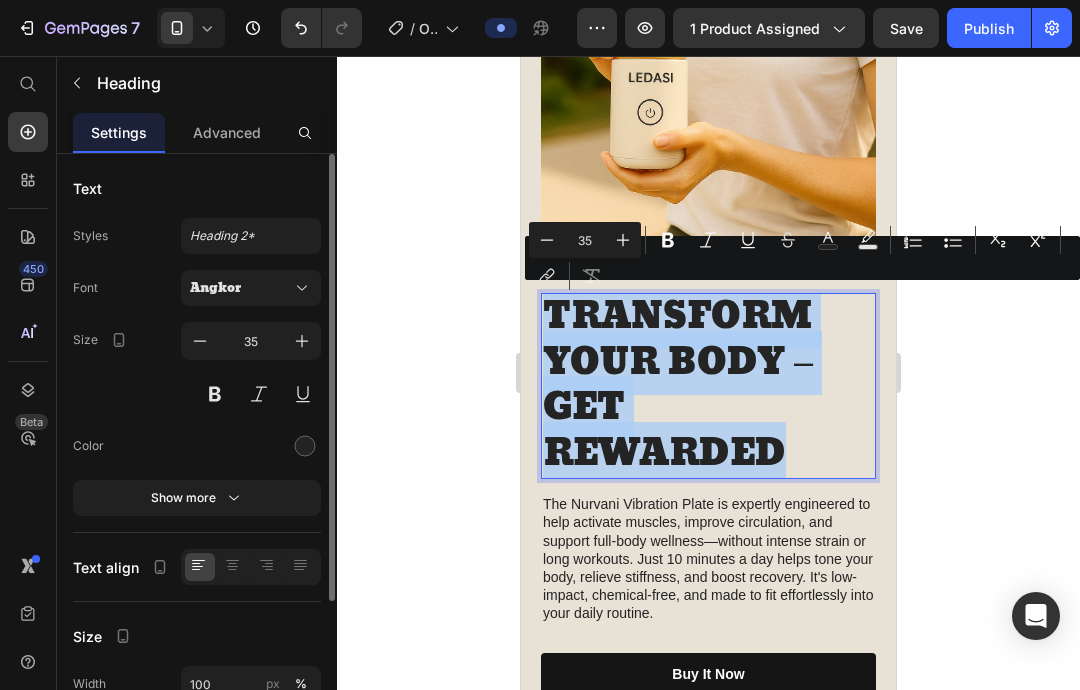 click on "TRANSFORM YOUR BODY –  GET REWARDED" at bounding box center (708, 386) 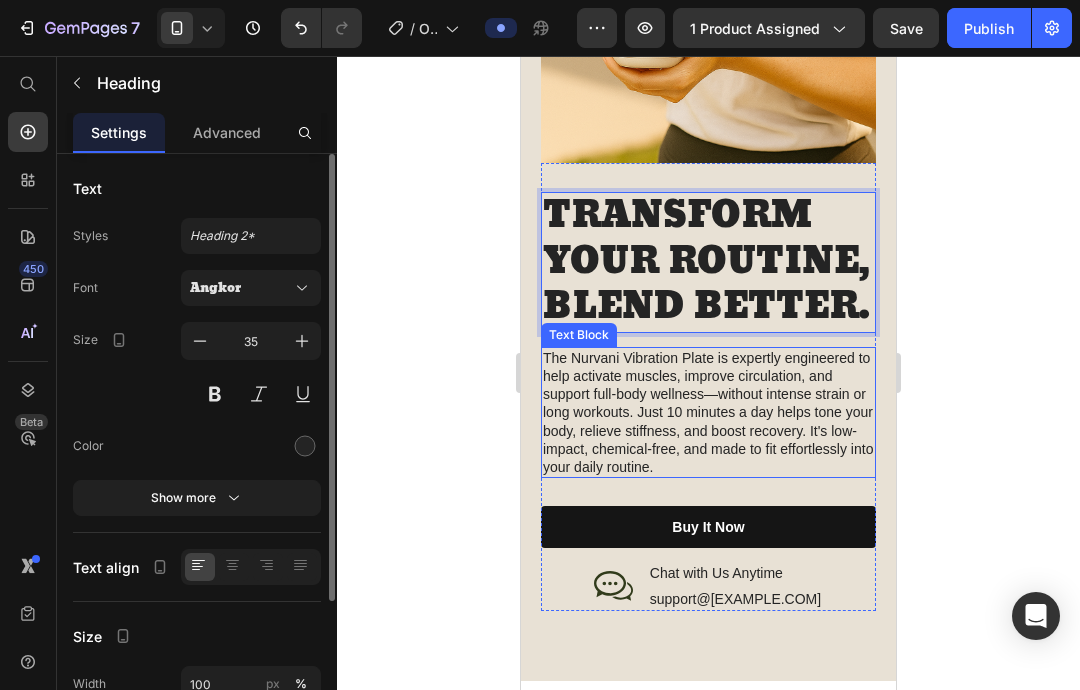 scroll, scrollTop: 2739, scrollLeft: 0, axis: vertical 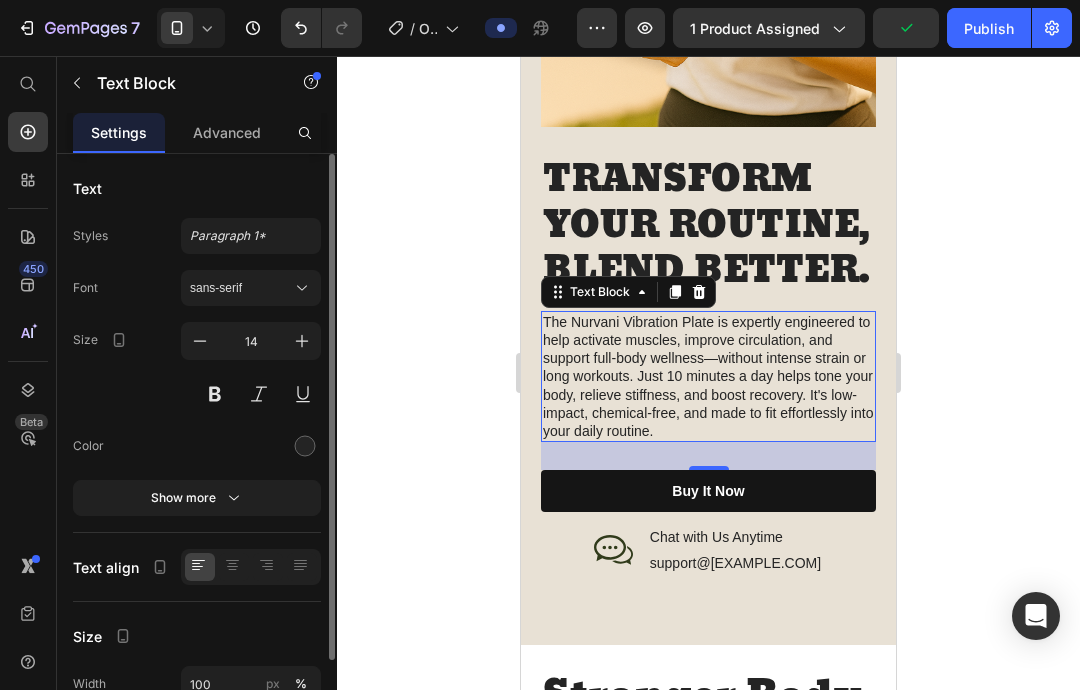 click on "The Nurvani Vibration Plate is expertly engineered to help activate muscles, improve circulation, and support full-body wellness—without intense strain or long workouts. Just 10 minutes a day helps tone your body, relieve stiffness, and boost recovery. It's low-impact, chemical-free, and made to fit effortlessly into your daily routine." at bounding box center [708, 376] 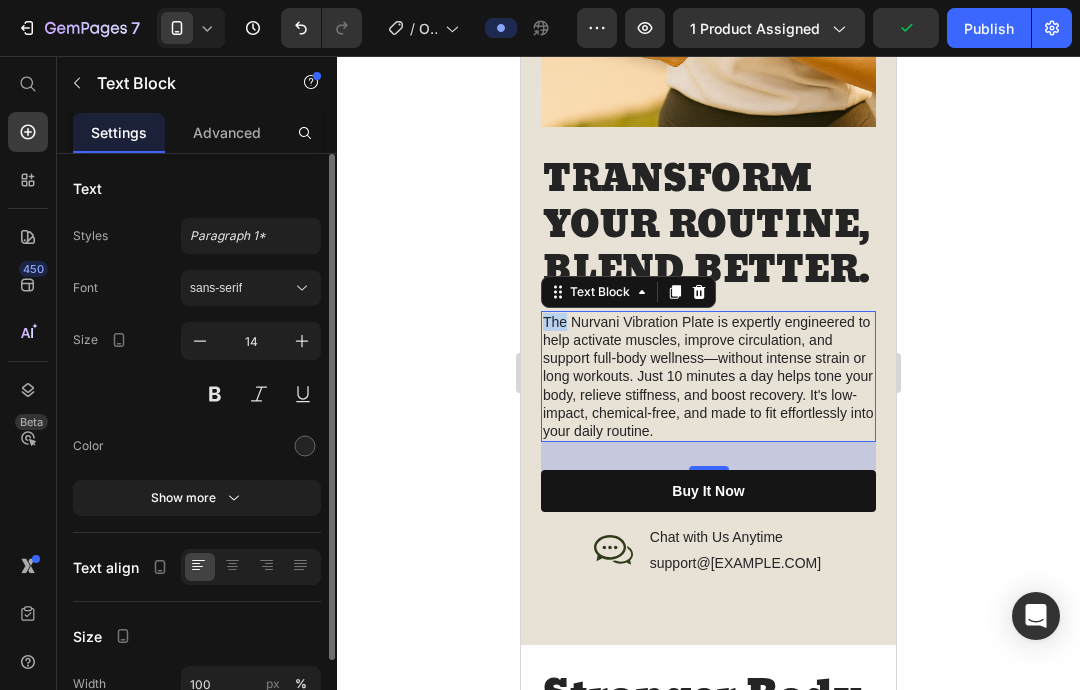click on "The Nurvani Vibration Plate is expertly engineered to help activate muscles, improve circulation, and support full-body wellness—without intense strain or long workouts. Just 10 minutes a day helps tone your body, relieve stiffness, and boost recovery. It's low-impact, chemical-free, and made to fit effortlessly into your daily routine." at bounding box center [708, 376] 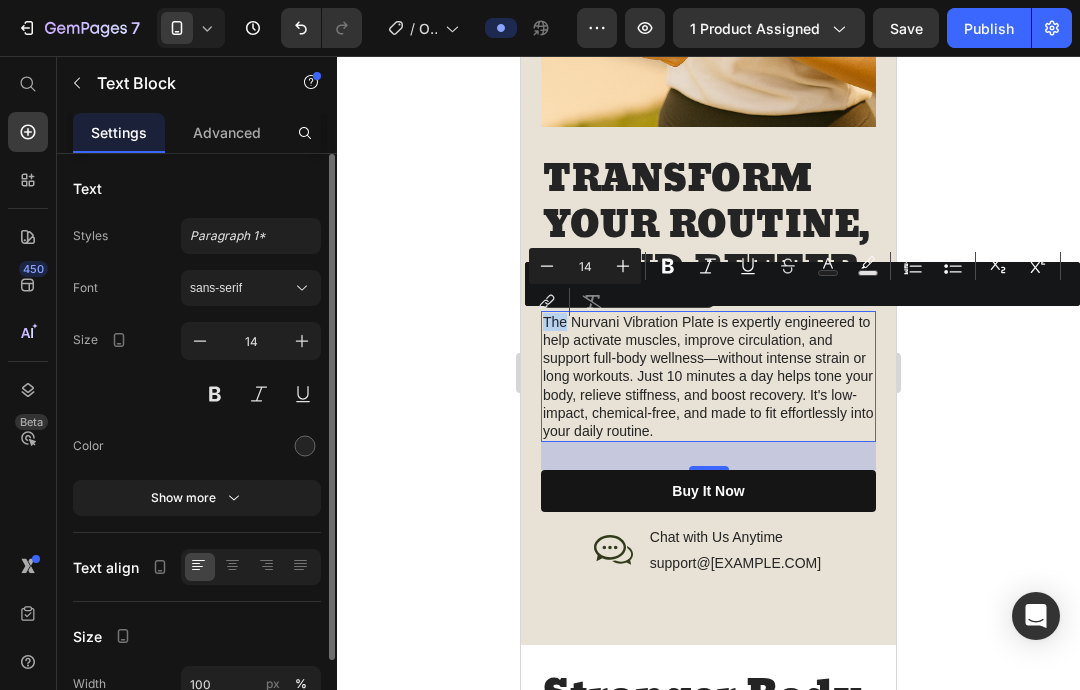 click on "The Nurvani Vibration Plate is expertly engineered to help activate muscles, improve circulation, and support full-body wellness—without intense strain or long workouts. Just 10 minutes a day helps tone your body, relieve stiffness, and boost recovery. It's low-impact, chemical-free, and made to fit effortlessly into your daily routine." at bounding box center [708, 376] 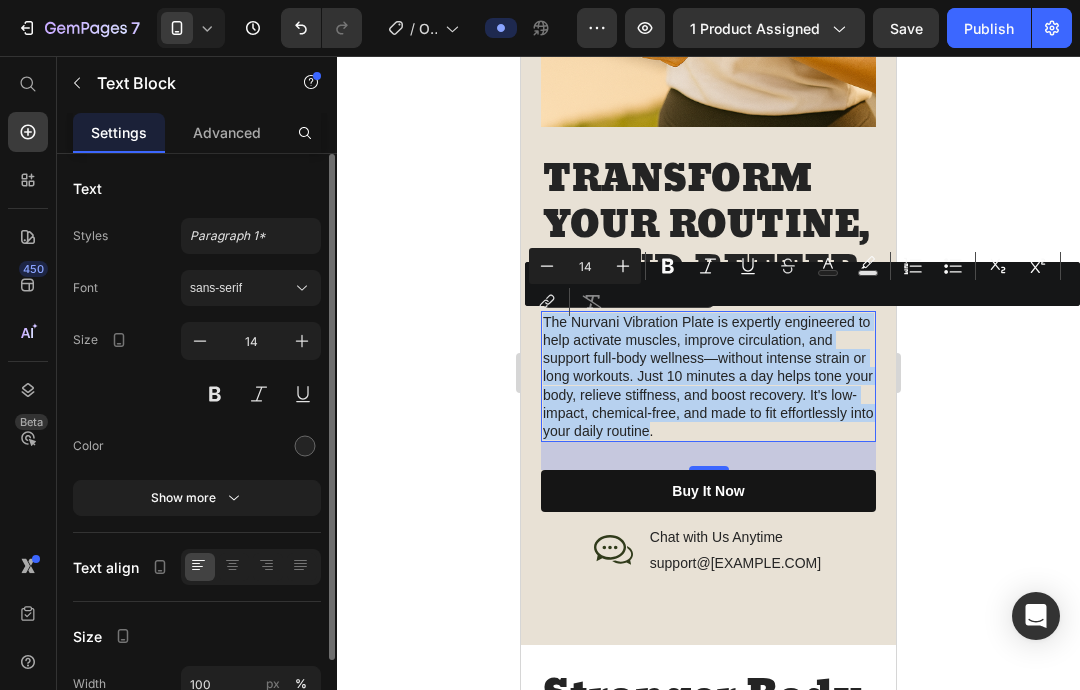 drag, startPoint x: 650, startPoint y: 432, endPoint x: 545, endPoint y: 330, distance: 146.38647 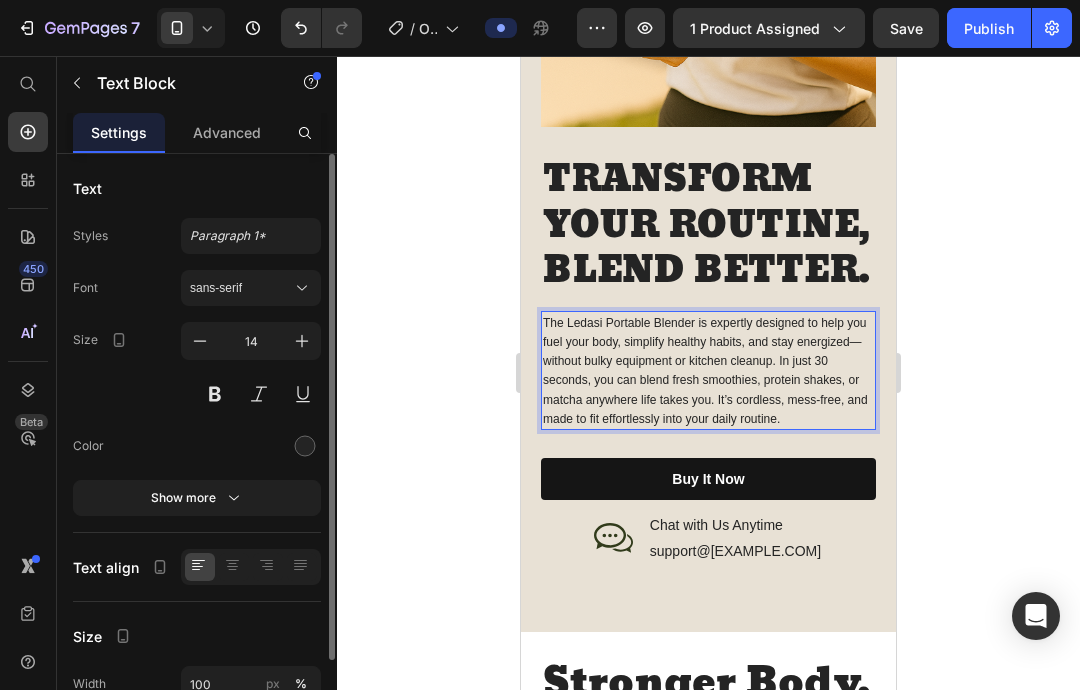 click on "The Ledasi Portable Blender is expertly designed to help you fuel your body, simplify healthy habits, and stay energized—without bulky equipment or kitchen cleanup. In just 30 seconds, you can blend fresh smoothies, protein shakes, or matcha anywhere life takes you. It’s cordless, mess-free, and made to fit effortlessly into your daily routine." at bounding box center [705, 371] 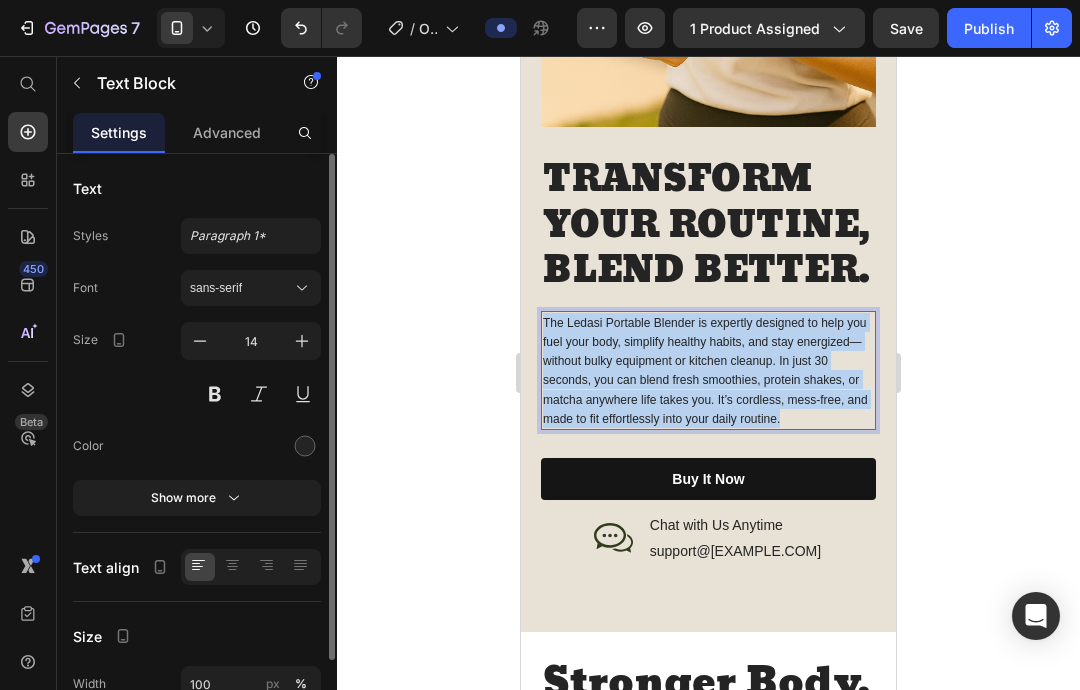 click on "The Ledasi Portable Blender is expertly designed to help you fuel your body, simplify healthy habits, and stay energized—without bulky equipment or kitchen cleanup. In just 30 seconds, you can blend fresh smoothies, protein shakes, or matcha anywhere life takes you. It’s cordless, mess-free, and made to fit effortlessly into your daily routine." at bounding box center [705, 371] 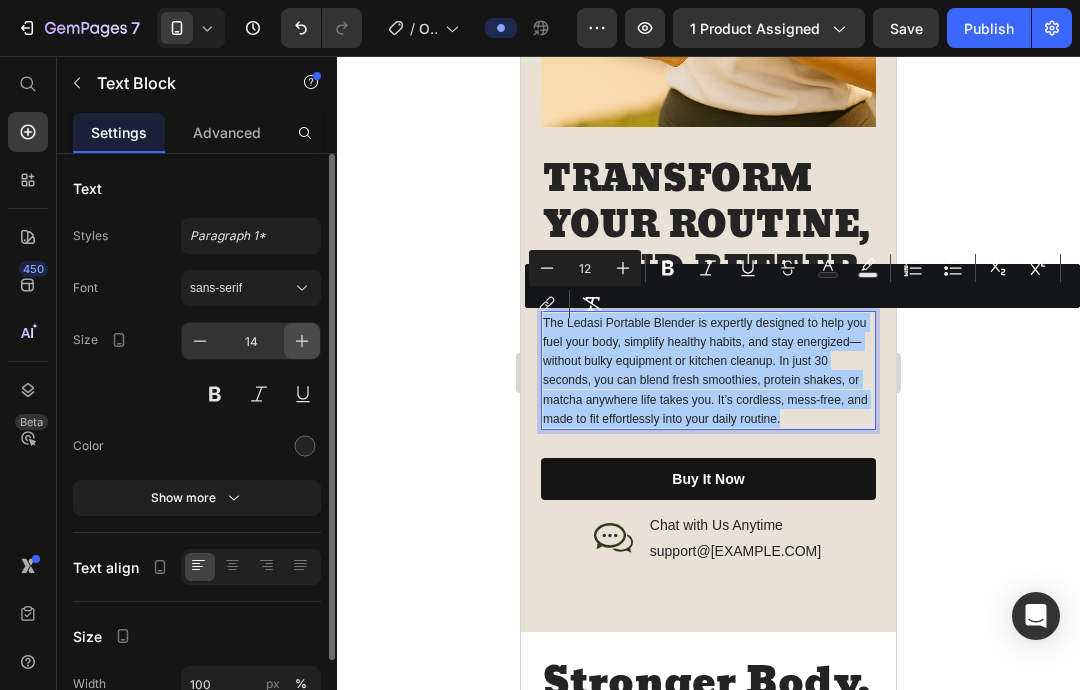 click 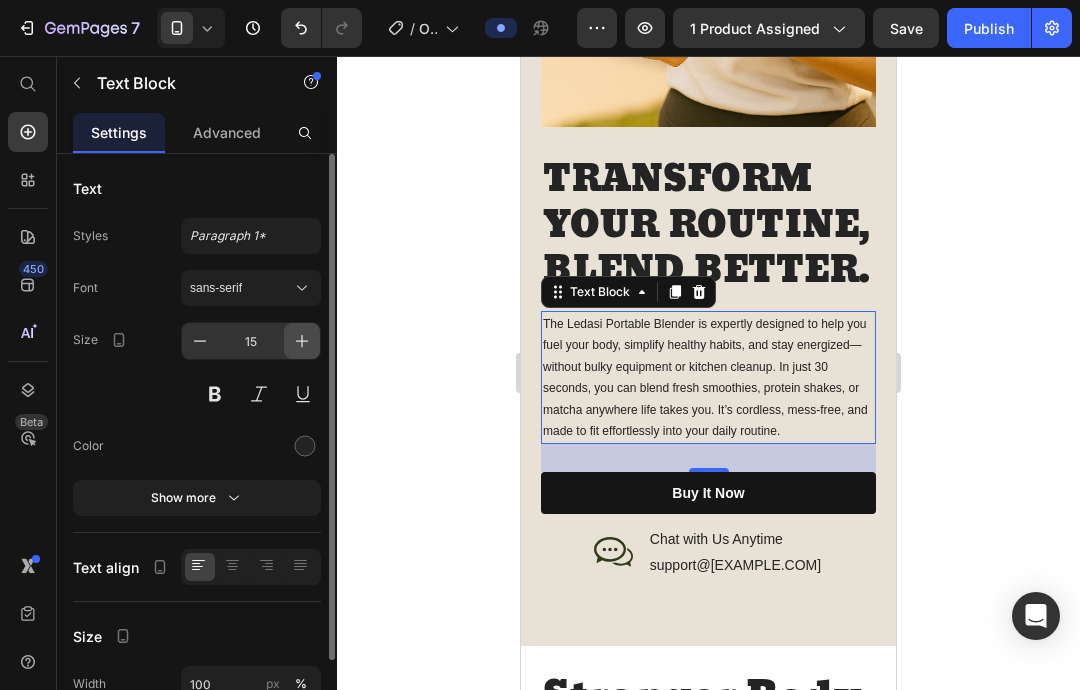 click 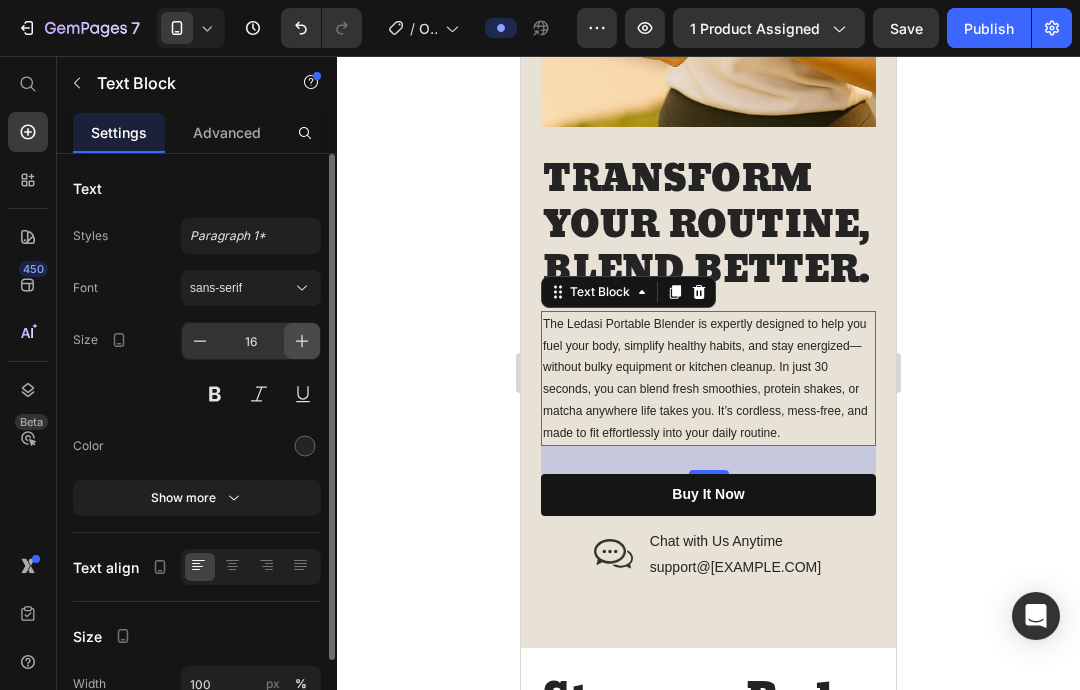click 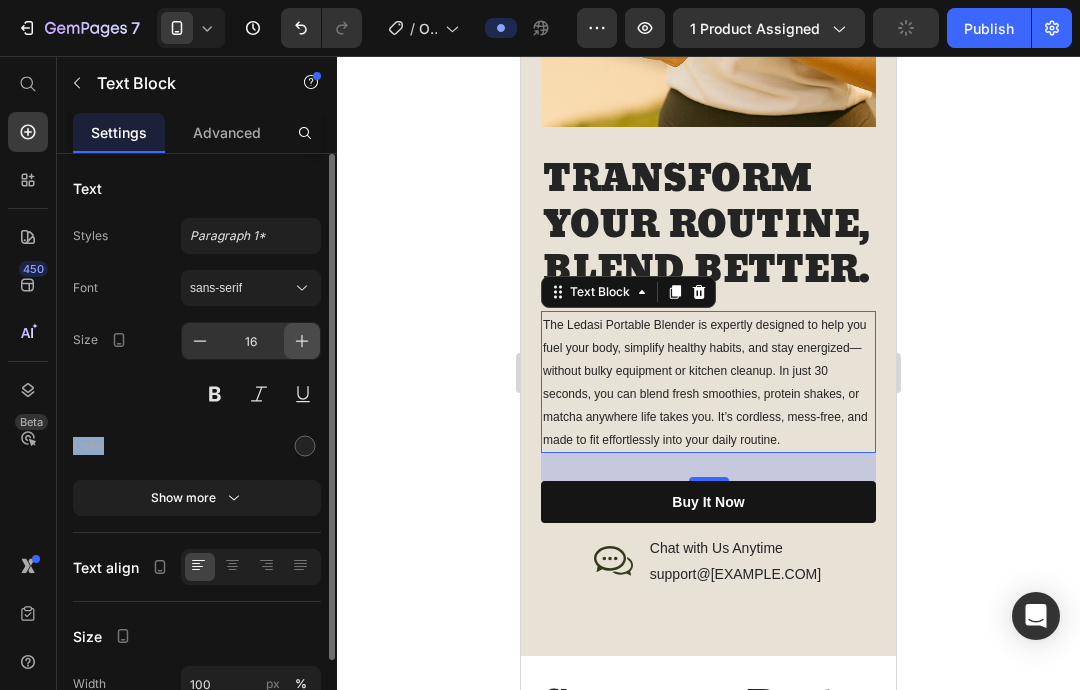 type on "17" 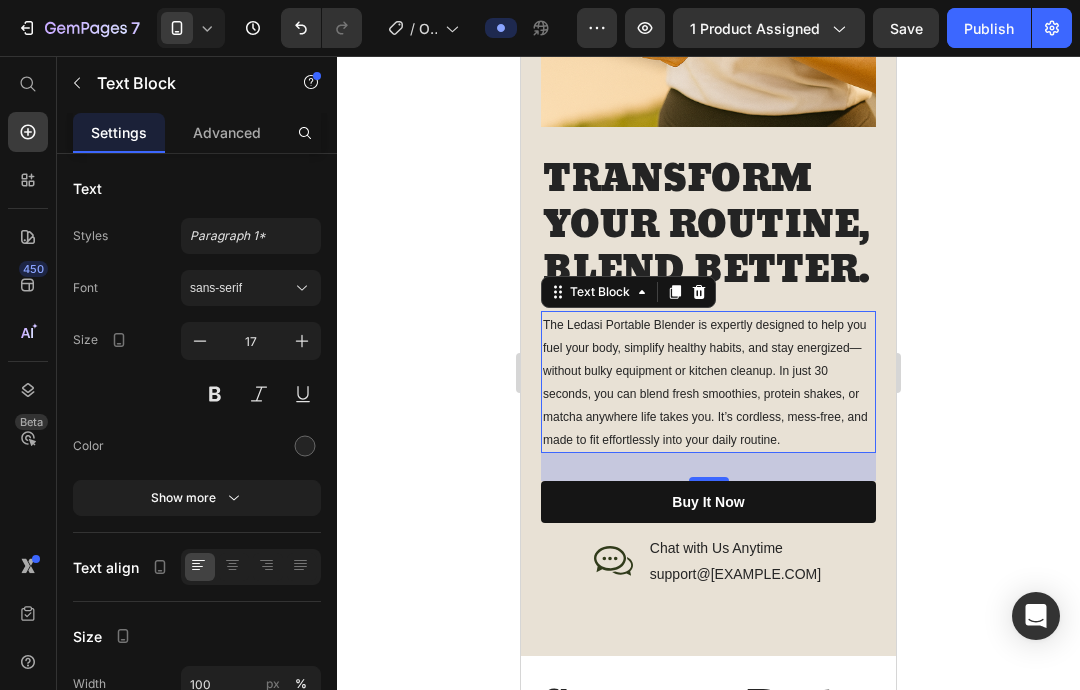 click 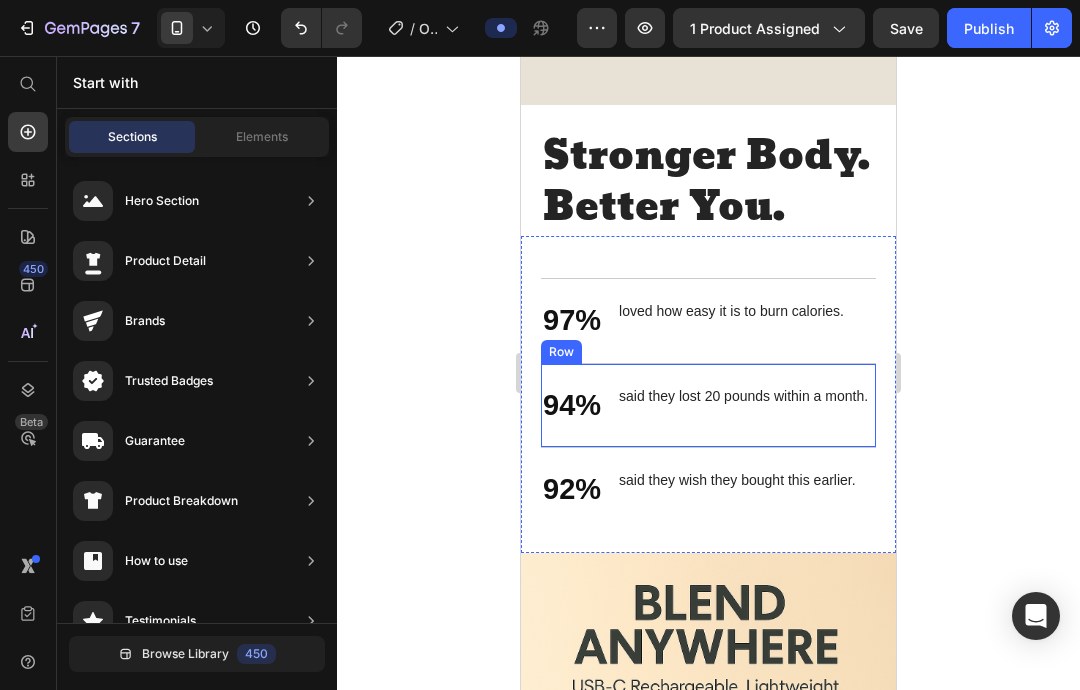 scroll, scrollTop: 3281, scrollLeft: 0, axis: vertical 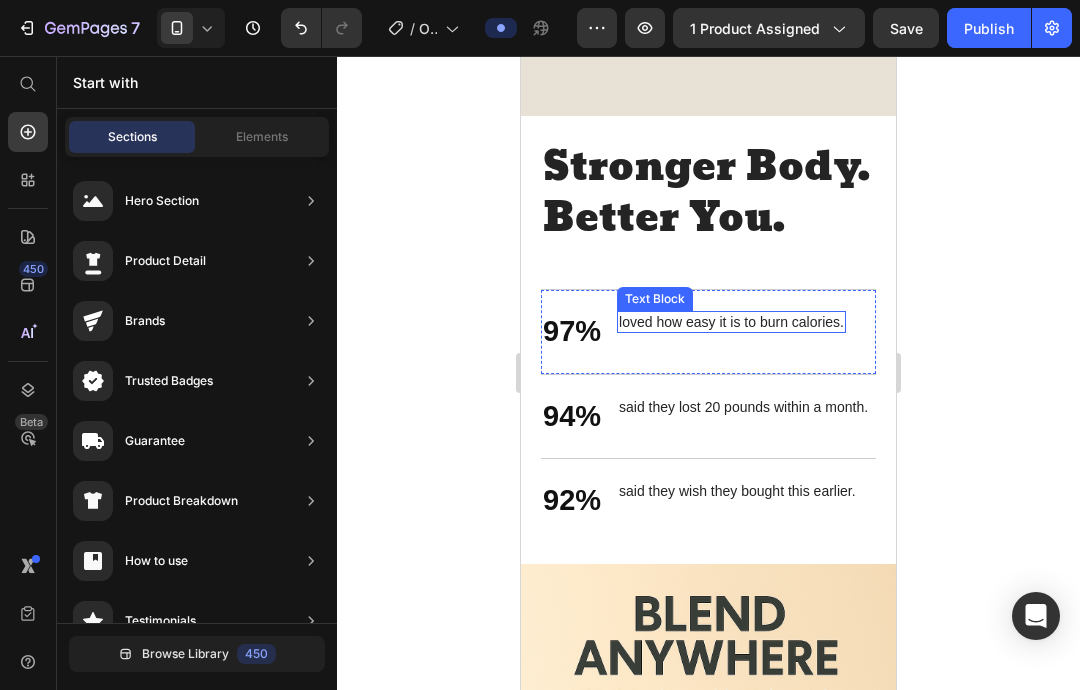 click on "loved how easy it is to burn calories." at bounding box center [731, 322] 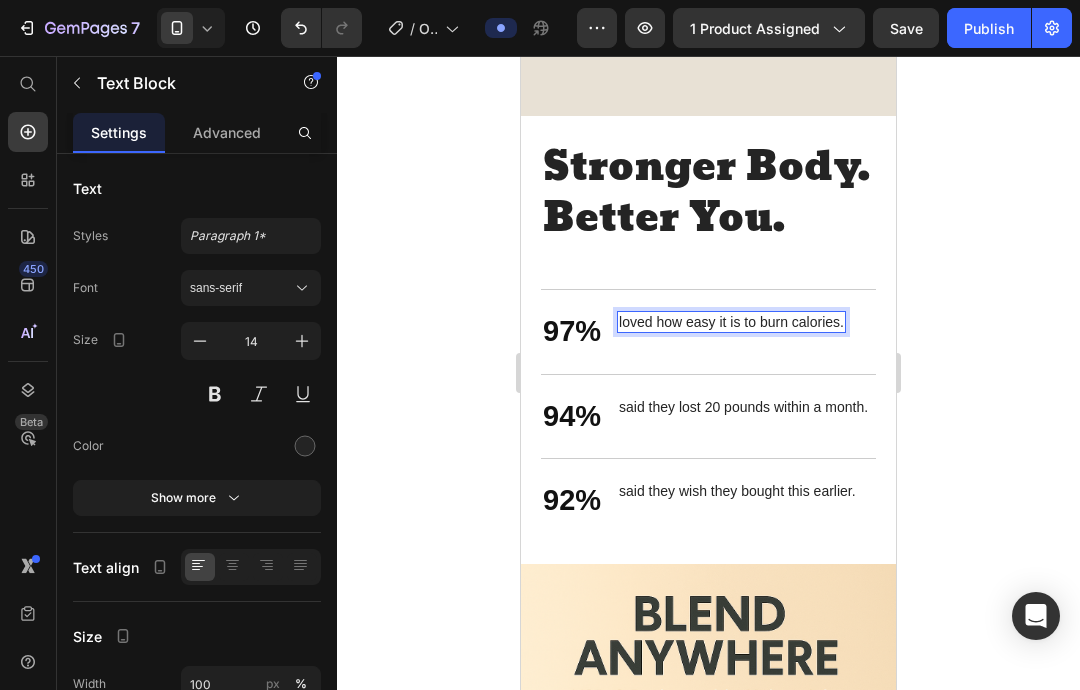 click on "loved how easy it is to burn calories." at bounding box center (731, 322) 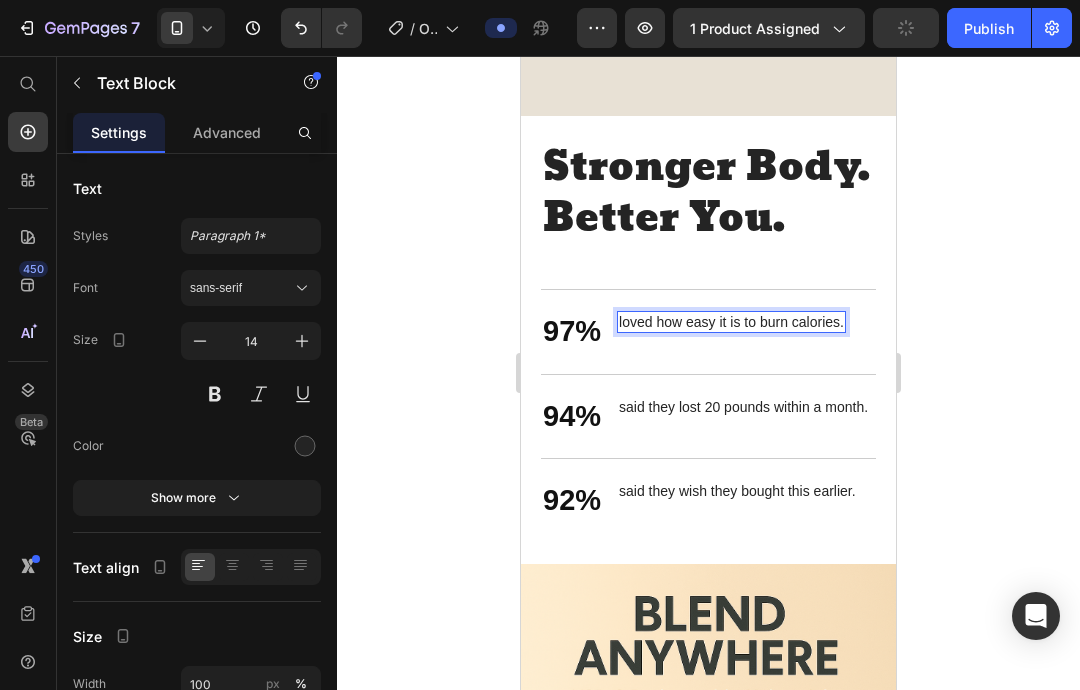 click on "loved how easy it is to burn calories." at bounding box center (731, 322) 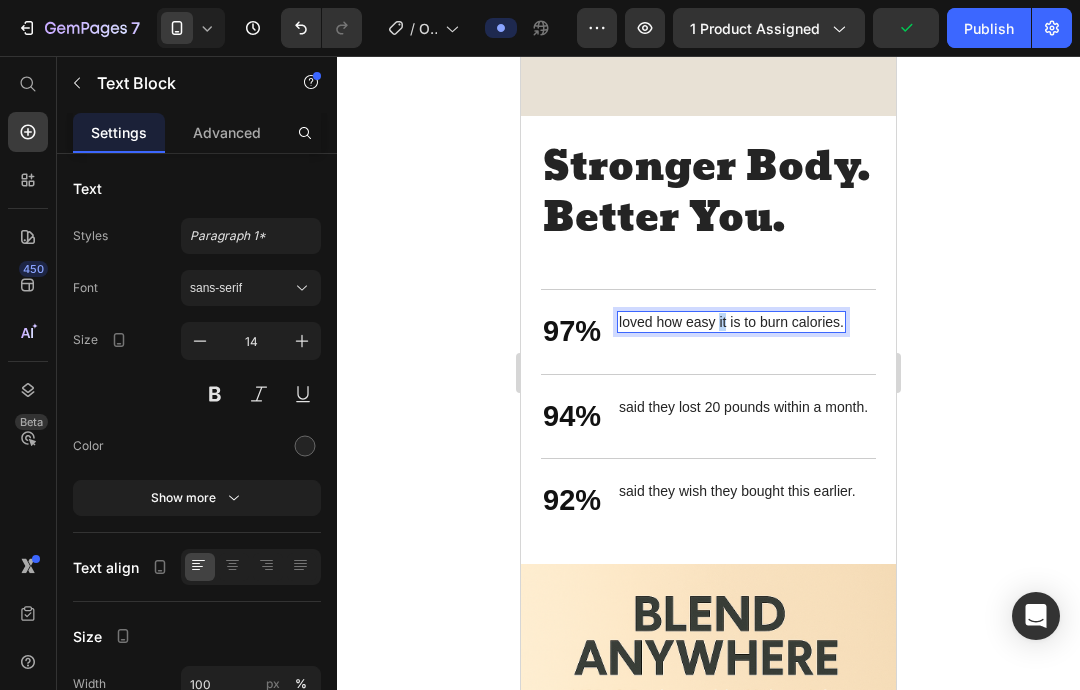 click on "loved how easy it is to burn calories." at bounding box center (731, 322) 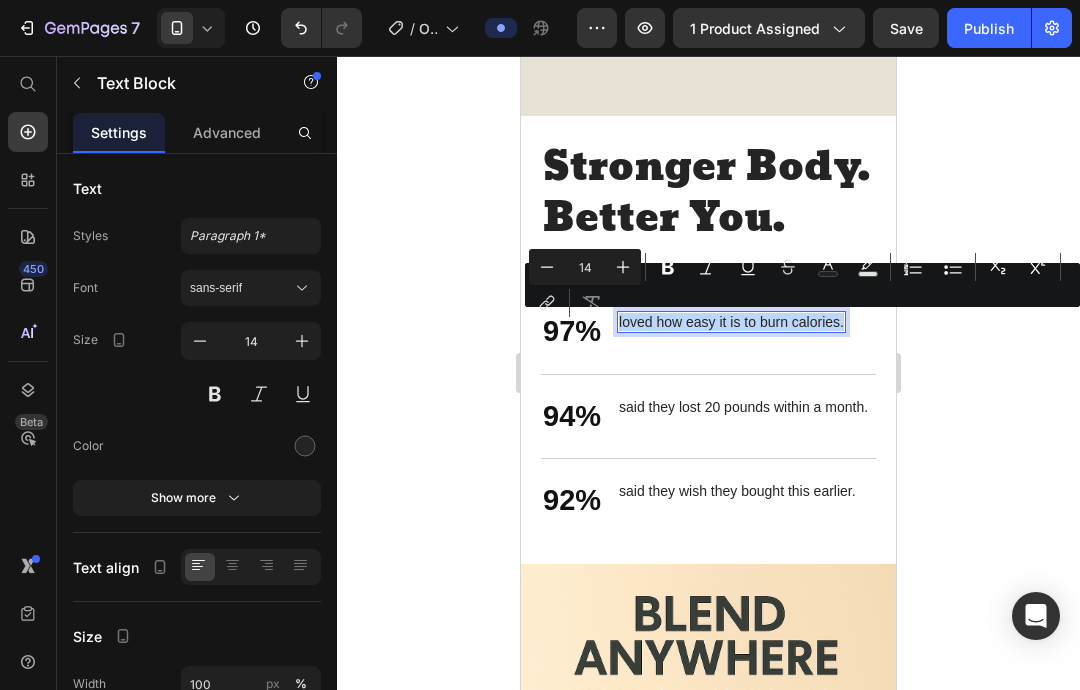 copy on "loved how easy it is to burn calories." 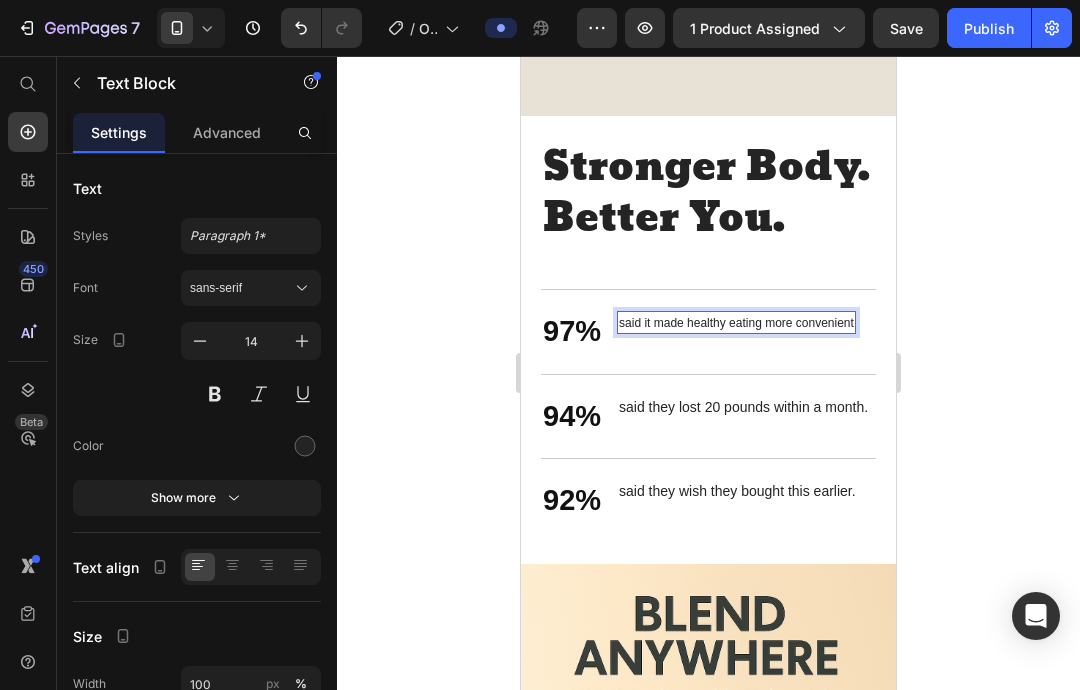 click on "said it made healthy eating more convenient" at bounding box center (736, 323) 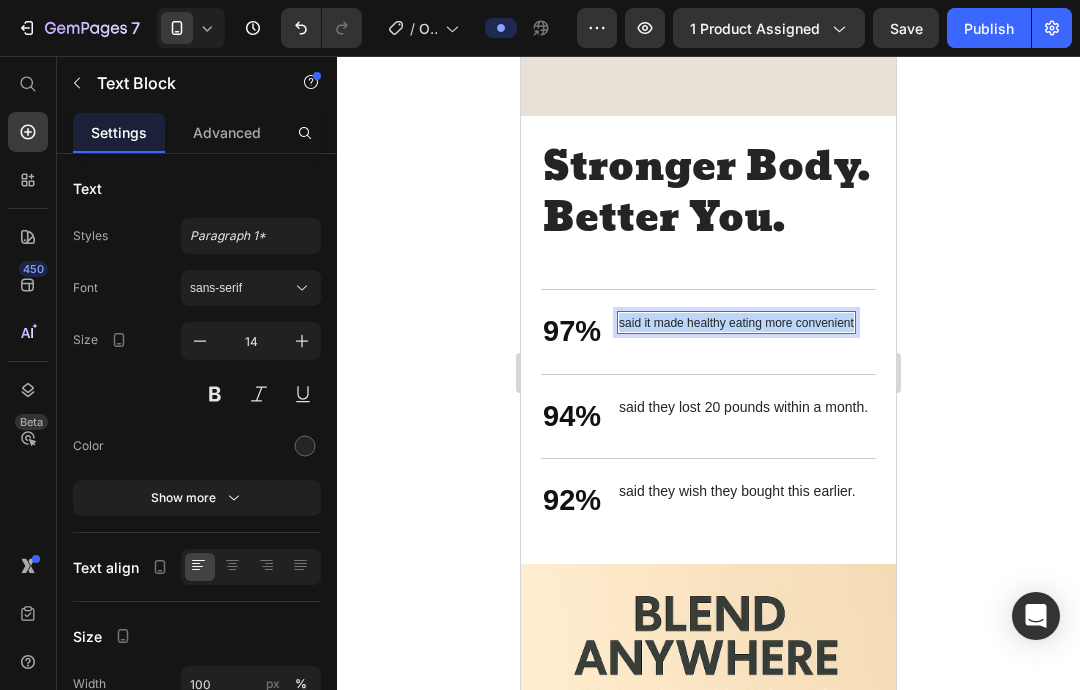 click on "said it made healthy eating more convenient" at bounding box center (736, 323) 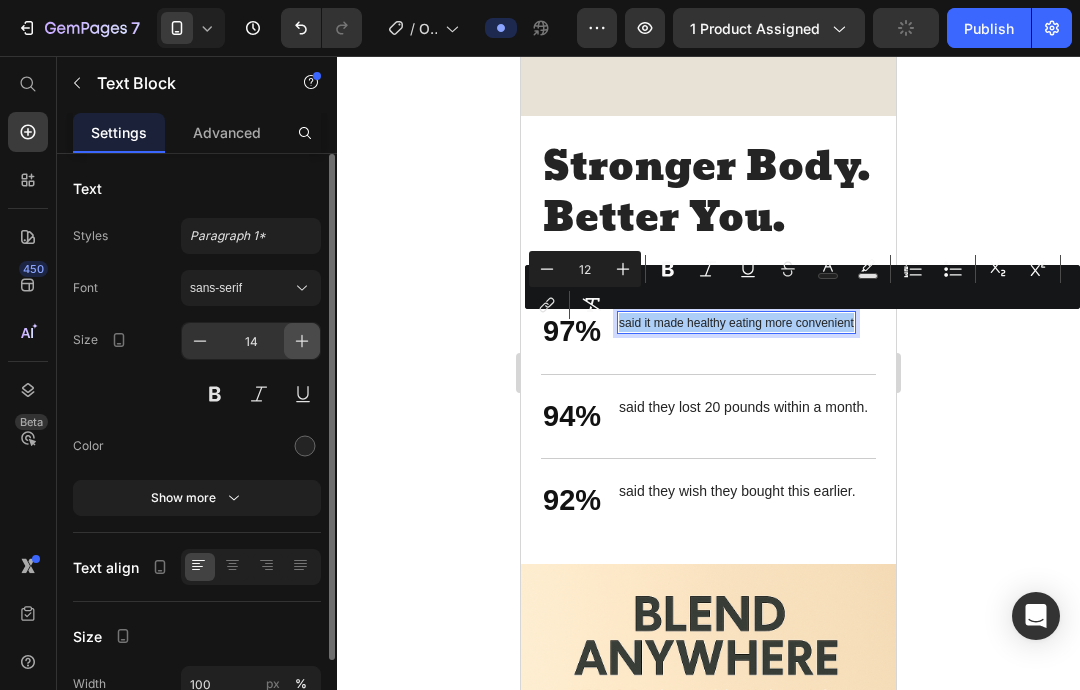 click 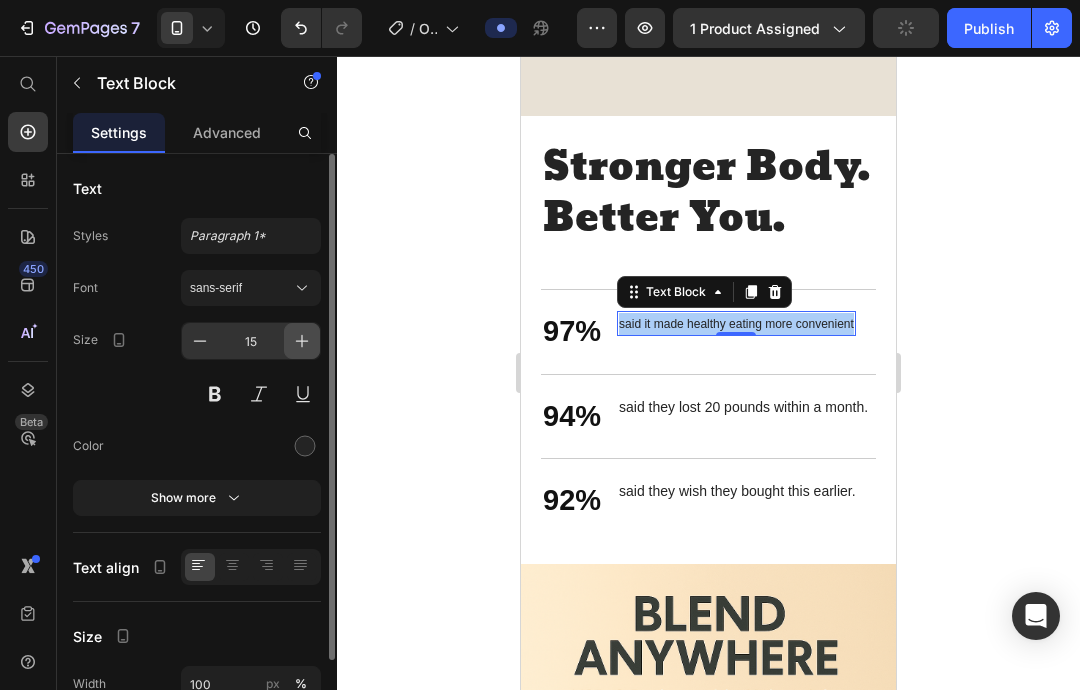 click 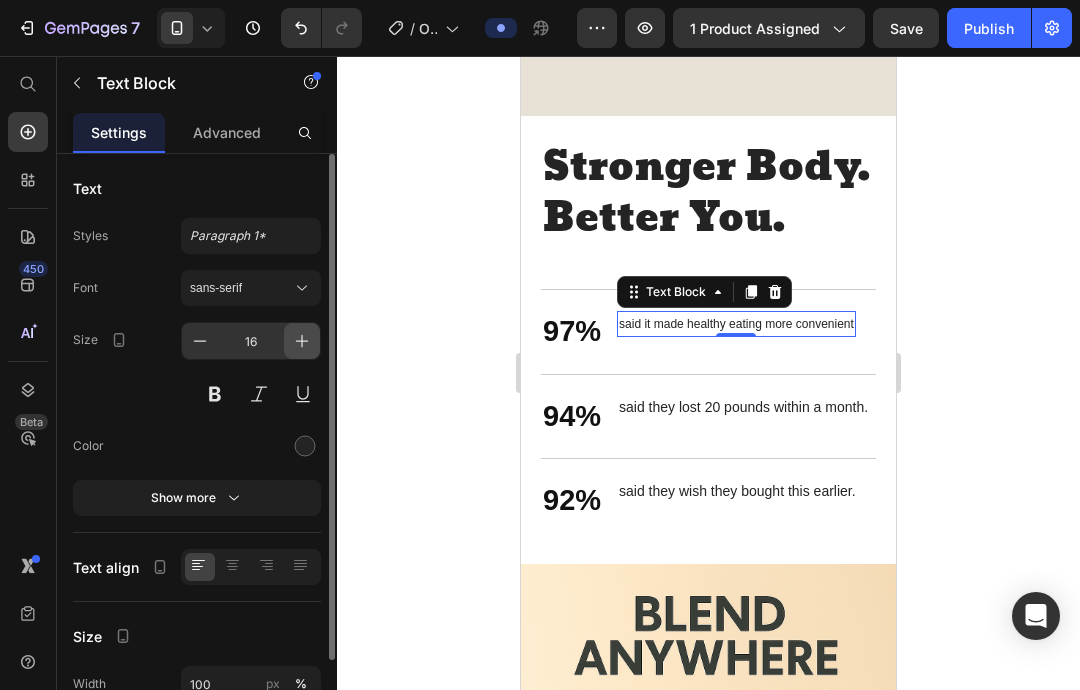 click 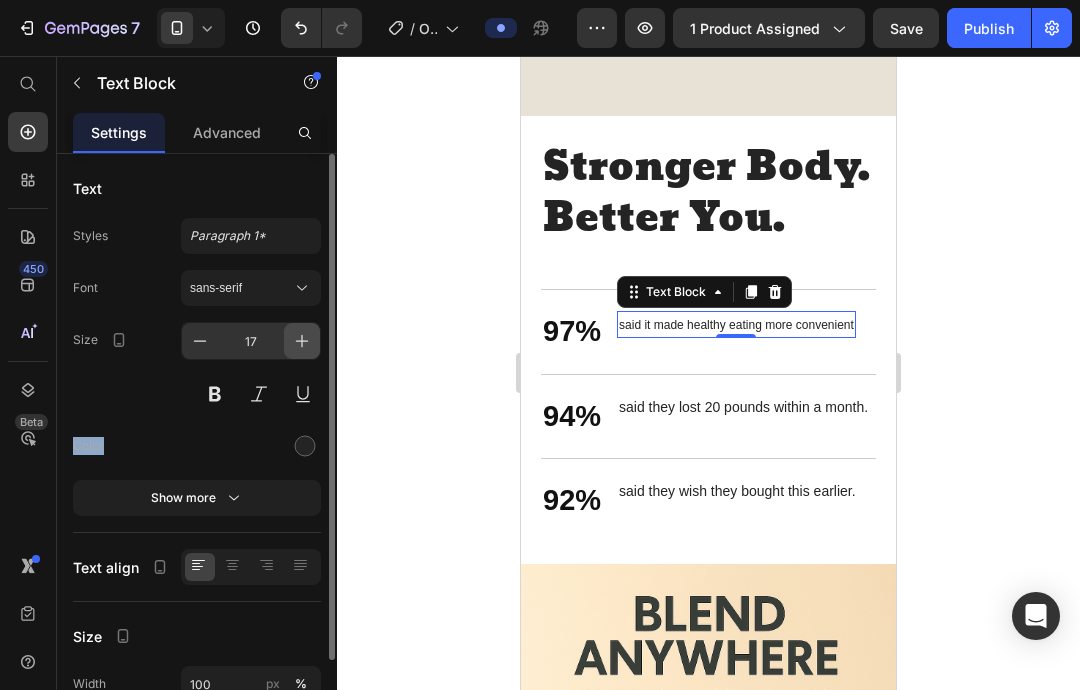 click 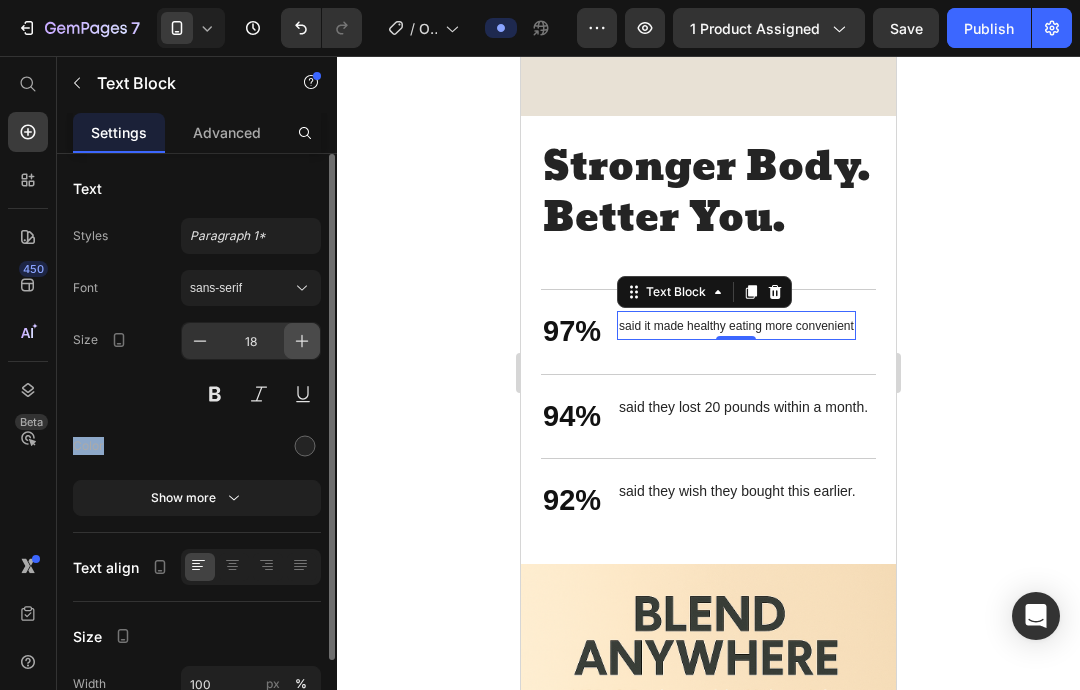 click 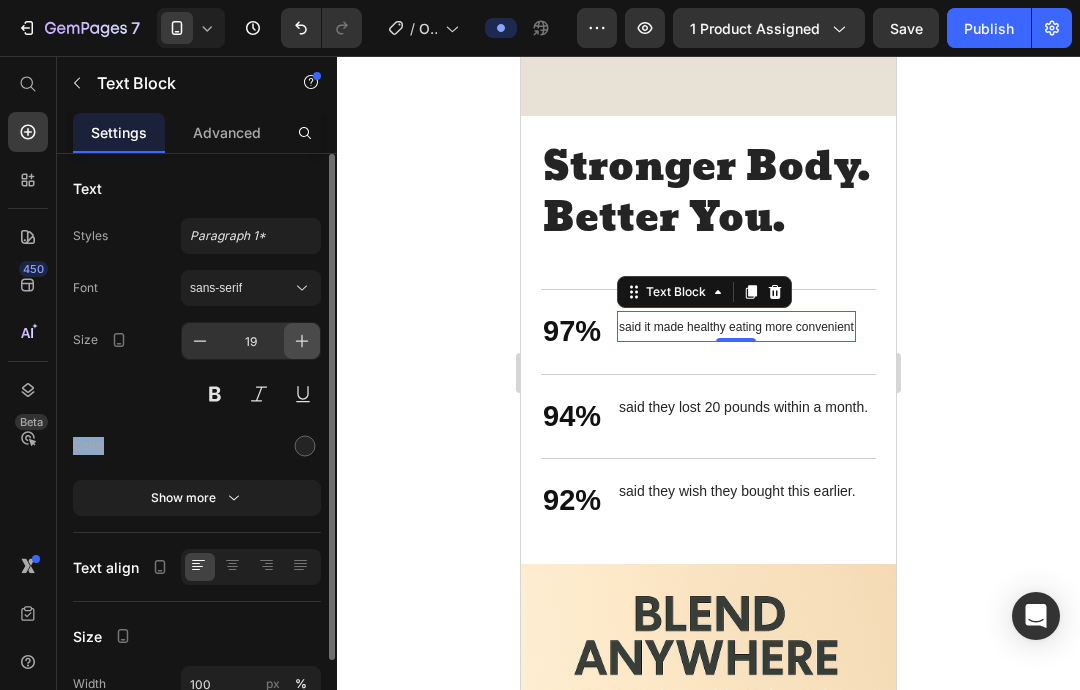 click 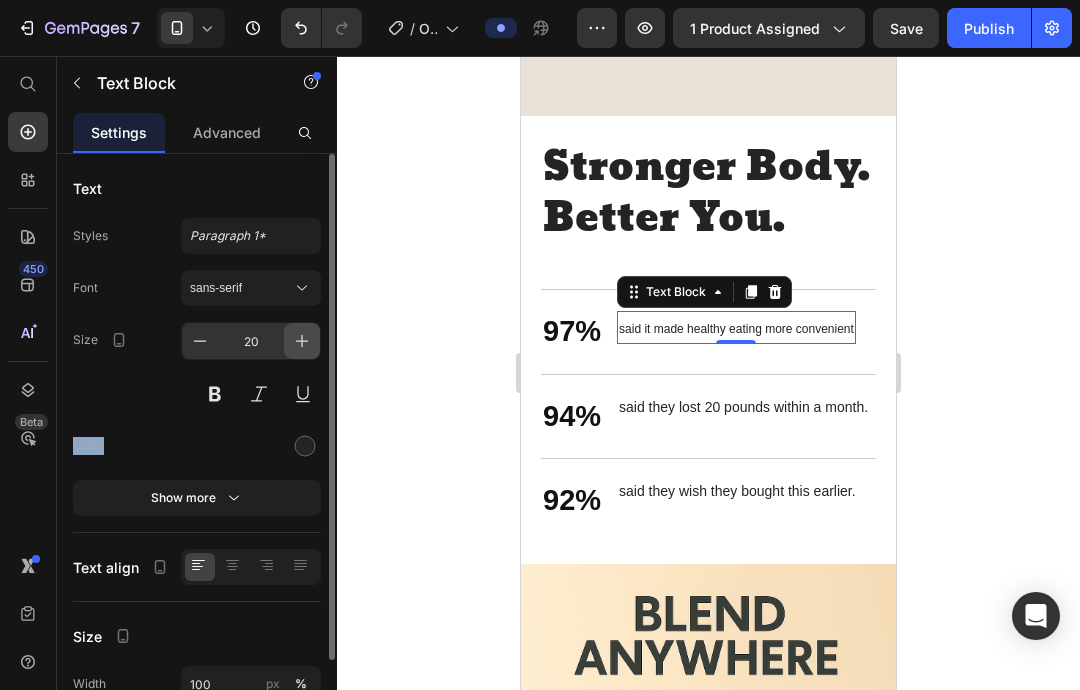 click 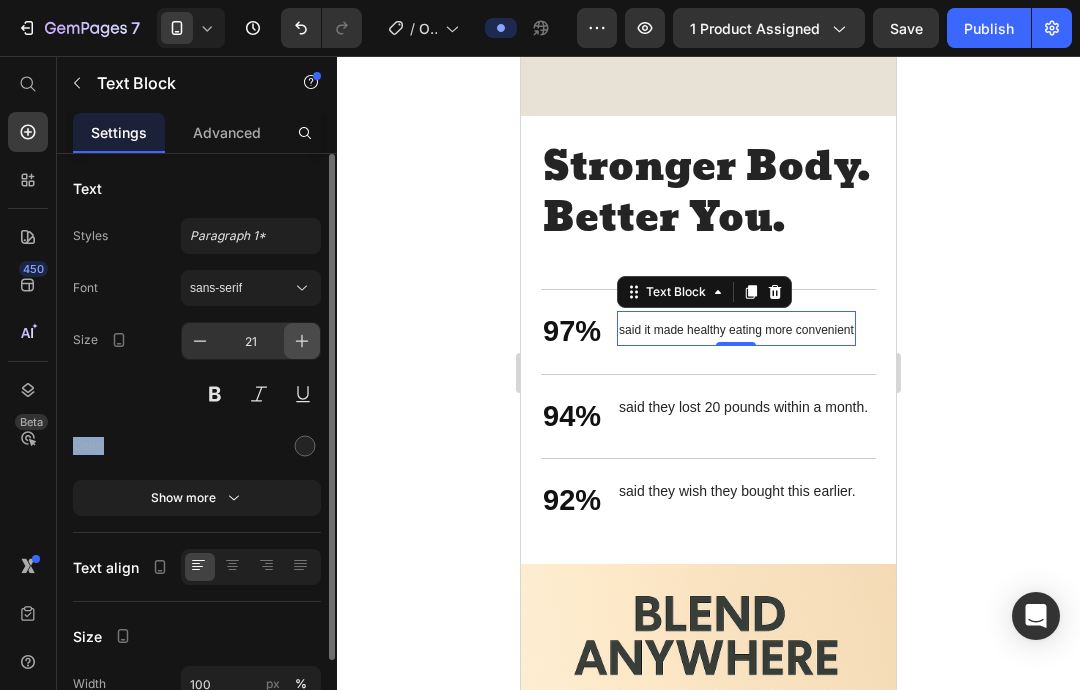 click 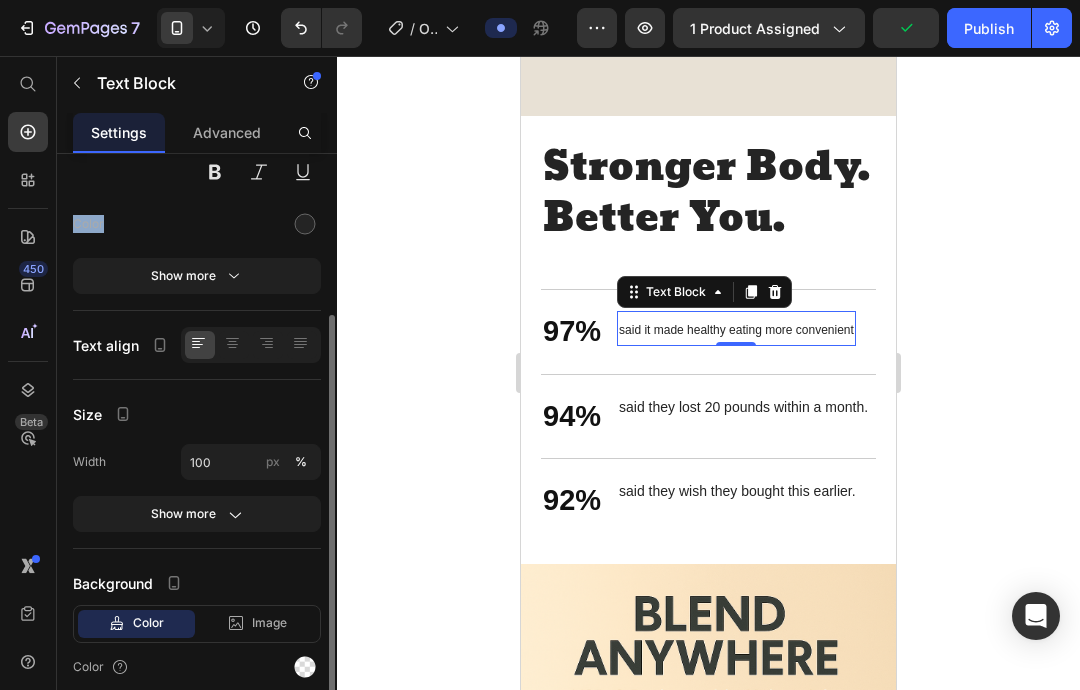scroll, scrollTop: 213, scrollLeft: 0, axis: vertical 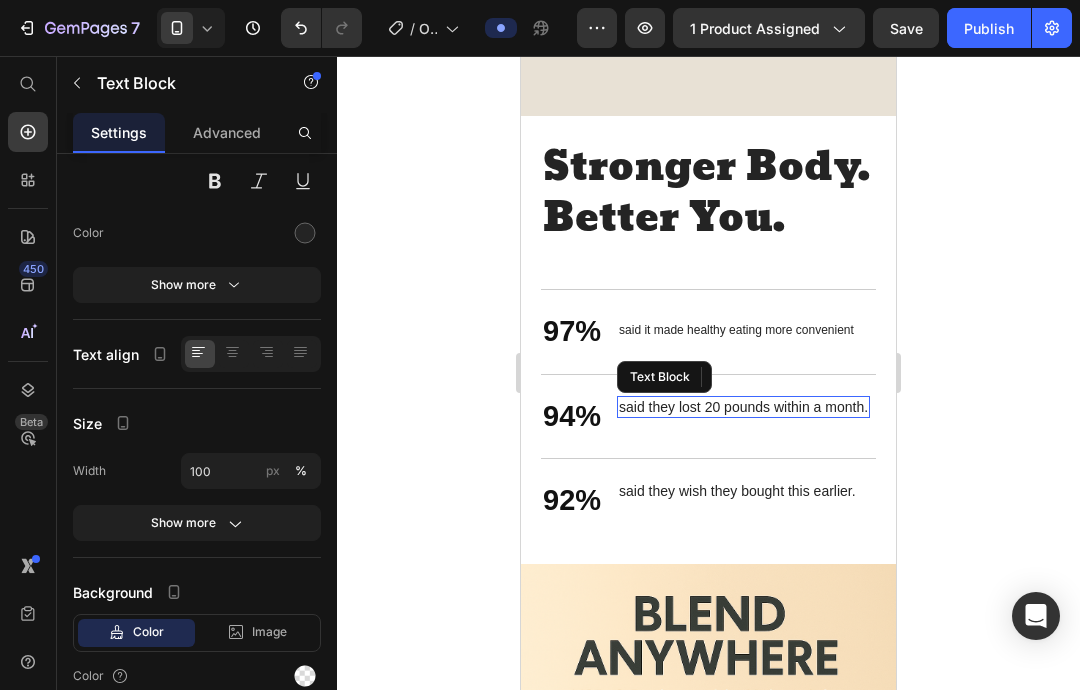 click on "said they lost 20 pounds within a month." at bounding box center [743, 407] 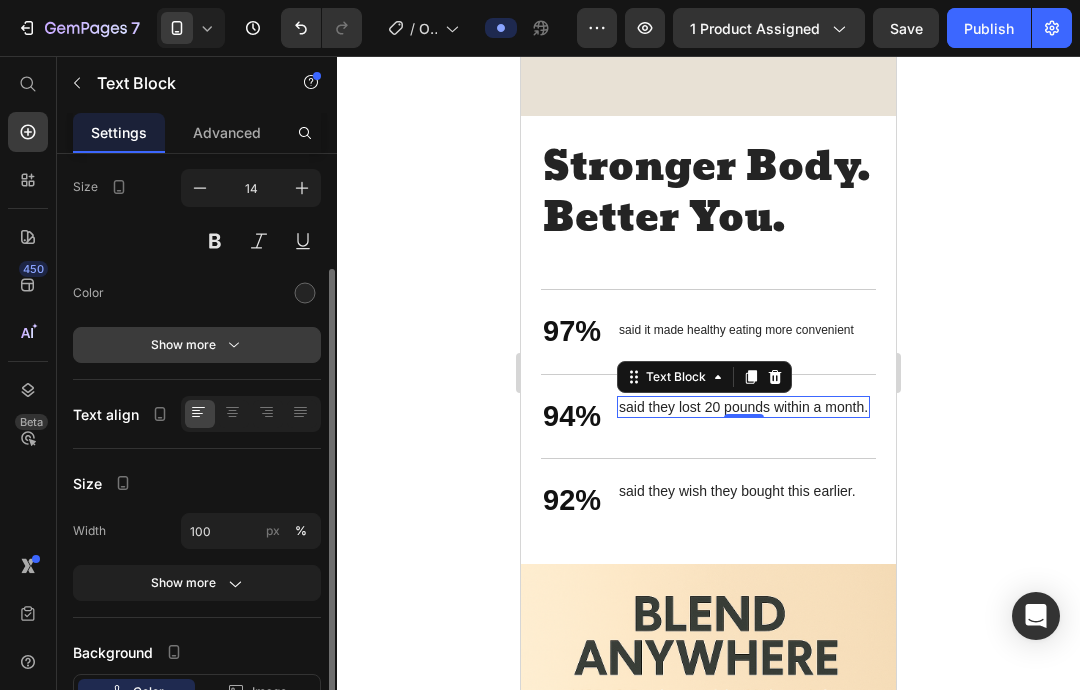scroll, scrollTop: 222, scrollLeft: 0, axis: vertical 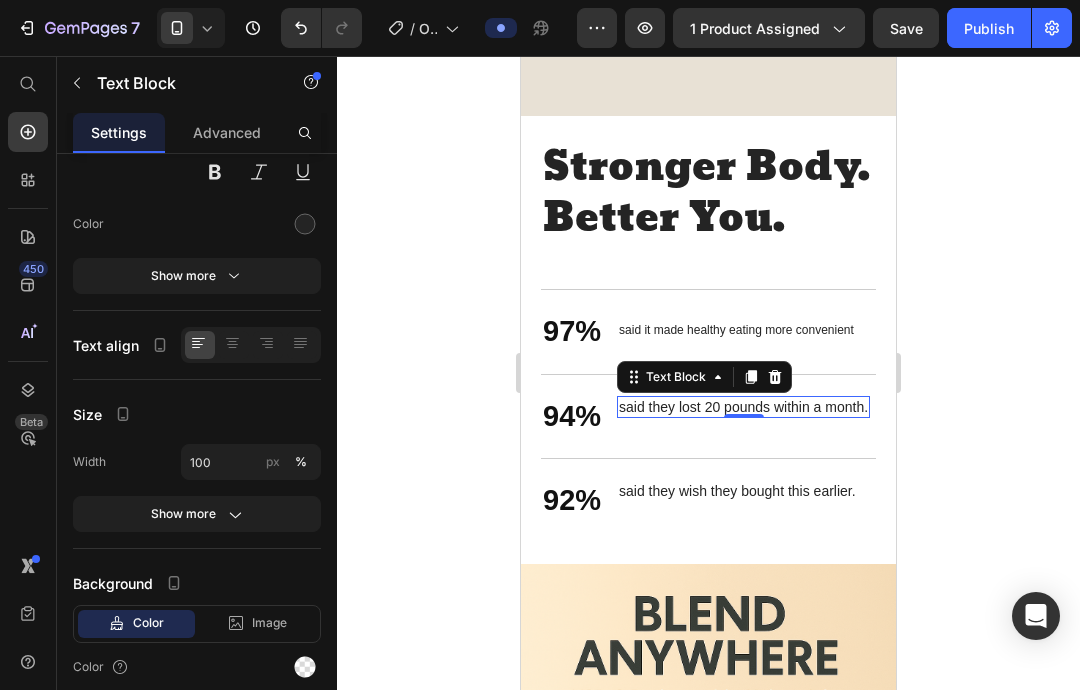 click on "said they lost 20 pounds within a month." at bounding box center (743, 407) 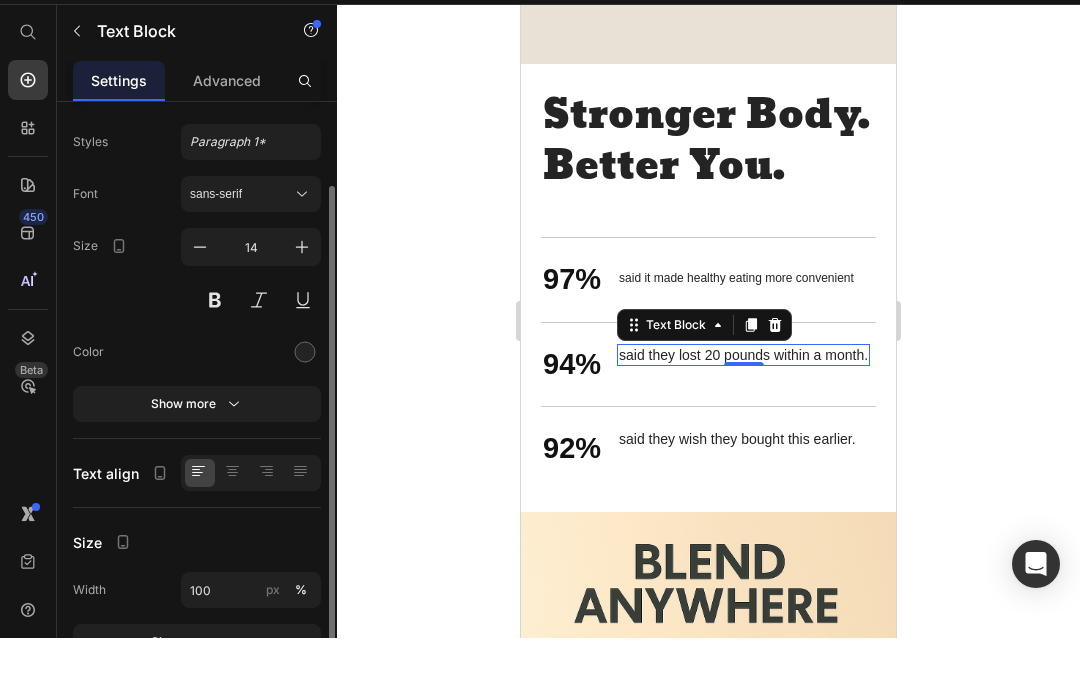 scroll, scrollTop: 0, scrollLeft: 0, axis: both 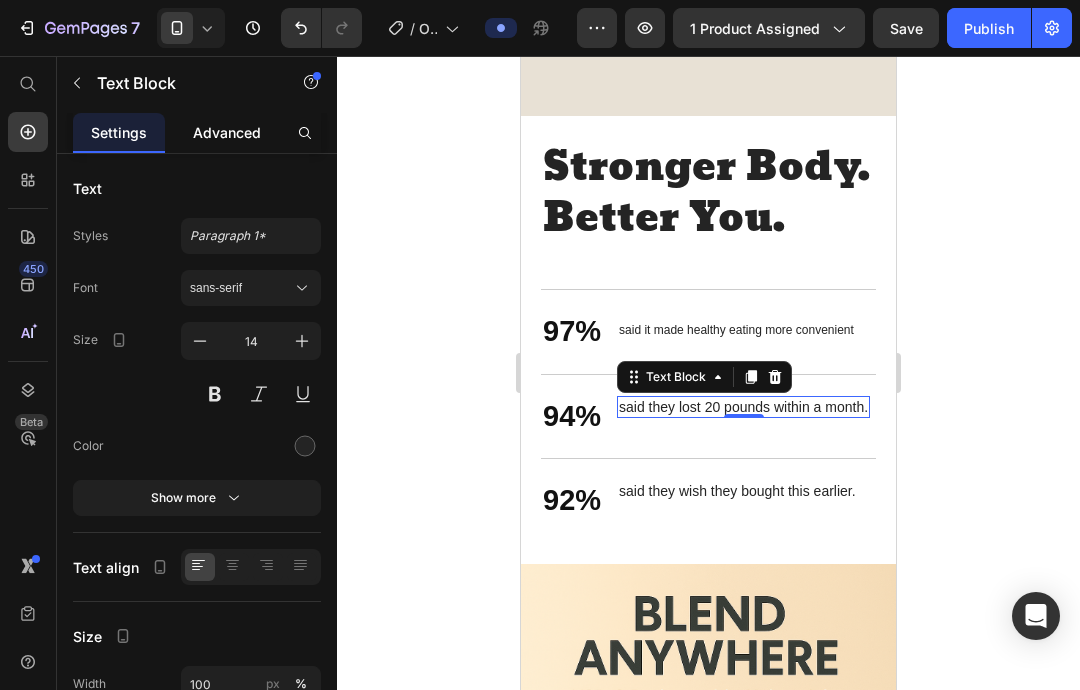 click on "Advanced" at bounding box center [227, 132] 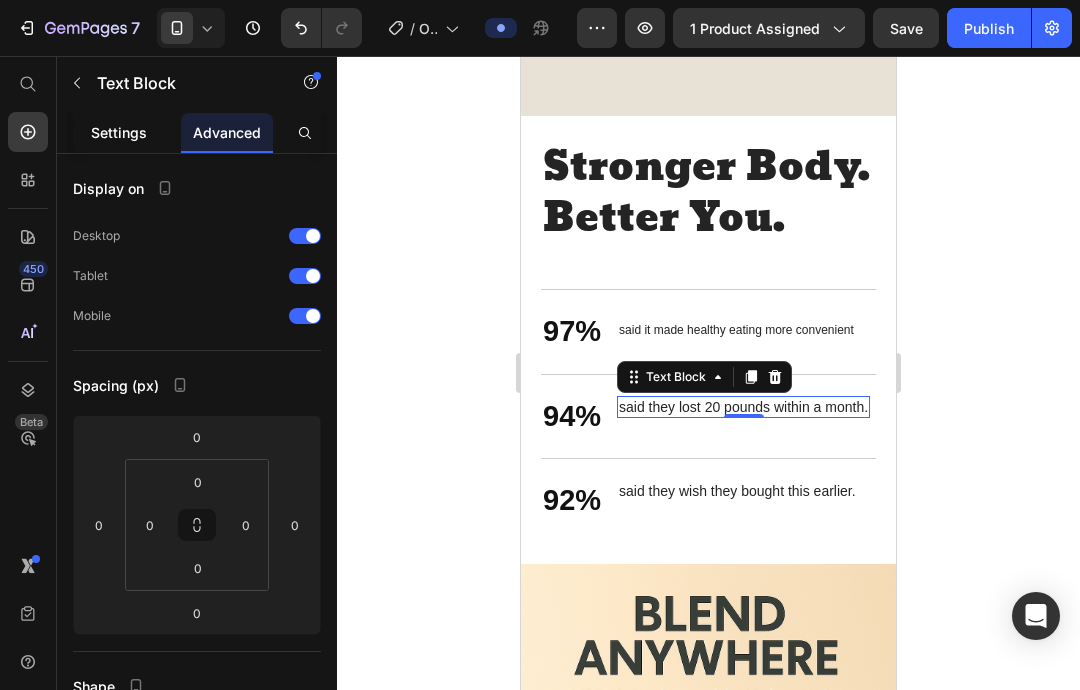 click on "Settings" at bounding box center (119, 132) 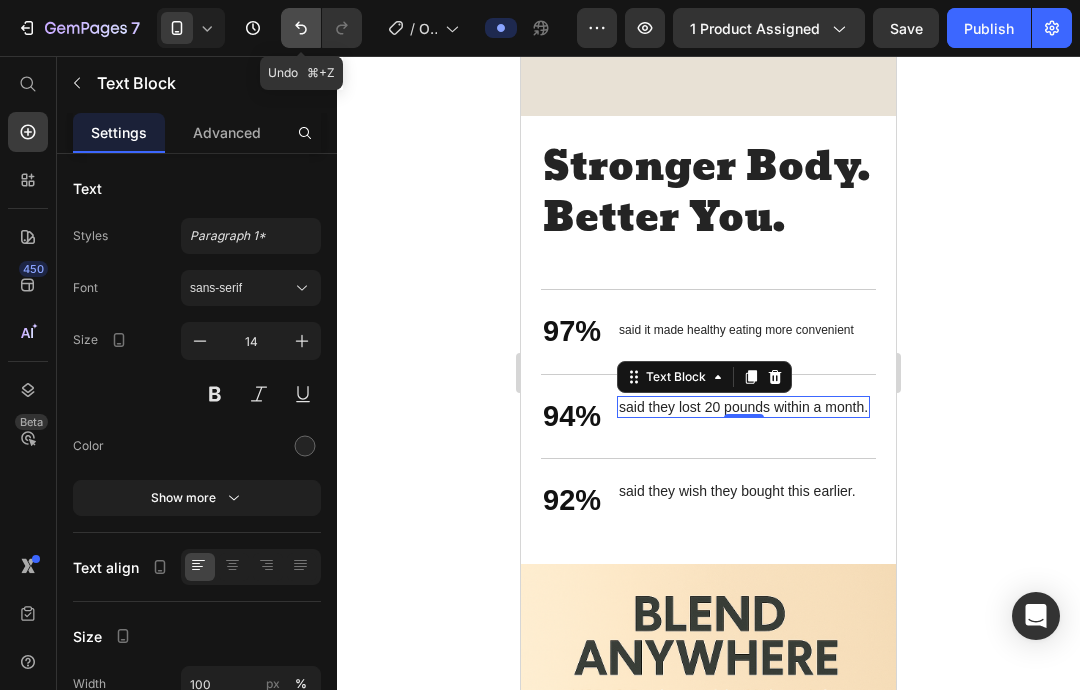click 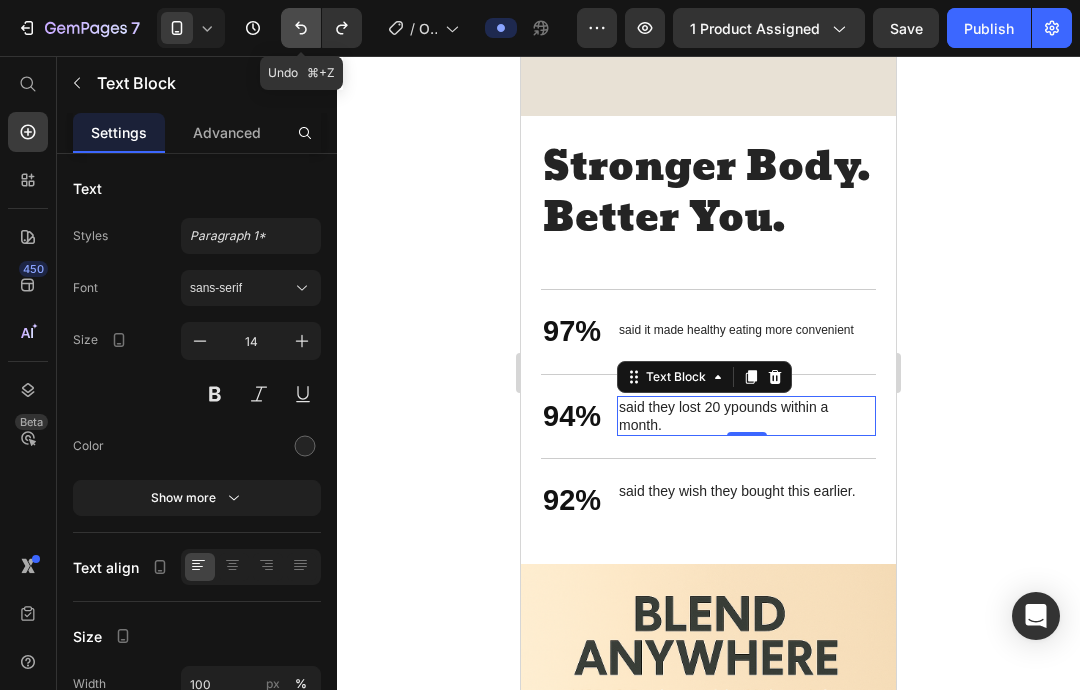 click 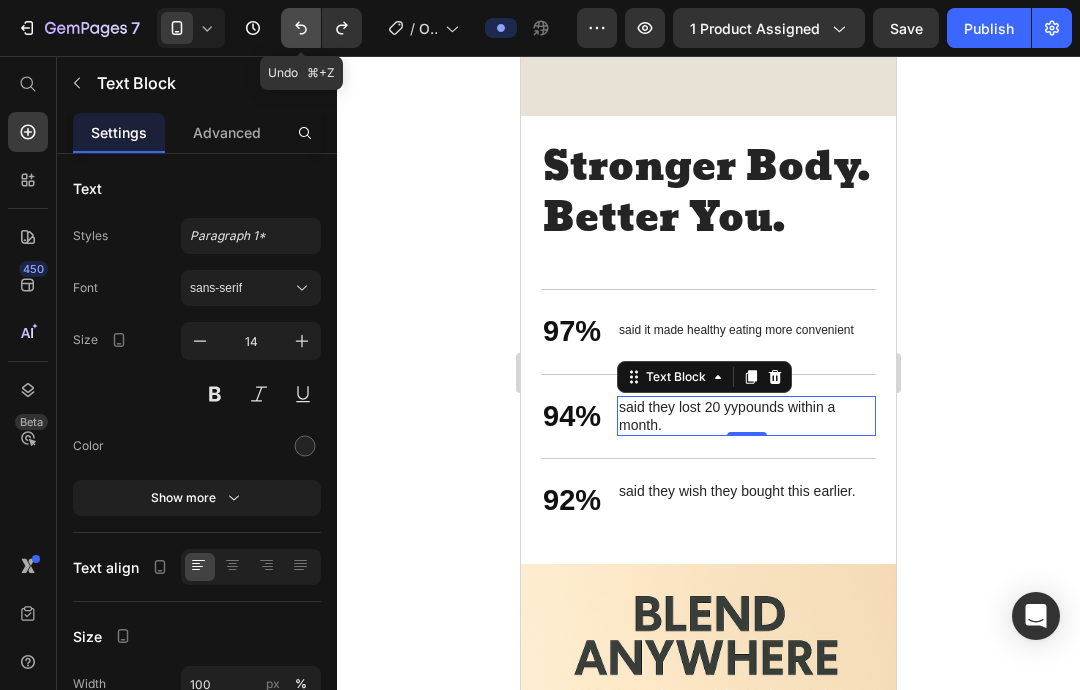 click 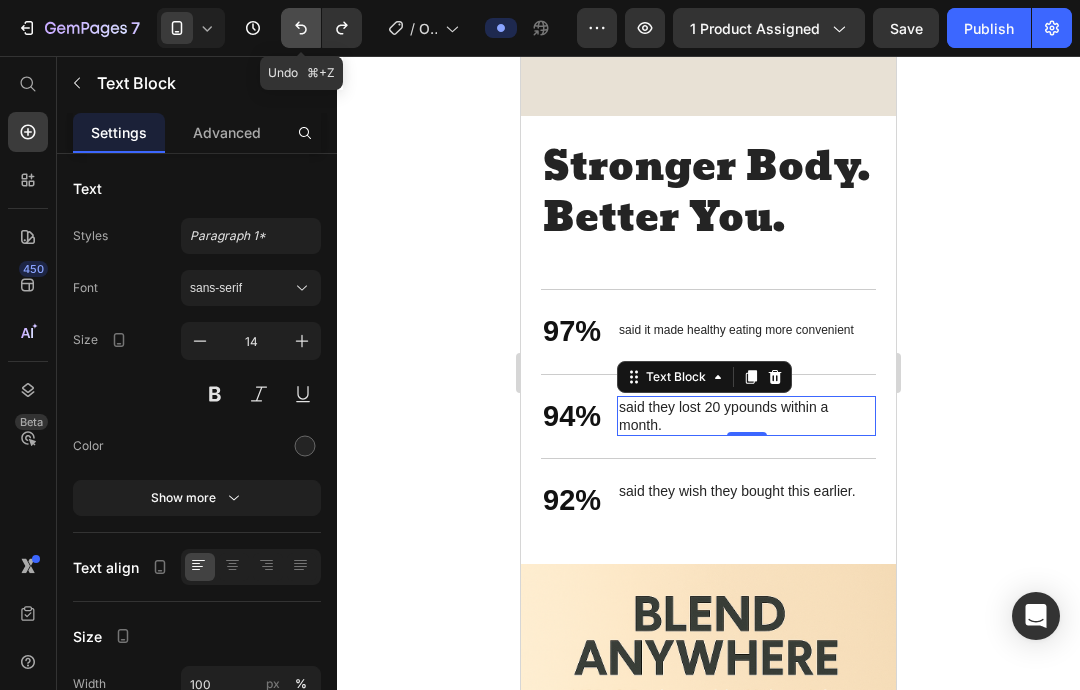 click 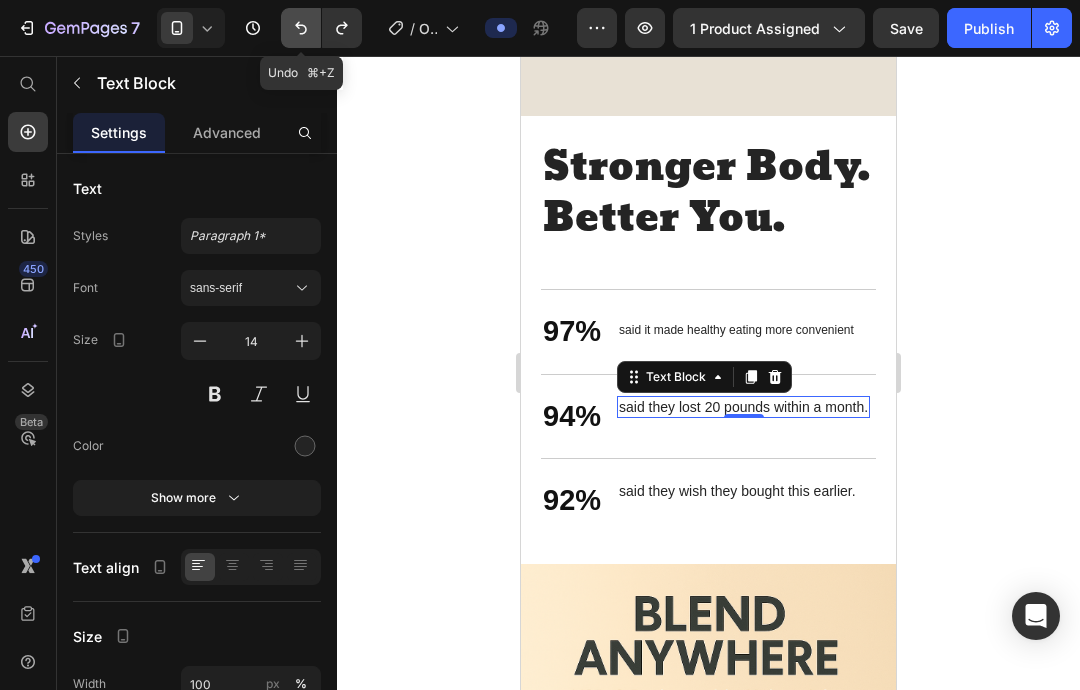 click 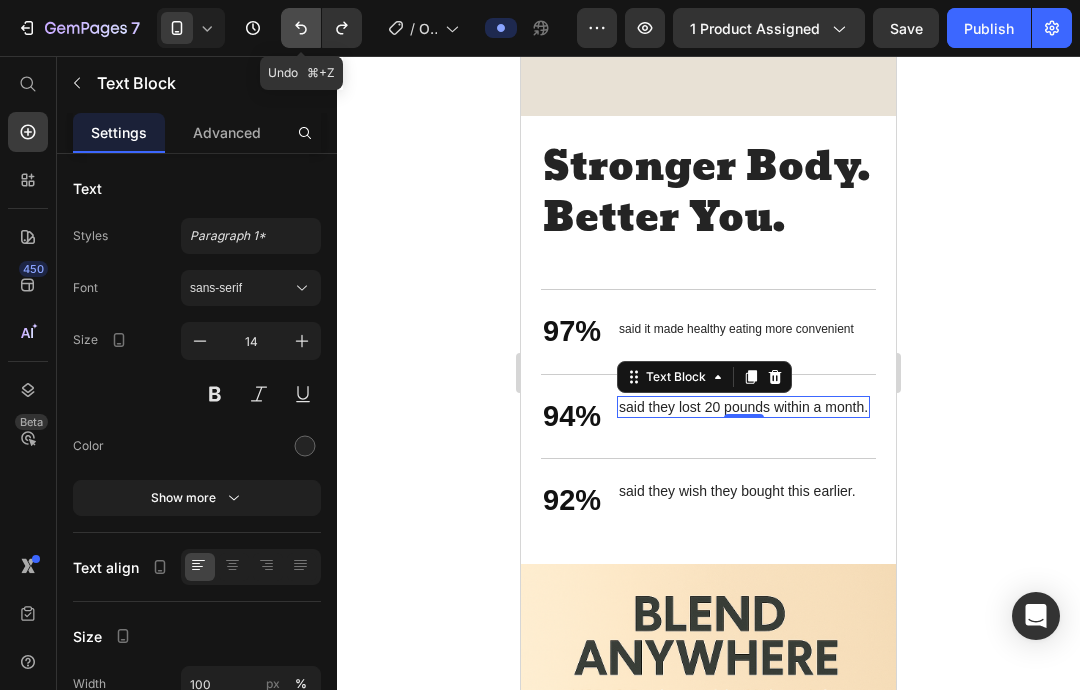 click 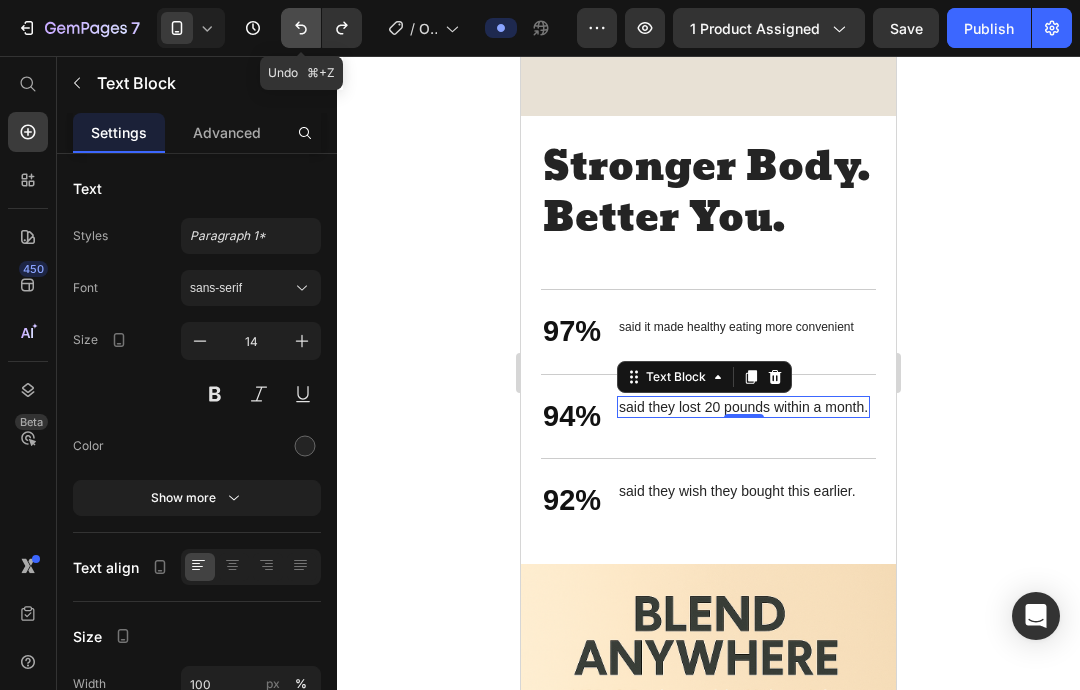 click 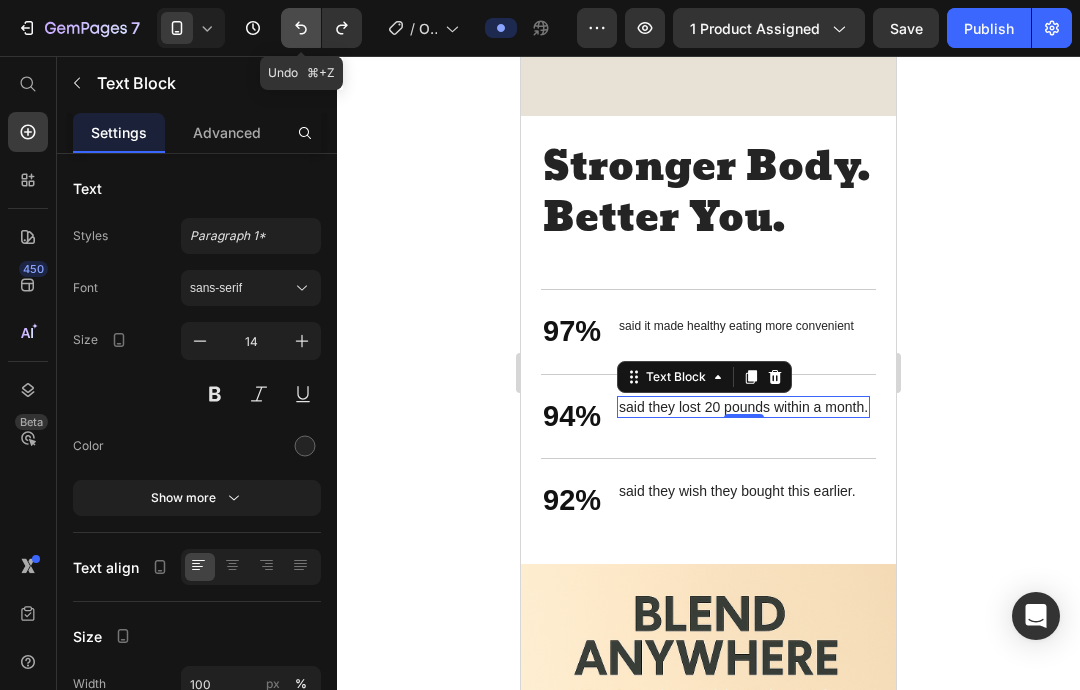 click 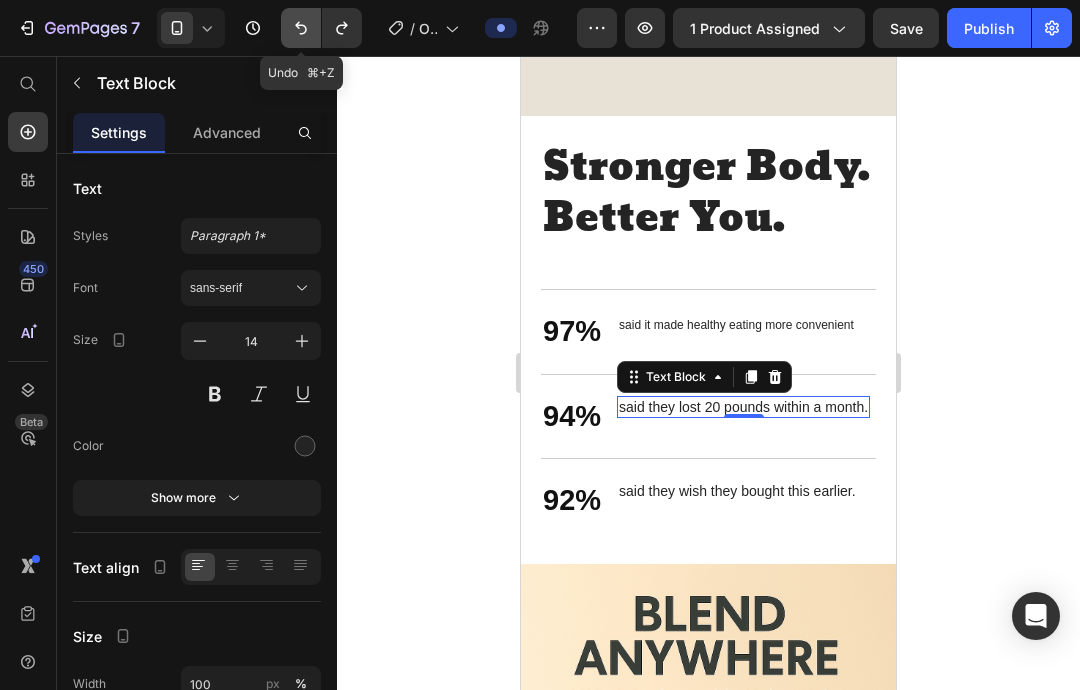 click 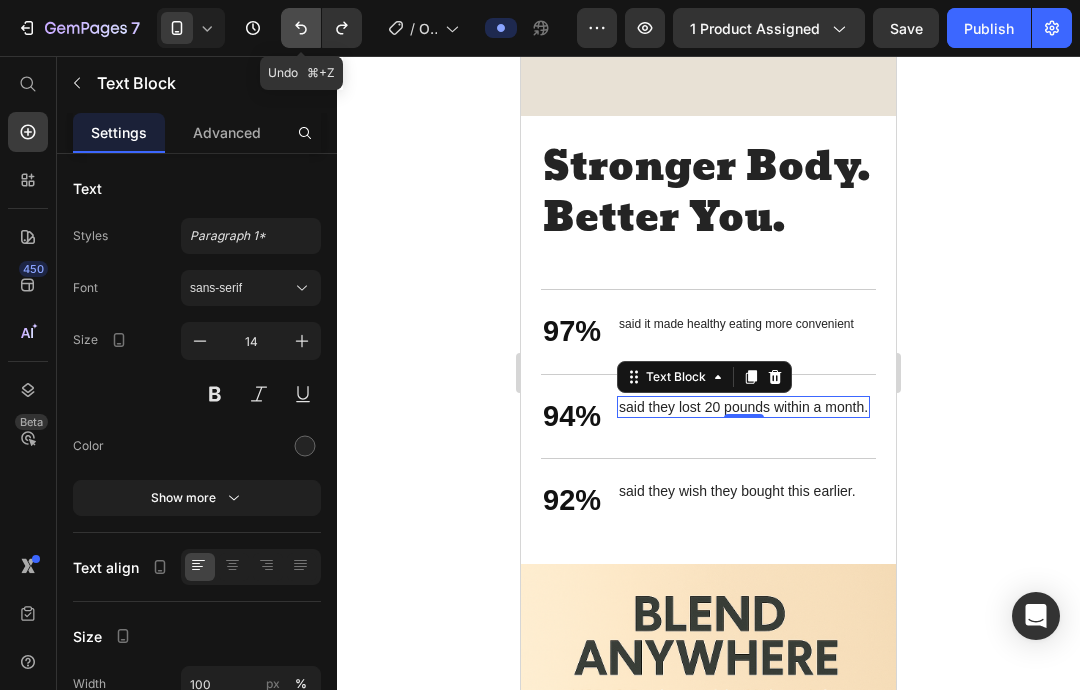 click 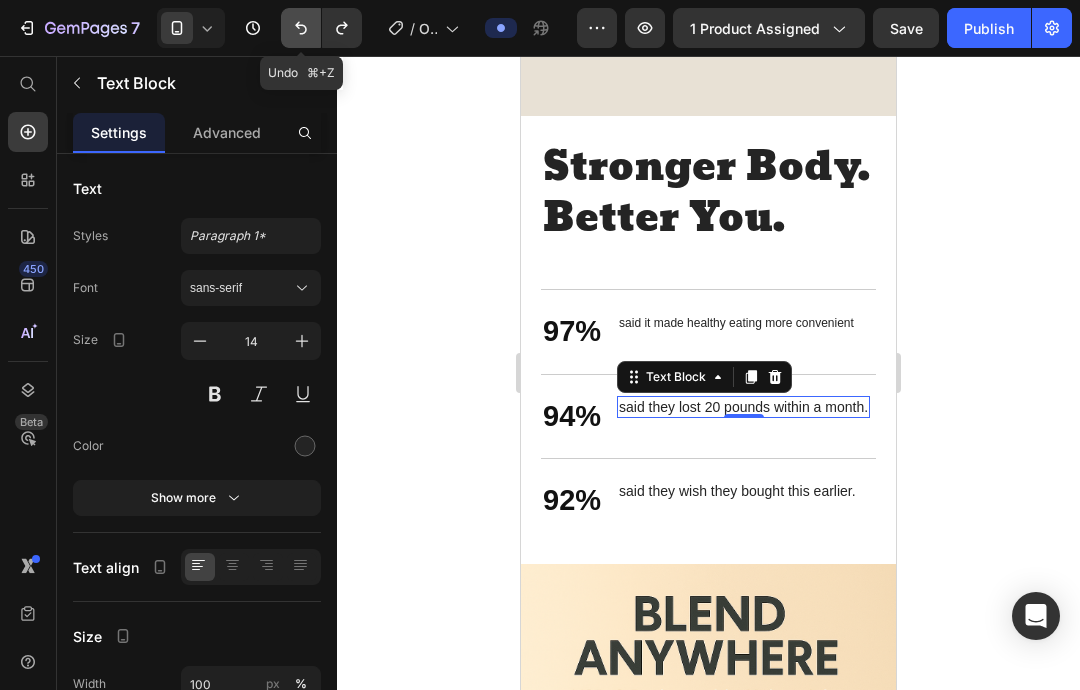 click 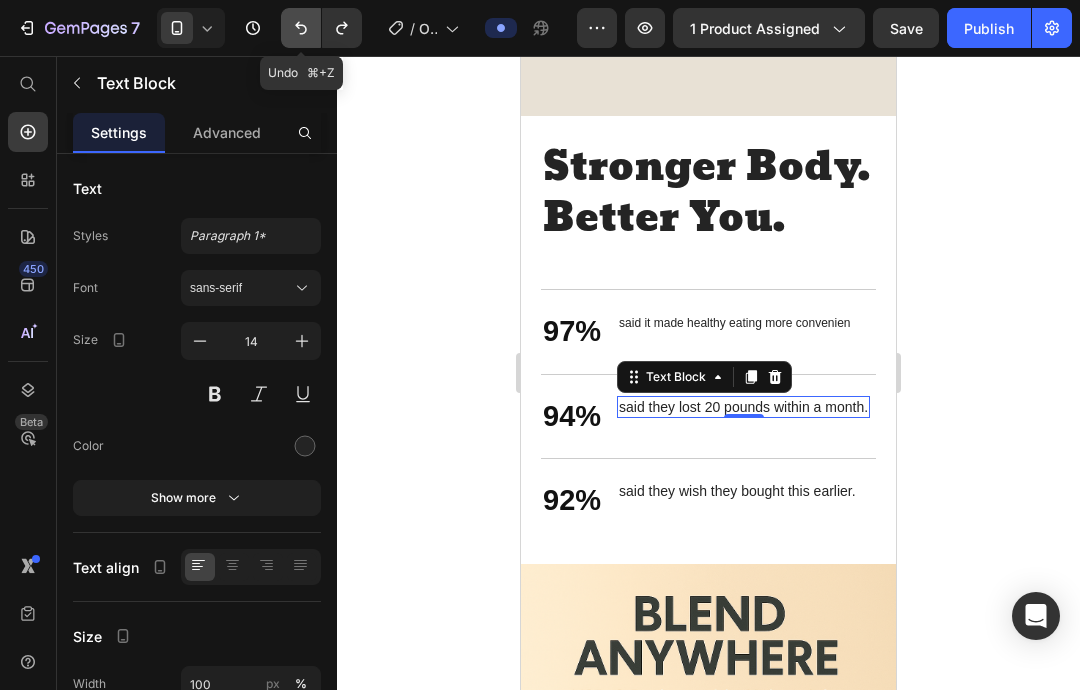 click 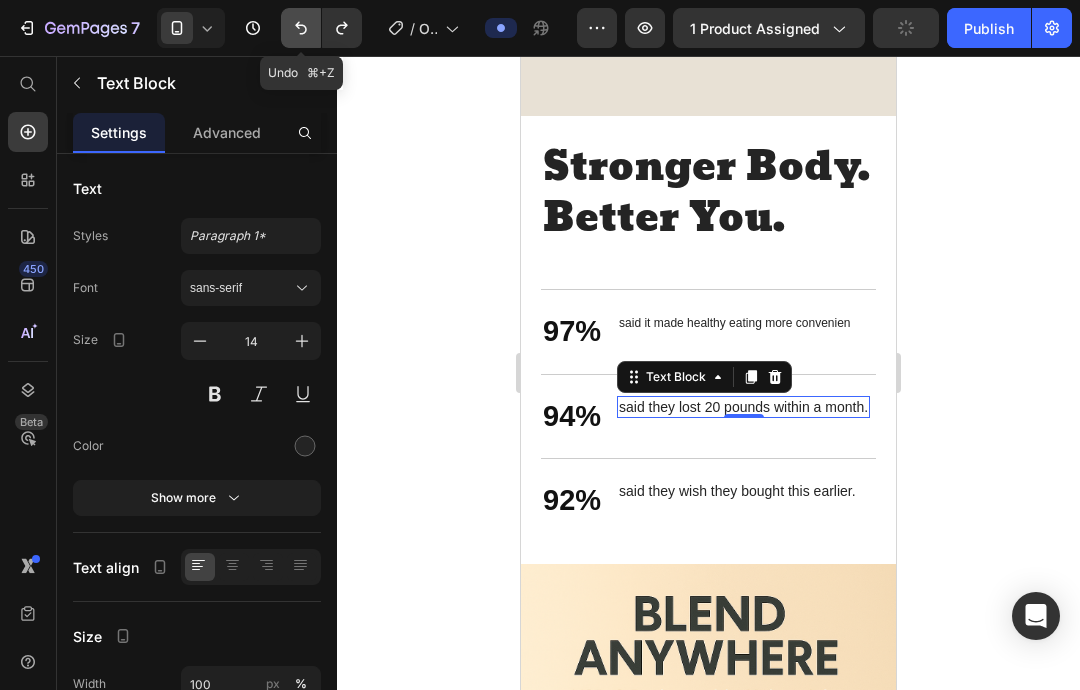 click 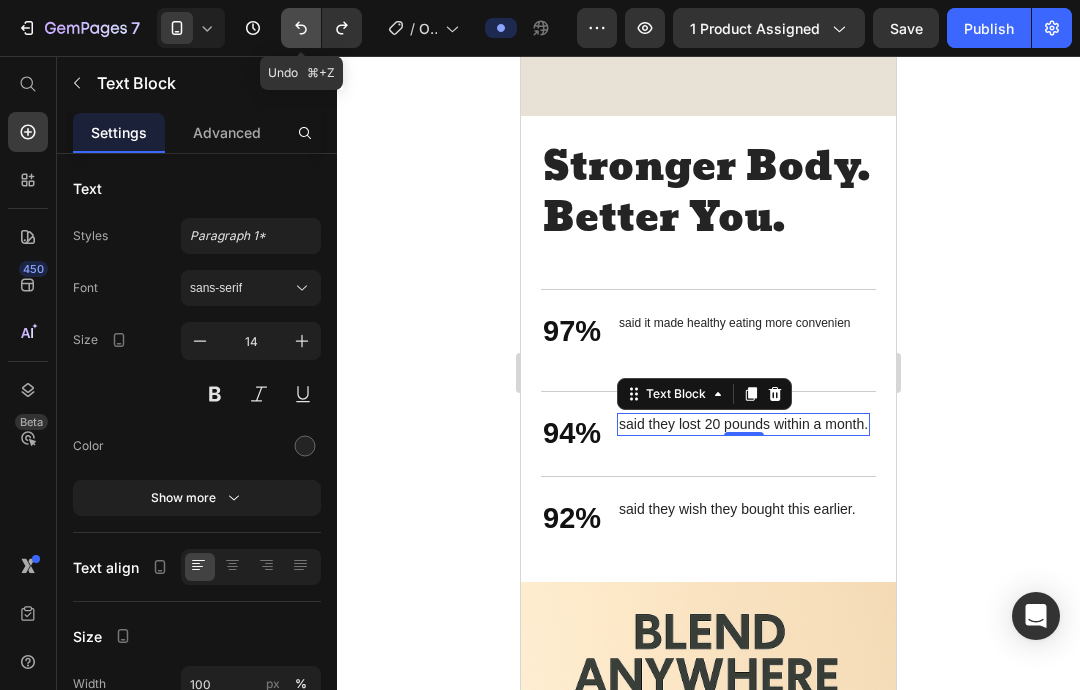 click 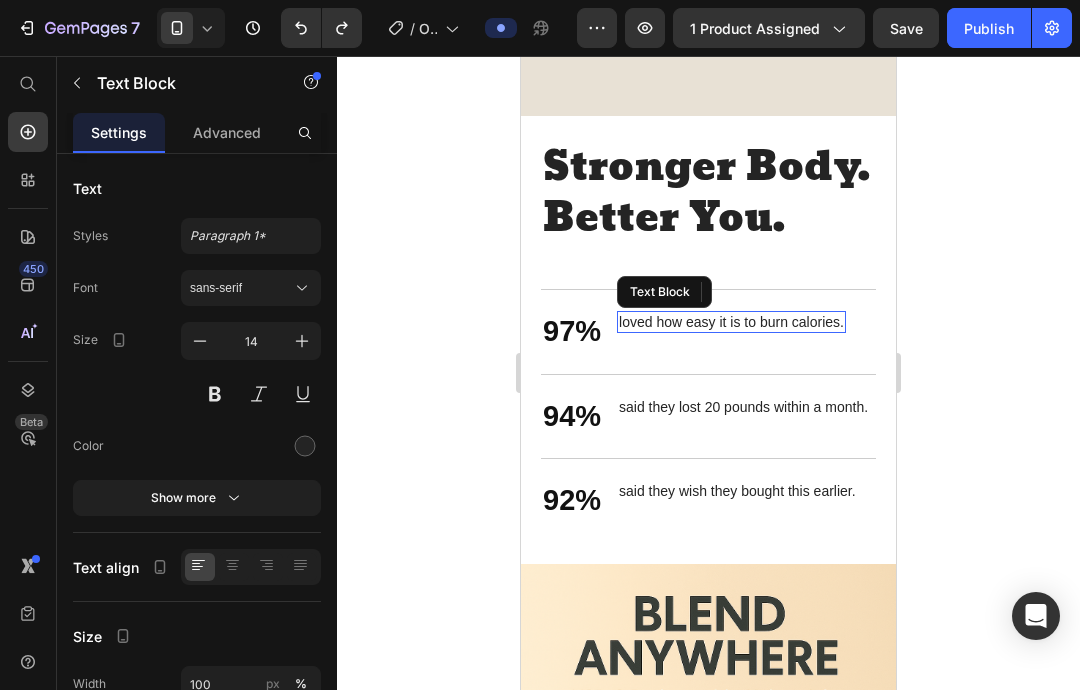 click on "loved how easy it is to burn calories." at bounding box center (731, 322) 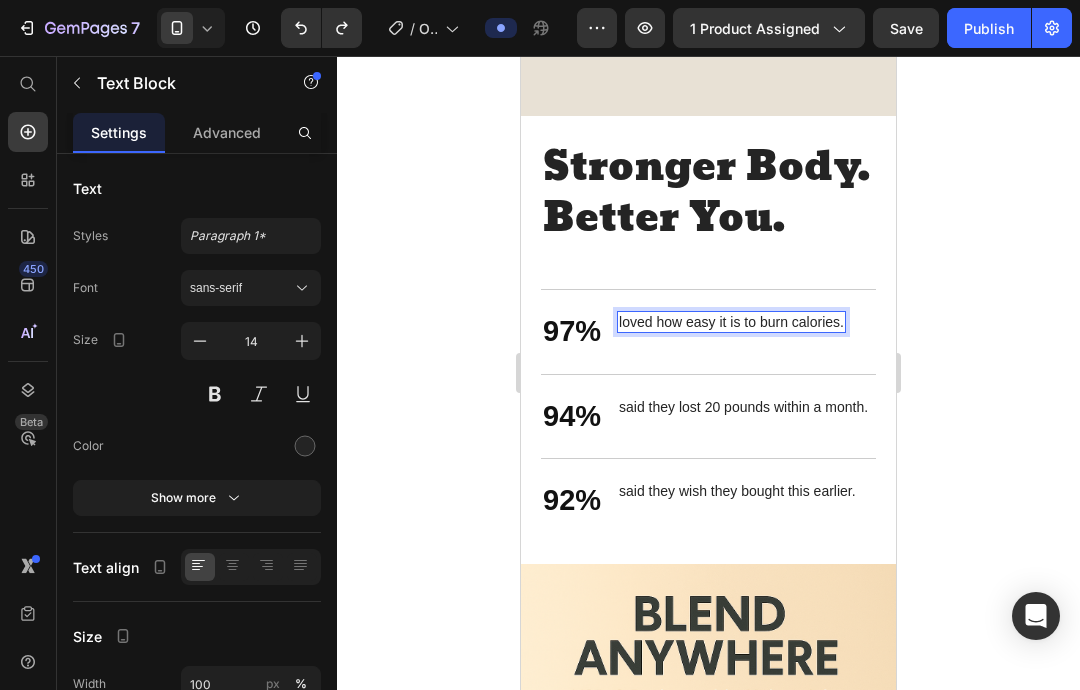 click on "Quick & Easy Heading 97% Text Block loved how easy it is to burn calories. Text Block 0 Row 94% Text Block said they lost 20 pounds within a month. Text Block Row 92% Text Block said they wish they bought this earlier. Text Block Row" at bounding box center (708, 405) 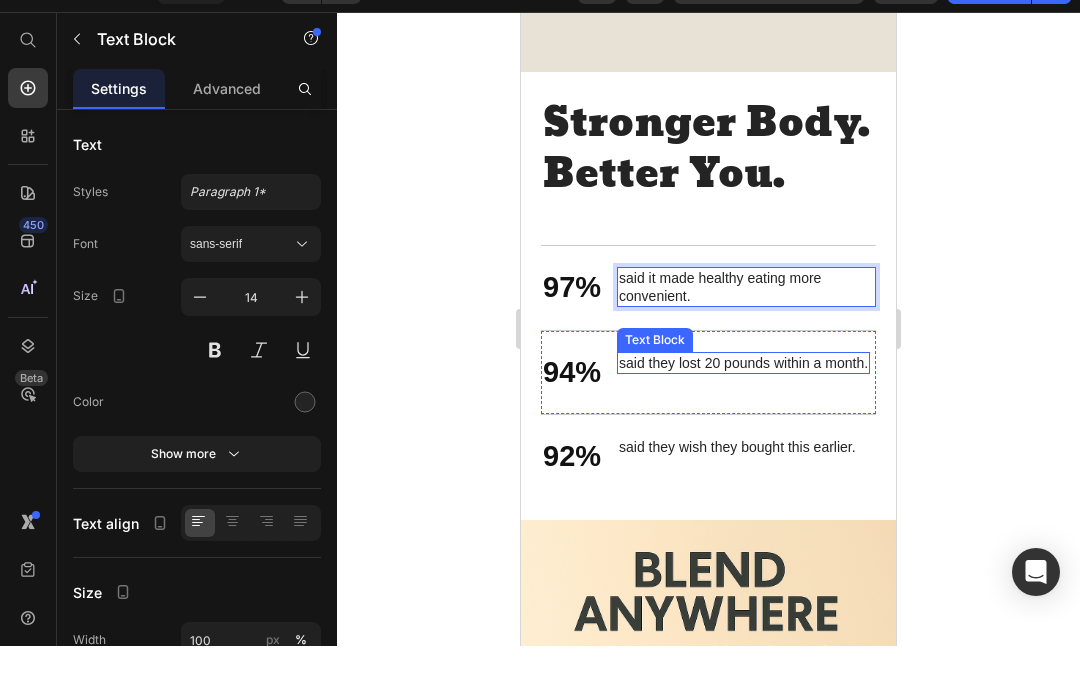 click on "said they lost 20 pounds within a month." at bounding box center [743, 363] 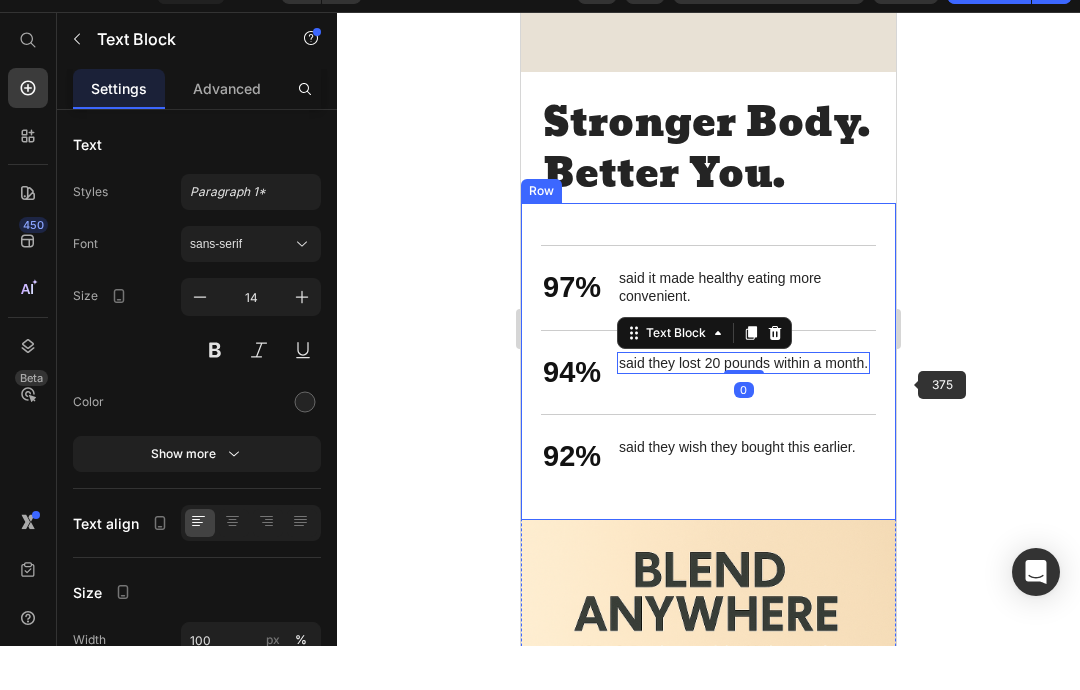 scroll, scrollTop: 44, scrollLeft: 0, axis: vertical 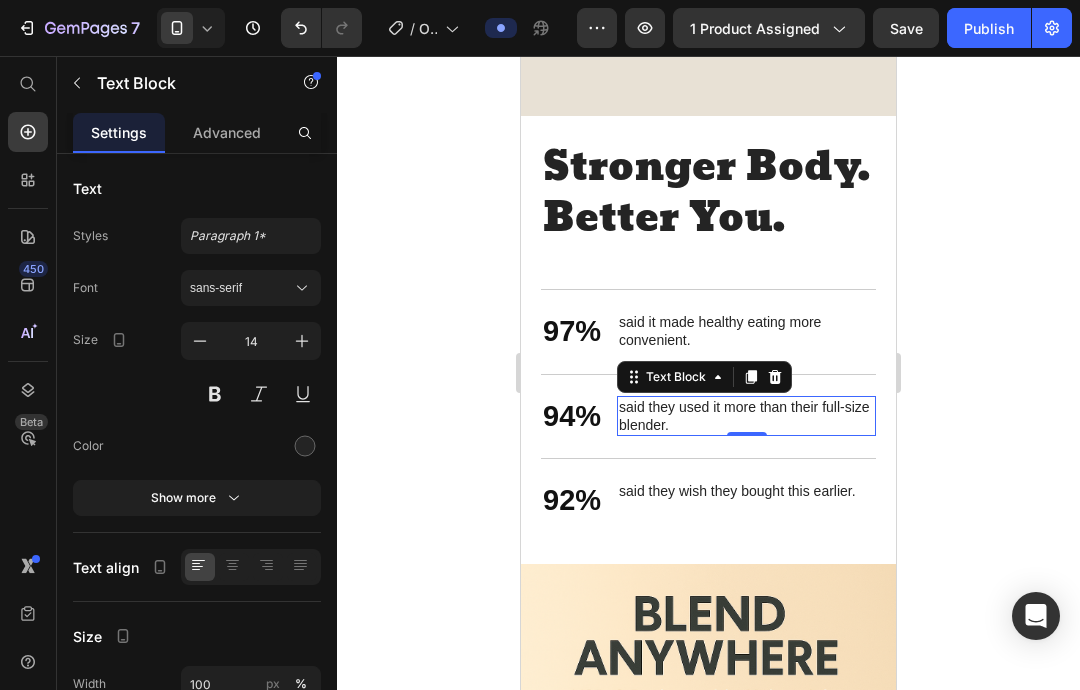 click 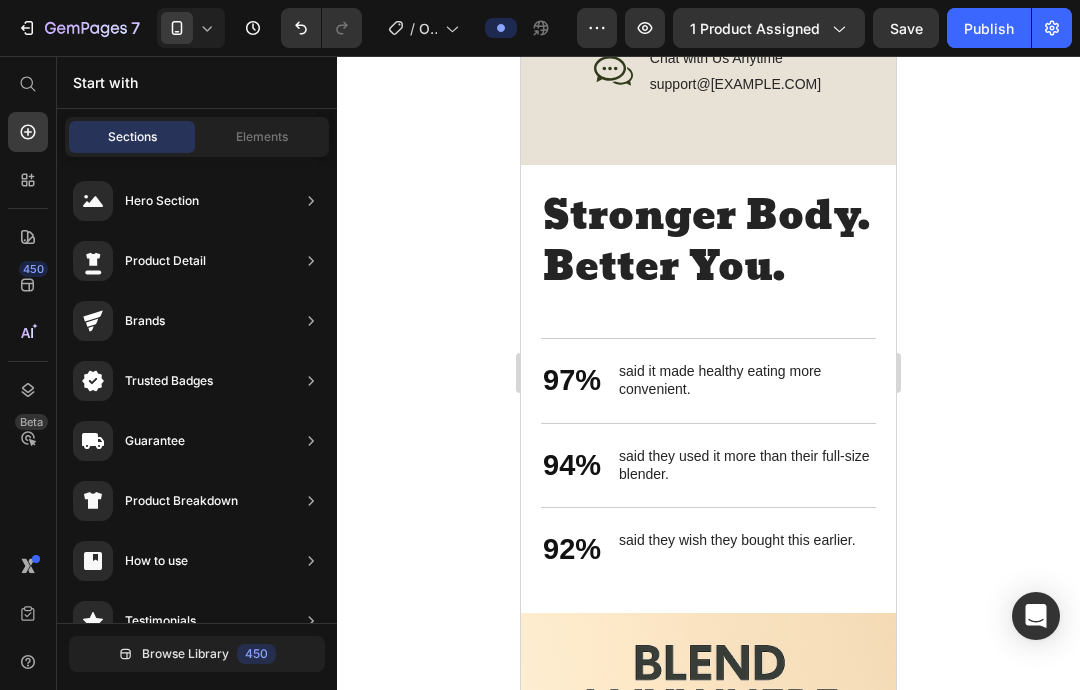 scroll, scrollTop: 3235, scrollLeft: 0, axis: vertical 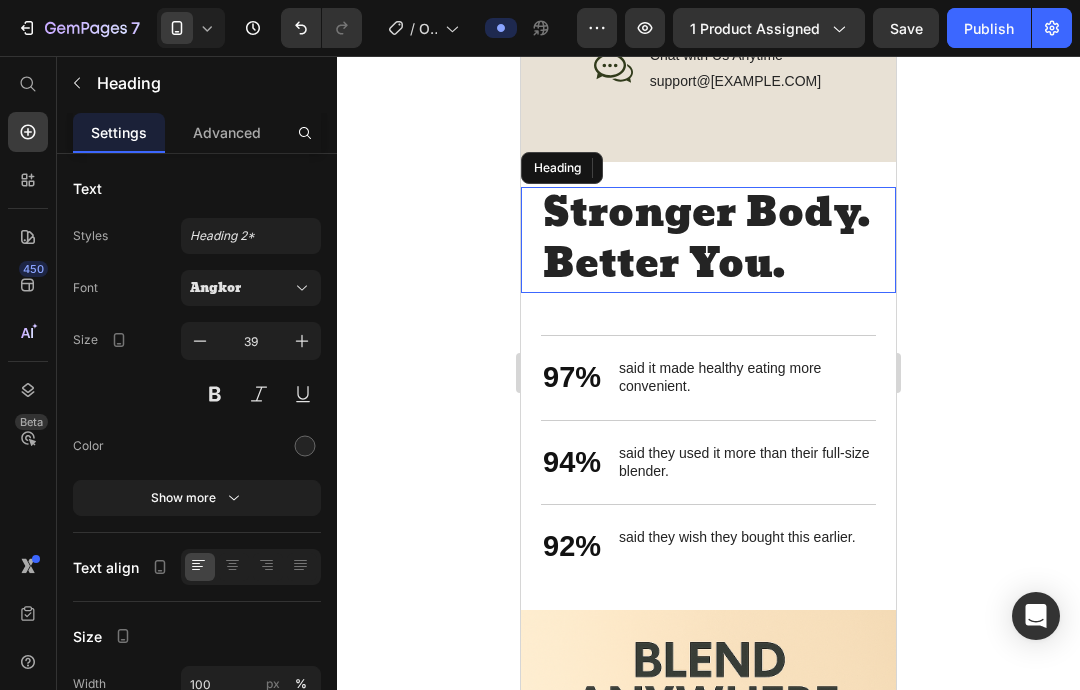 click on "Stronger Body. Better You." at bounding box center [708, 239] 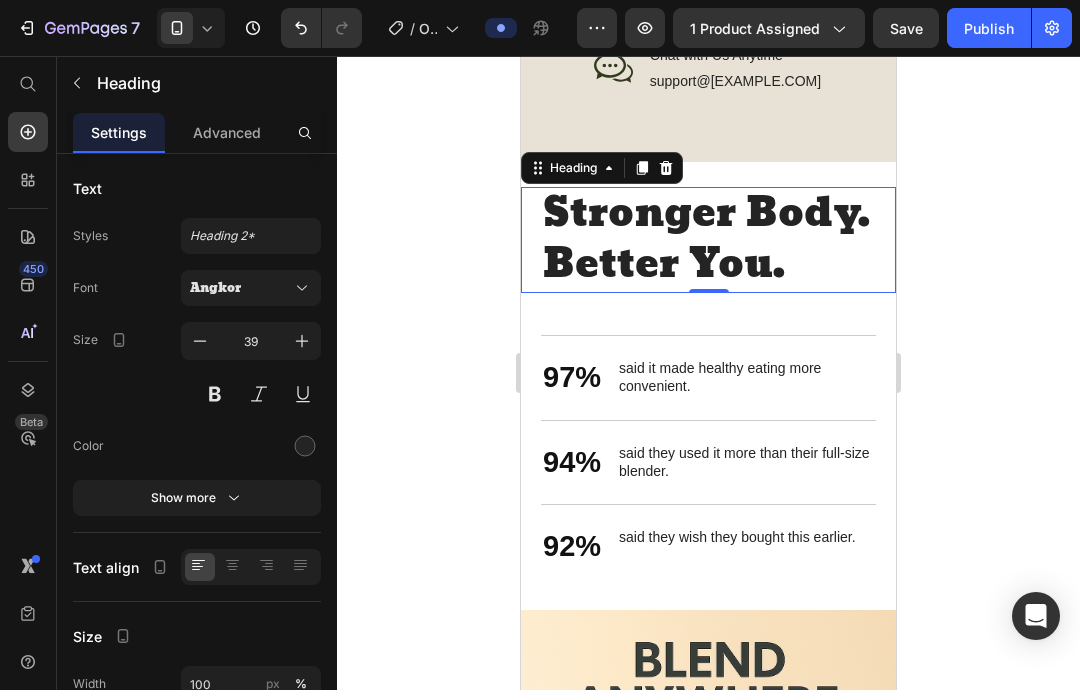 click on "Stronger Body. Better You." at bounding box center (708, 239) 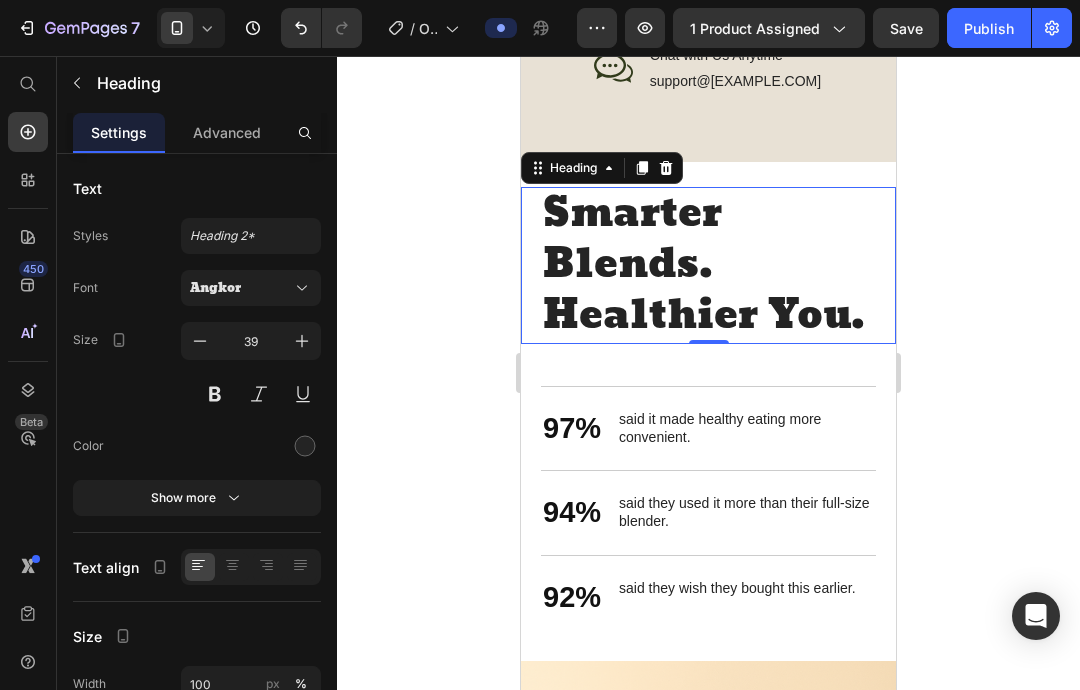 click on "Smarter Blends. Healthier You." at bounding box center (708, 265) 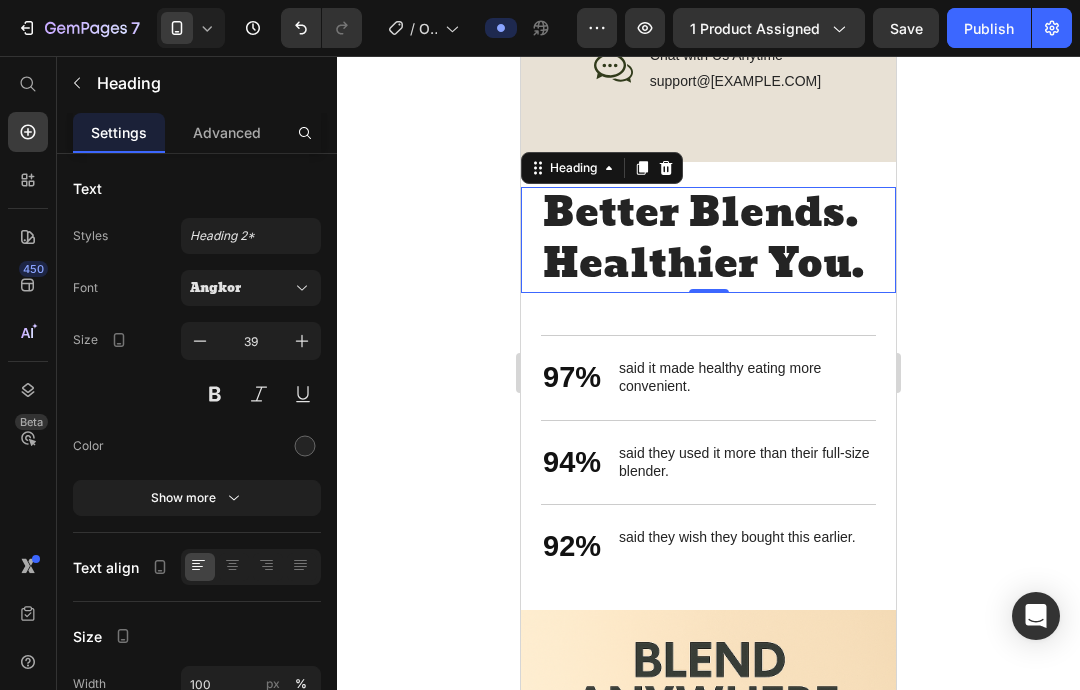 click 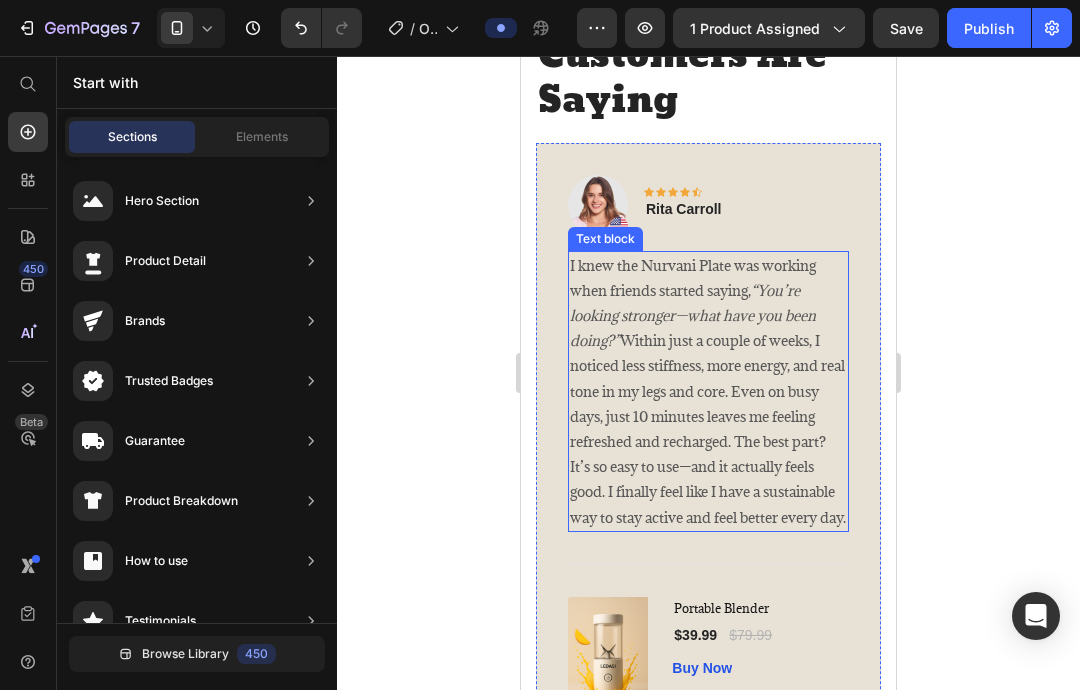 scroll, scrollTop: 4492, scrollLeft: 0, axis: vertical 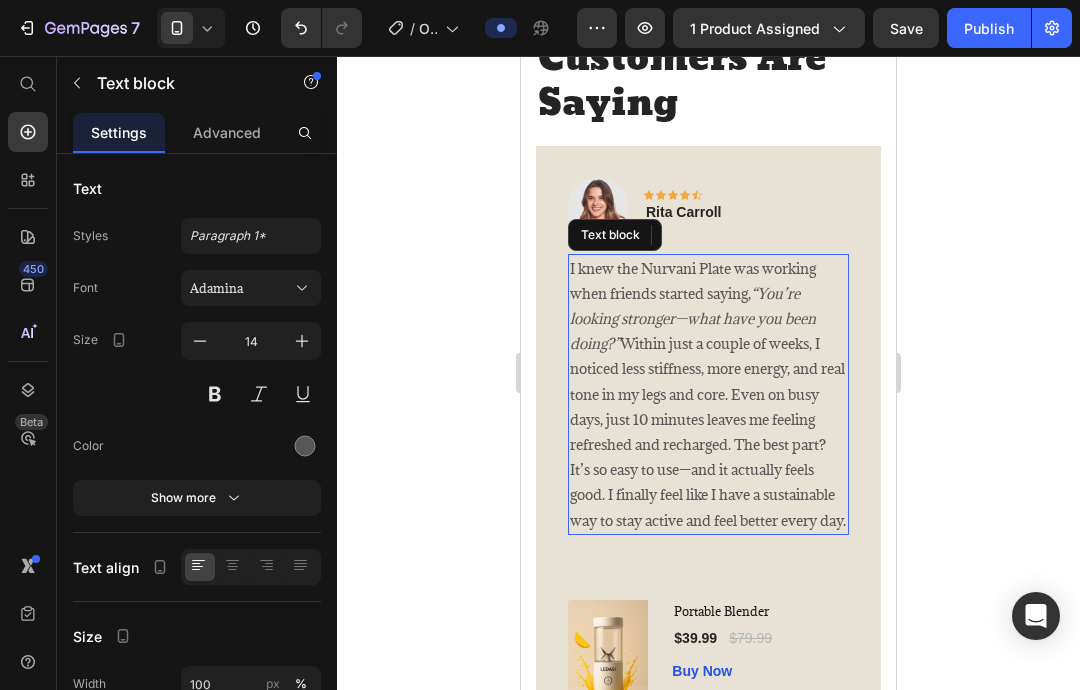 click on "I knew the Nurvani Plate was working when friends started saying,  “You’re looking stronger—what have you been doing?”  Within just a couple of weeks, I noticed less stiffness, more energy, and real tone in my legs and core. Even on busy days, just 10 minutes leaves me feeling refreshed and recharged. The best part? It’s so easy to use—and it actually feels good. I finally feel like I have a sustainable way to stay active and feel better every day." at bounding box center [708, 394] 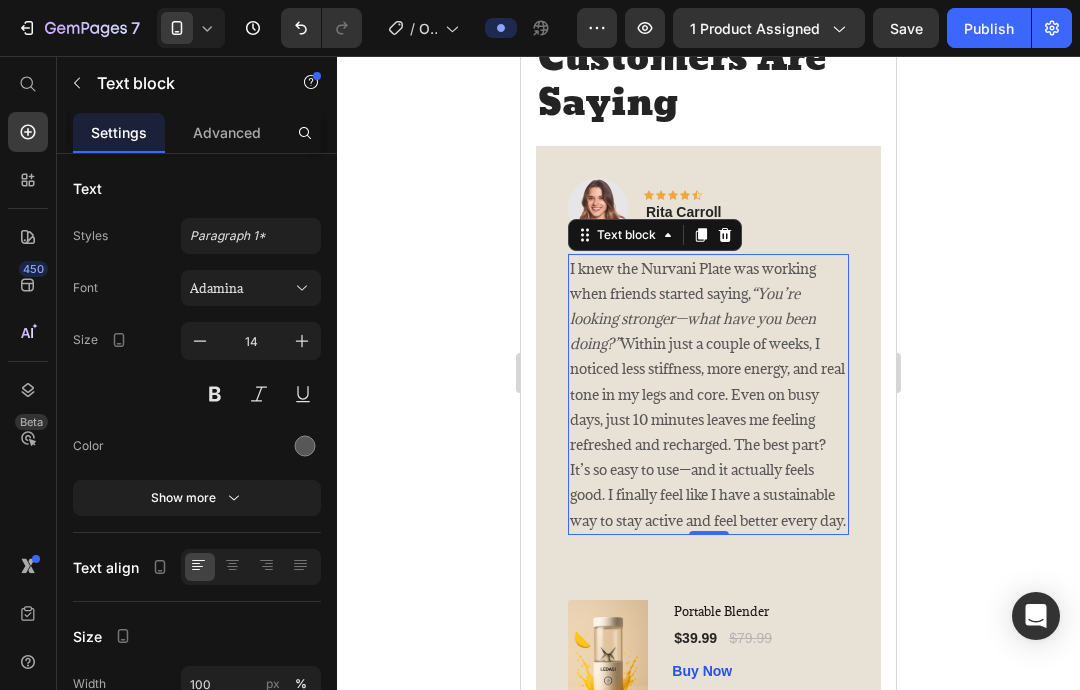 click on "I knew the Nurvani Plate was working when friends started saying,  “You’re looking stronger—what have you been doing?”  Within just a couple of weeks, I noticed less stiffness, more energy, and real tone in my legs and core. Even on busy days, just 10 minutes leaves me feeling refreshed and recharged. The best part? It’s so easy to use—and it actually feels good. I finally feel like I have a sustainable way to stay active and feel better every day." at bounding box center (708, 394) 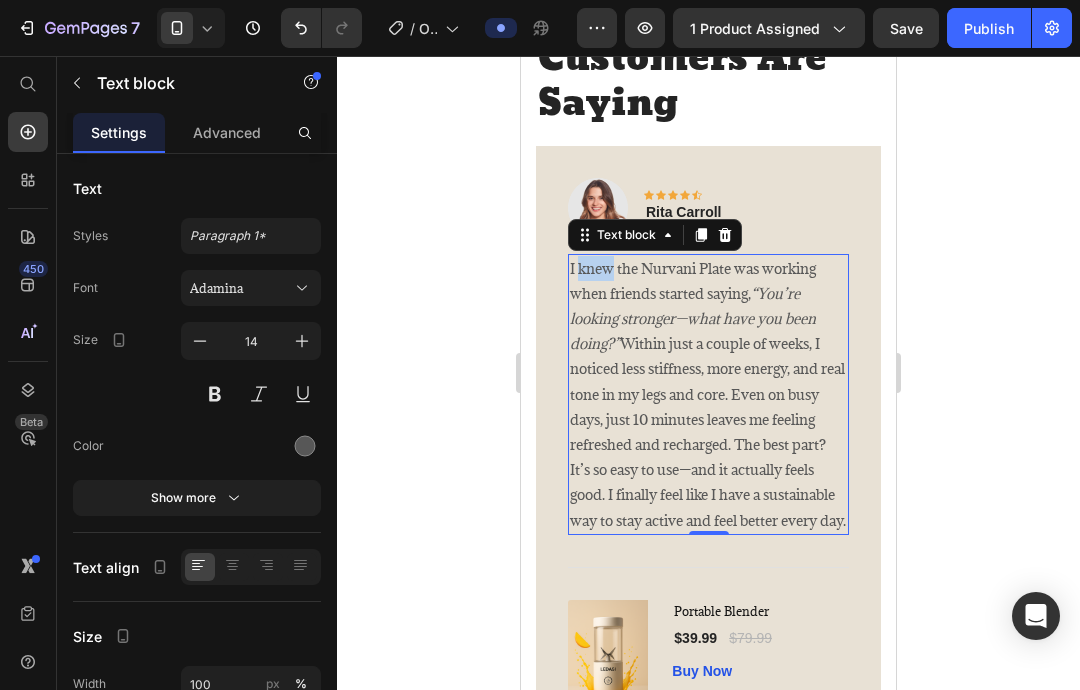 click on "I knew the Nurvani Plate was working when friends started saying,  “You’re looking stronger—what have you been doing?”  Within just a couple of weeks, I noticed less stiffness, more energy, and real tone in my legs and core. Even on busy days, just 10 minutes leaves me feeling refreshed and recharged. The best part? It’s so easy to use—and it actually feels good. I finally feel like I have a sustainable way to stay active and feel better every day." at bounding box center (708, 394) 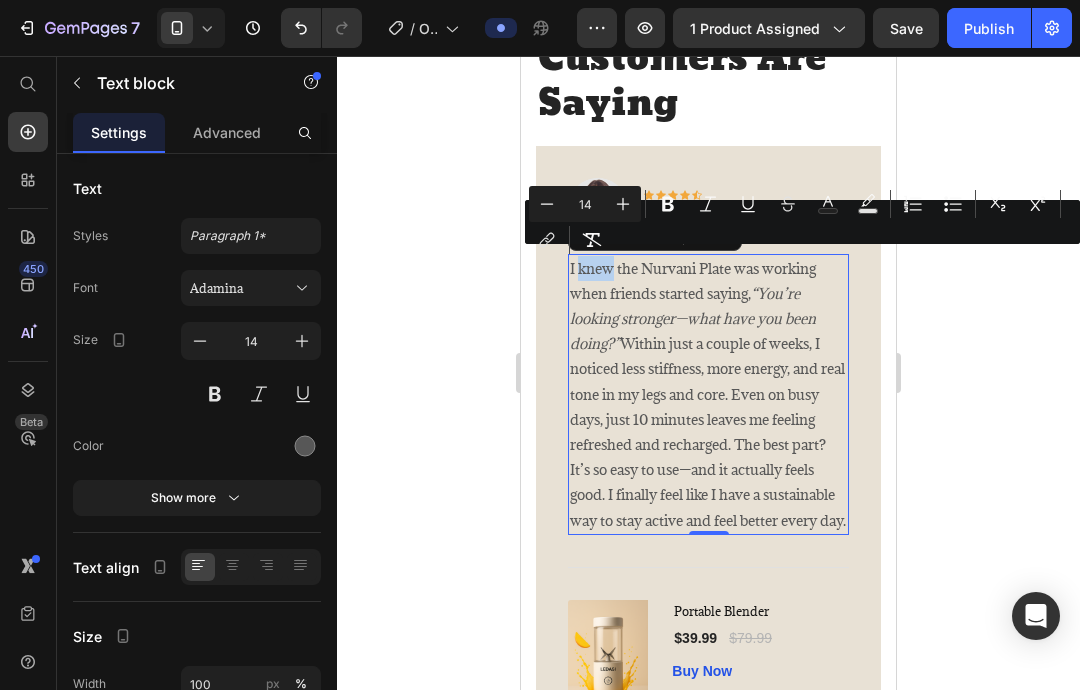 copy on "I knew the Nurvani Plate was working when friends started saying,  “You’re looking stronger—what have you been doing?”  Within just a couple of weeks, I noticed less stiffness, more energy, and real tone in my legs and core. Even on busy days, just 10 minutes leaves me feeling refreshed and recharged. The best part? It’s so easy to use—and it actually feels good. I finally feel like I have a sustainable way to stay active and feel better every day." 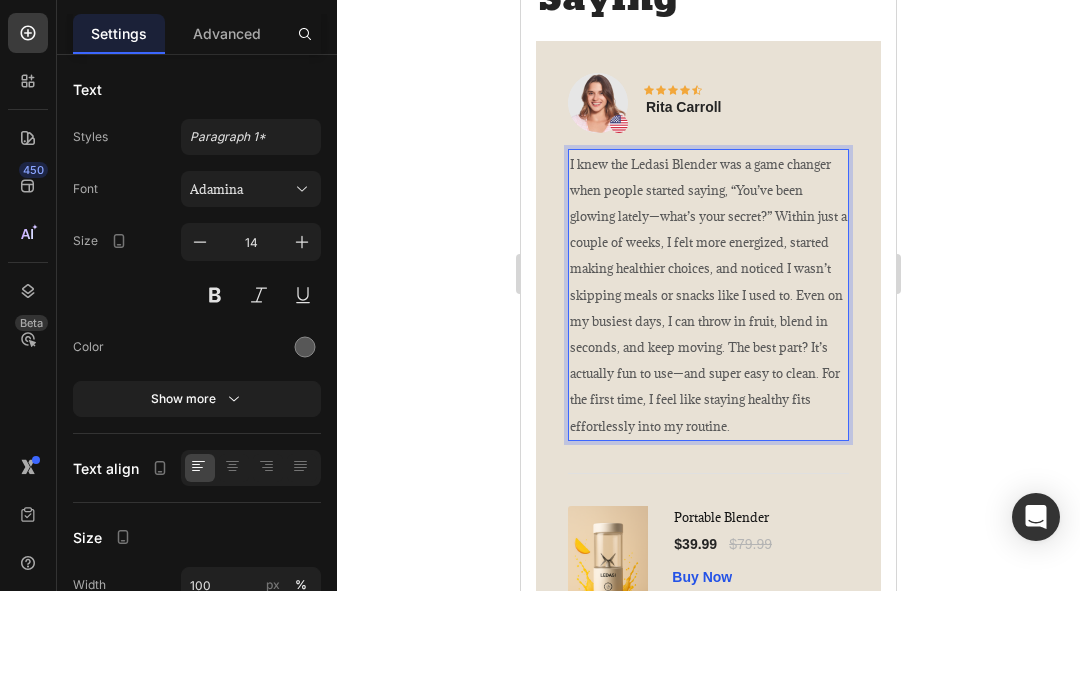 scroll, scrollTop: 240, scrollLeft: 0, axis: vertical 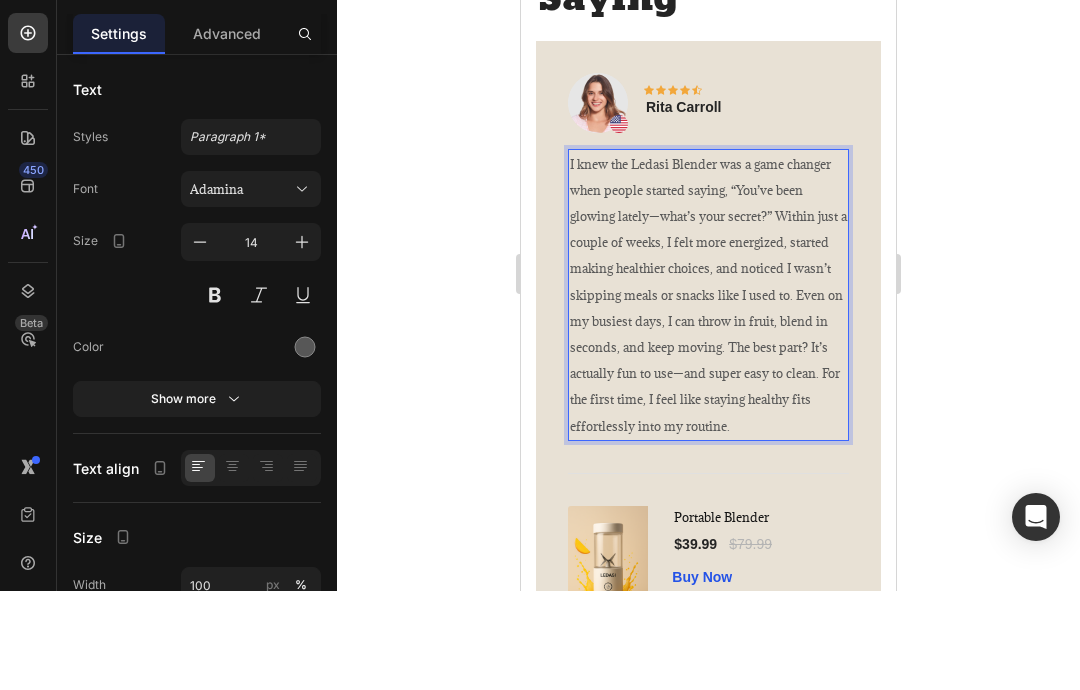 click 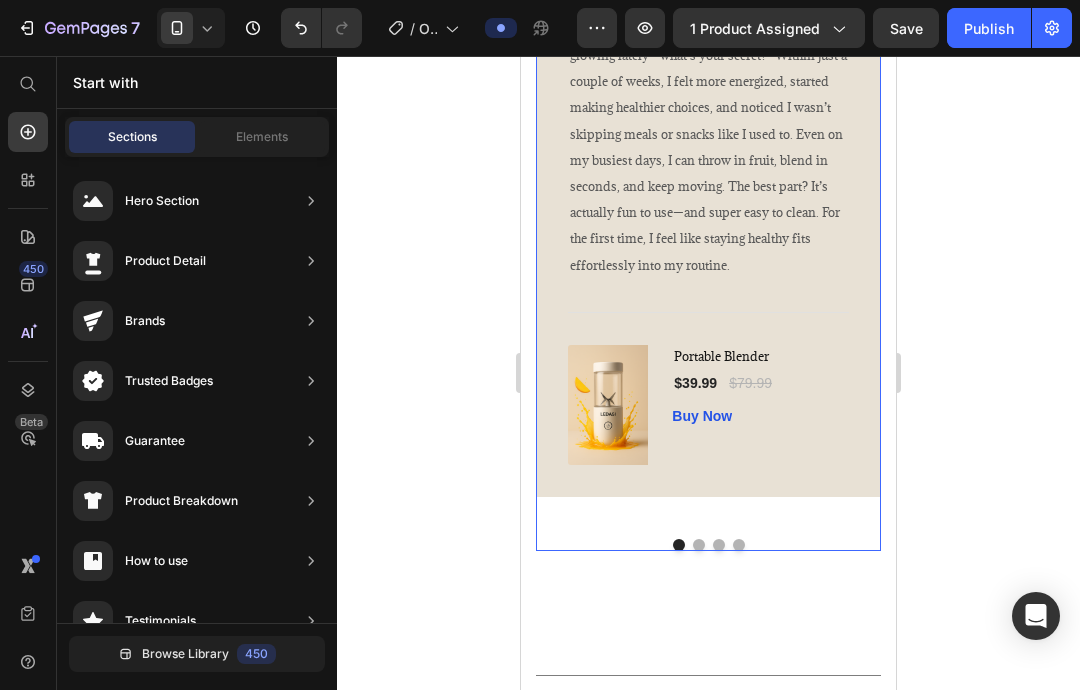scroll, scrollTop: 4828, scrollLeft: 0, axis: vertical 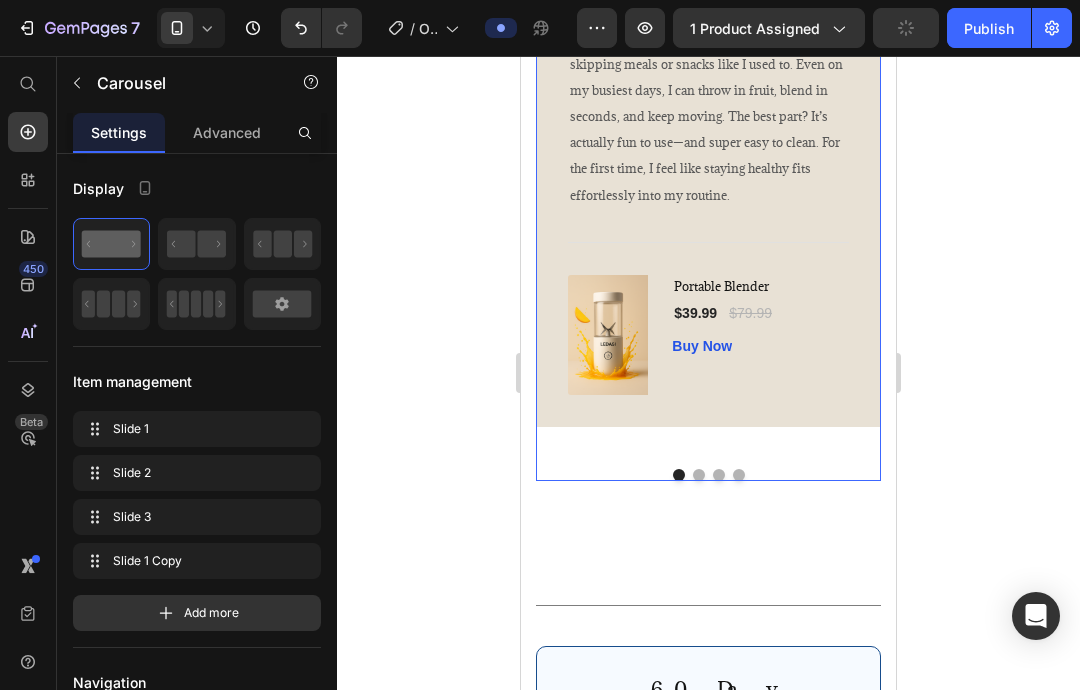 click at bounding box center [699, 475] 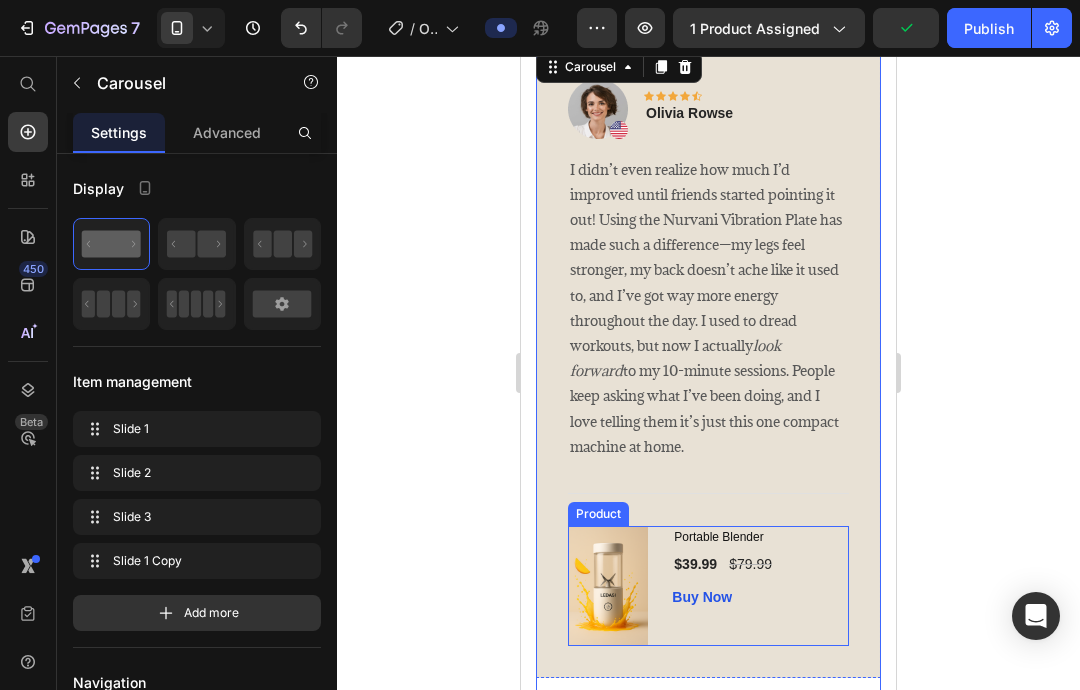 scroll, scrollTop: 4583, scrollLeft: 0, axis: vertical 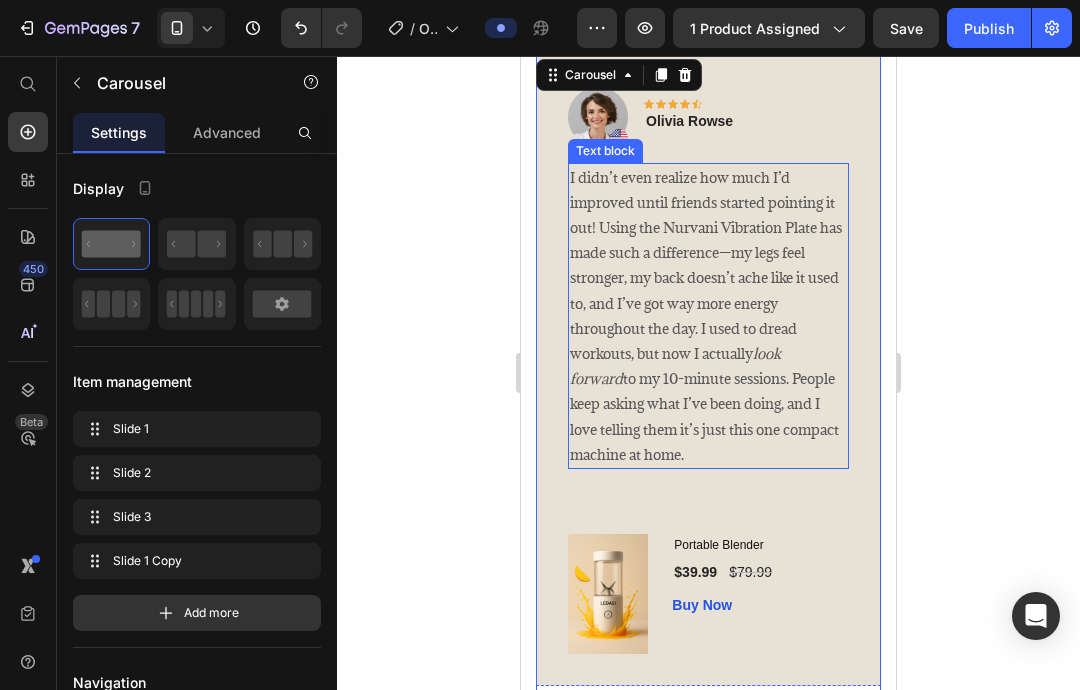 click on "I didn’t even realize how much I’d improved until friends started pointing it out! Using the Nurvani Vibration Plate has made such a difference—my legs feel stronger, my back doesn’t ache like it used to, and I’ve got way more energy throughout the day. I used to dread workouts, but now I actually  look forward  to my 10-minute sessions. People keep asking what I’ve been doing, and I love telling them it’s just this one compact machine at home." at bounding box center [708, 316] 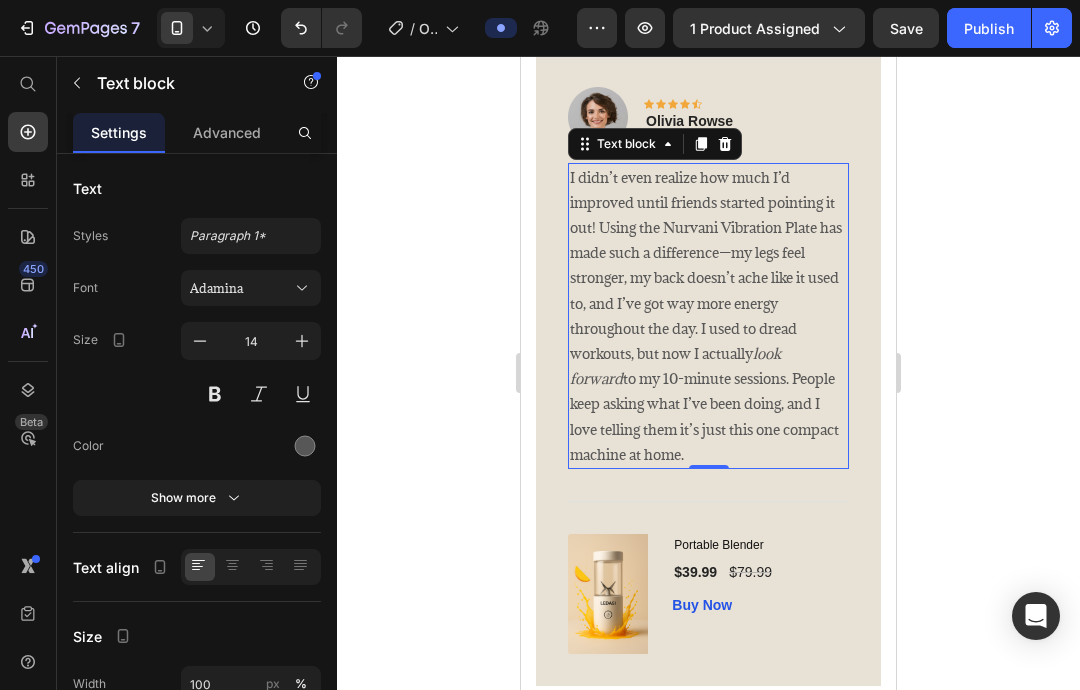 click on "I didn’t even realize how much I’d improved until friends started pointing it out! Using the Nurvani Vibration Plate has made such a difference—my legs feel stronger, my back doesn’t ache like it used to, and I’ve got way more energy throughout the day. I used to dread workouts, but now I actually  look forward  to my 10-minute sessions. People keep asking what I’ve been doing, and I love telling them it’s just this one compact machine at home." at bounding box center (708, 316) 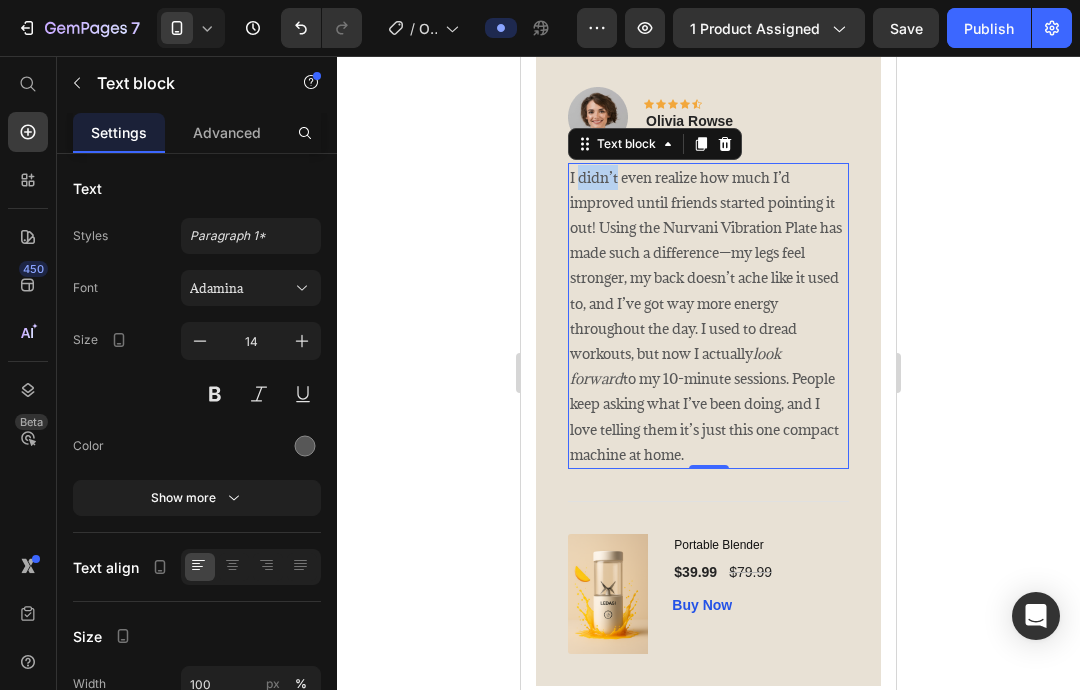 click on "I didn’t even realize how much I’d improved until friends started pointing it out! Using the Nurvani Vibration Plate has made such a difference—my legs feel stronger, my back doesn’t ache like it used to, and I’ve got way more energy throughout the day. I used to dread workouts, but now I actually  look forward  to my 10-minute sessions. People keep asking what I’ve been doing, and I love telling them it’s just this one compact machine at home." at bounding box center [708, 316] 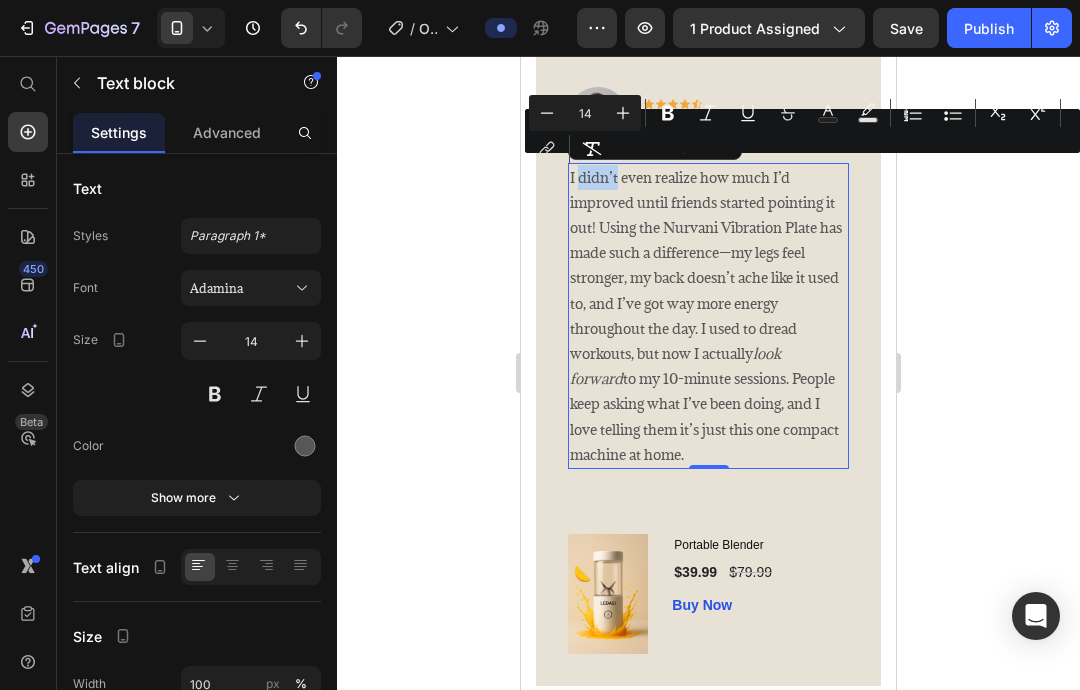 copy on "I didn’t even realize how much I’d improved until friends started pointing it out! Using the Nurvani Vibration Plate has made such a difference—my legs feel stronger, my back doesn’t ache like it used to, and I’ve got way more energy throughout the day. I used to dread workouts, but now I actually  look forward  to my 10-minute sessions. People keep asking what I’ve been doing, and I love telling them it’s just this one compact machine at home." 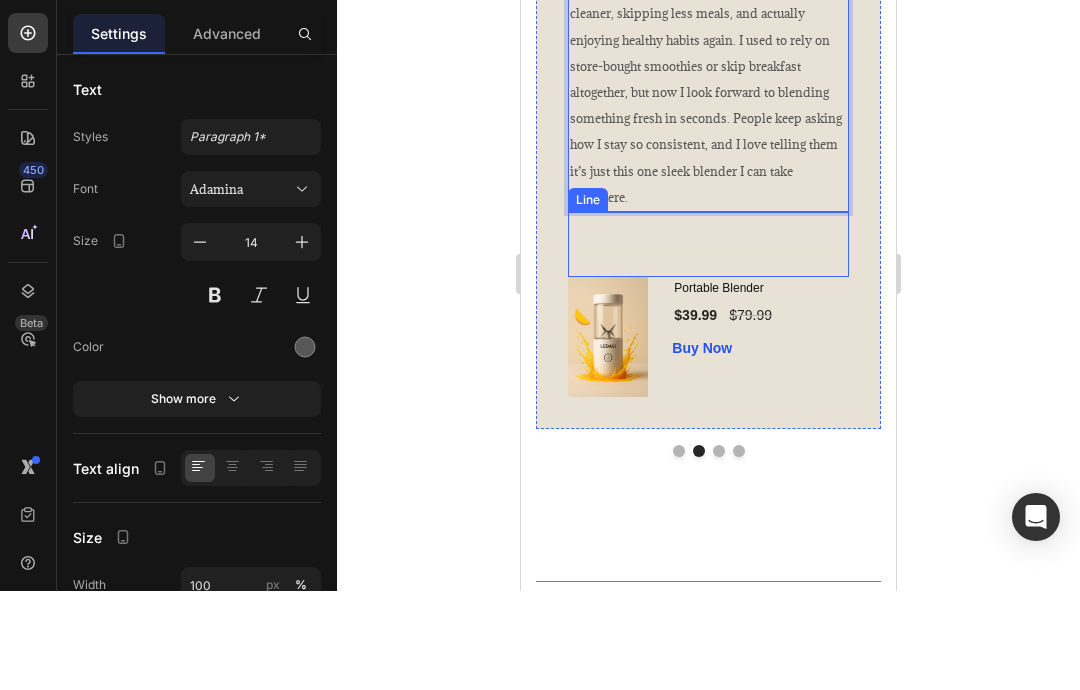 scroll, scrollTop: 4810, scrollLeft: 0, axis: vertical 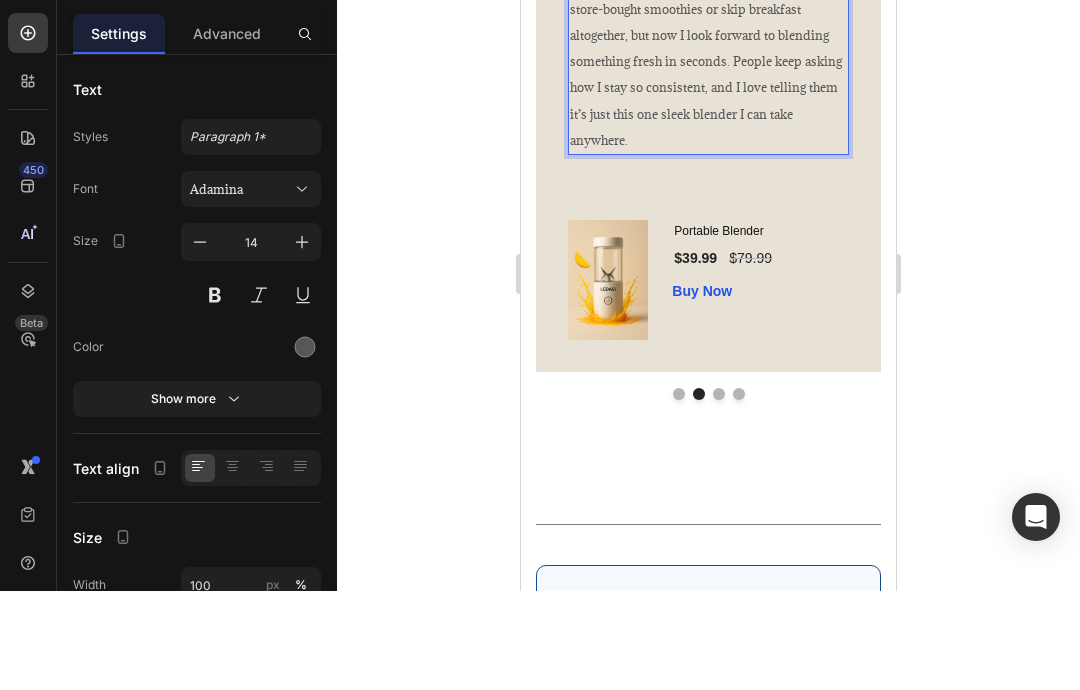 click 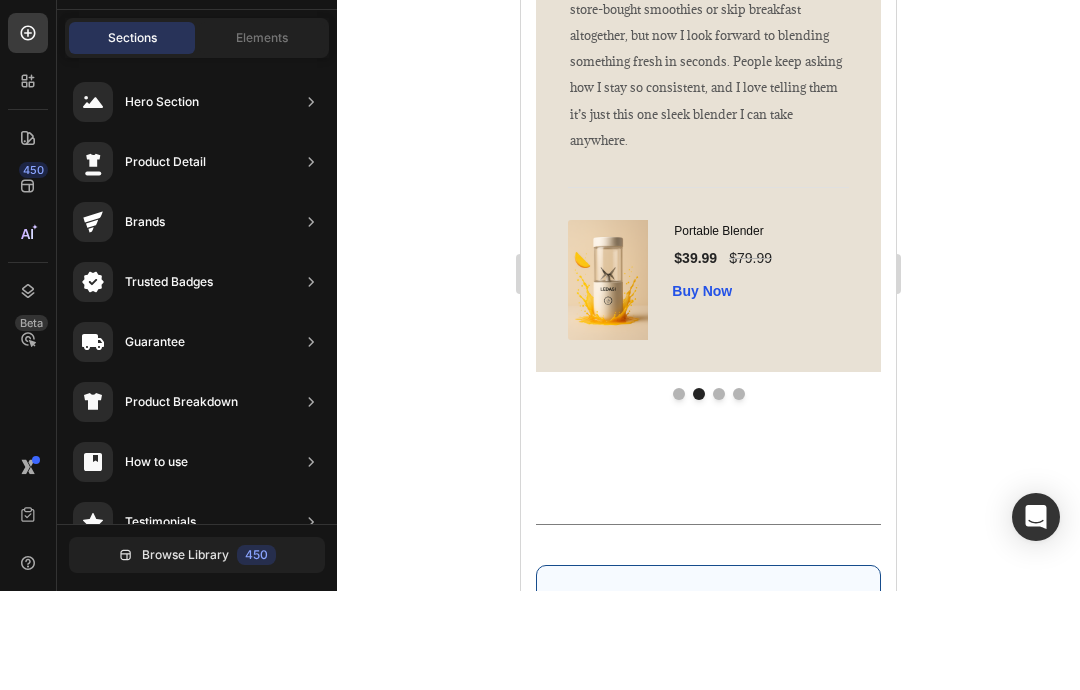 scroll, scrollTop: 0, scrollLeft: 0, axis: both 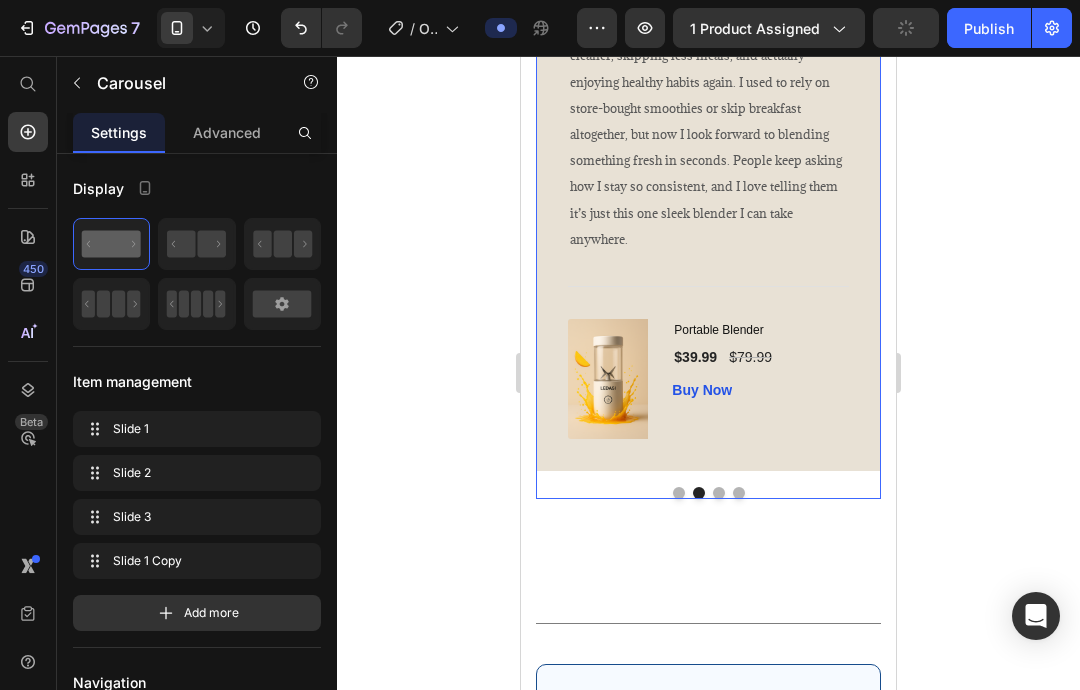 click at bounding box center [719, 493] 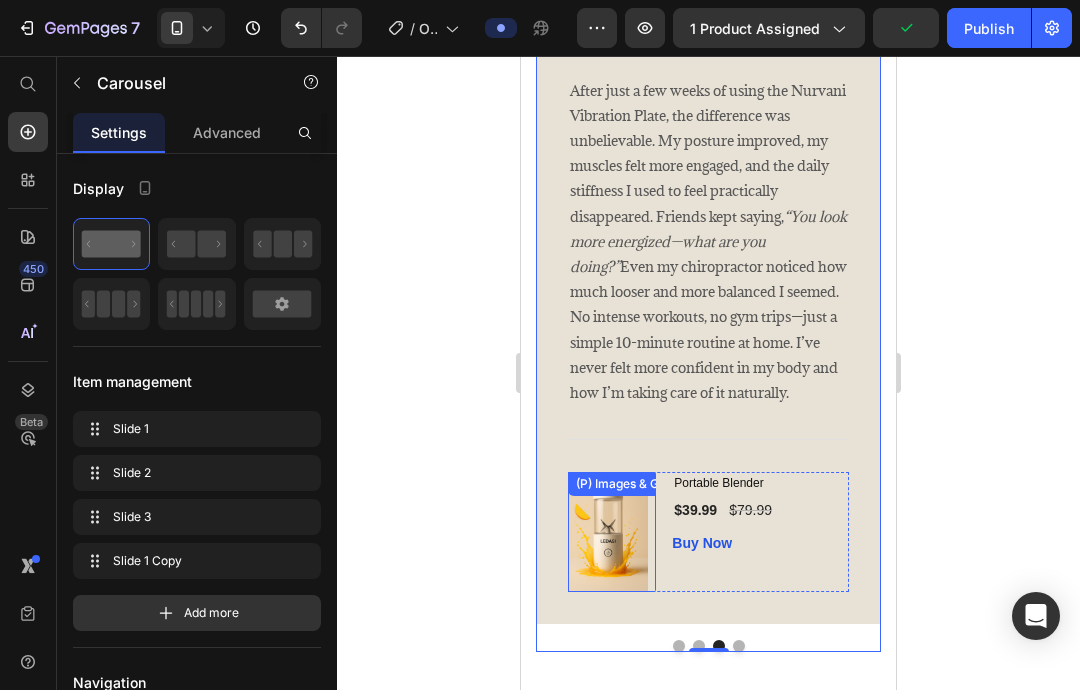 scroll, scrollTop: 4591, scrollLeft: 0, axis: vertical 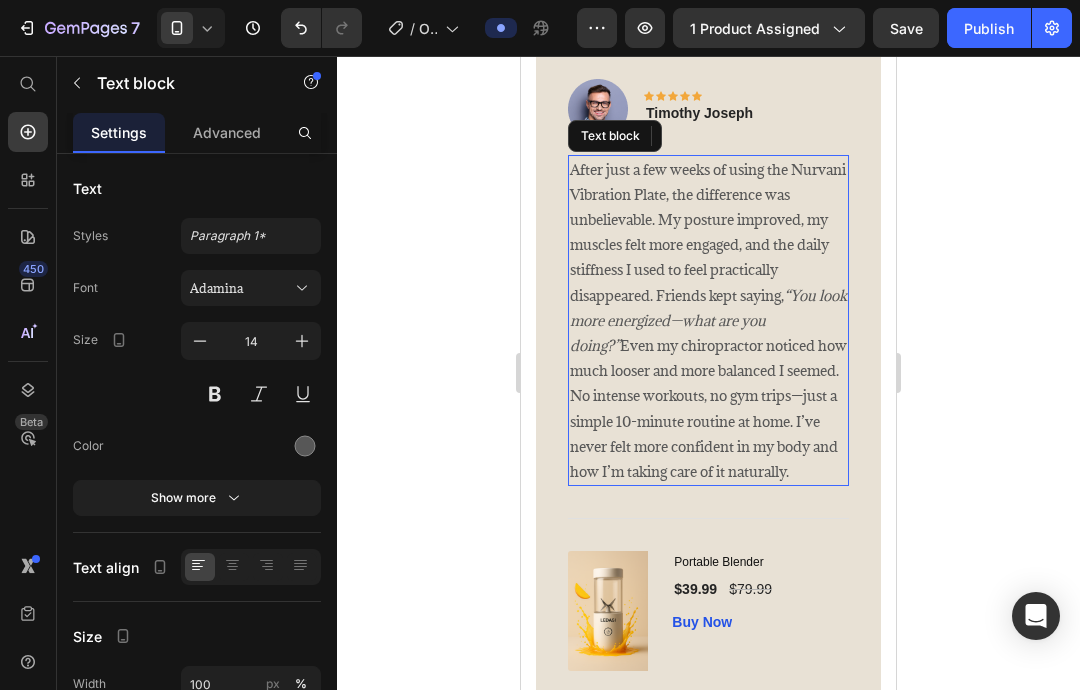 click on "After just a few weeks of using the Nurvani Vibration Plate, the difference was unbelievable. My posture improved, my muscles felt more engaged, and the daily stiffness I used to feel practically disappeared. Friends kept saying,  “You look more energized—what are you doing?”  Even my chiropractor noticed how much looser and more balanced I seemed. No intense workouts, no gym trips—just a simple 10-minute routine at home. I’ve never felt more confident in my body and how I’m taking care of it naturally." at bounding box center (708, 321) 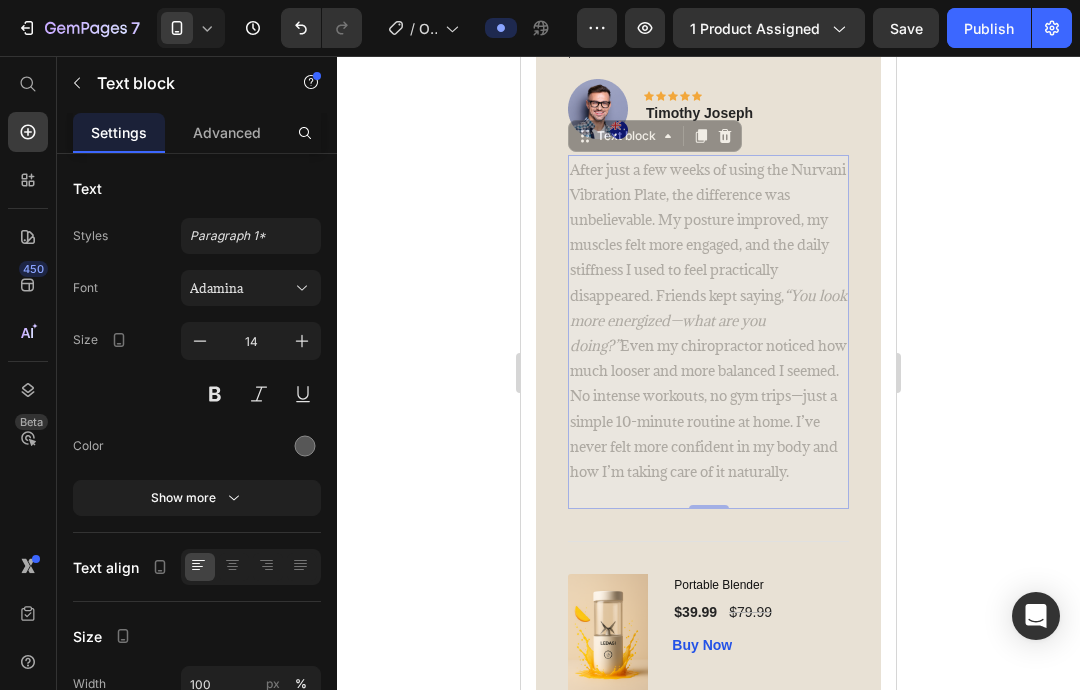 click on "After just a few weeks of using the Nurvani Vibration Plate, the difference was unbelievable. My posture improved, my muscles felt more engaged, and the daily stiffness I used to feel practically disappeared. Friends kept saying,  “You look more energized—what are you doing?”  Even my chiropractor noticed how much looser and more balanced I seemed. No intense workouts, no gym trips—just a simple 10-minute routine at home. I’ve never felt more confident in my body and how I’m taking care of it naturally." at bounding box center (521, 56) 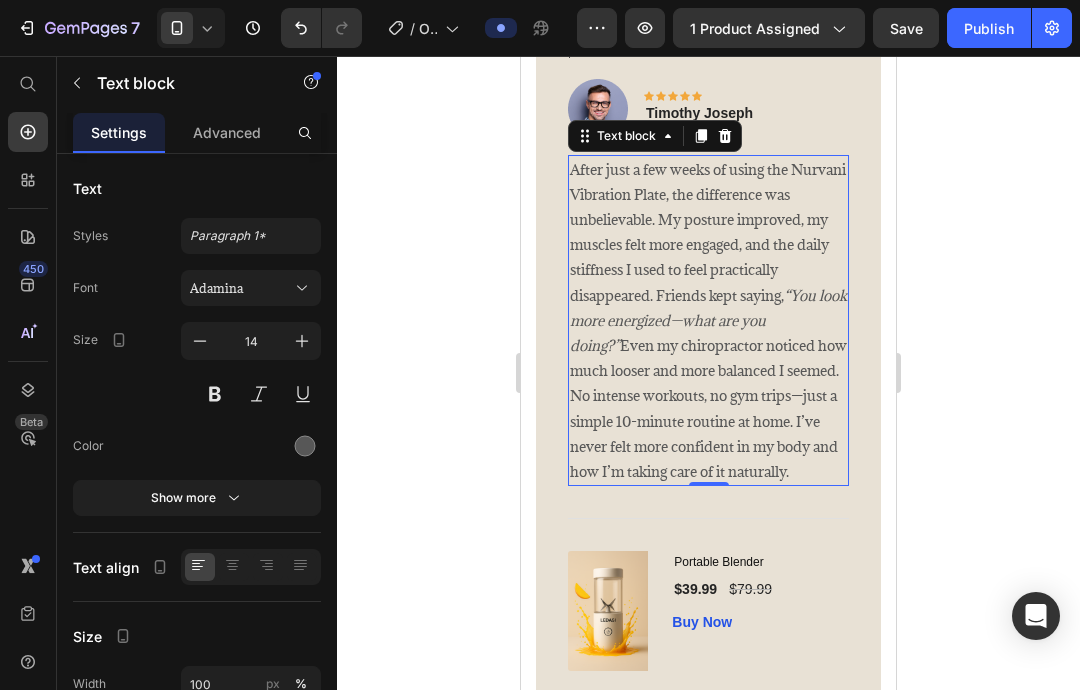 click on "After just a few weeks of using the Nurvani Vibration Plate, the difference was unbelievable. My posture improved, my muscles felt more engaged, and the daily stiffness I used to feel practically disappeared. Friends kept saying,  “You look more energized—what are you doing?”  Even my chiropractor noticed how much looser and more balanced I seemed. No intense workouts, no gym trips—just a simple 10-minute routine at home. I’ve never felt more confident in my body and how I’m taking care of it naturally." at bounding box center [708, 321] 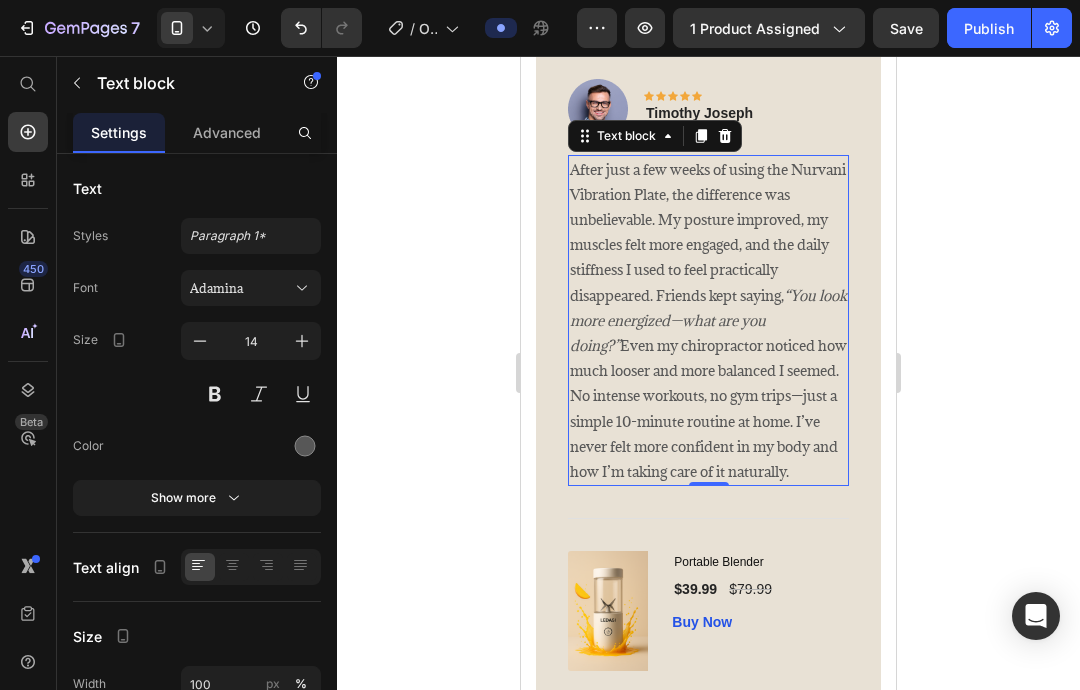 click on "After just a few weeks of using the Nurvani Vibration Plate, the difference was unbelievable. My posture improved, my muscles felt more engaged, and the daily stiffness I used to feel practically disappeared. Friends kept saying,  “You look more energized—what are you doing?”  Even my chiropractor noticed how much looser and more balanced I seemed. No intense workouts, no gym trips—just a simple 10-minute routine at home. I’ve never felt more confident in my body and how I’m taking care of it naturally." at bounding box center (708, 321) 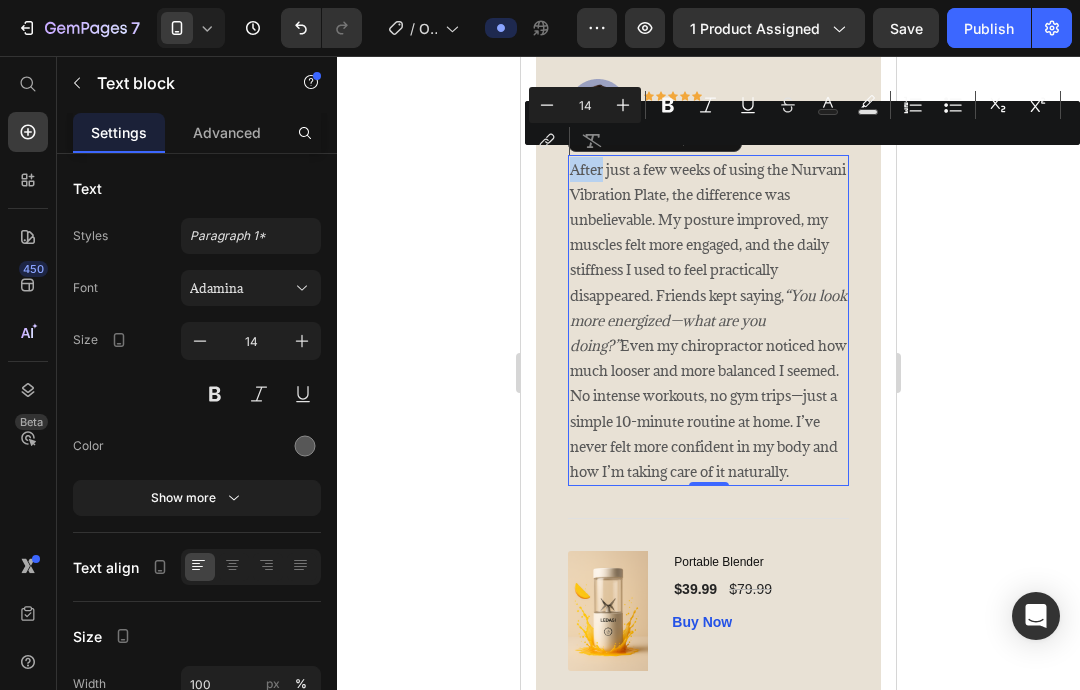 click on "After just a few weeks of using the Nurvani Vibration Plate, the difference was unbelievable. My posture improved, my muscles felt more engaged, and the daily stiffness I used to feel practically disappeared. Friends kept saying,  “You look more energized—what are you doing?”  Even my chiropractor noticed how much looser and more balanced I seemed. No intense workouts, no gym trips—just a simple 10-minute routine at home. I’ve never felt more confident in my body and how I’m taking care of it naturally." at bounding box center (708, 321) 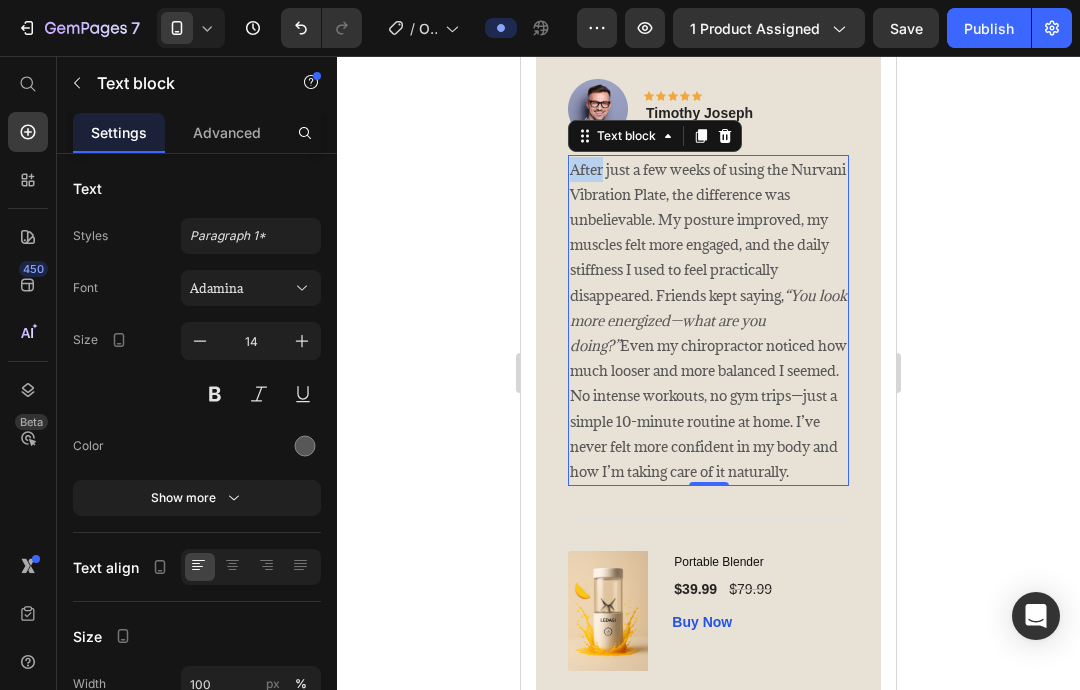 click on "After just a few weeks of using the Nurvani Vibration Plate, the difference was unbelievable. My posture improved, my muscles felt more engaged, and the daily stiffness I used to feel practically disappeared. Friends kept saying,  “You look more energized—what are you doing?”  Even my chiropractor noticed how much looser and more balanced I seemed. No intense workouts, no gym trips—just a simple 10-minute routine at home. I’ve never felt more confident in my body and how I’m taking care of it naturally." at bounding box center (708, 321) 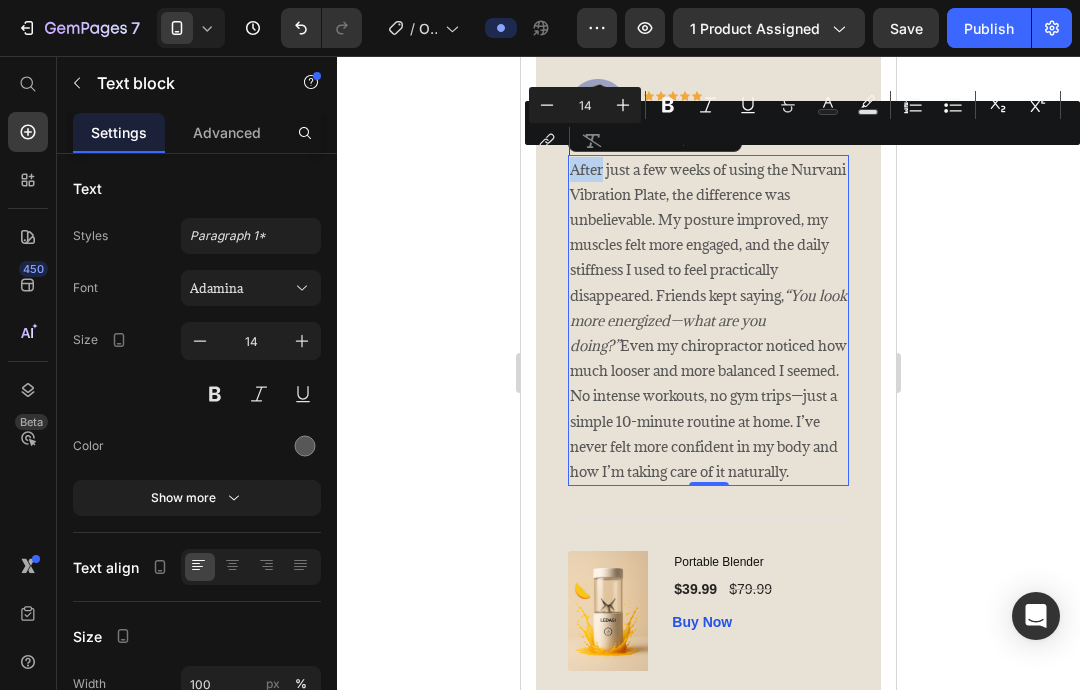click on "After just a few weeks of using the Nurvani Vibration Plate, the difference was unbelievable. My posture improved, my muscles felt more engaged, and the daily stiffness I used to feel practically disappeared. Friends kept saying,  “You look more energized—what are you doing?”  Even my chiropractor noticed how much looser and more balanced I seemed. No intense workouts, no gym trips—just a simple 10-minute routine at home. I’ve never felt more confident in my body and how I’m taking care of it naturally." at bounding box center (708, 321) 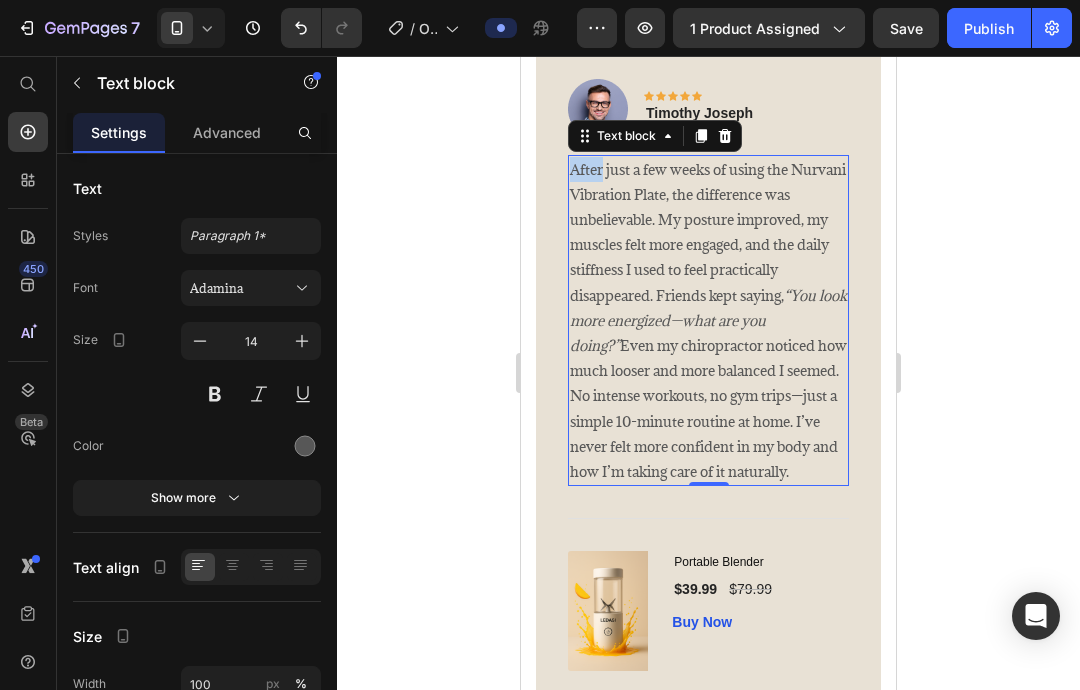 click on "After just a few weeks of using the Nurvani Vibration Plate, the difference was unbelievable. My posture improved, my muscles felt more engaged, and the daily stiffness I used to feel practically disappeared. Friends kept saying,  “You look more energized—what are you doing?”  Even my chiropractor noticed how much looser and more balanced I seemed. No intense workouts, no gym trips—just a simple 10-minute routine at home. I’ve never felt more confident in my body and how I’m taking care of it naturally." at bounding box center [708, 321] 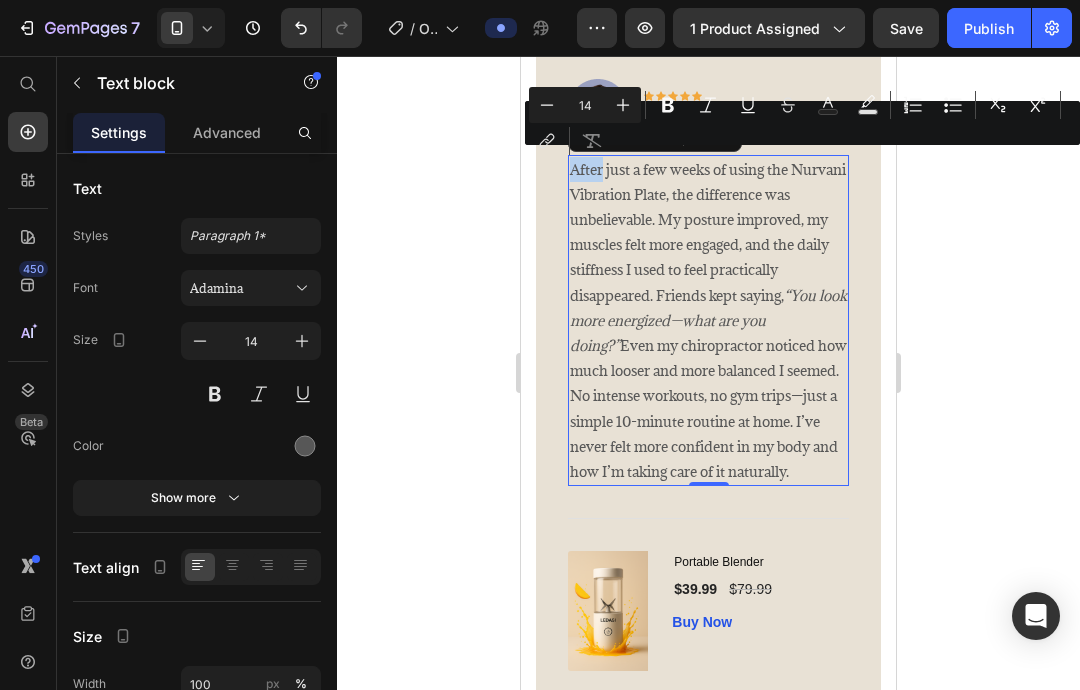 click on "After just a few weeks of using the Nurvani Vibration Plate, the difference was unbelievable. My posture improved, my muscles felt more engaged, and the daily stiffness I used to feel practically disappeared. Friends kept saying,  “You look more energized—what are you doing?”  Even my chiropractor noticed how much looser and more balanced I seemed. No intense workouts, no gym trips—just a simple 10-minute routine at home. I’ve never felt more confident in my body and how I’m taking care of it naturally." at bounding box center (708, 321) 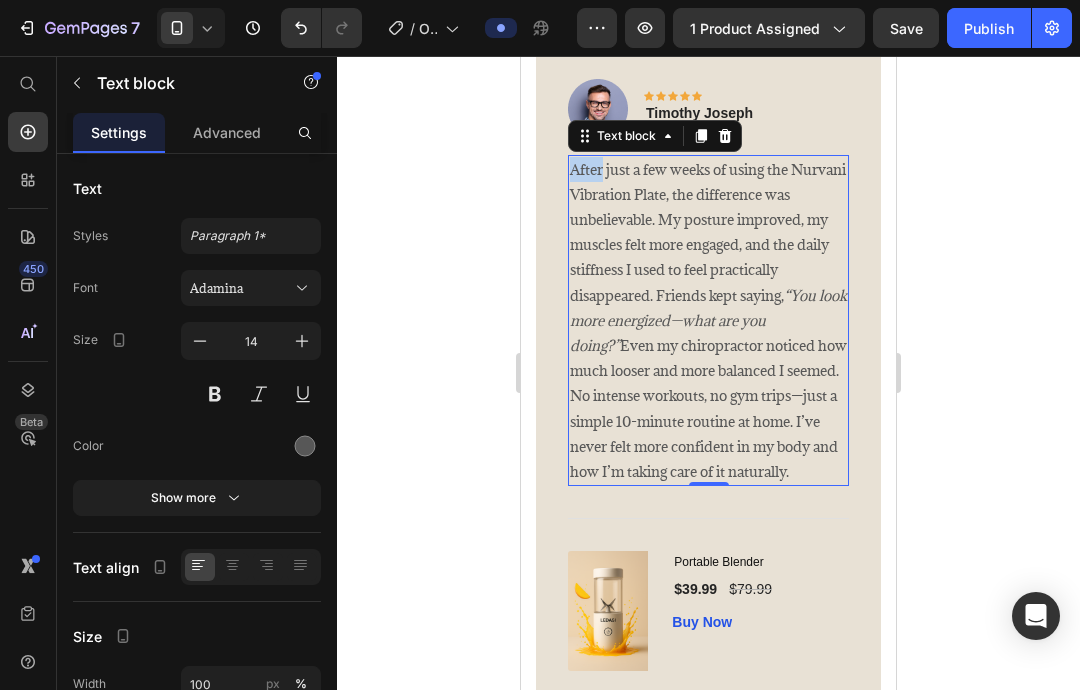 click on "After just a few weeks of using the Nurvani Vibration Plate, the difference was unbelievable. My posture improved, my muscles felt more engaged, and the daily stiffness I used to feel practically disappeared. Friends kept saying,  “You look more energized—what are you doing?”  Even my chiropractor noticed how much looser and more balanced I seemed. No intense workouts, no gym trips—just a simple 10-minute routine at home. I’ve never felt more confident in my body and how I’m taking care of it naturally." at bounding box center [708, 321] 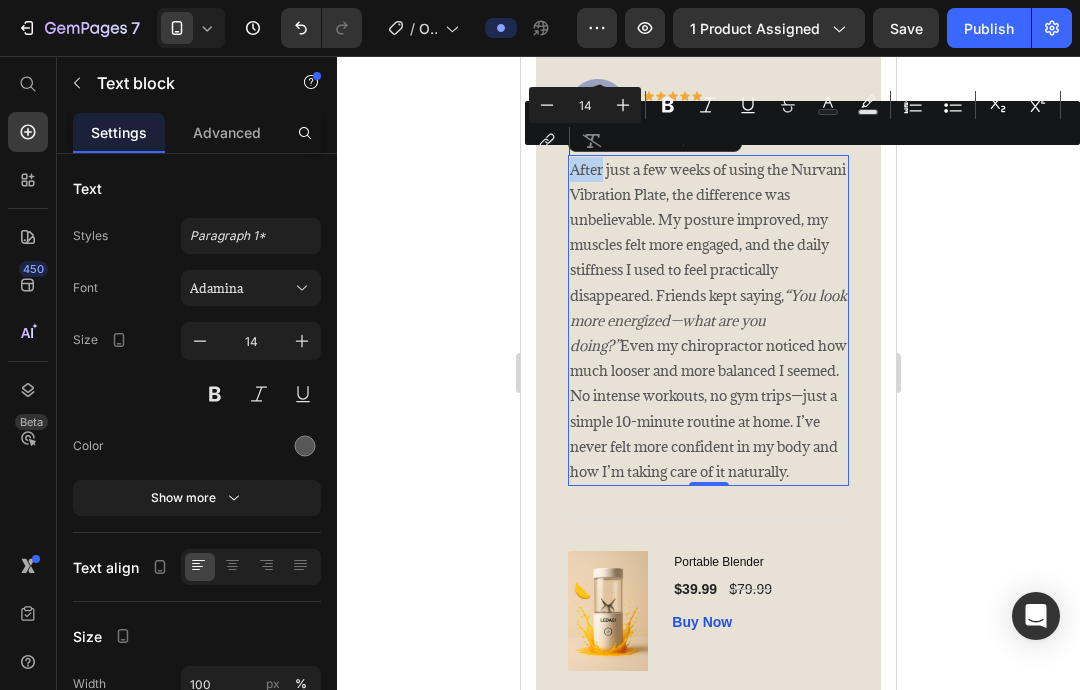 click on "After just a few weeks of using the Nurvani Vibration Plate, the difference was unbelievable. My posture improved, my muscles felt more engaged, and the daily stiffness I used to feel practically disappeared. Friends kept saying,  “You look more energized—what are you doing?”  Even my chiropractor noticed how much looser and more balanced I seemed. No intense workouts, no gym trips—just a simple 10-minute routine at home. I’ve never felt more confident in my body and how I’m taking care of it naturally." at bounding box center [708, 321] 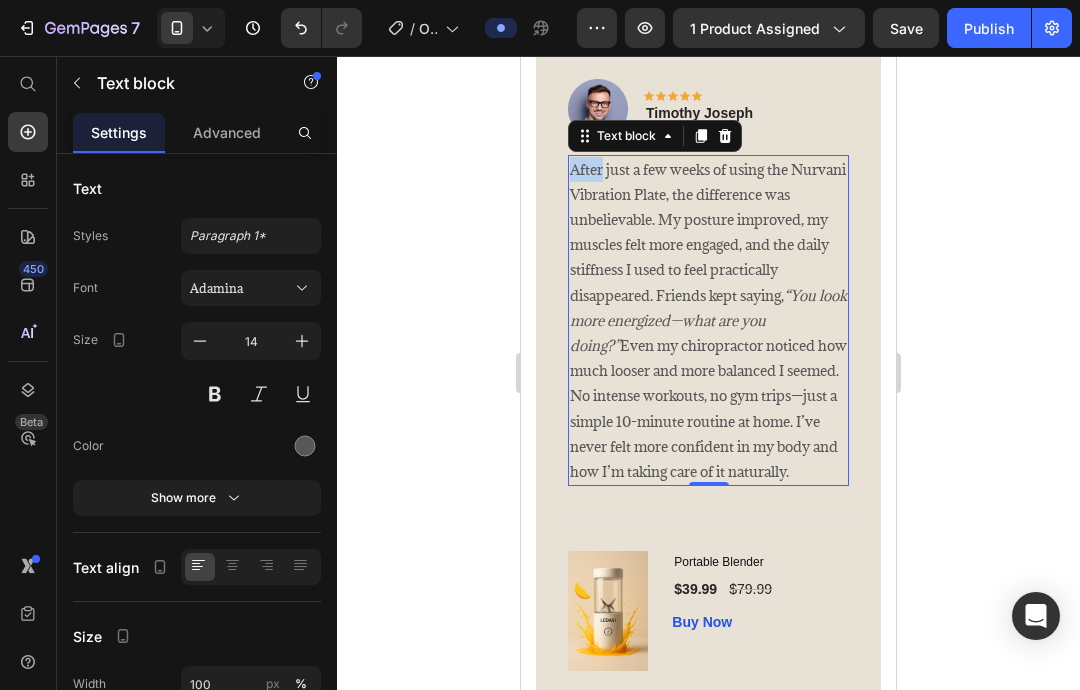 click on "After just a few weeks of using the Nurvani Vibration Plate, the difference was unbelievable. My posture improved, my muscles felt more engaged, and the daily stiffness I used to feel practically disappeared. Friends kept saying,  “You look more energized—what are you doing?”  Even my chiropractor noticed how much looser and more balanced I seemed. No intense workouts, no gym trips—just a simple 10-minute routine at home. I’ve never felt more confident in my body and how I’m taking care of it naturally." at bounding box center (708, 321) 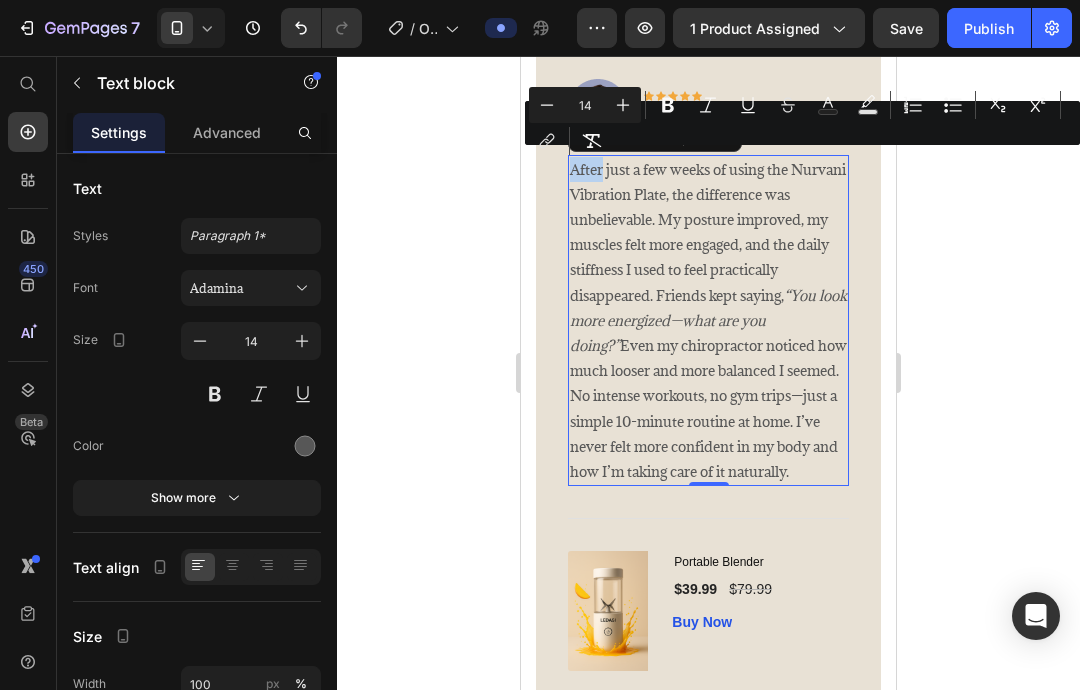 copy on "After just a few weeks of using the Nurvani Vibration Plate, the difference was unbelievable. My posture improved, my muscles felt more engaged, and the daily stiffness I used to feel practically disappeared. Friends kept saying,  “You look more energized—what are you doing?”  Even my chiropractor noticed how much looser and more balanced I seemed. No intense workouts, no gym trips—just a simple 10-minute routine at home. I’ve never felt more confident in my body and how I’m taking care of it naturally." 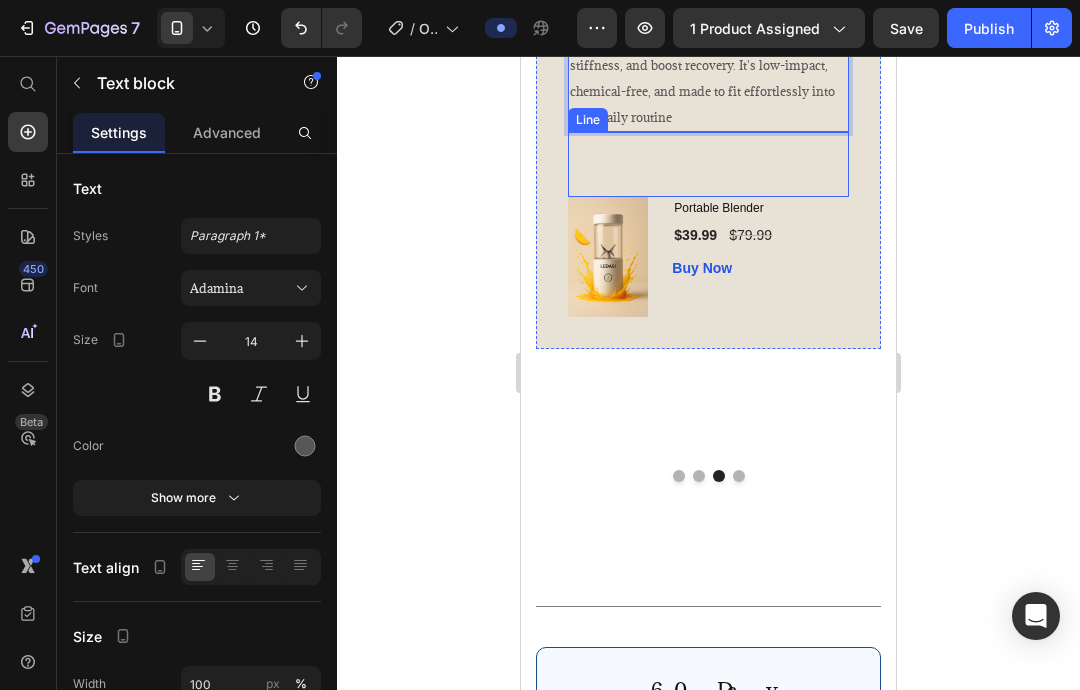 scroll, scrollTop: 4855, scrollLeft: 0, axis: vertical 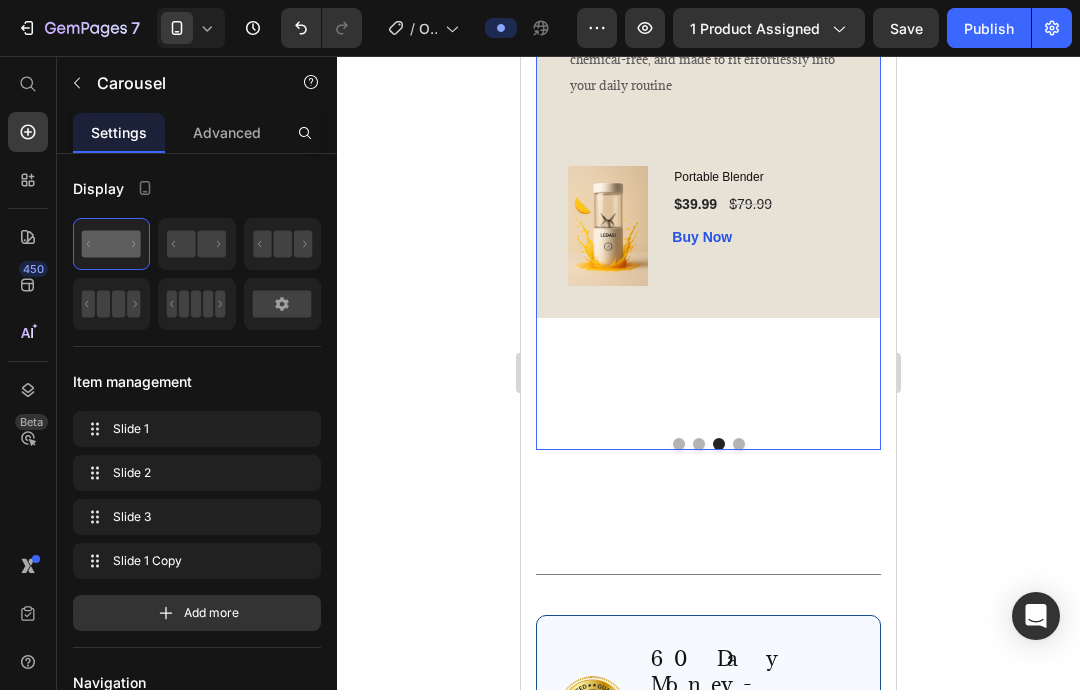 click at bounding box center (739, 444) 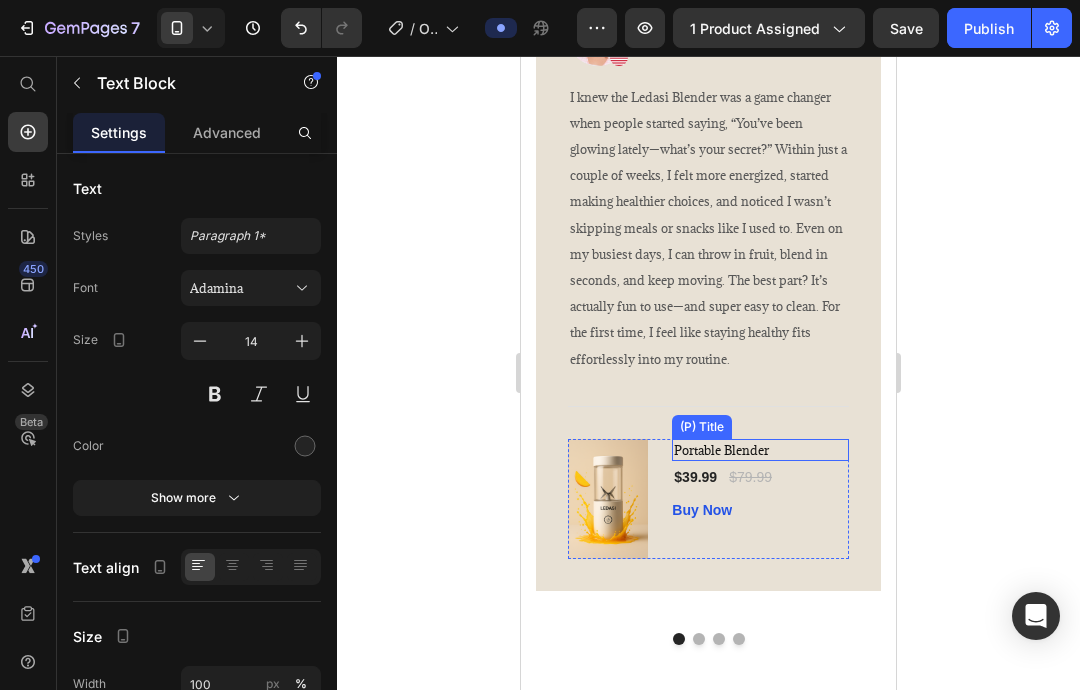 scroll, scrollTop: 4667, scrollLeft: 0, axis: vertical 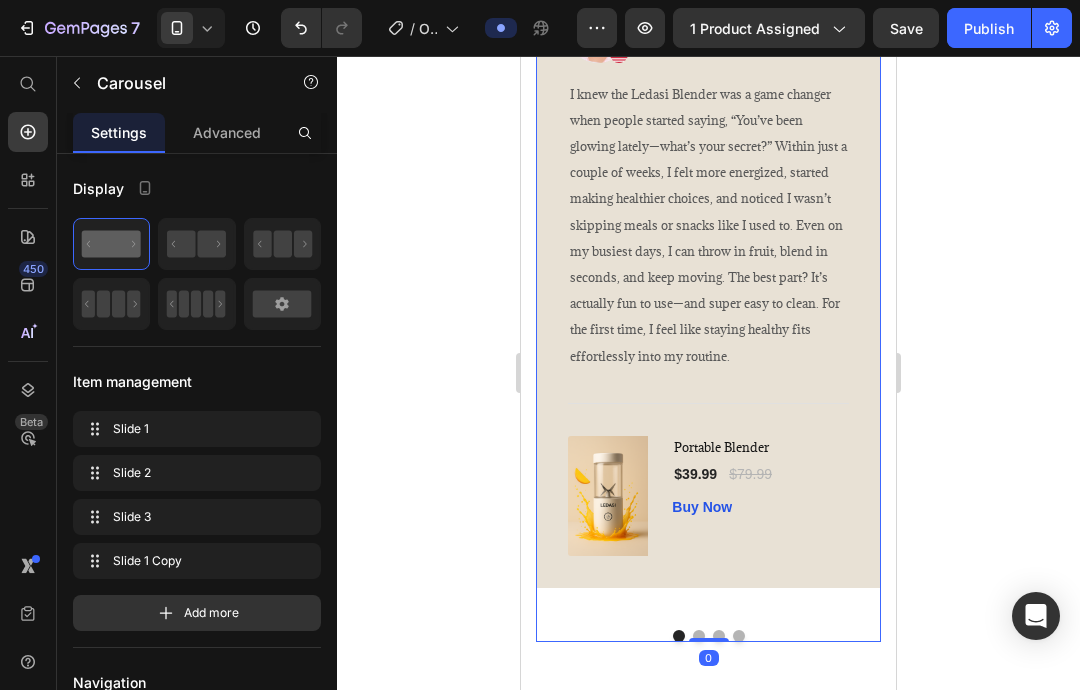 click at bounding box center (699, 636) 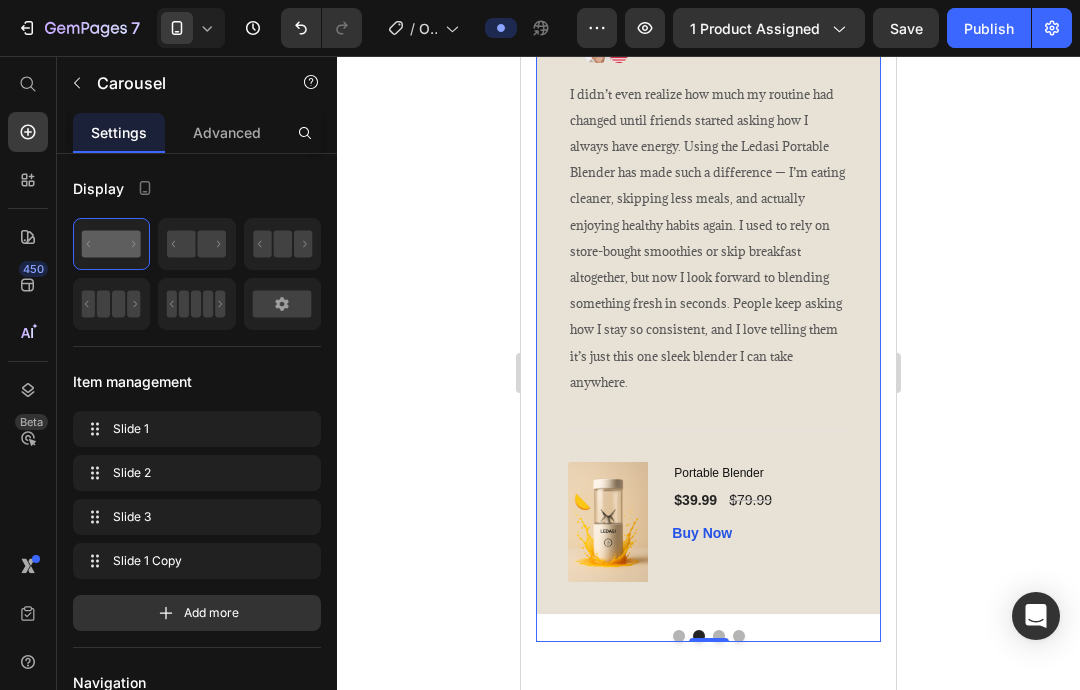click at bounding box center (719, 636) 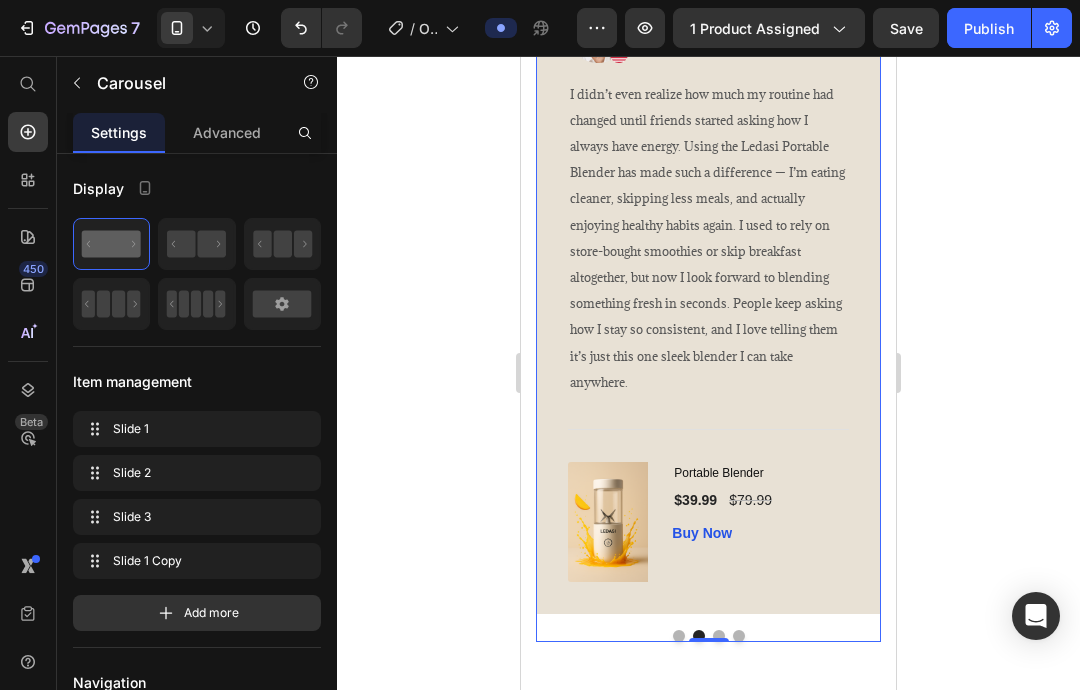 click at bounding box center (719, 636) 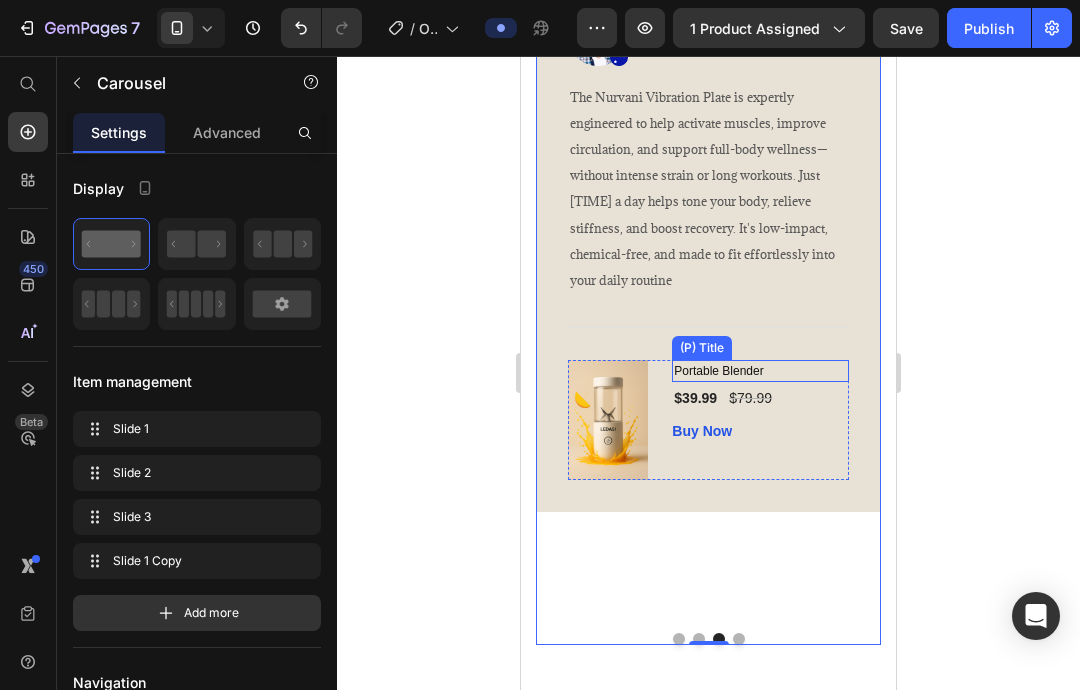 scroll, scrollTop: 4688, scrollLeft: 0, axis: vertical 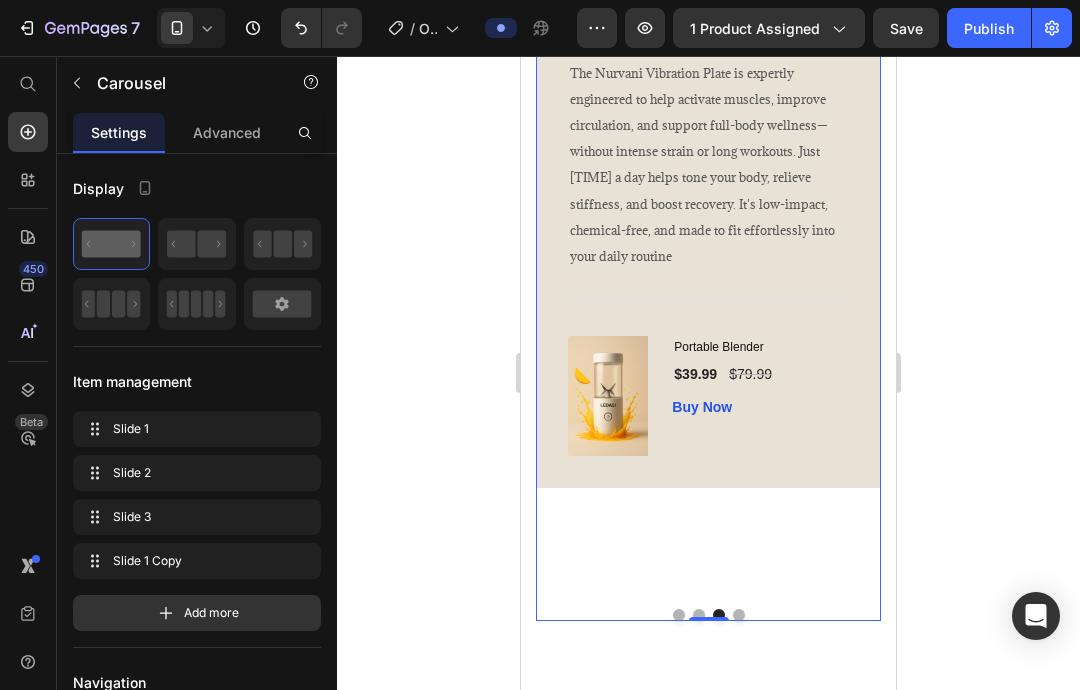 click at bounding box center (739, 615) 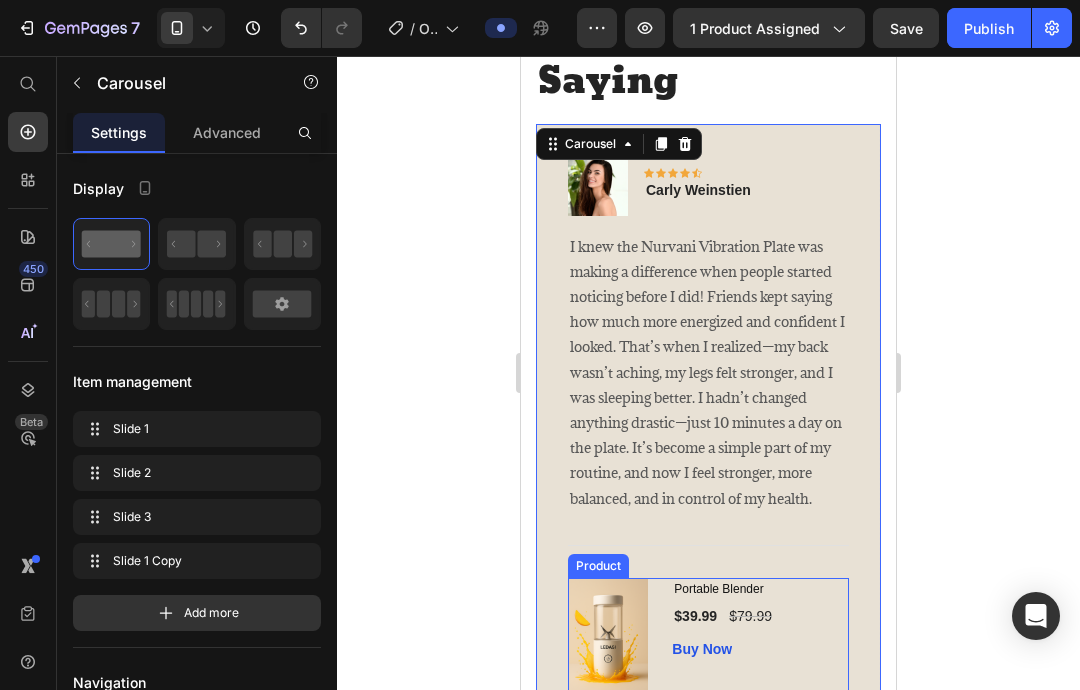 scroll, scrollTop: 4512, scrollLeft: 0, axis: vertical 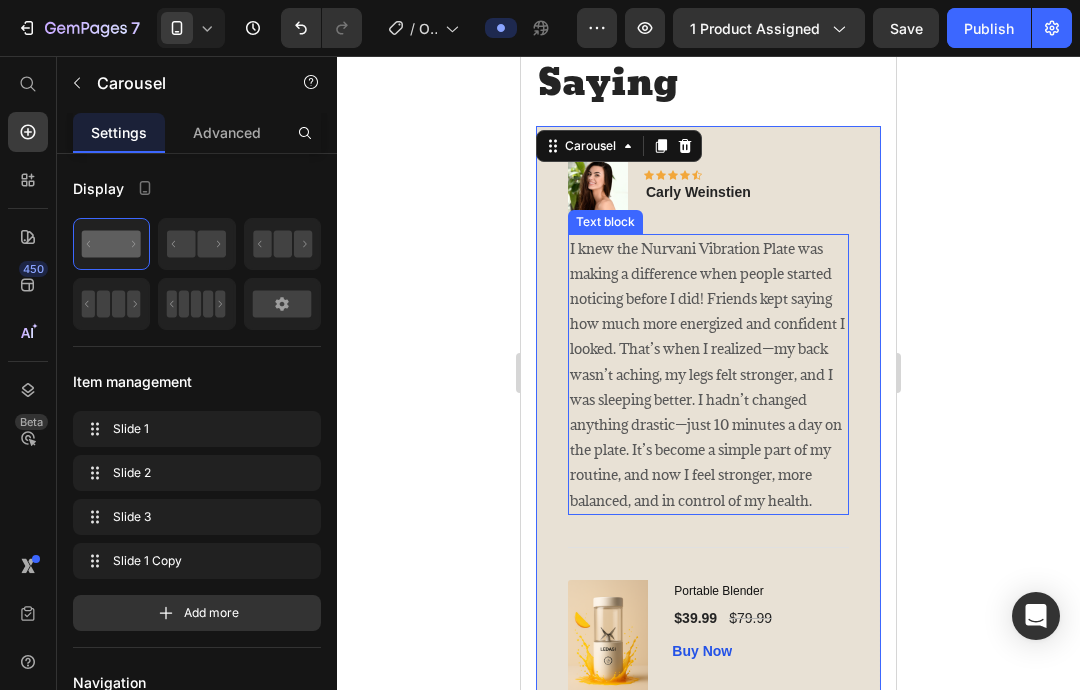 click on "I knew the Nurvani Vibration Plate was making a difference when people started noticing before I did! Friends kept saying how much more energized and confident I looked. That’s when I realized—my back wasn’t aching, my legs felt stronger, and I was sleeping better. I hadn’t changed anything drastic—just 10 minutes a day on the plate. It’s become a simple part of my routine, and now I feel stronger, more balanced, and in control of my health." at bounding box center (708, 374) 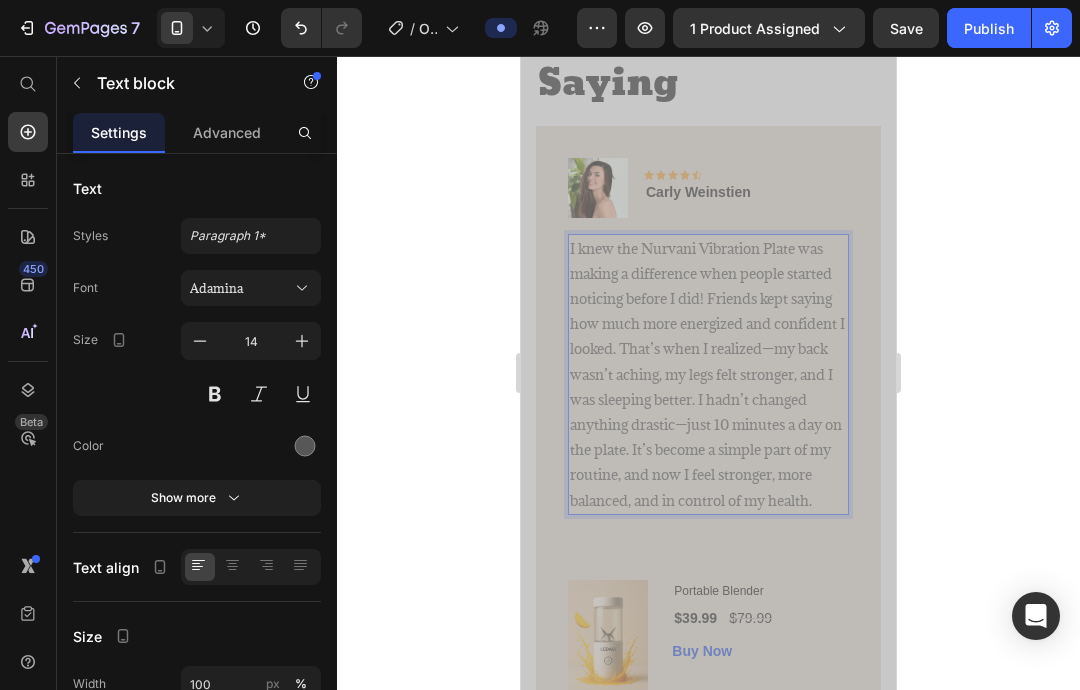 click on "I knew the Nurvani Vibration Plate was making a difference when people started noticing before I did! Friends kept saying how much more energized and confident I looked. That’s when I realized—my back wasn’t aching, my legs felt stronger, and I was sleeping better. I hadn’t changed anything drastic—just 10 minutes a day on the plate. It’s become a simple part of my routine, and now I feel stronger, more balanced, and in control of my health." at bounding box center [708, 374] 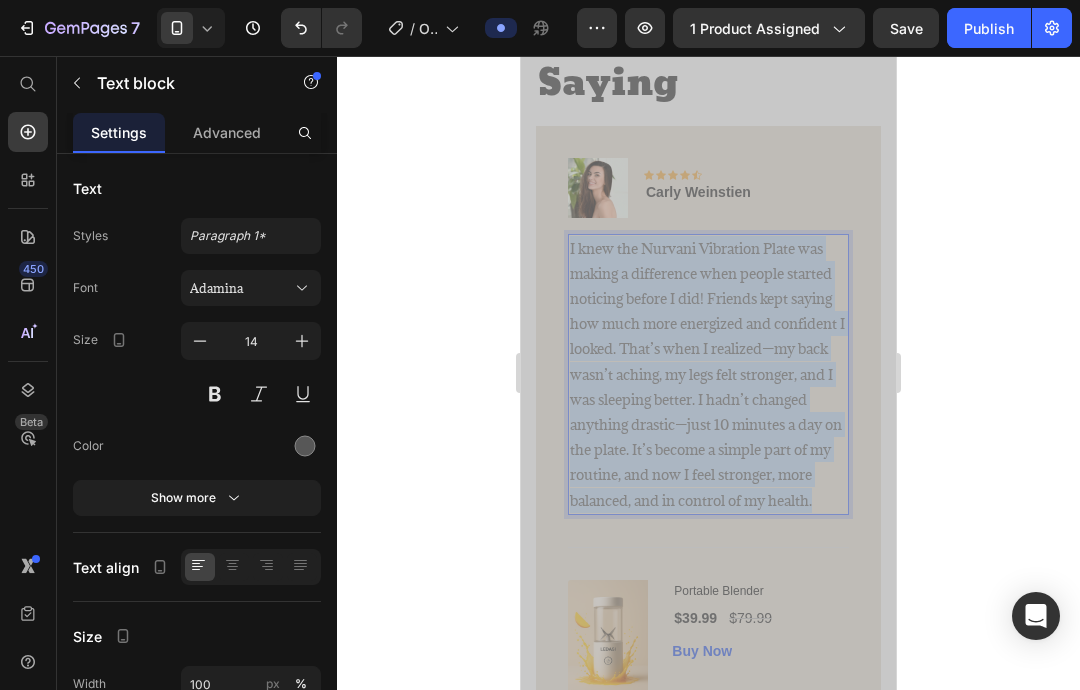 click on "I knew the Nurvani Vibration Plate was making a difference when people started noticing before I did! Friends kept saying how much more energized and confident I looked. That’s when I realized—my back wasn’t aching, my legs felt stronger, and I was sleeping better. I hadn’t changed anything drastic—just 10 minutes a day on the plate. It’s become a simple part of my routine, and now I feel stronger, more balanced, and in control of my health." at bounding box center [708, 374] 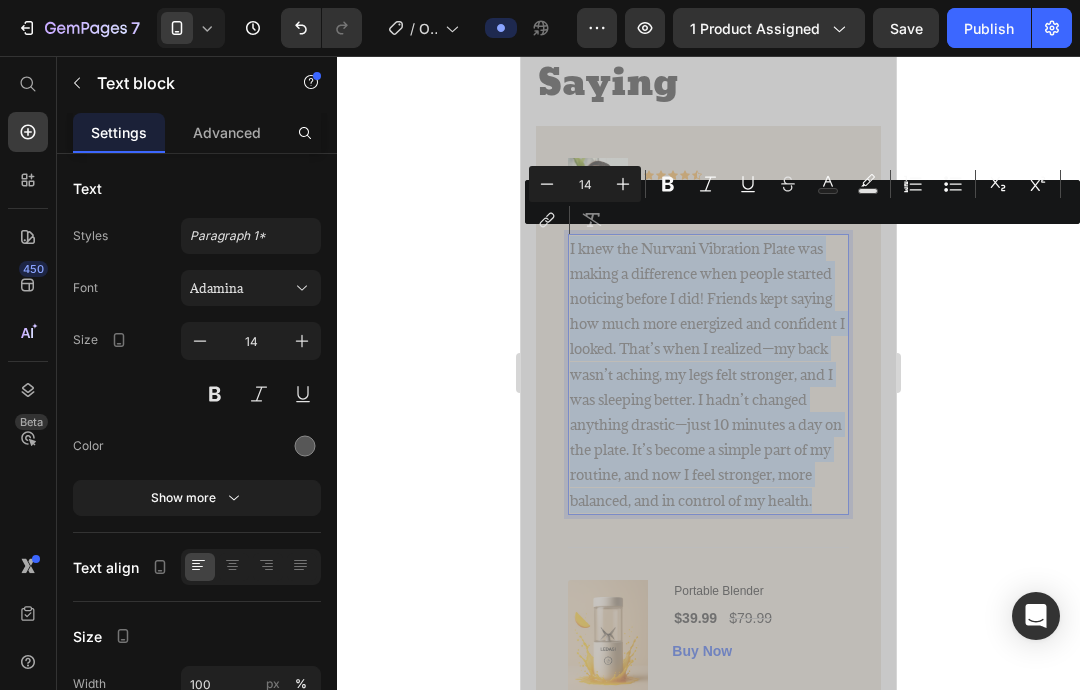 copy on "I knew the Nurvani Vibration Plate was making a difference when people started noticing before I did! Friends kept saying how much more energized and confident I looked. That’s when I realized—my back wasn’t aching, my legs felt stronger, and I was sleeping better. I hadn’t changed anything drastic—just 10 minutes a day on the plate. It’s become a simple part of my routine, and now I feel stronger, more balanced, and in control of my health." 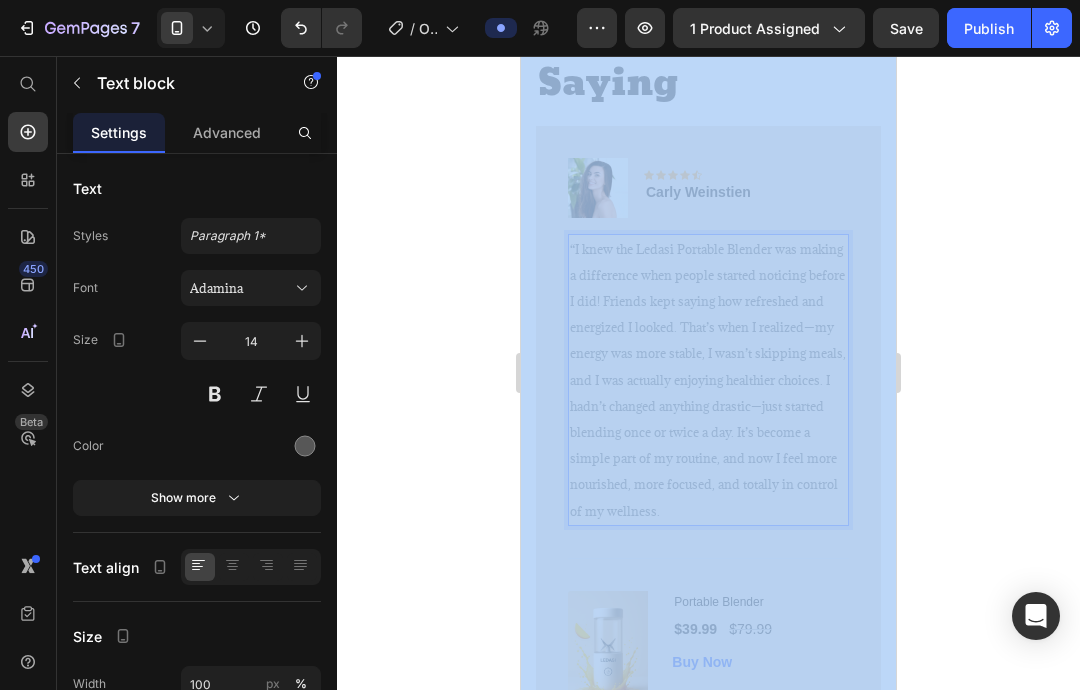 click 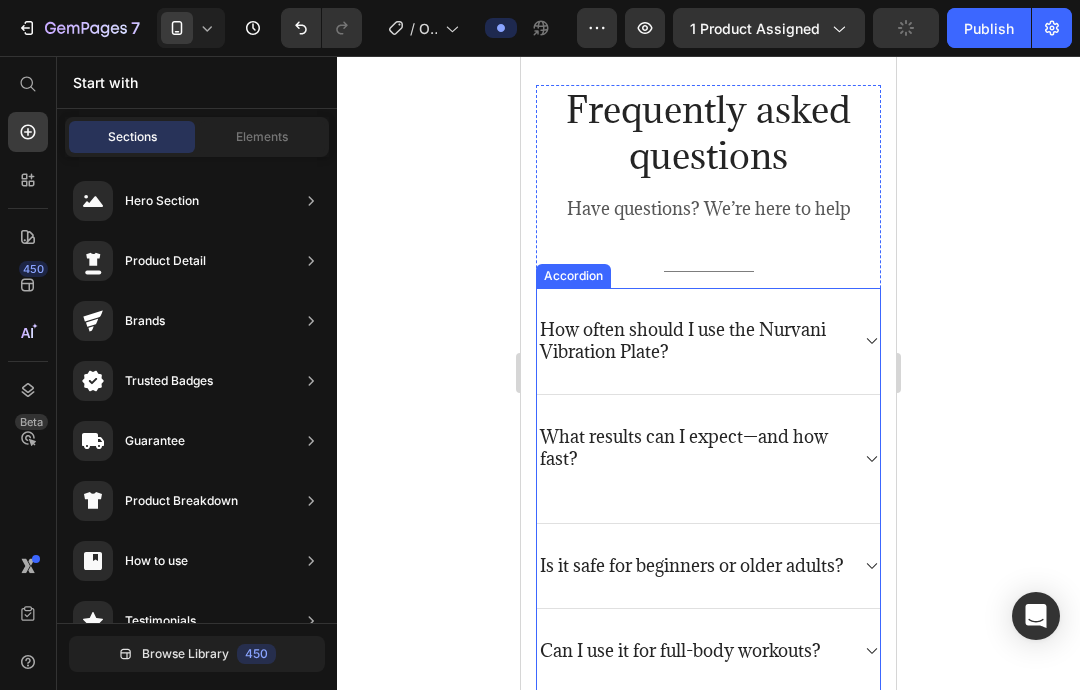 scroll, scrollTop: 5766, scrollLeft: 0, axis: vertical 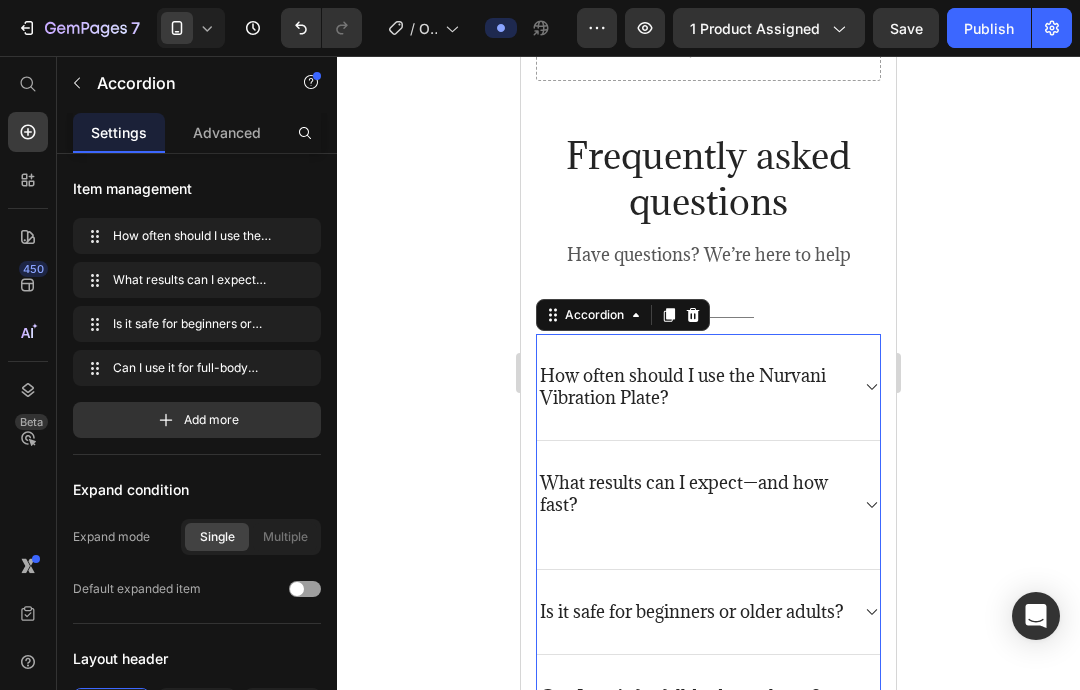 click 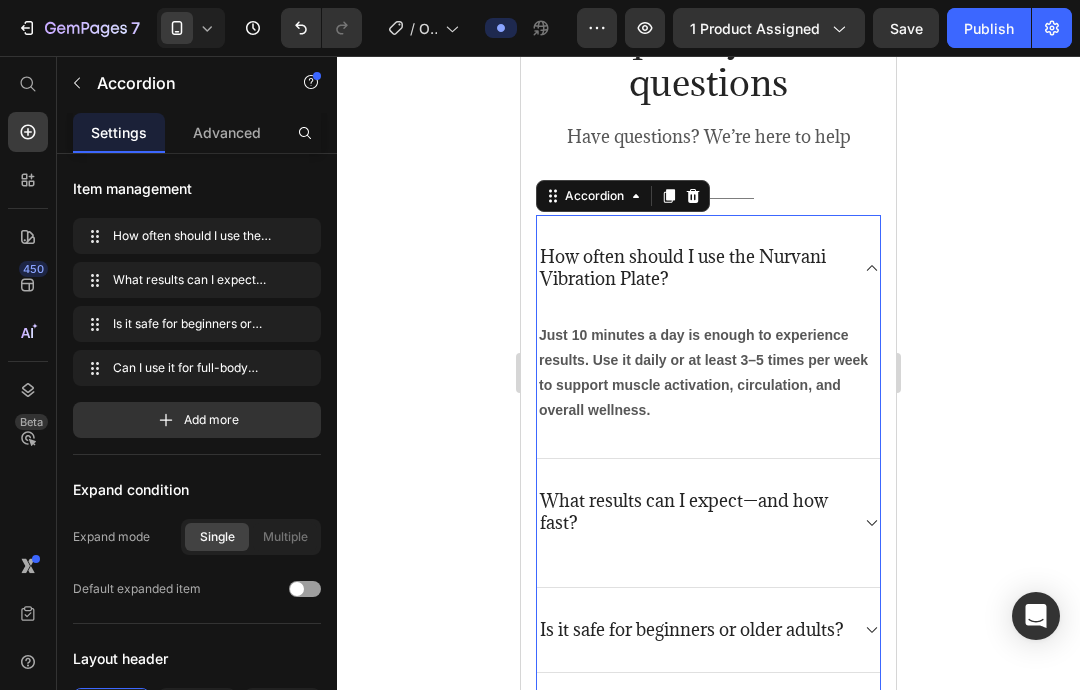 scroll, scrollTop: 5897, scrollLeft: 0, axis: vertical 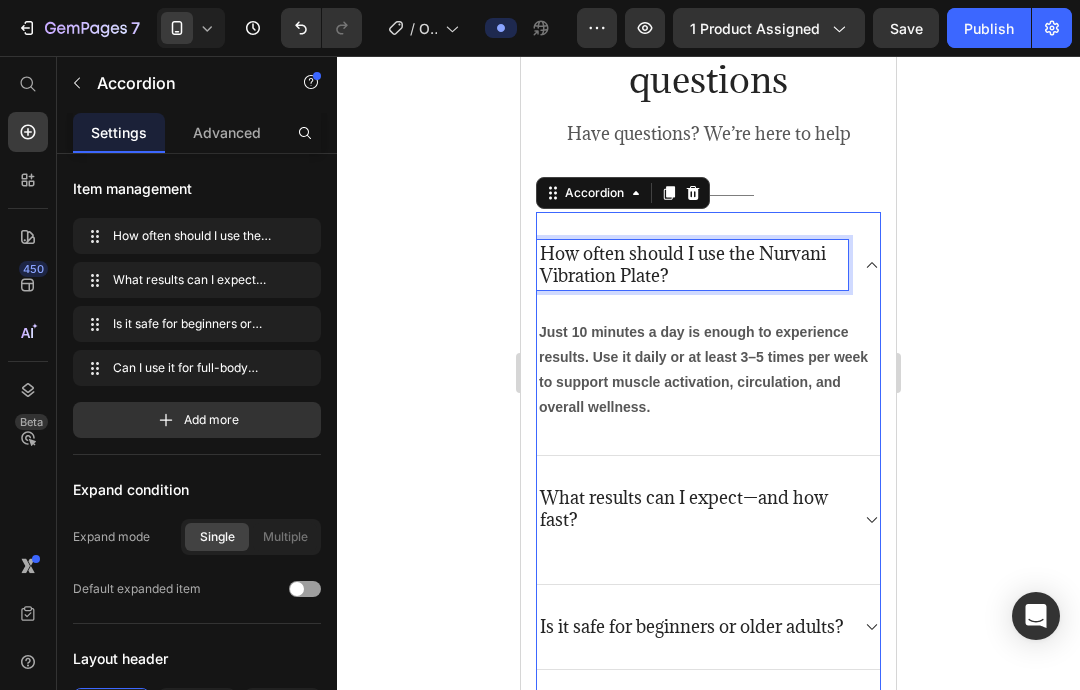 click on "How often should I use the Nurvani Vibration Plate?" at bounding box center (692, 265) 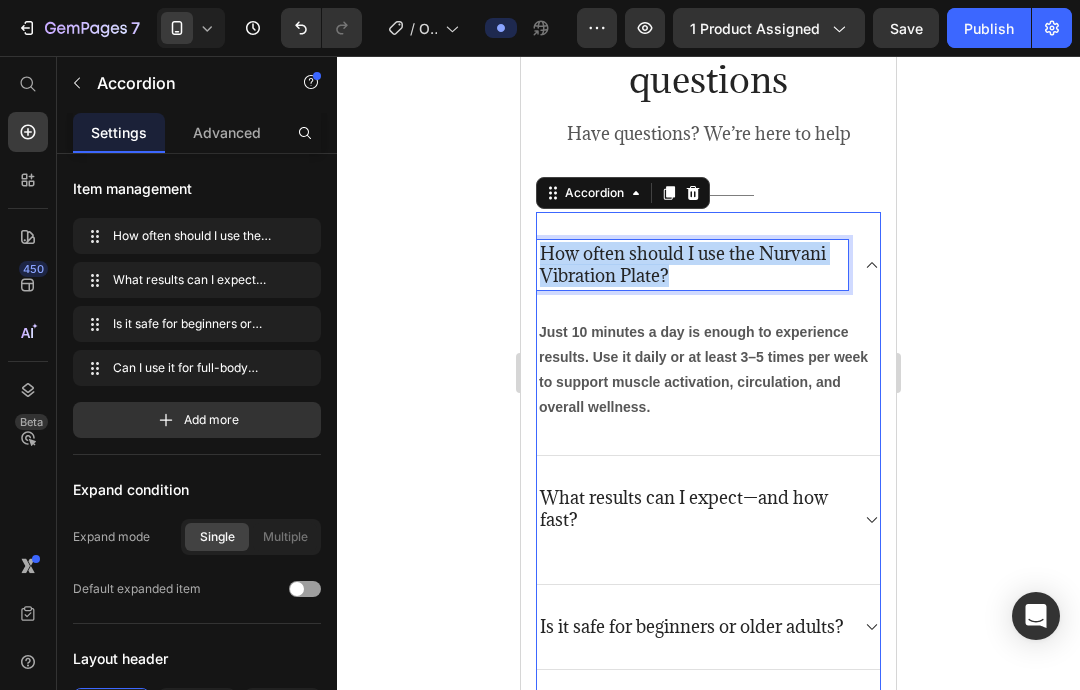 click on "How often should I use the Nurvani Vibration Plate?" at bounding box center (692, 265) 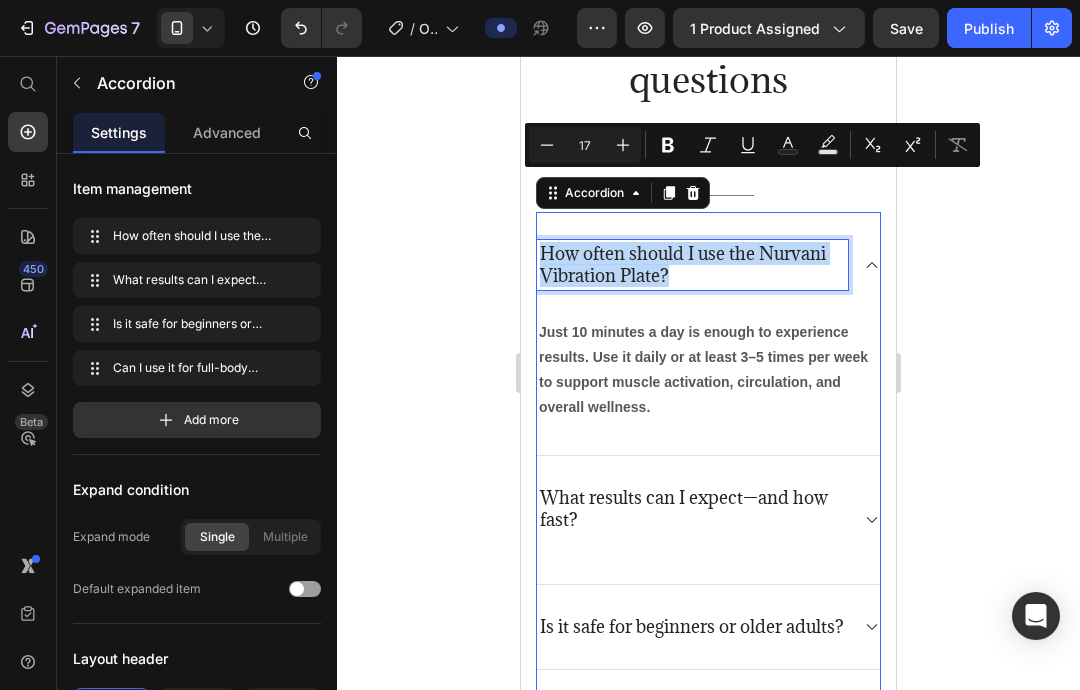 copy on "How often should I use the Nurvani Vibration Plate?" 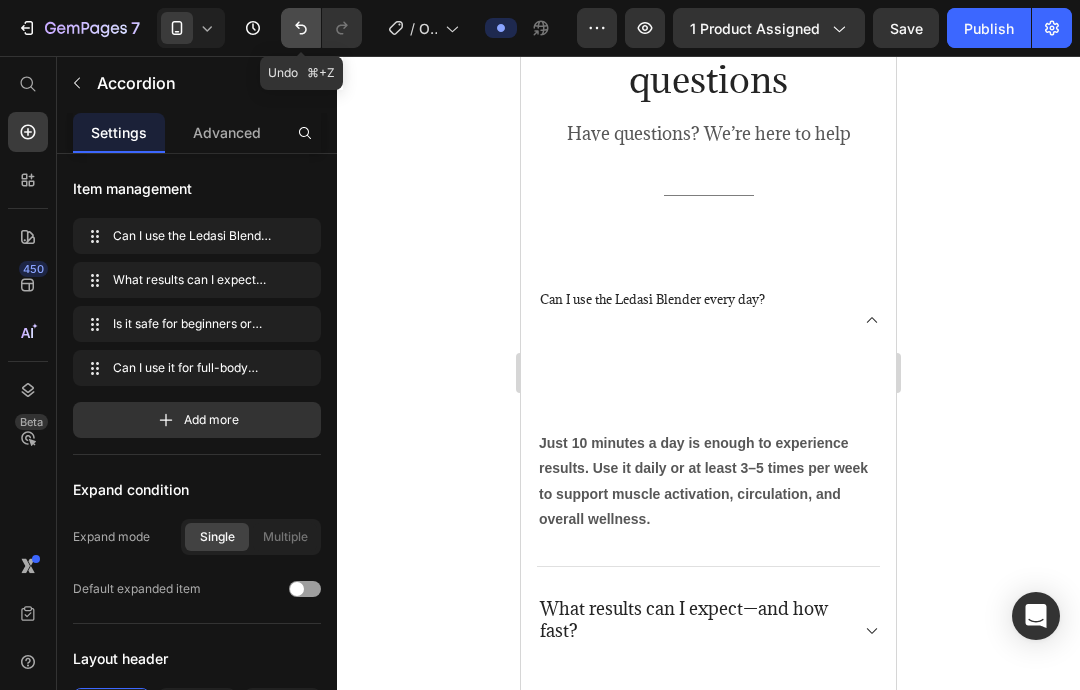 click 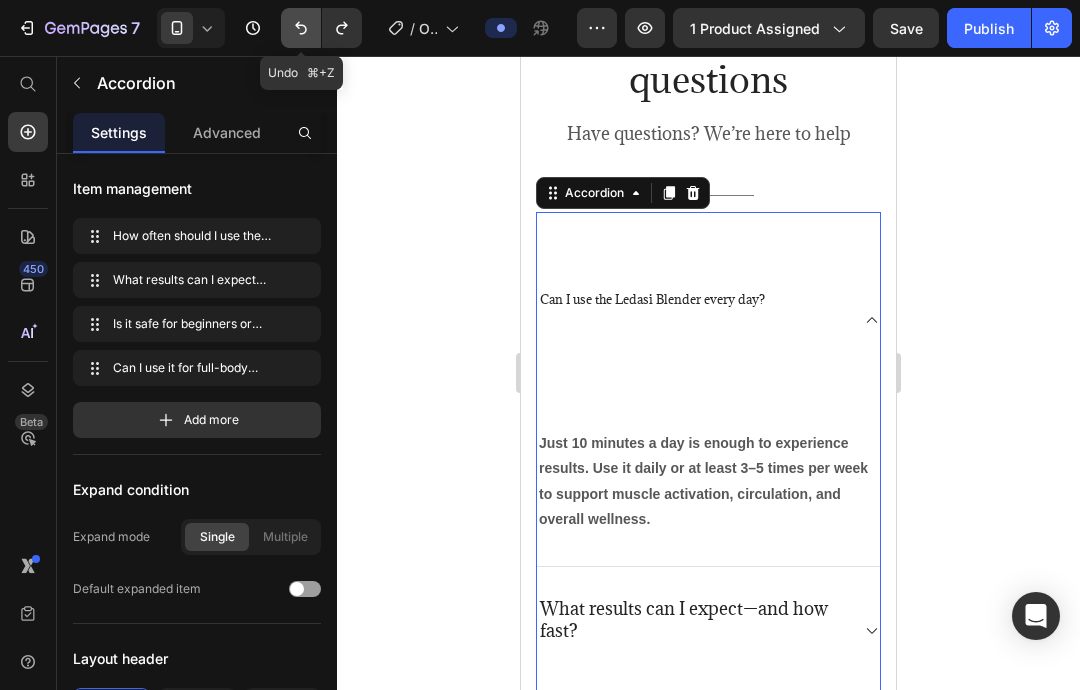 click 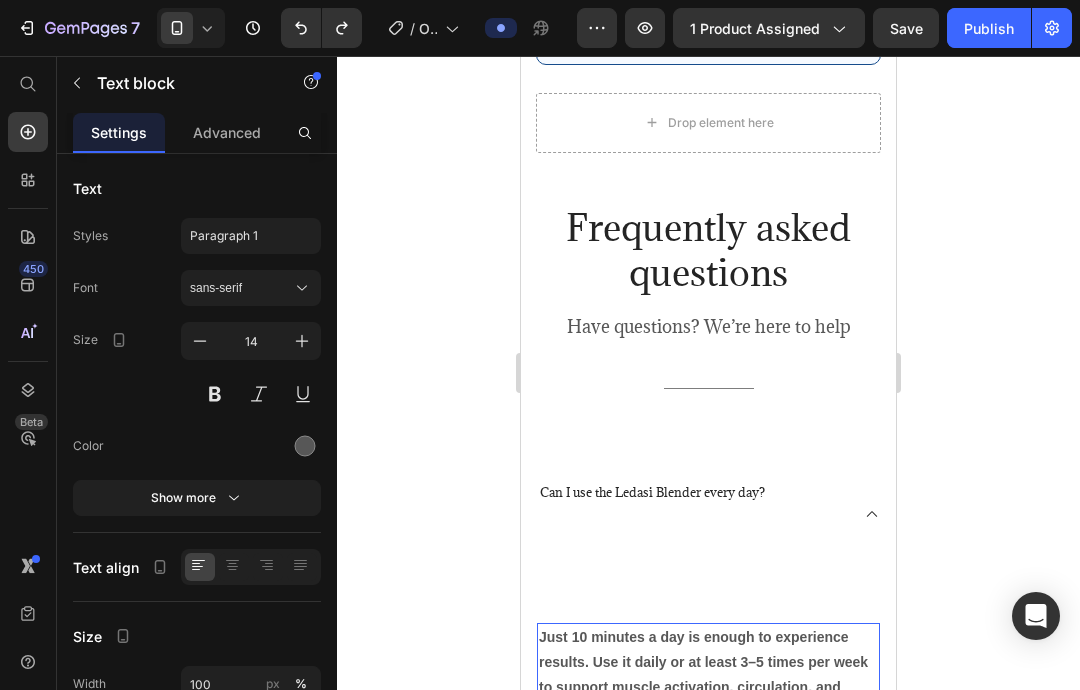 scroll, scrollTop: 5137, scrollLeft: 0, axis: vertical 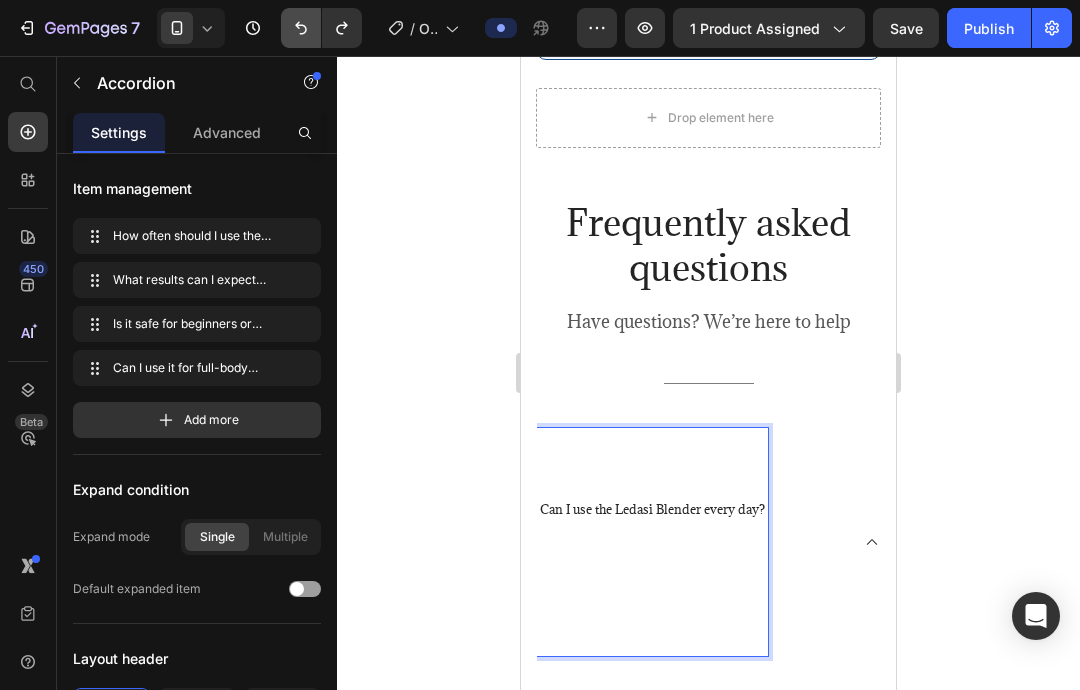 click 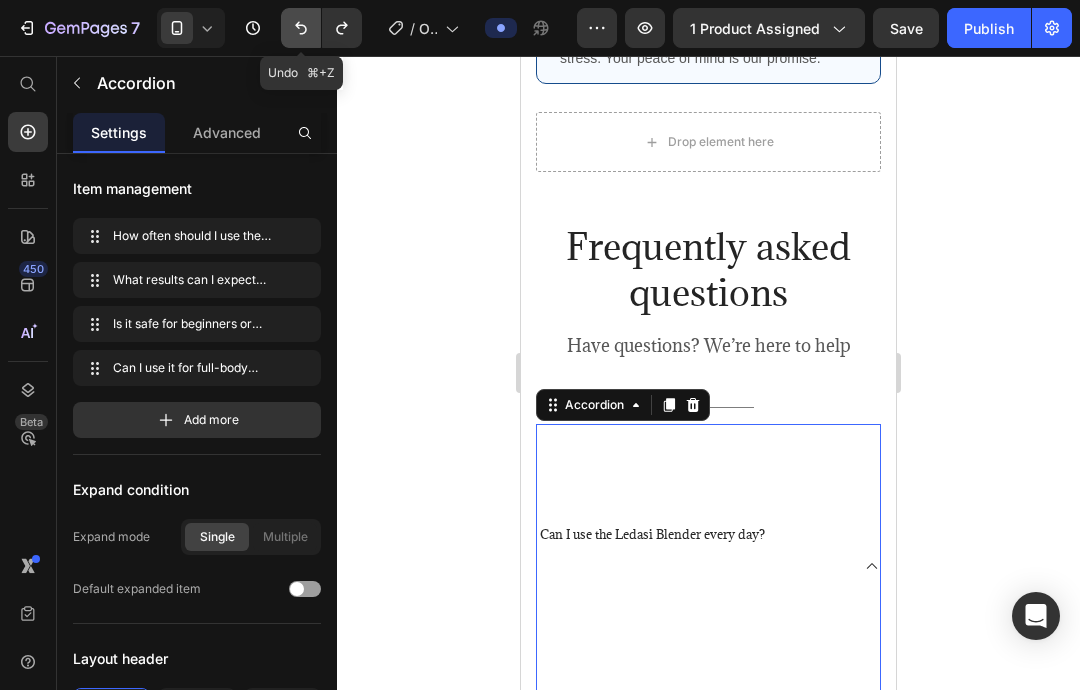 click 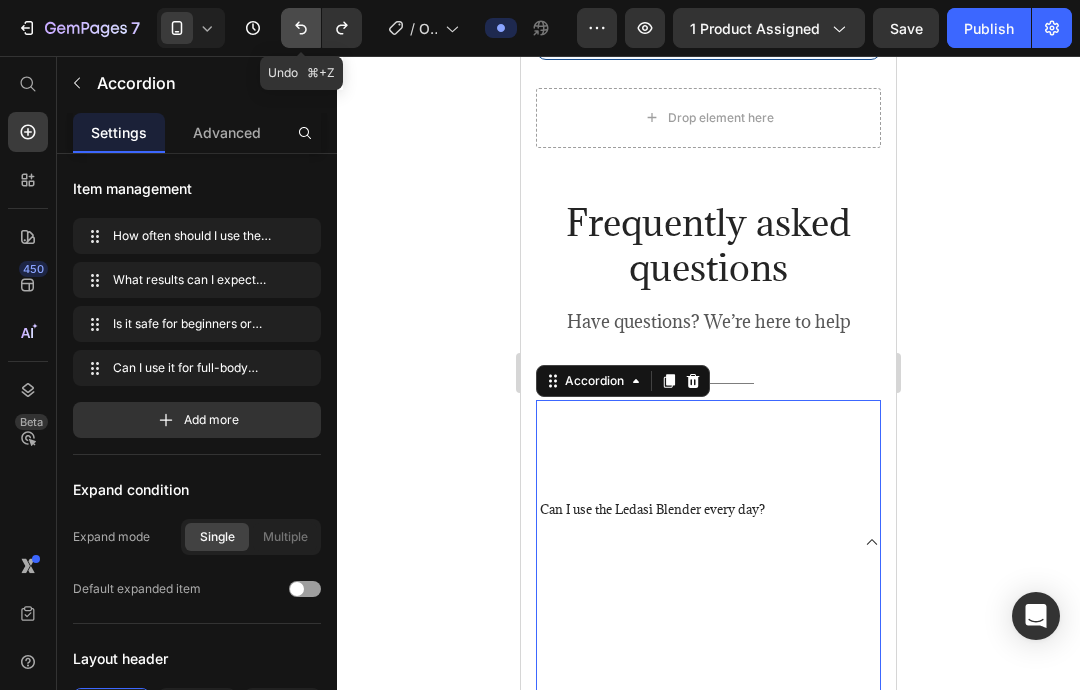 click 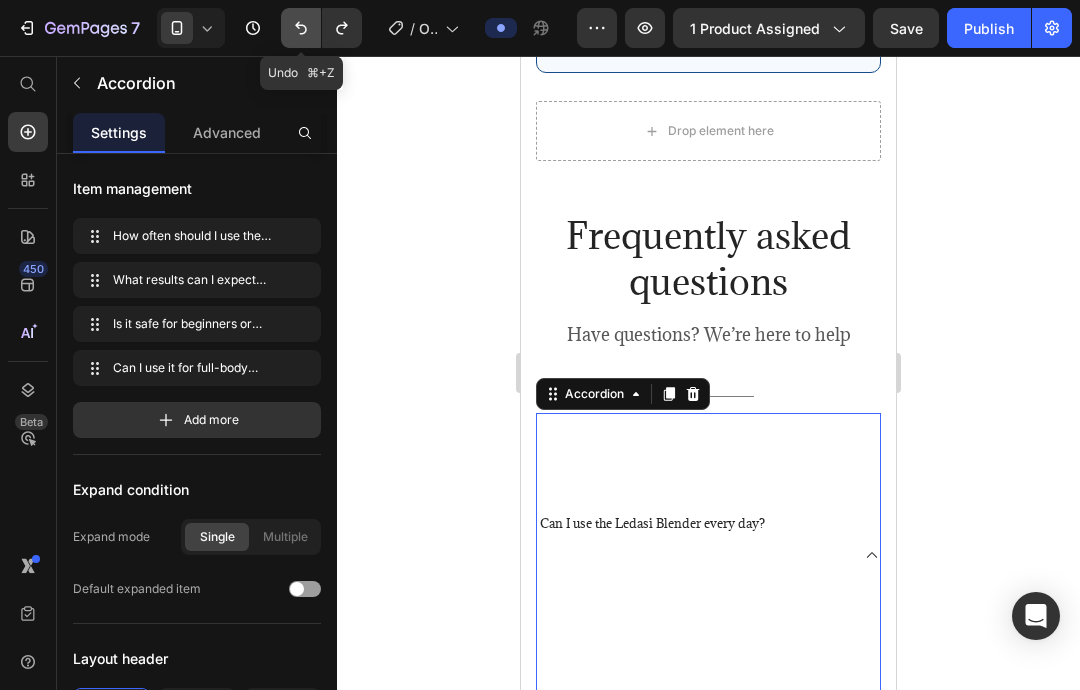 click 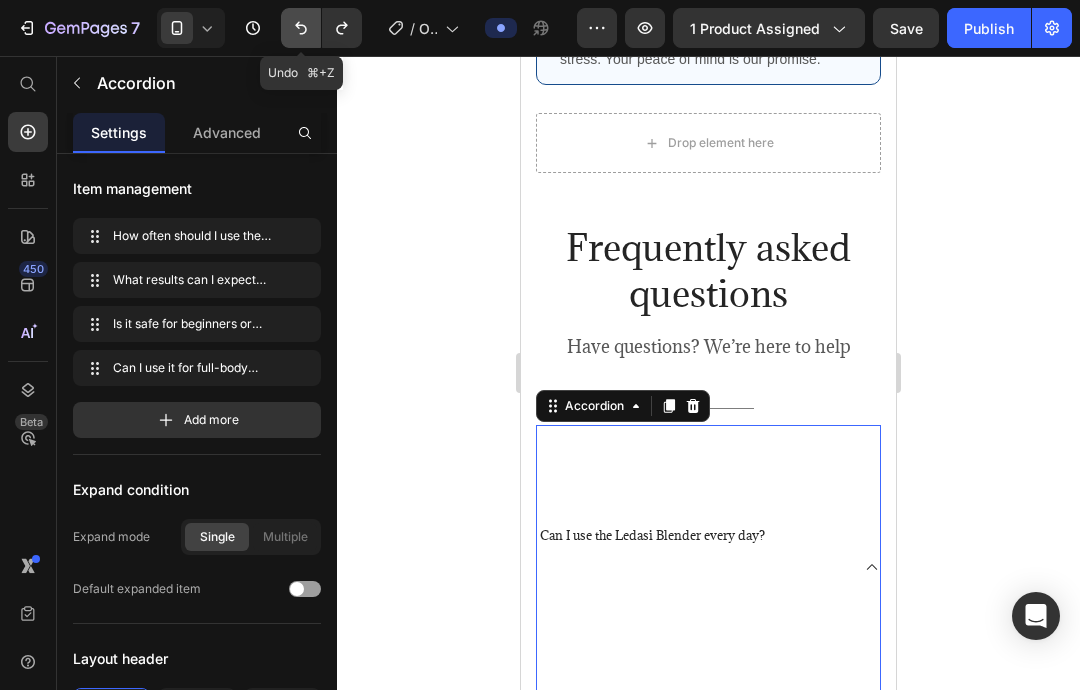 click 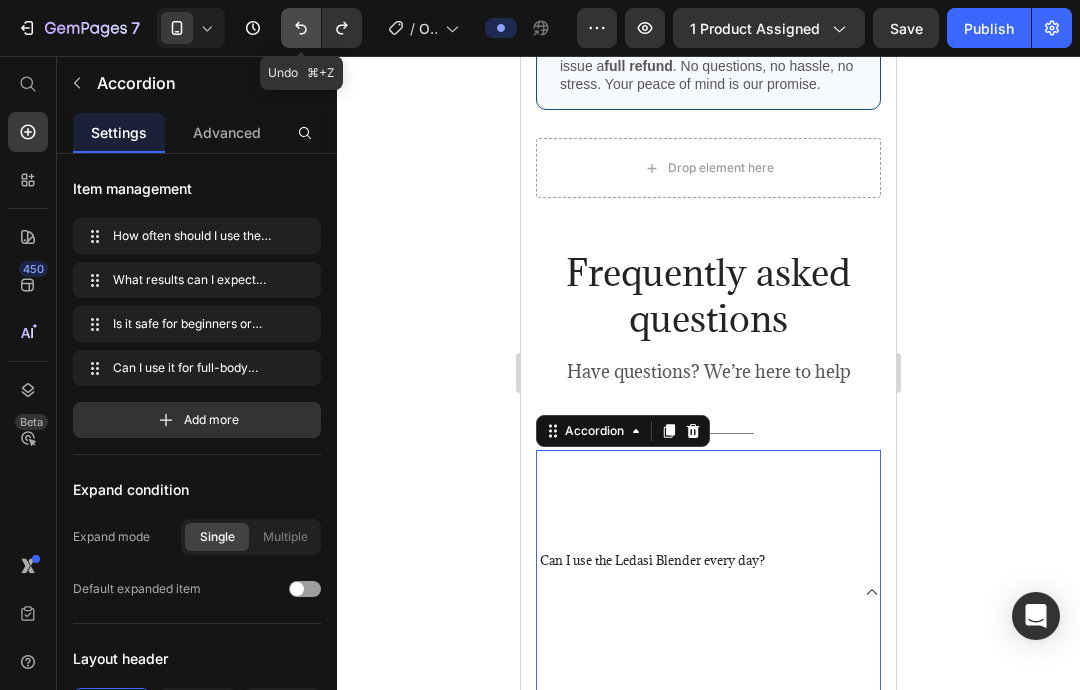 click 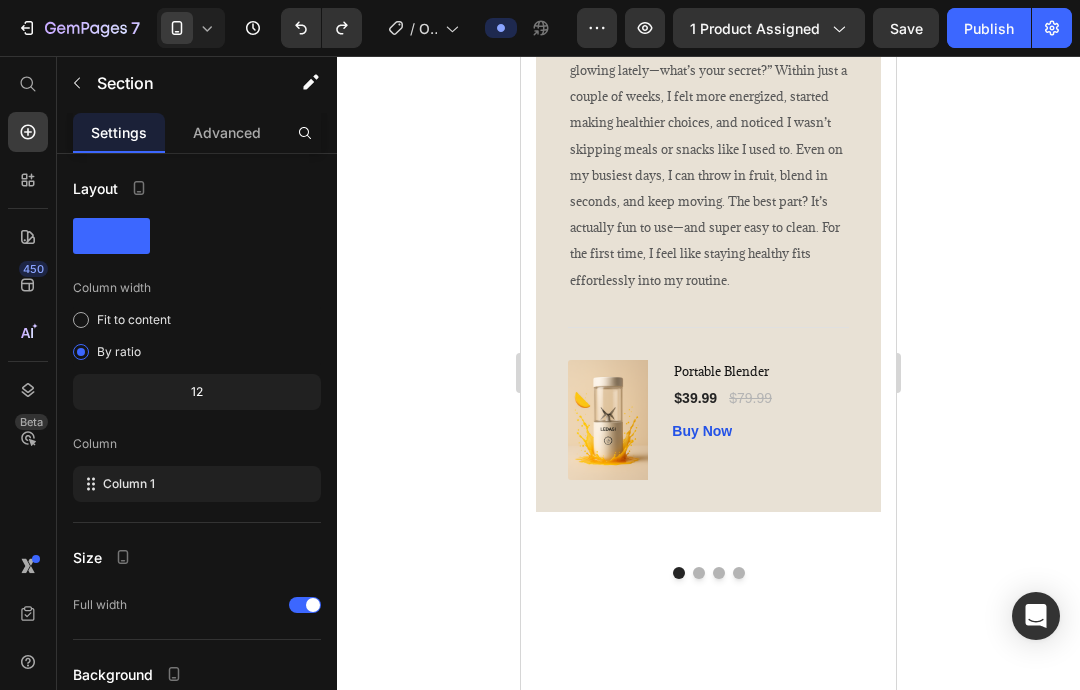 scroll, scrollTop: 4756, scrollLeft: 0, axis: vertical 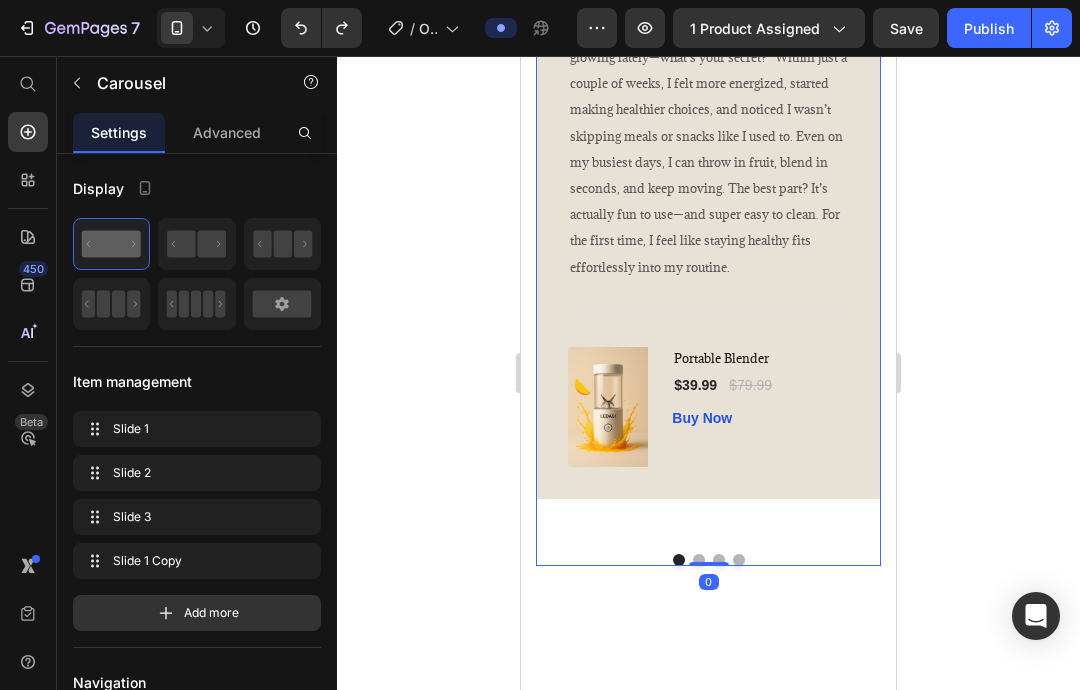 click at bounding box center [739, 560] 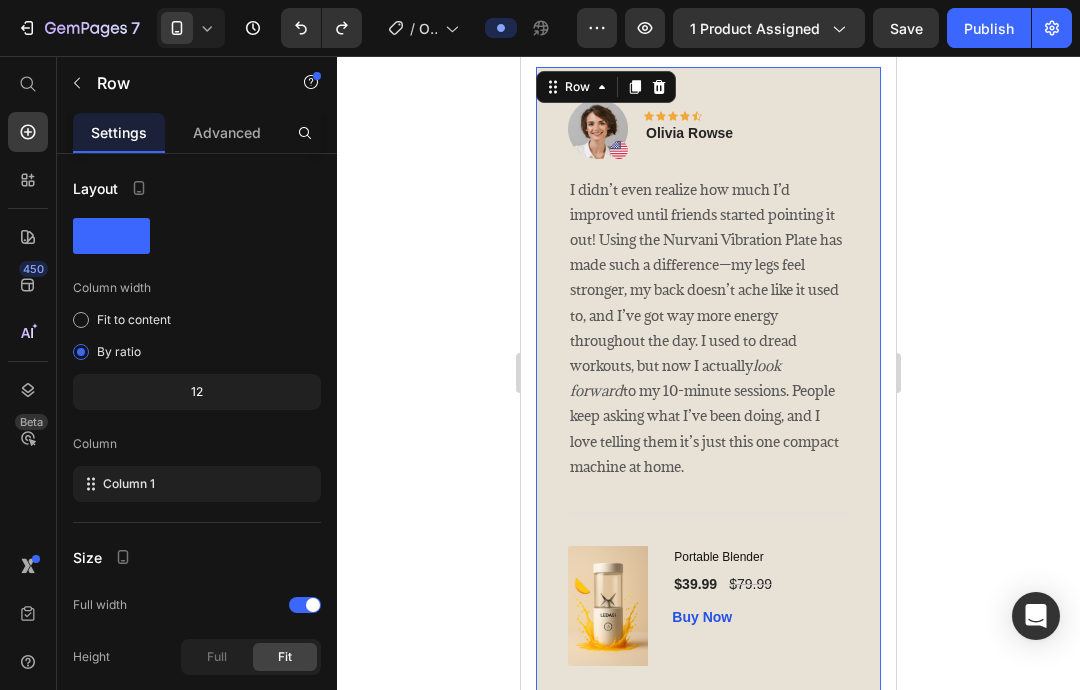 scroll, scrollTop: 4570, scrollLeft: 0, axis: vertical 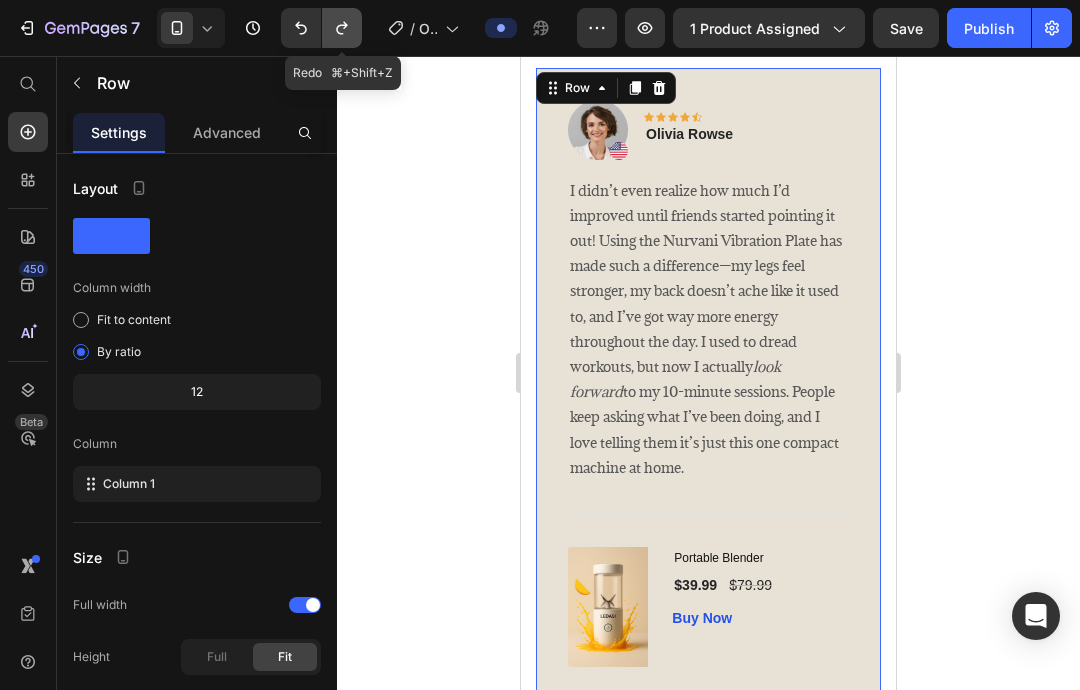 click 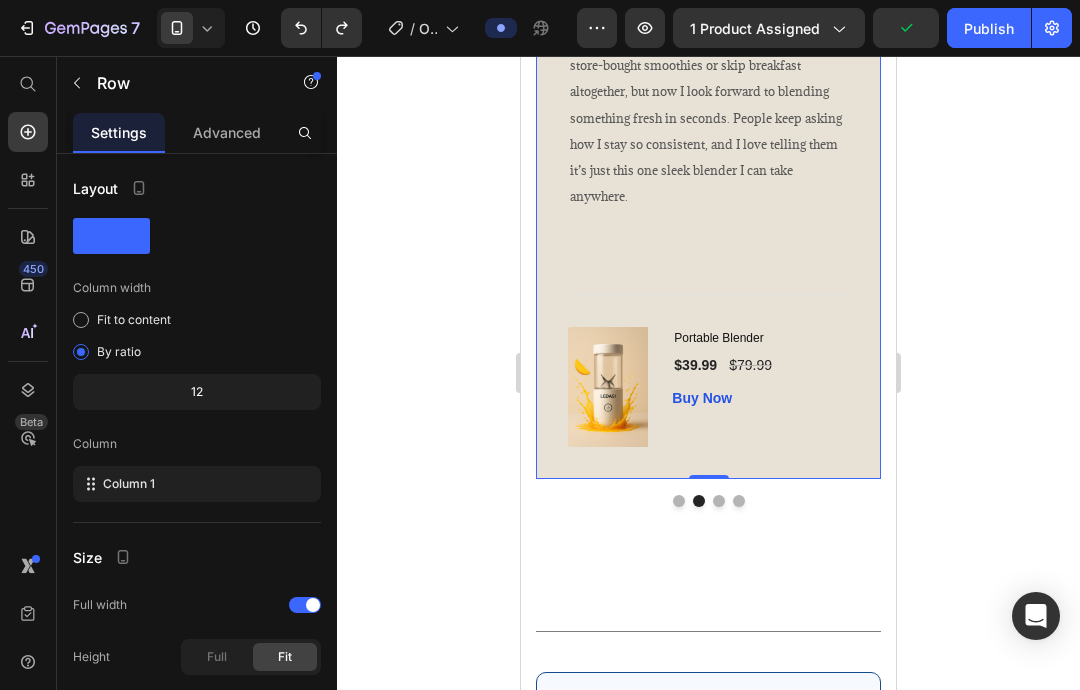 scroll, scrollTop: 4856, scrollLeft: 0, axis: vertical 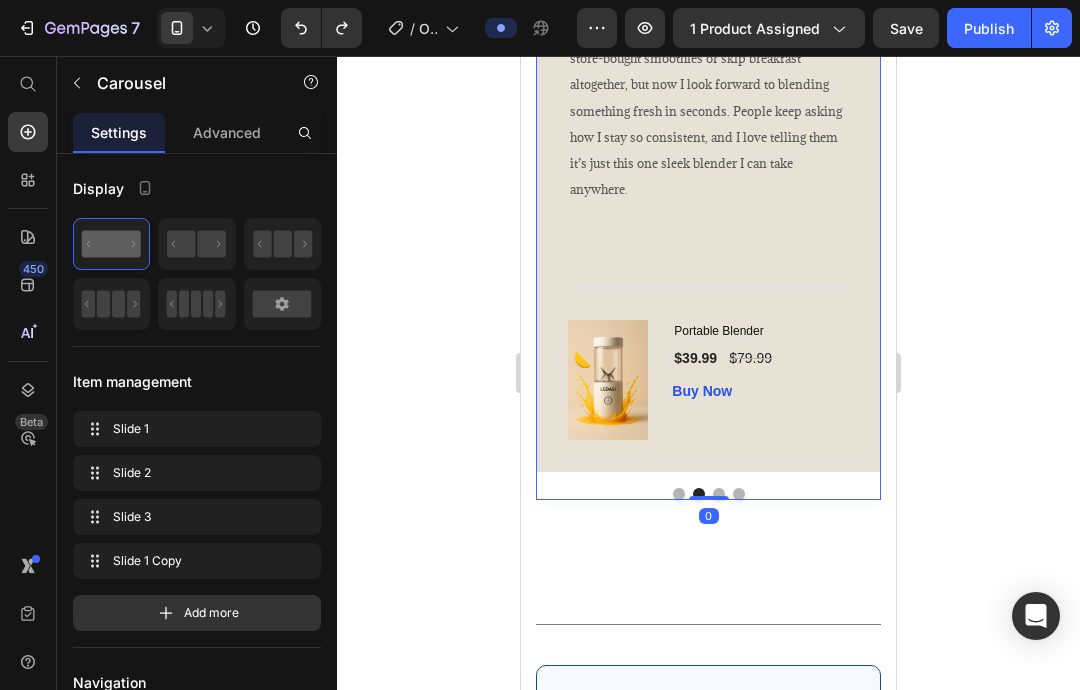 click at bounding box center [708, 494] 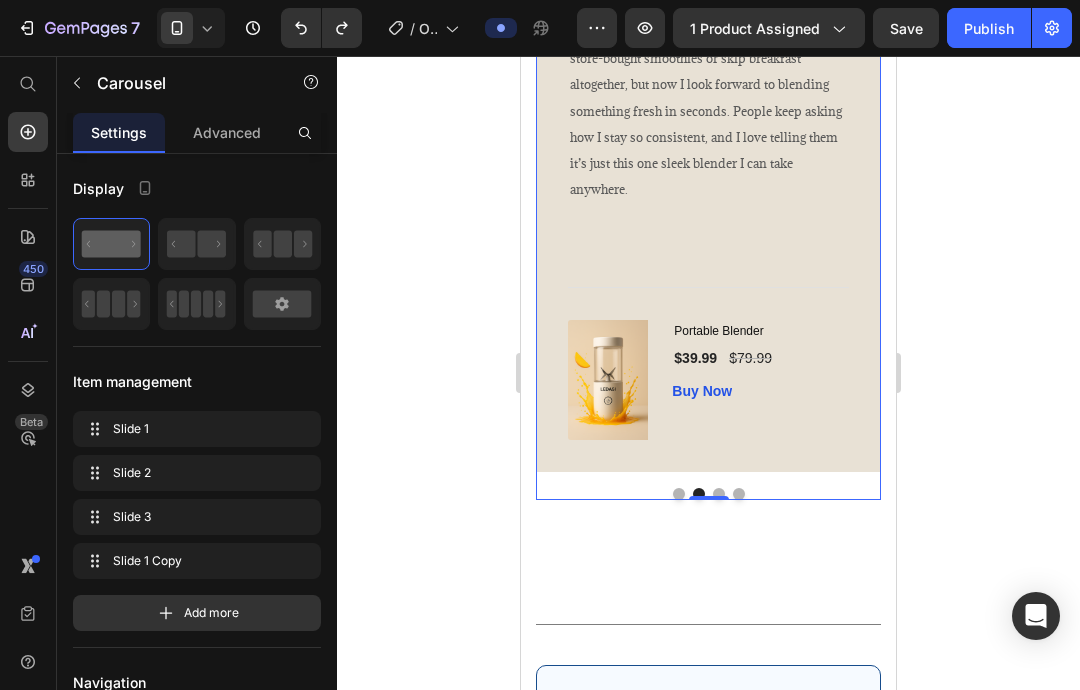 click at bounding box center (708, 494) 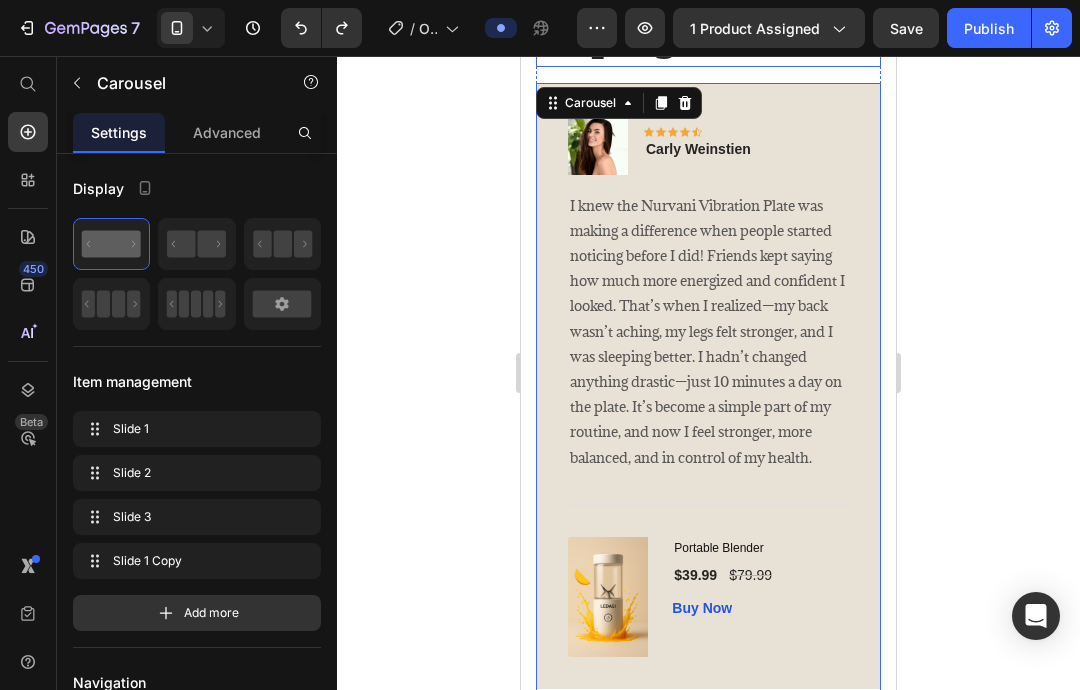 scroll, scrollTop: 4566, scrollLeft: 0, axis: vertical 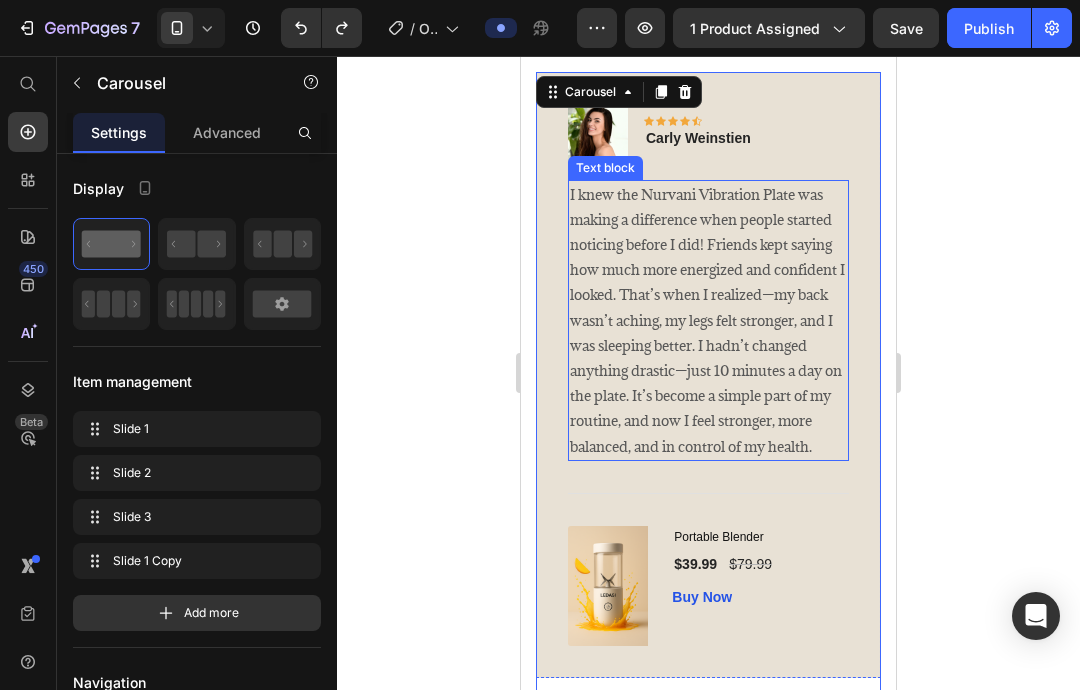 click on "I knew the Nurvani Vibration Plate was making a difference when people started noticing before I did! Friends kept saying how much more energized and confident I looked. That’s when I realized—my back wasn’t aching, my legs felt stronger, and I was sleeping better. I hadn’t changed anything drastic—just 10 minutes a day on the plate. It’s become a simple part of my routine, and now I feel stronger, more balanced, and in control of my health." at bounding box center [708, 320] 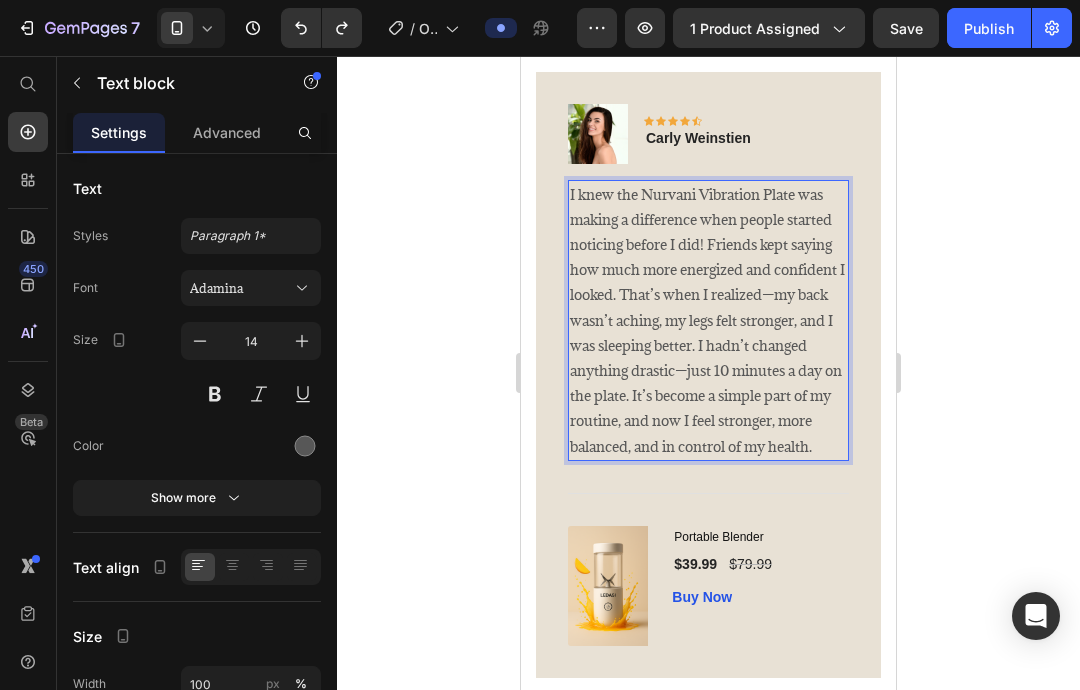 click on "I knew the Nurvani Vibration Plate was making a difference when people started noticing before I did! Friends kept saying how much more energized and confident I looked. That’s when I realized—my back wasn’t aching, my legs felt stronger, and I was sleeping better. I hadn’t changed anything drastic—just 10 minutes a day on the plate. It’s become a simple part of my routine, and now I feel stronger, more balanced, and in control of my health." at bounding box center (708, 320) 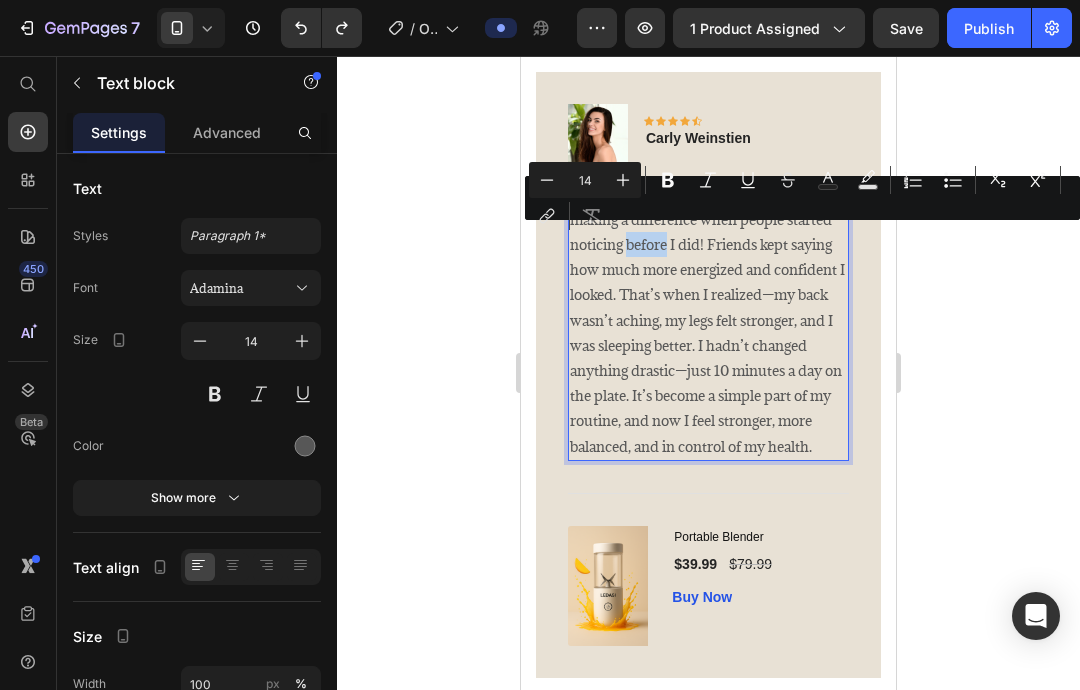 click on "I knew the Nurvani Vibration Plate was making a difference when people started noticing before I did! Friends kept saying how much more energized and confident I looked. That’s when I realized—my back wasn’t aching, my legs felt stronger, and I was sleeping better. I hadn’t changed anything drastic—just 10 minutes a day on the plate. It’s become a simple part of my routine, and now I feel stronger, more balanced, and in control of my health." at bounding box center [708, 320] 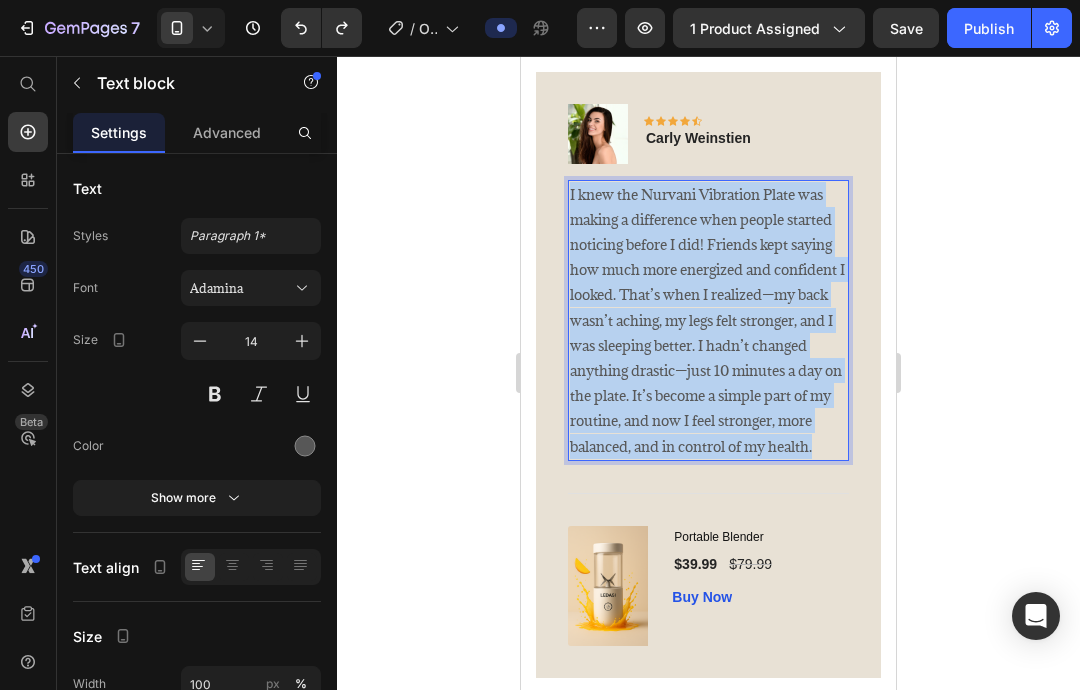 click on "I knew the Nurvani Vibration Plate was making a difference when people started noticing before I did! Friends kept saying how much more energized and confident I looked. That’s when I realized—my back wasn’t aching, my legs felt stronger, and I was sleeping better. I hadn’t changed anything drastic—just 10 minutes a day on the plate. It’s become a simple part of my routine, and now I feel stronger, more balanced, and in control of my health." at bounding box center (708, 320) 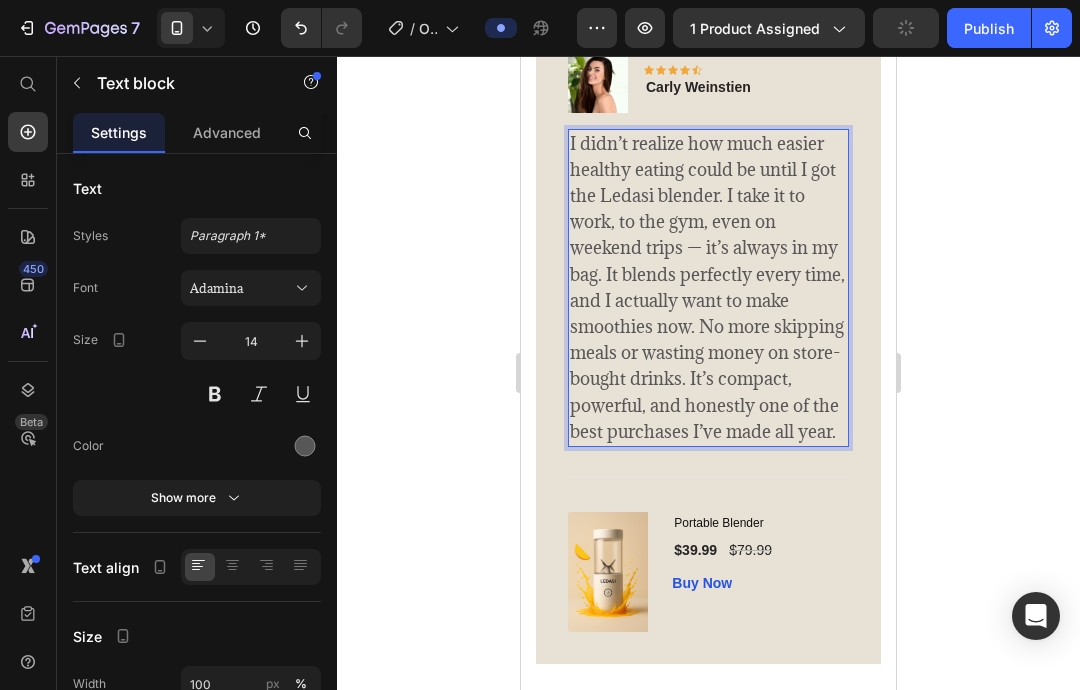 scroll, scrollTop: 4782, scrollLeft: 0, axis: vertical 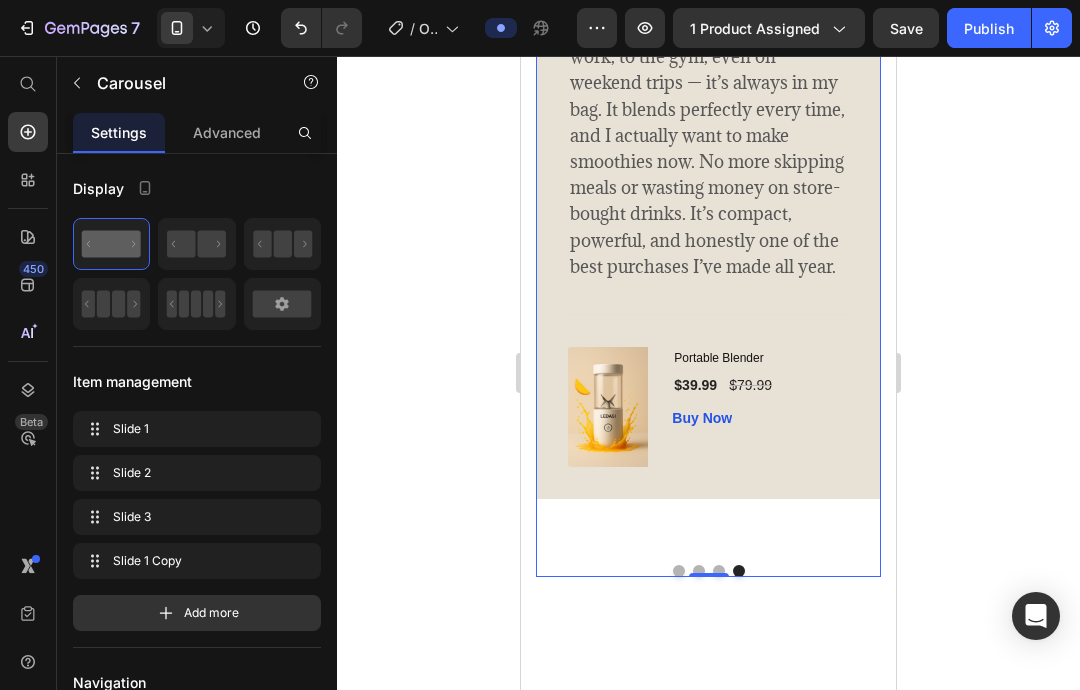 click at bounding box center [719, 571] 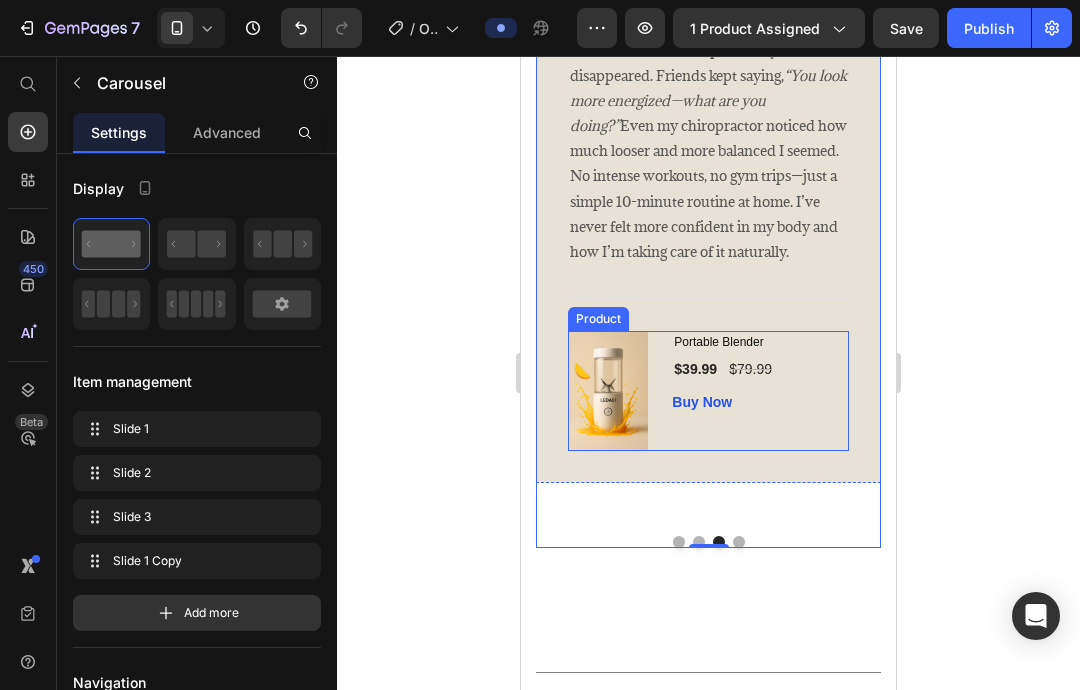 scroll, scrollTop: 4827, scrollLeft: 0, axis: vertical 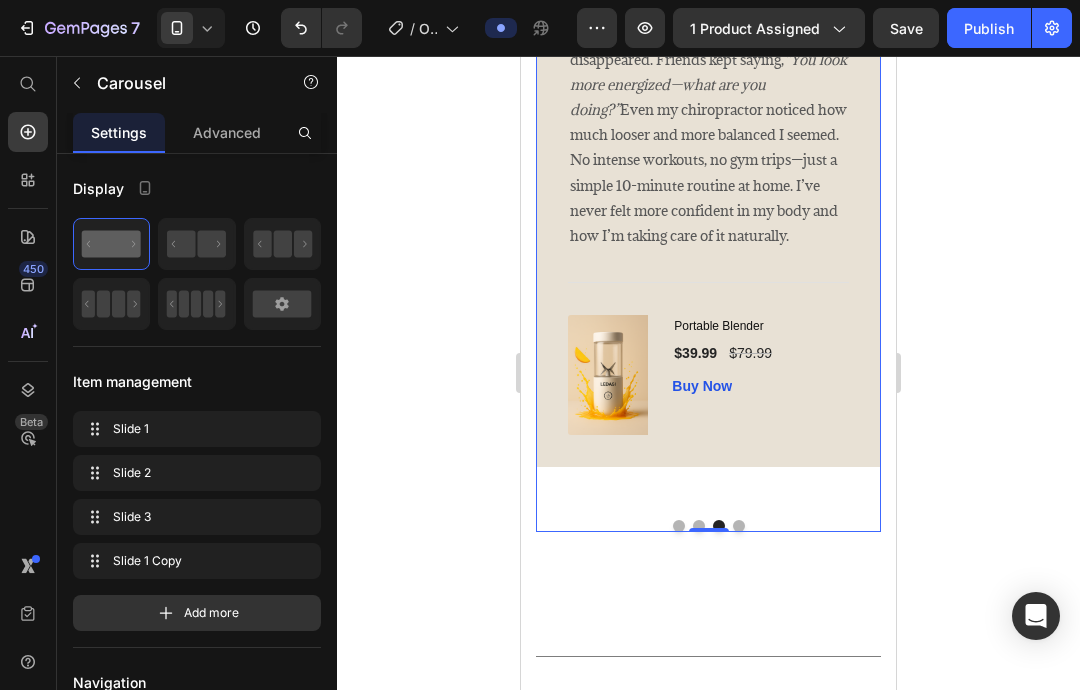click at bounding box center [699, 526] 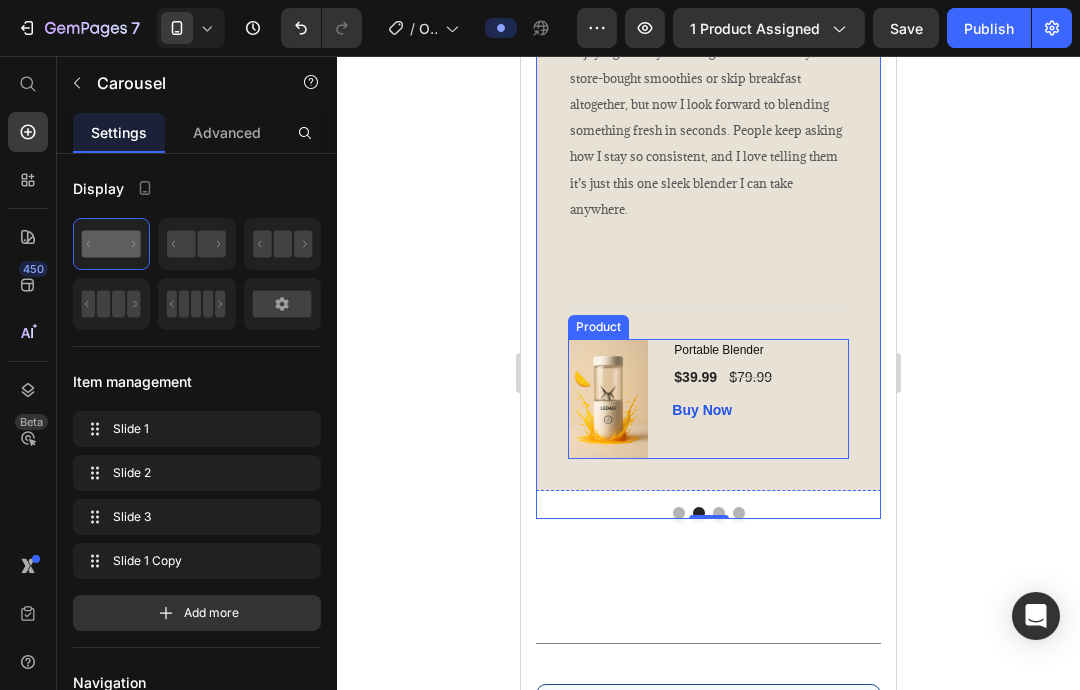scroll, scrollTop: 4843, scrollLeft: 0, axis: vertical 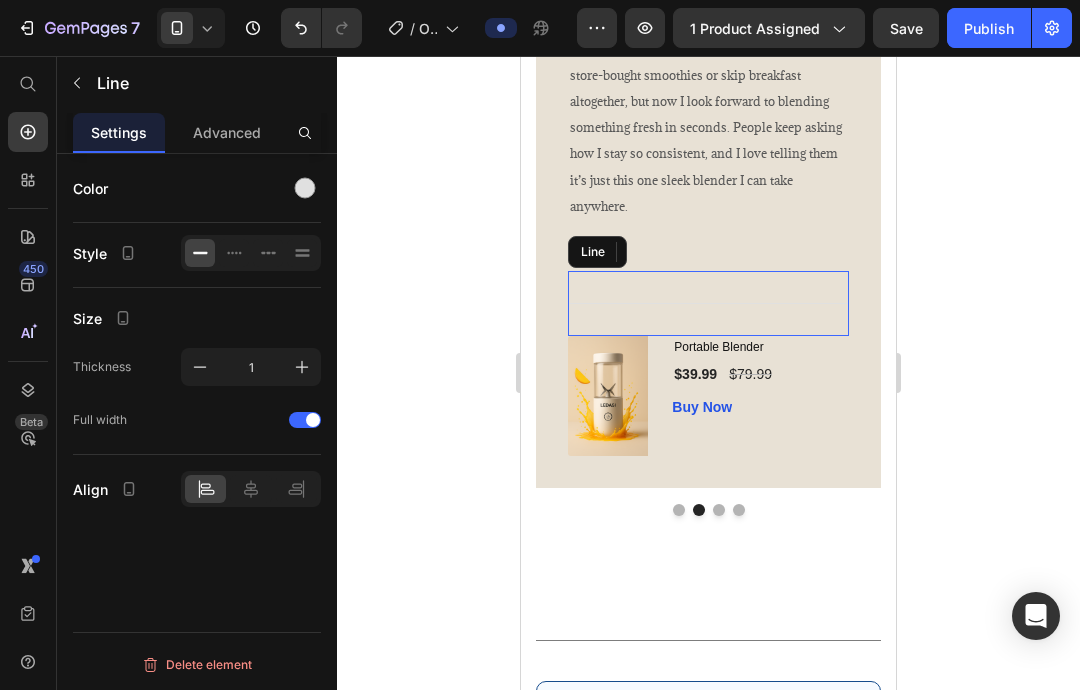 click on "Title Line" at bounding box center (708, 303) 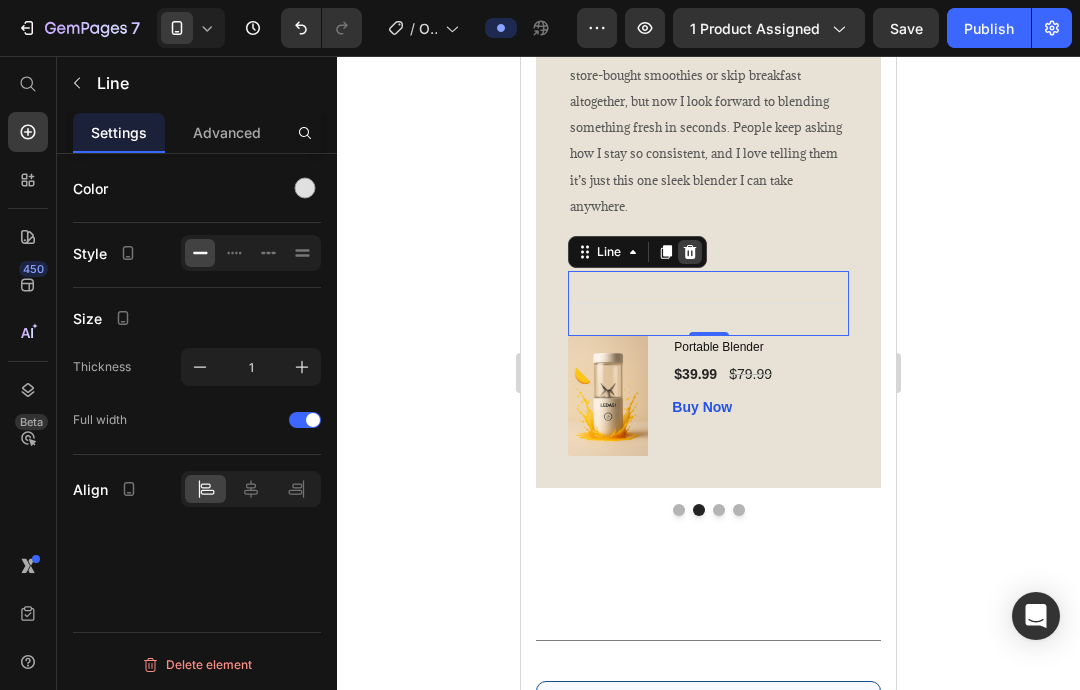 click 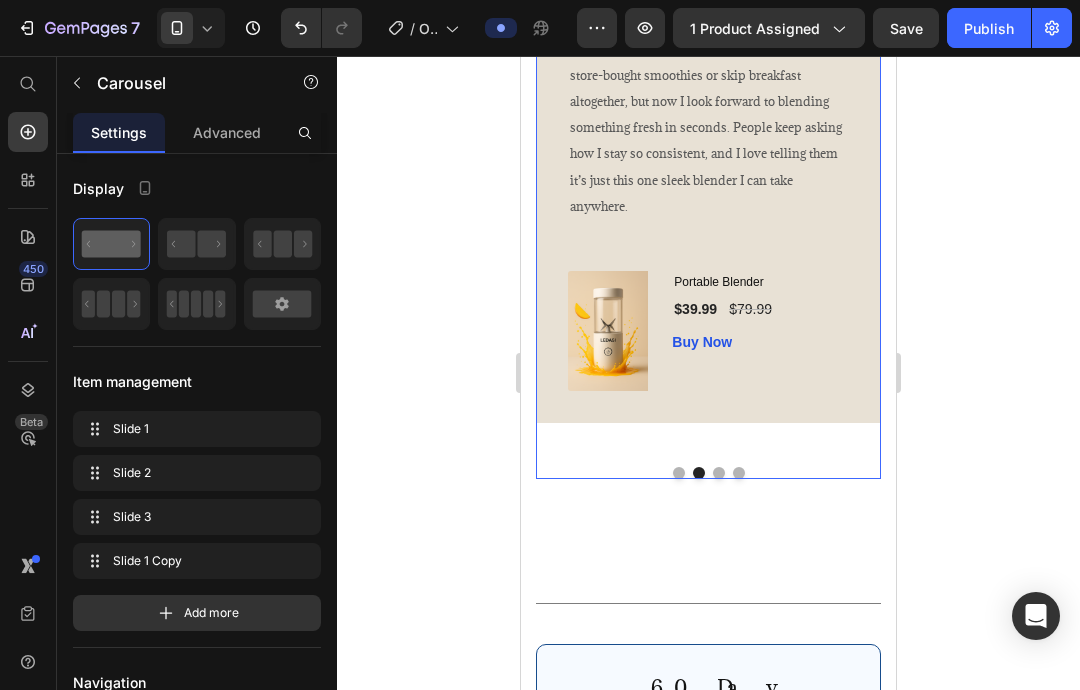 click at bounding box center [679, 473] 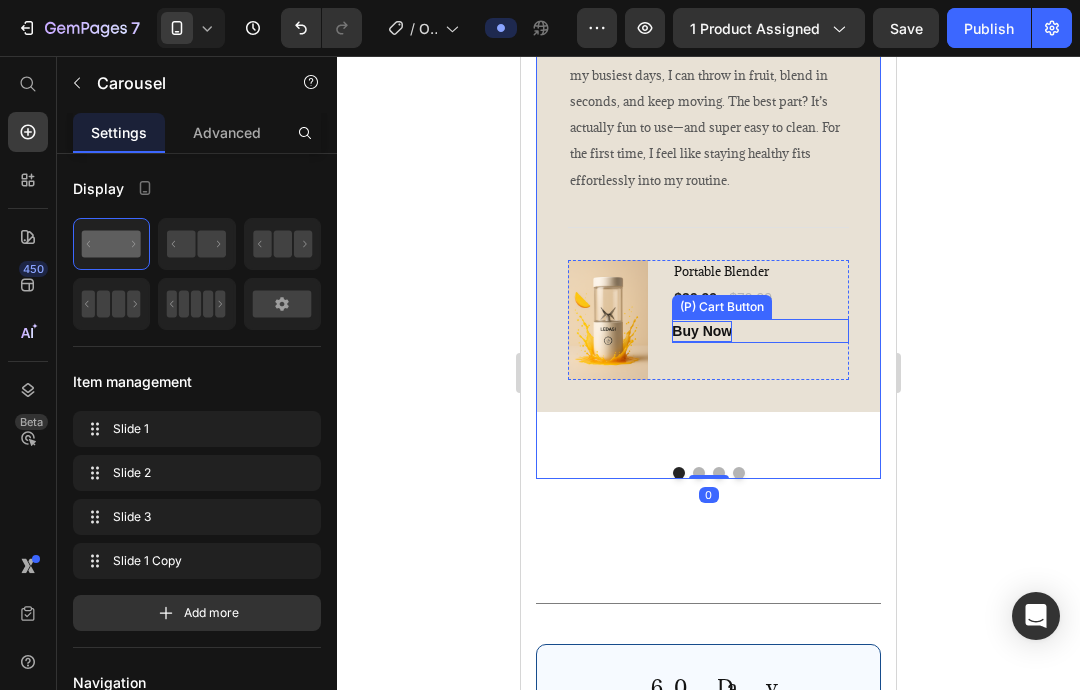 scroll, scrollTop: 4851, scrollLeft: 0, axis: vertical 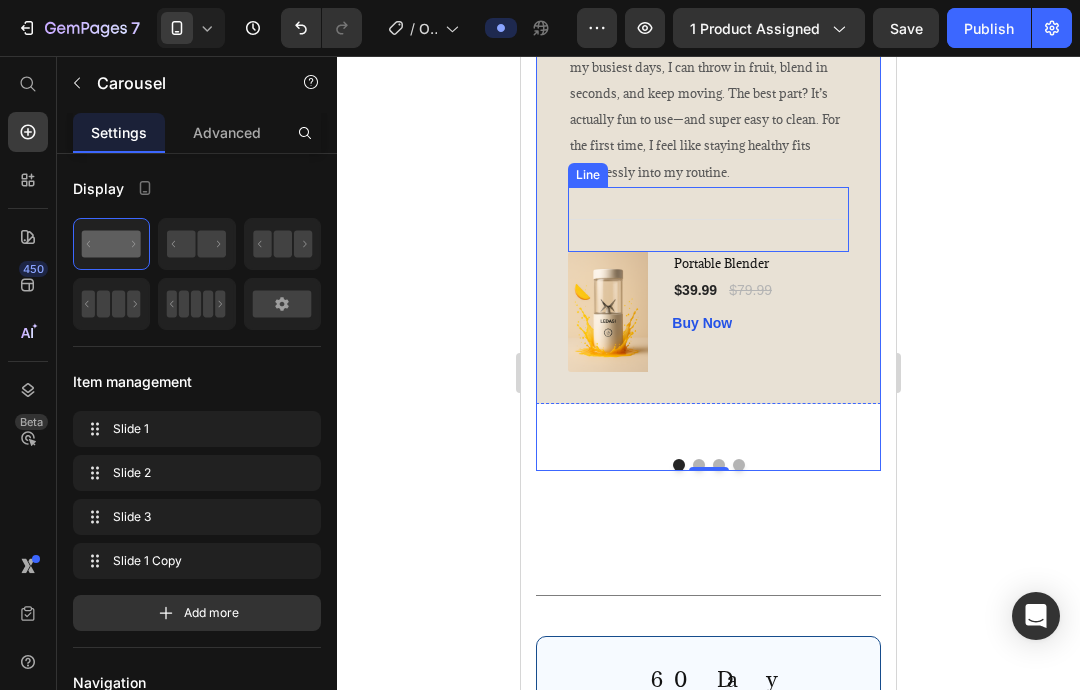 click on "Title Line" at bounding box center (708, 219) 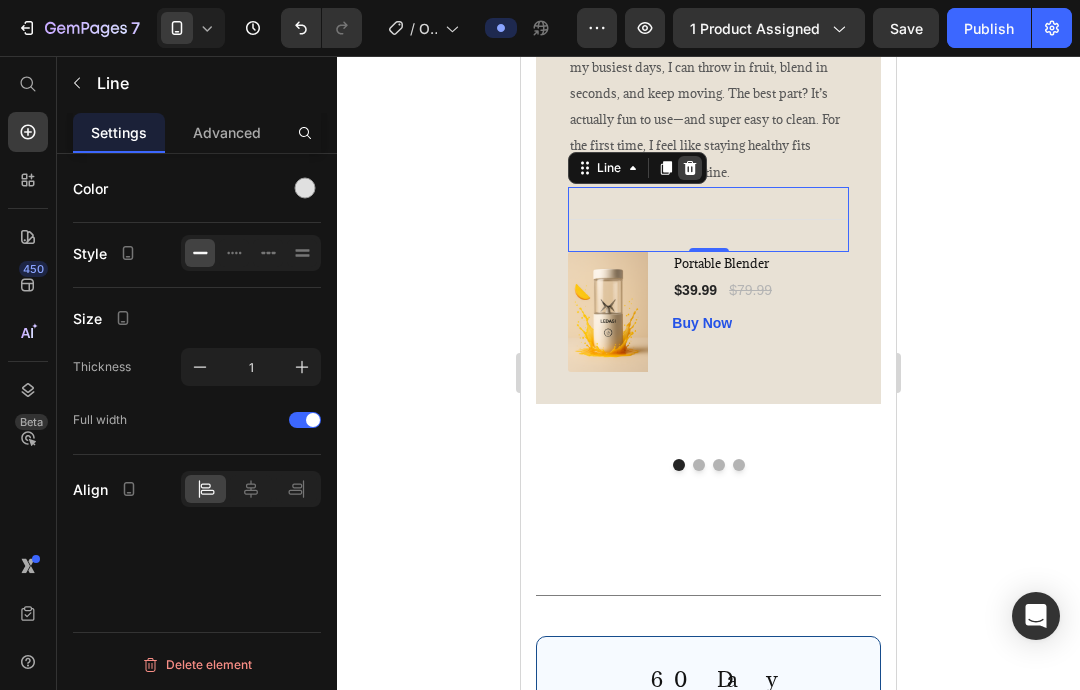 click 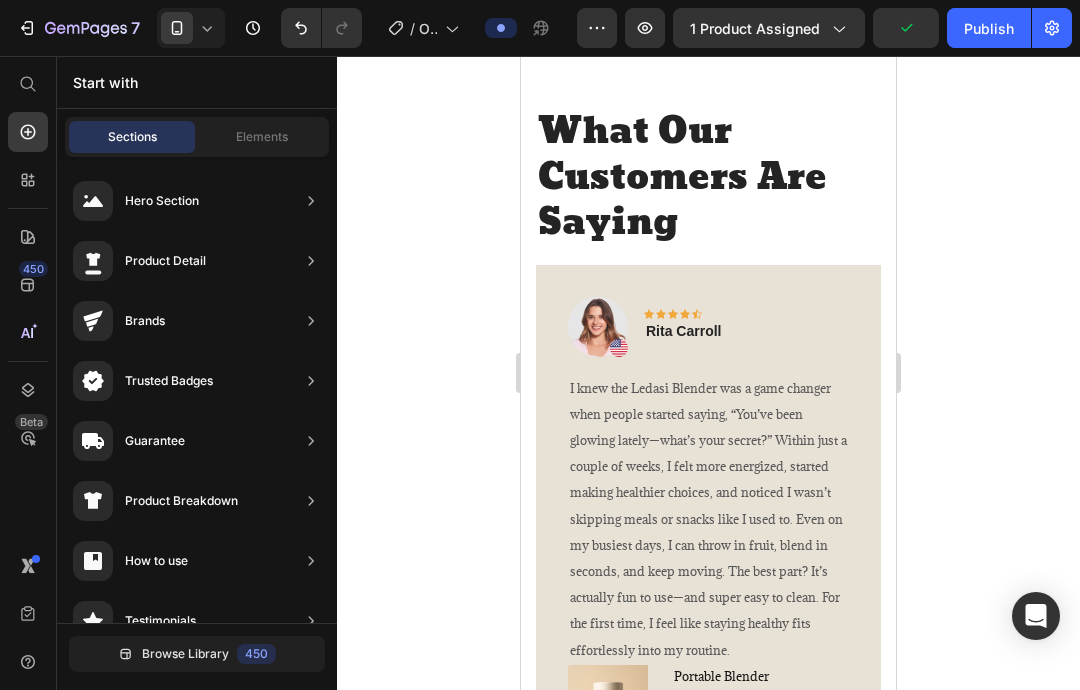 scroll, scrollTop: 4175, scrollLeft: 0, axis: vertical 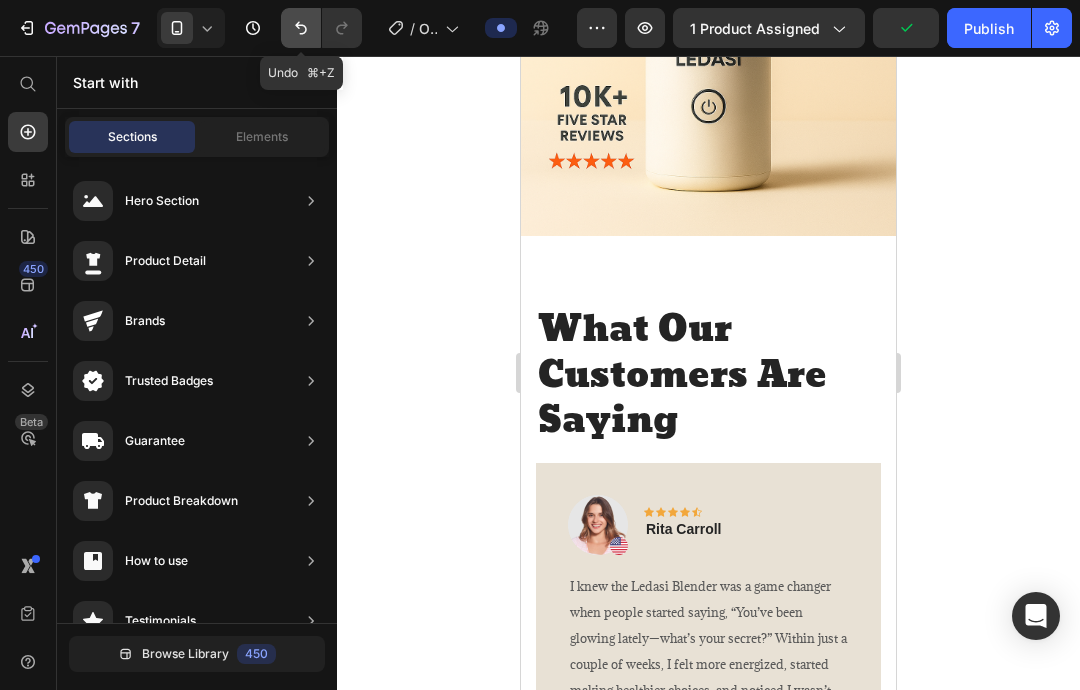 click 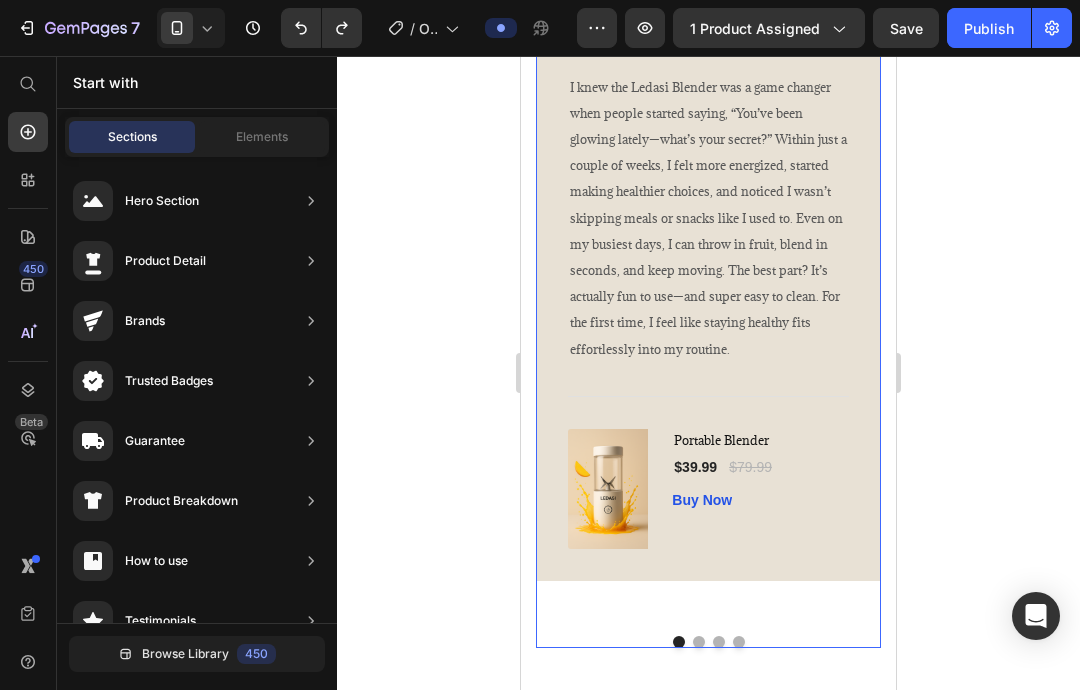 scroll, scrollTop: 4752, scrollLeft: 0, axis: vertical 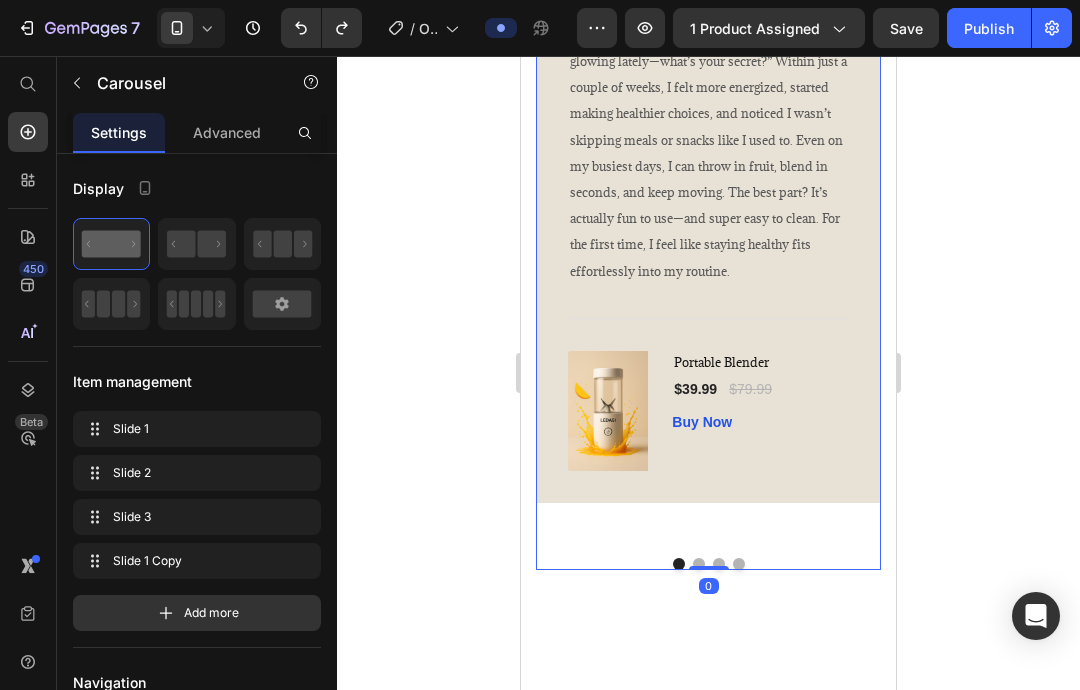 click at bounding box center (699, 564) 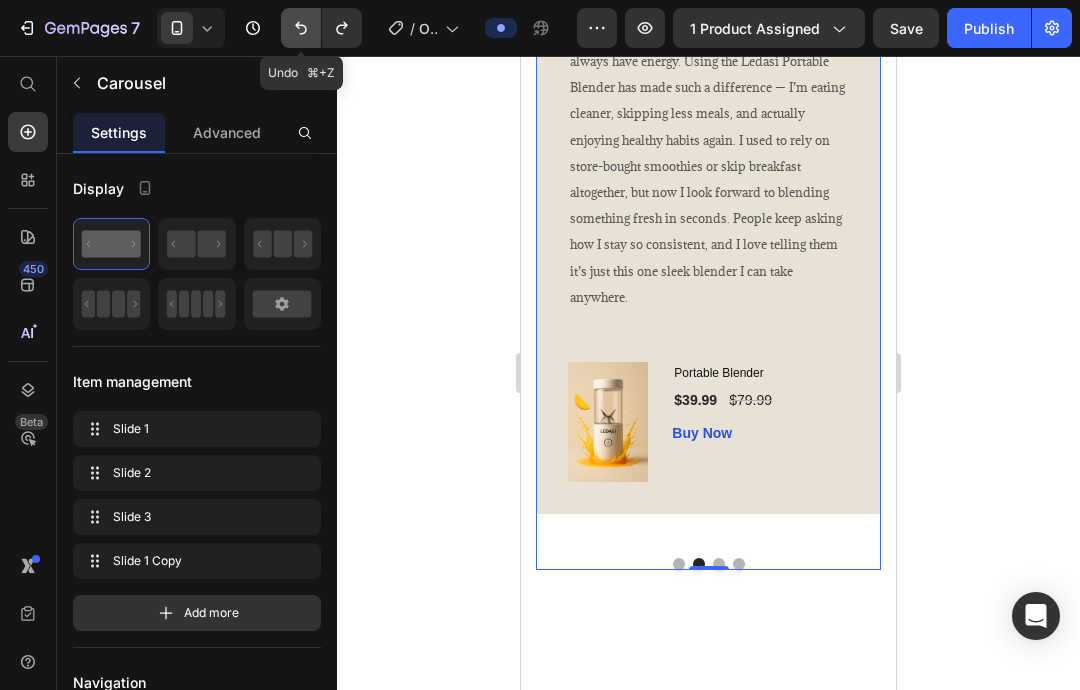 click 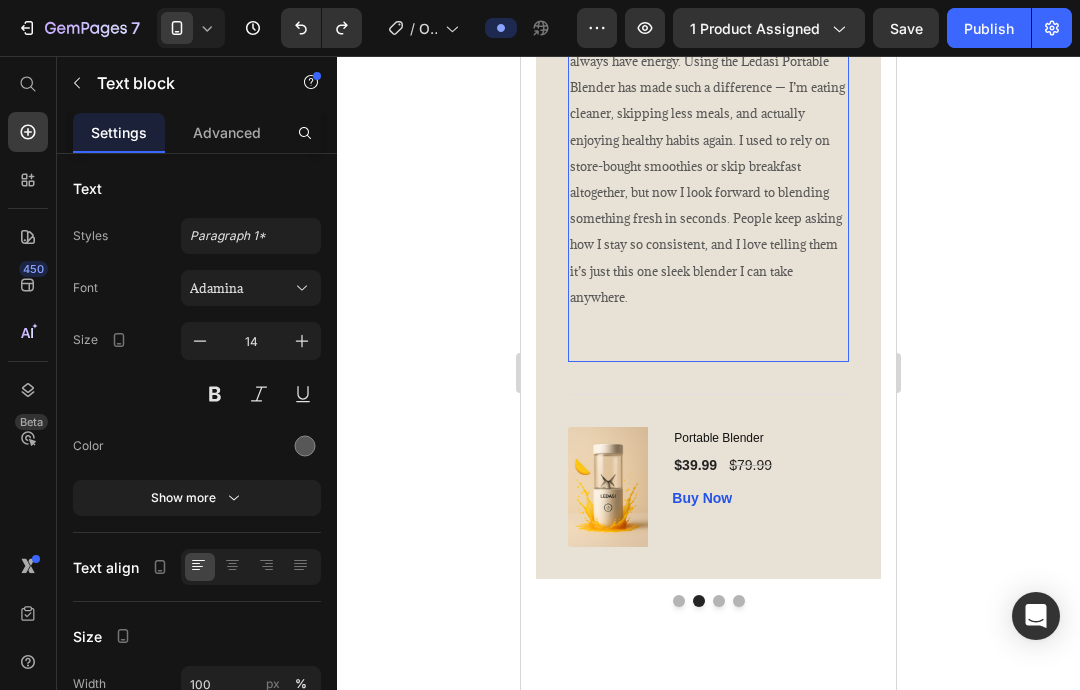 click at bounding box center (708, 335) 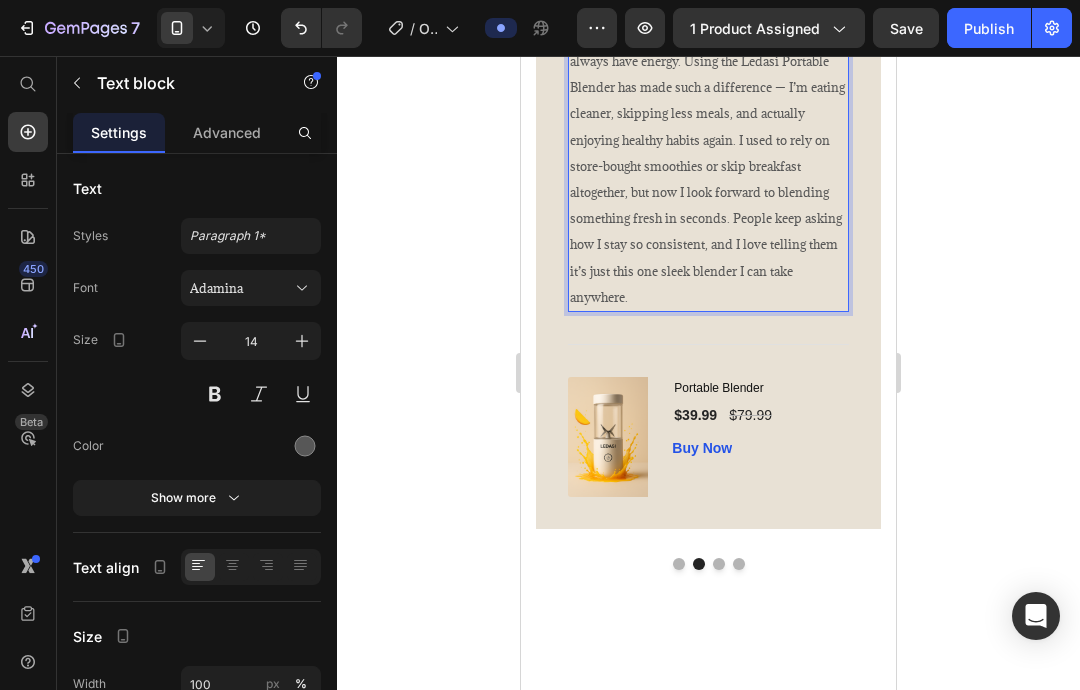 click 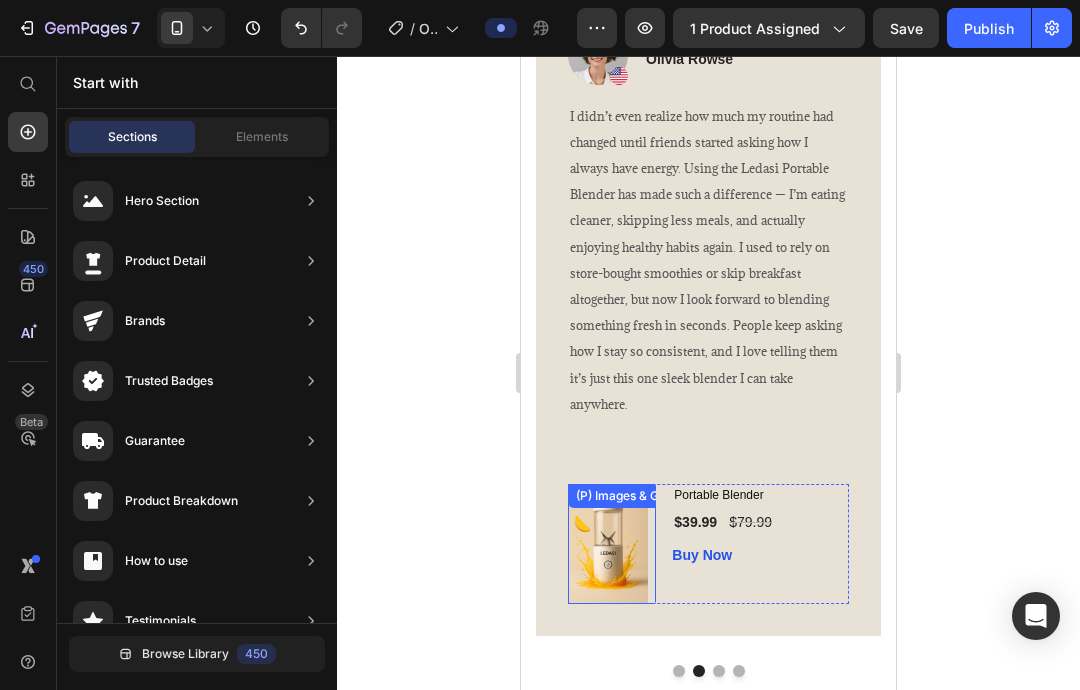 scroll, scrollTop: 4737, scrollLeft: 0, axis: vertical 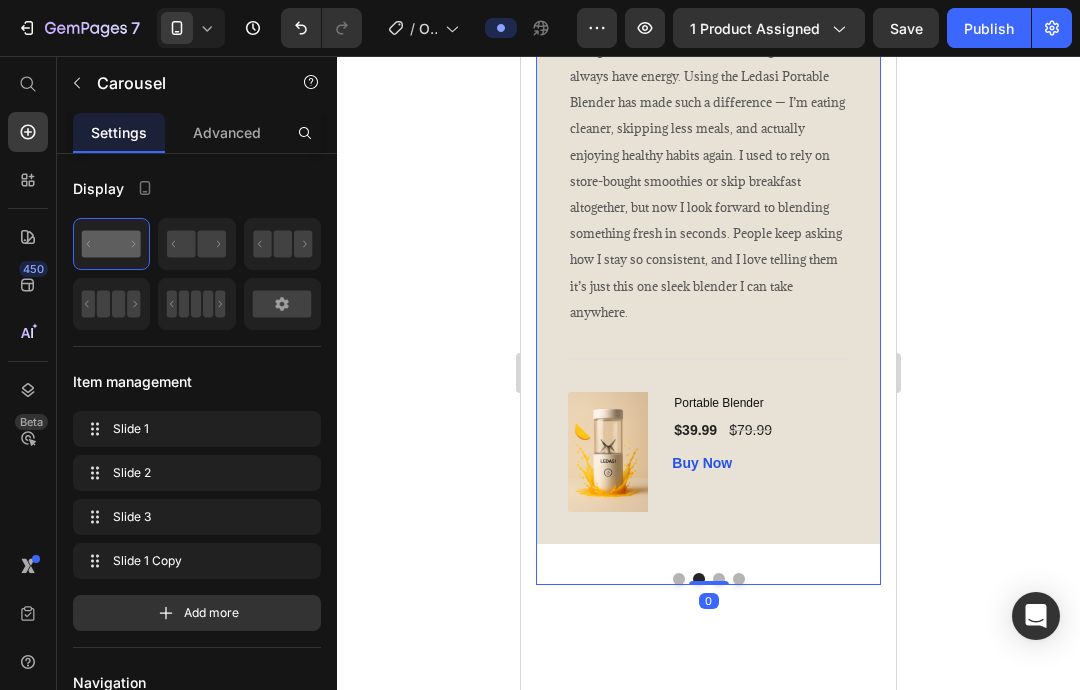 click at bounding box center (679, 579) 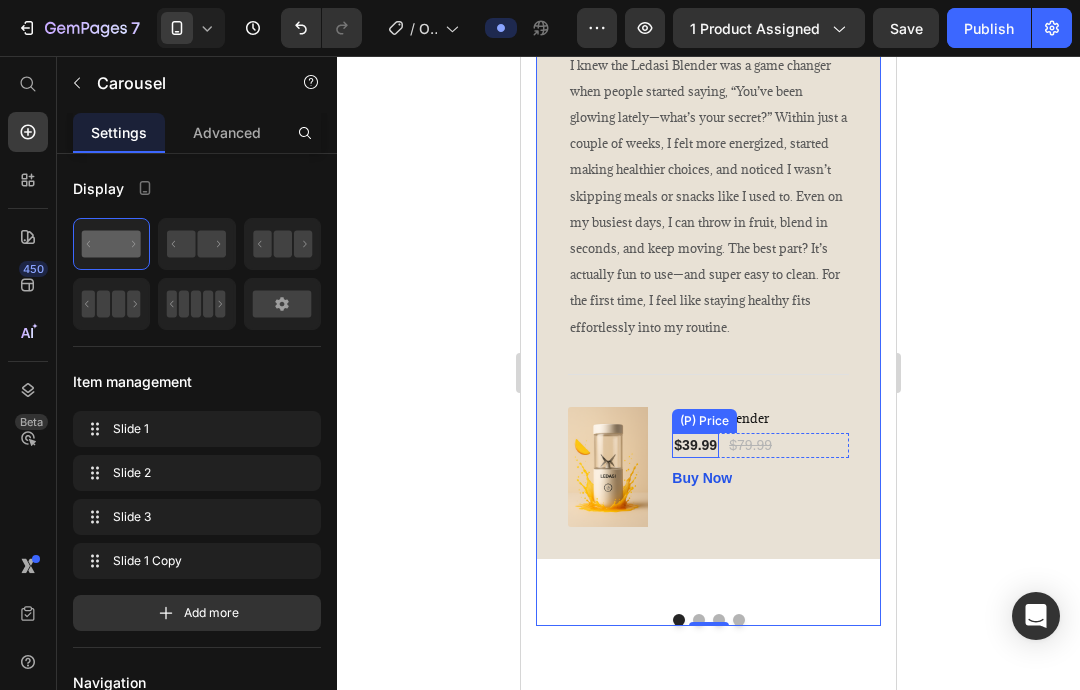 scroll, scrollTop: 4698, scrollLeft: 0, axis: vertical 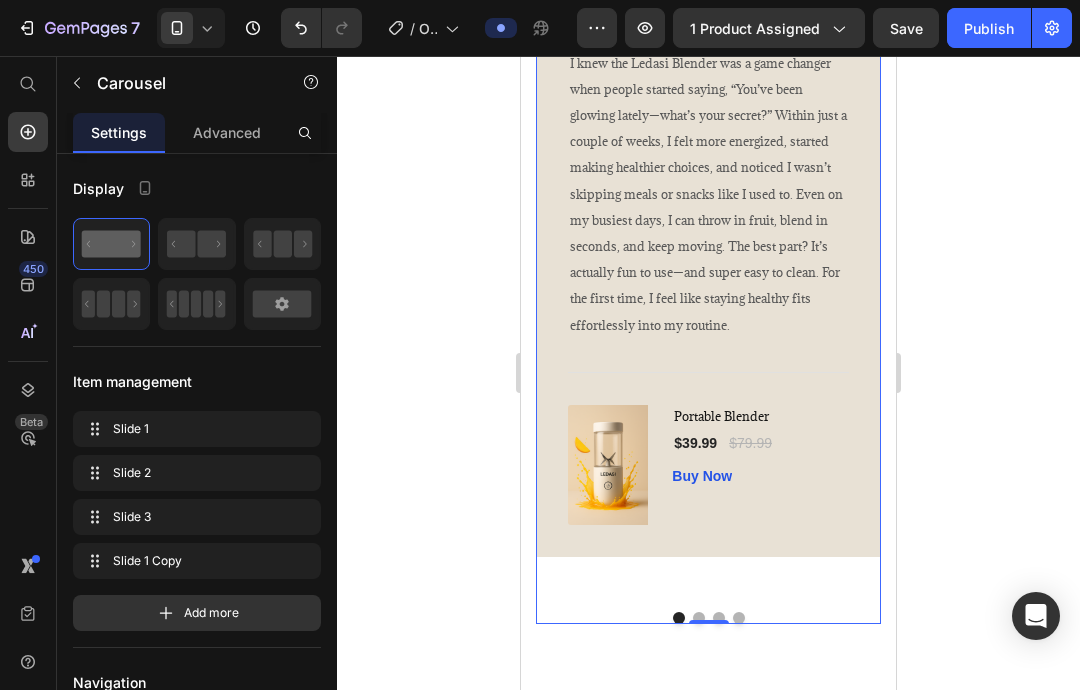 click at bounding box center (719, 618) 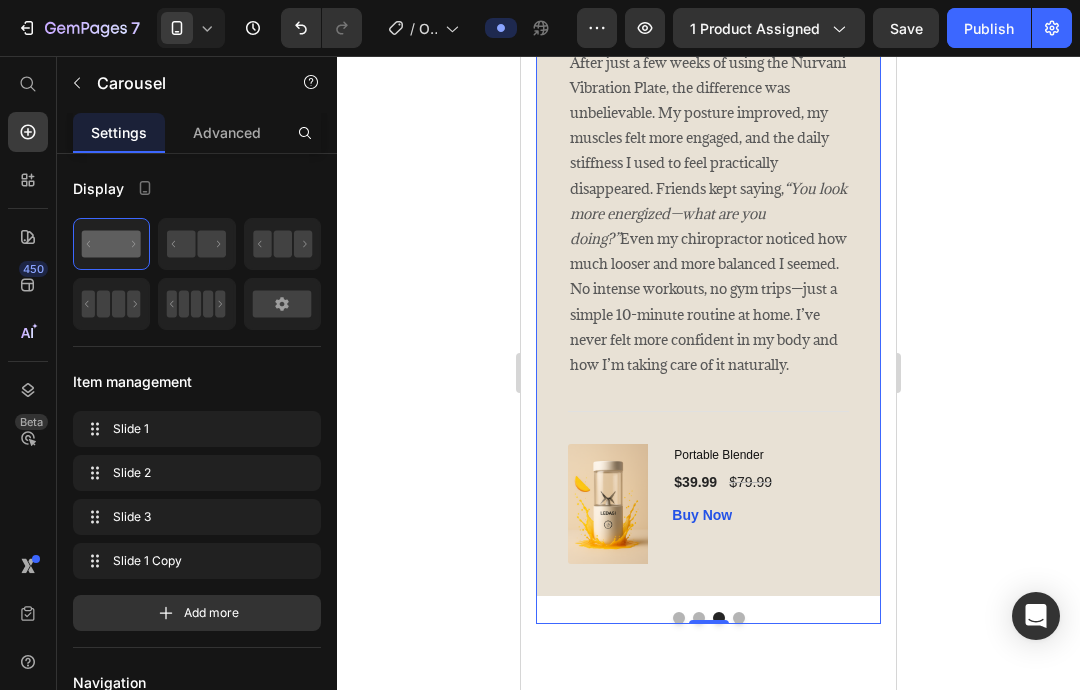click at bounding box center [699, 618] 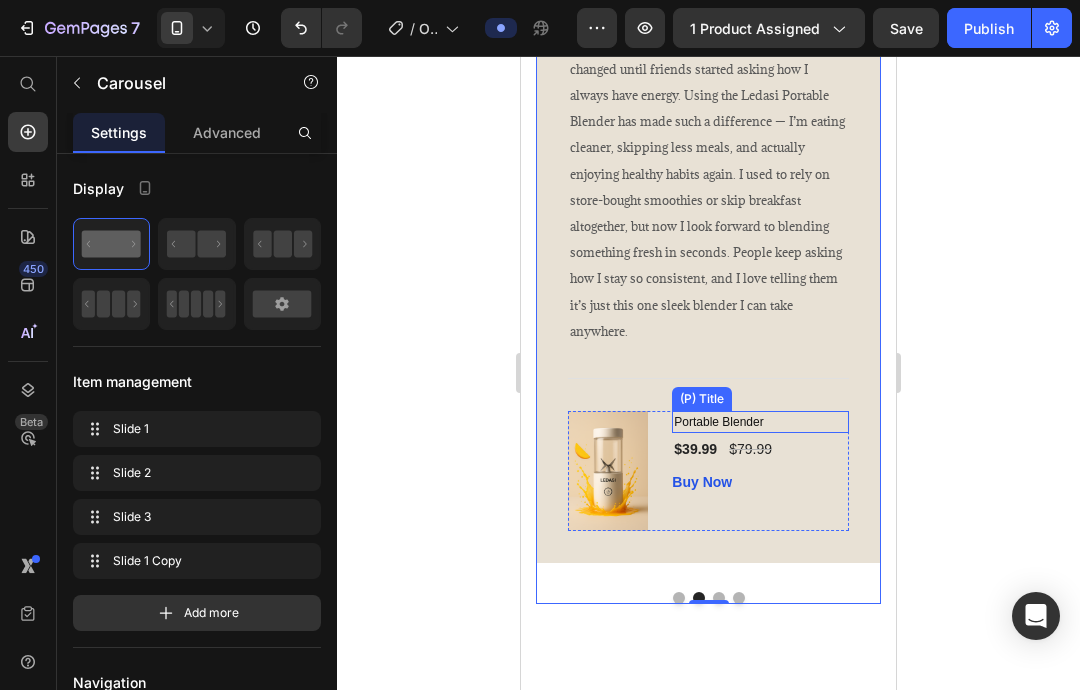 scroll, scrollTop: 4772, scrollLeft: 0, axis: vertical 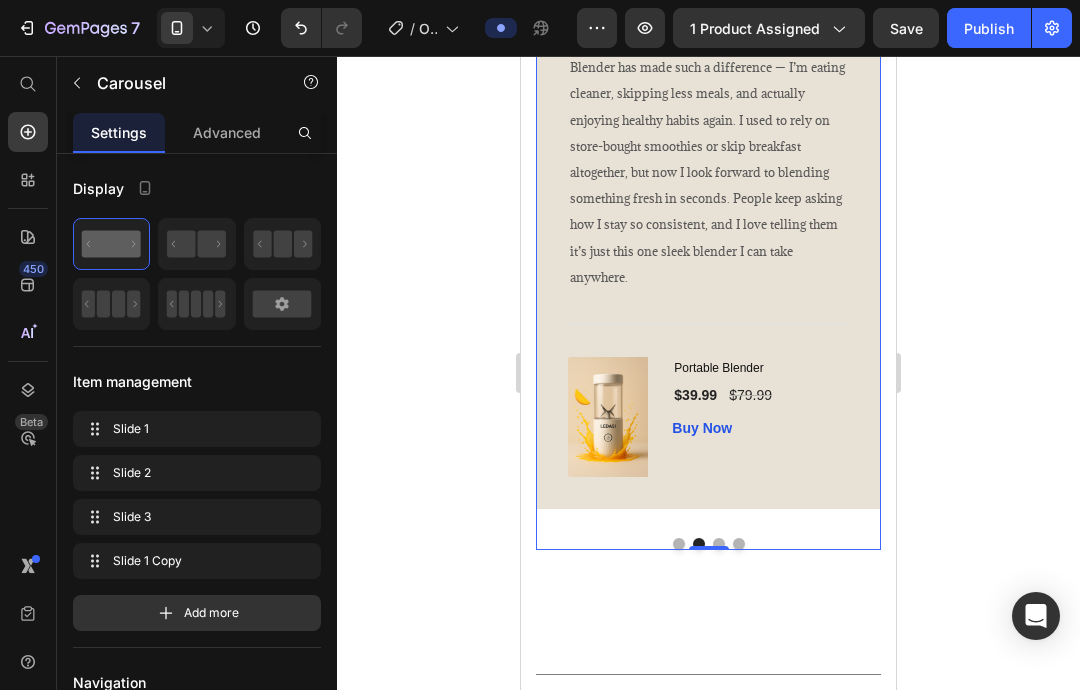 click at bounding box center (719, 544) 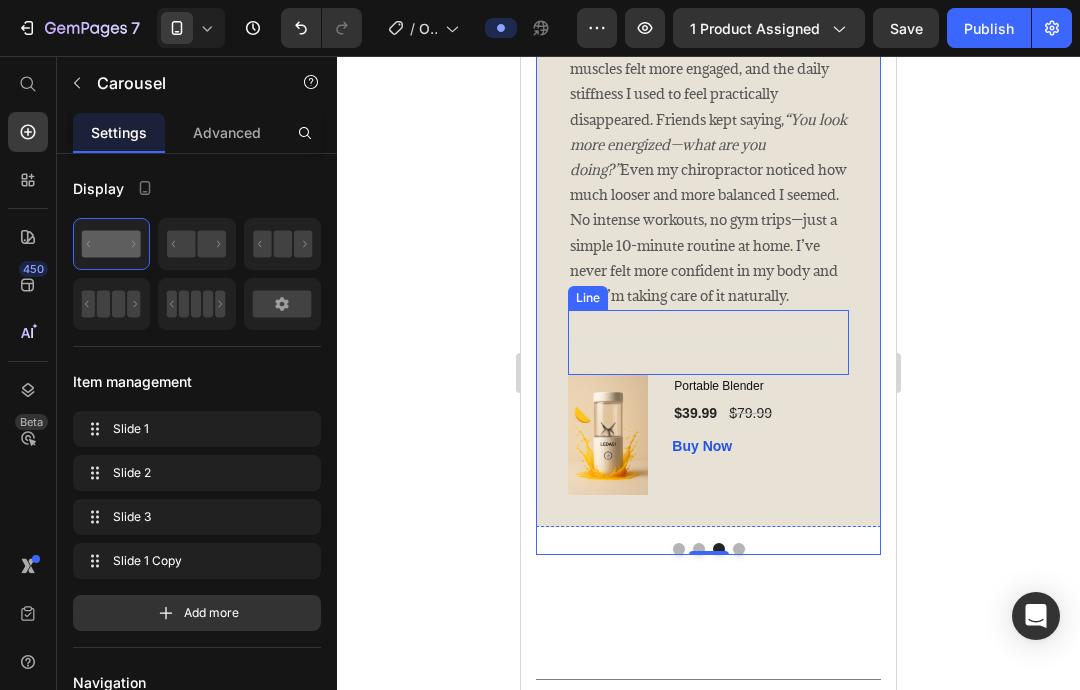scroll, scrollTop: 4830, scrollLeft: 0, axis: vertical 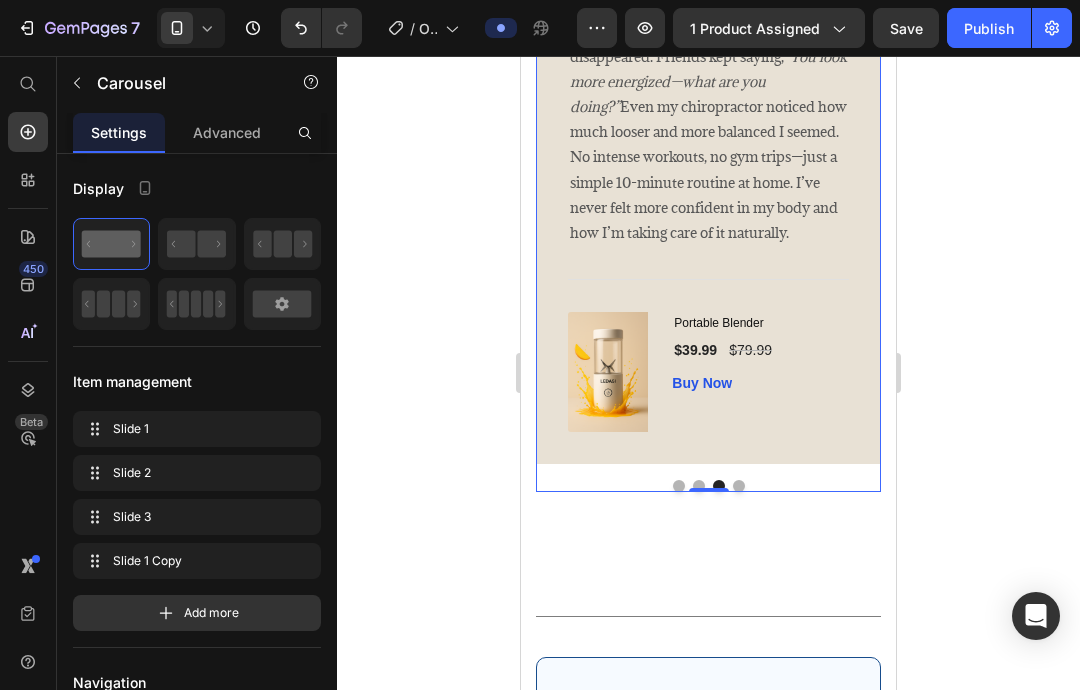 click at bounding box center [739, 486] 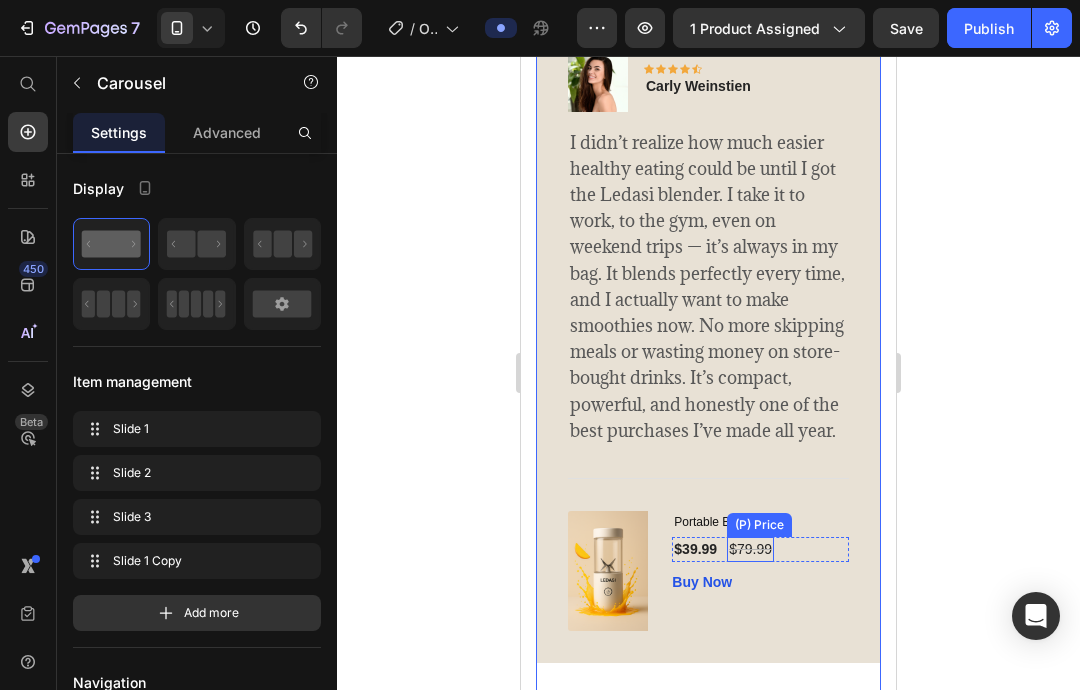 scroll, scrollTop: 4726, scrollLeft: 0, axis: vertical 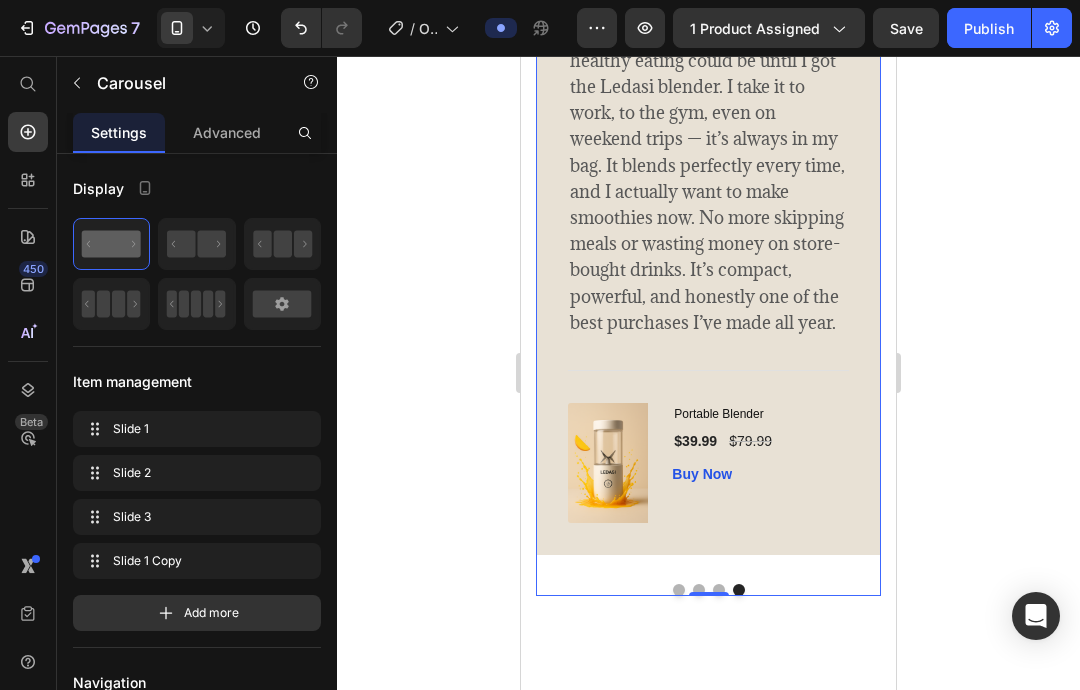 click at bounding box center (708, 590) 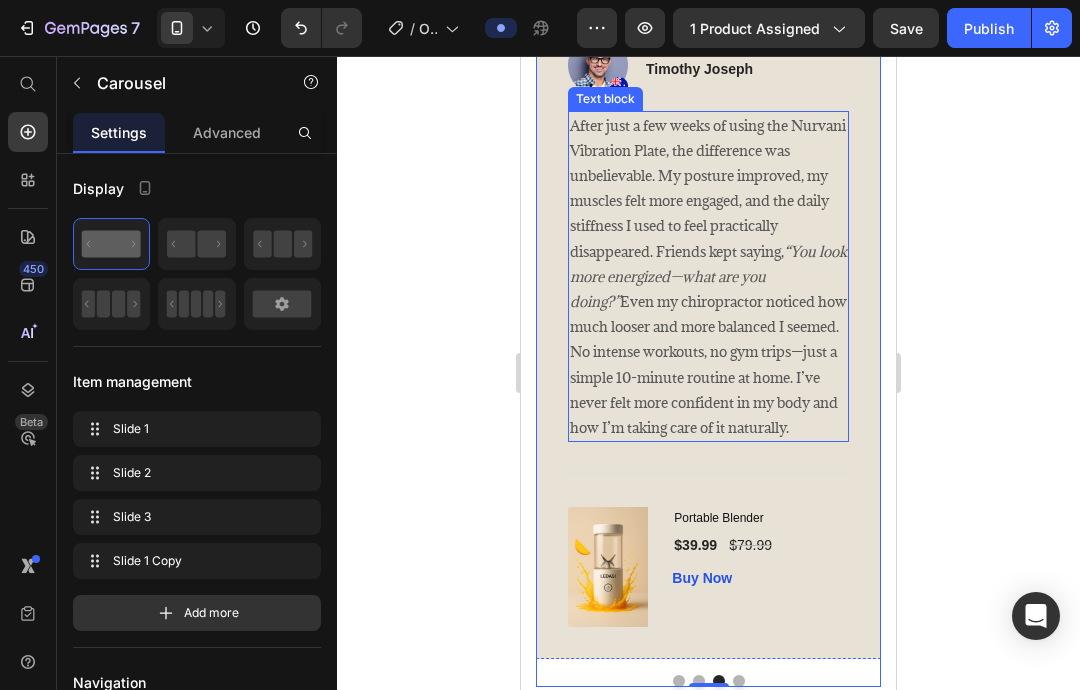 scroll, scrollTop: 4535, scrollLeft: 0, axis: vertical 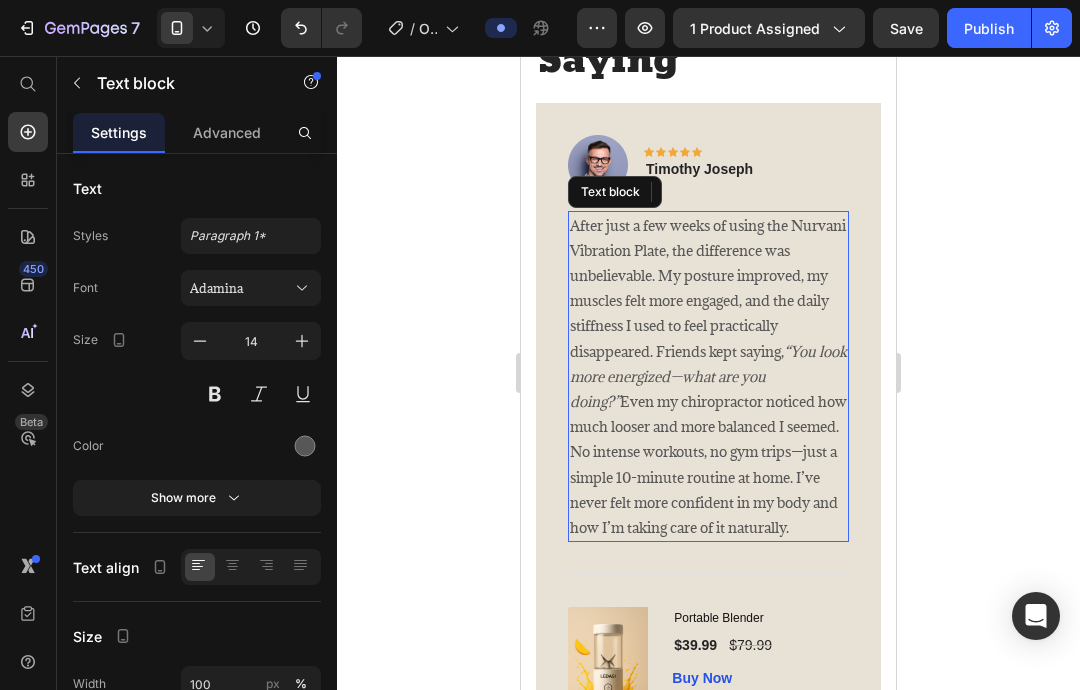 click on "After just a few weeks of using the Nurvani Vibration Plate, the difference was unbelievable. My posture improved, my muscles felt more engaged, and the daily stiffness I used to feel practically disappeared. Friends kept saying,  “You look more energized—what are you doing?”  Even my chiropractor noticed how much looser and more balanced I seemed. No intense workouts, no gym trips—just a simple 10-minute routine at home. I’ve never felt more confident in my body and how I’m taking care of it naturally." at bounding box center (708, 377) 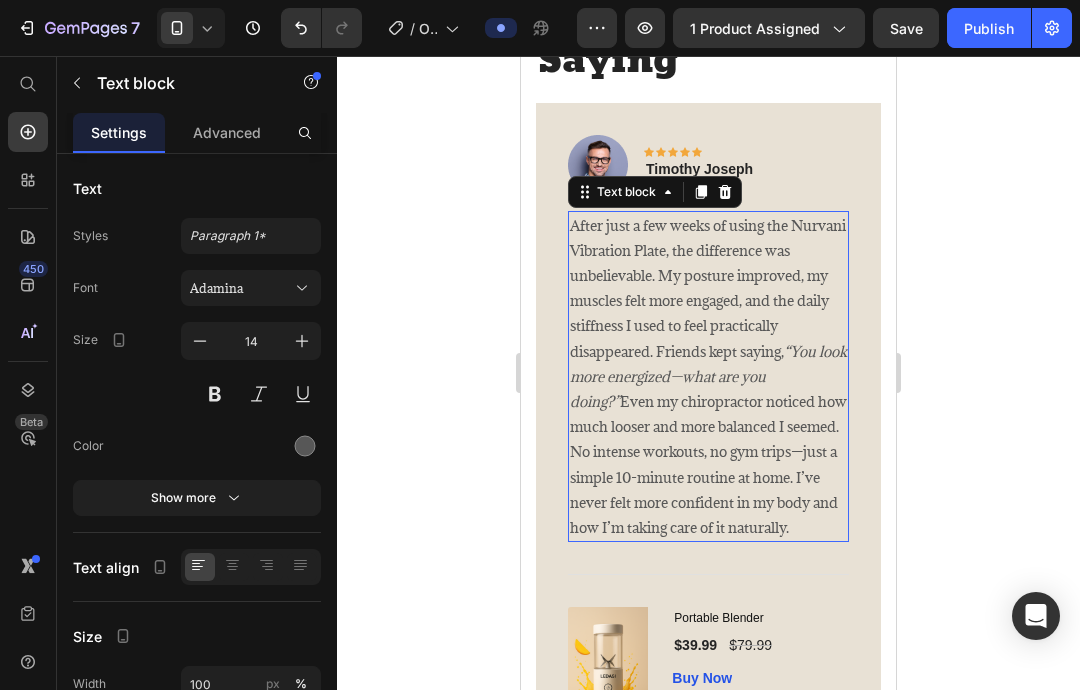 click on "After just a few weeks of using the Nurvani Vibration Plate, the difference was unbelievable. My posture improved, my muscles felt more engaged, and the daily stiffness I used to feel practically disappeared. Friends kept saying,  “You look more energized—what are you doing?”  Even my chiropractor noticed how much looser and more balanced I seemed. No intense workouts, no gym trips—just a simple 10-minute routine at home. I’ve never felt more confident in my body and how I’m taking care of it naturally." at bounding box center (708, 377) 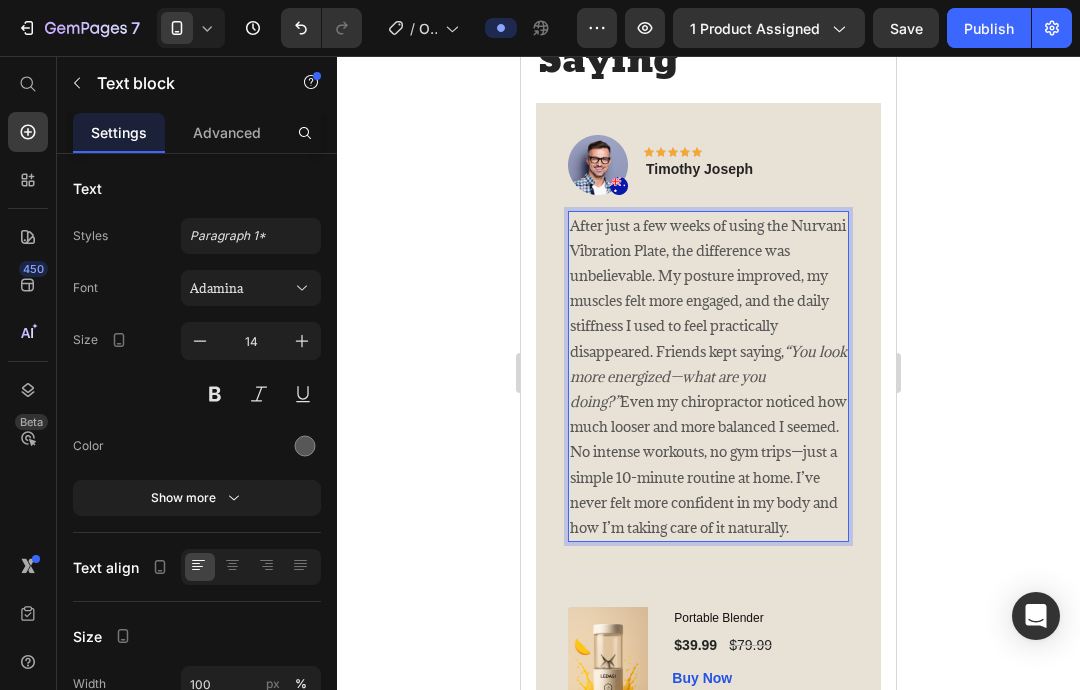 click on "After just a few weeks of using the Nurvani Vibration Plate, the difference was unbelievable. My posture improved, my muscles felt more engaged, and the daily stiffness I used to feel practically disappeared. Friends kept saying,  “You look more energized—what are you doing?”  Even my chiropractor noticed how much looser and more balanced I seemed. No intense workouts, no gym trips—just a simple 10-minute routine at home. I’ve never felt more confident in my body and how I’m taking care of it naturally." at bounding box center [708, 377] 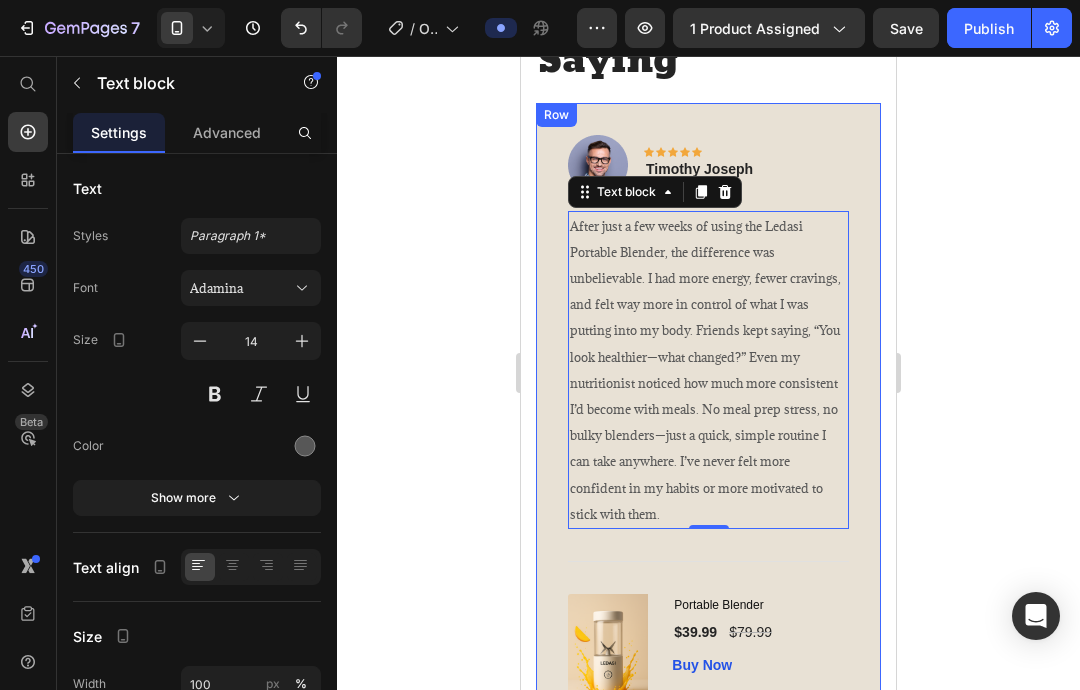 click 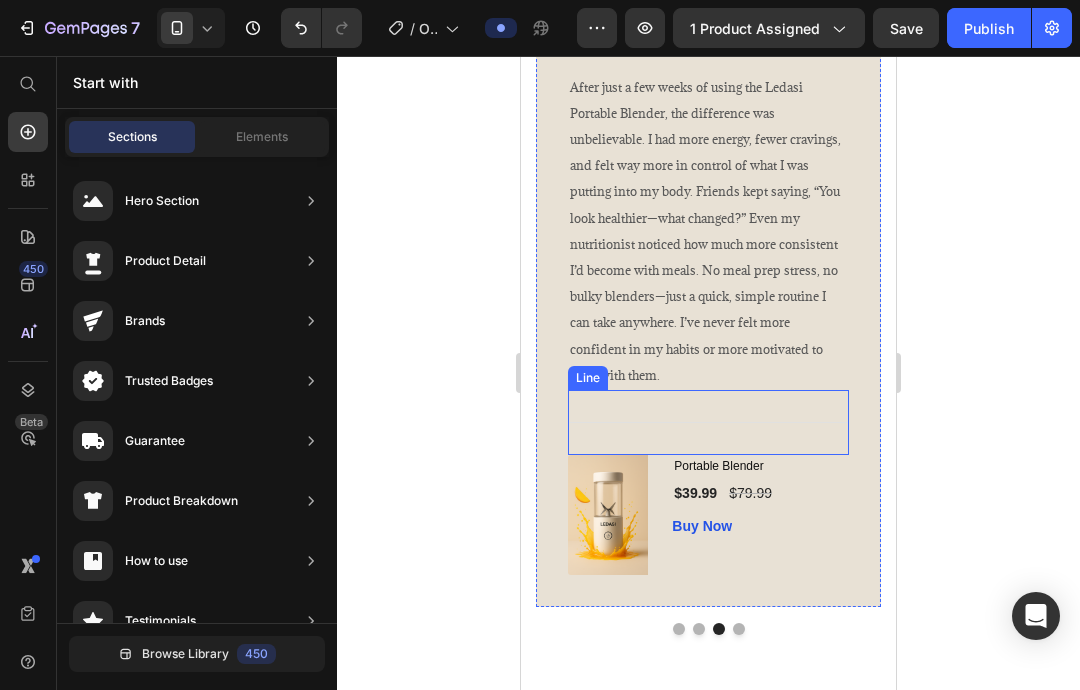 scroll, scrollTop: 4689, scrollLeft: 0, axis: vertical 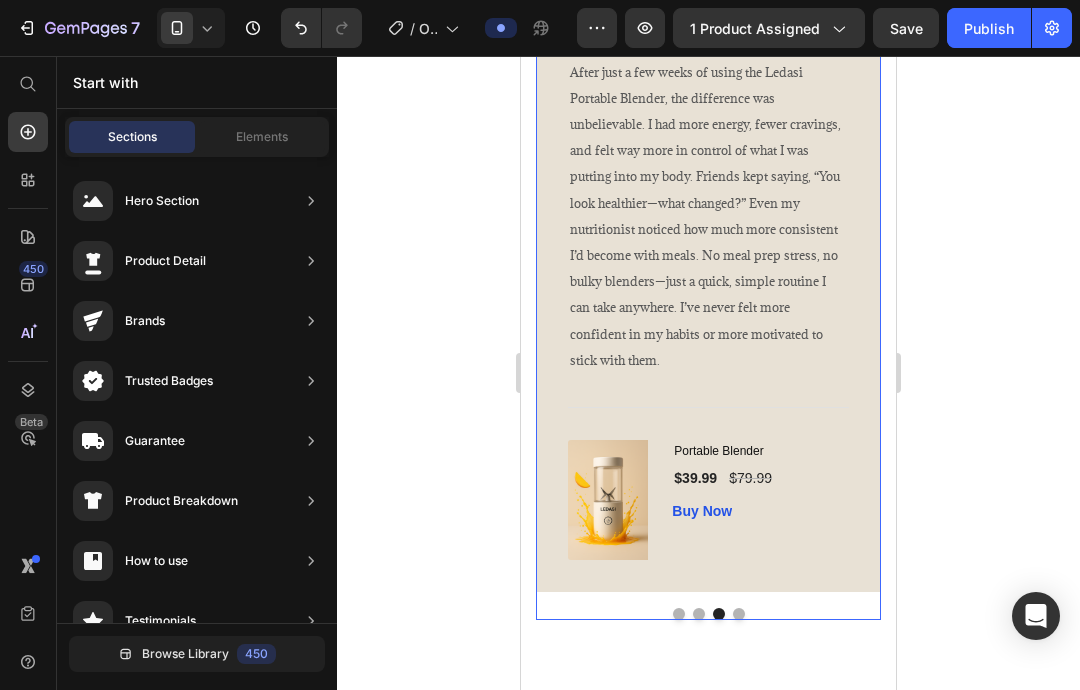 click at bounding box center [739, 614] 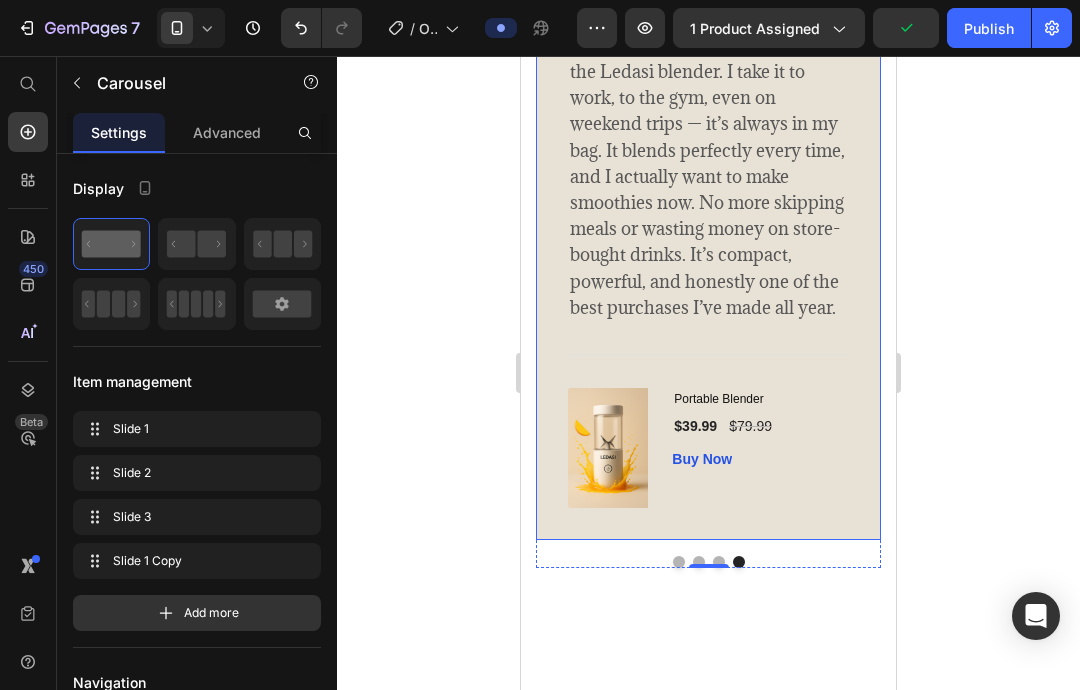 scroll, scrollTop: 4744, scrollLeft: 0, axis: vertical 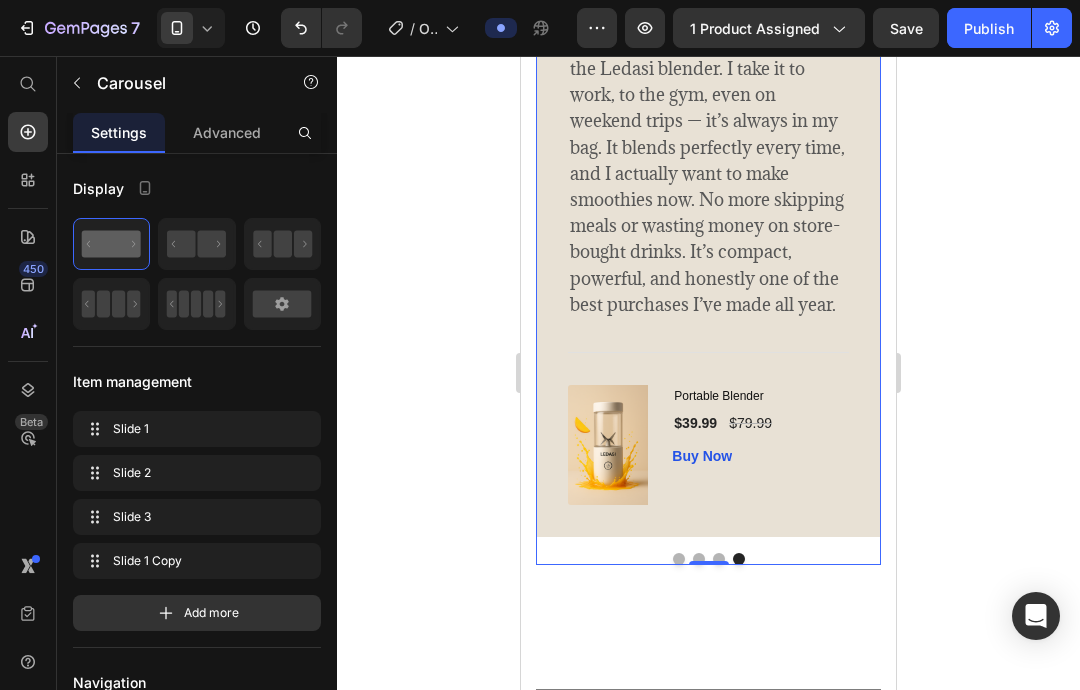 click at bounding box center [719, 559] 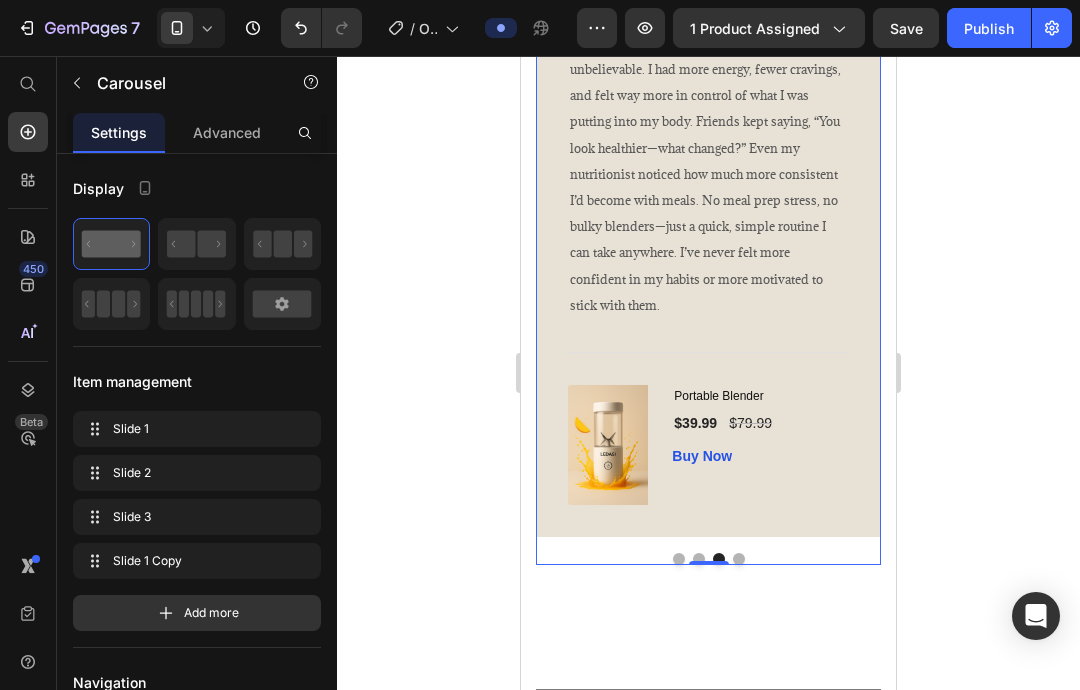 click at bounding box center (699, 559) 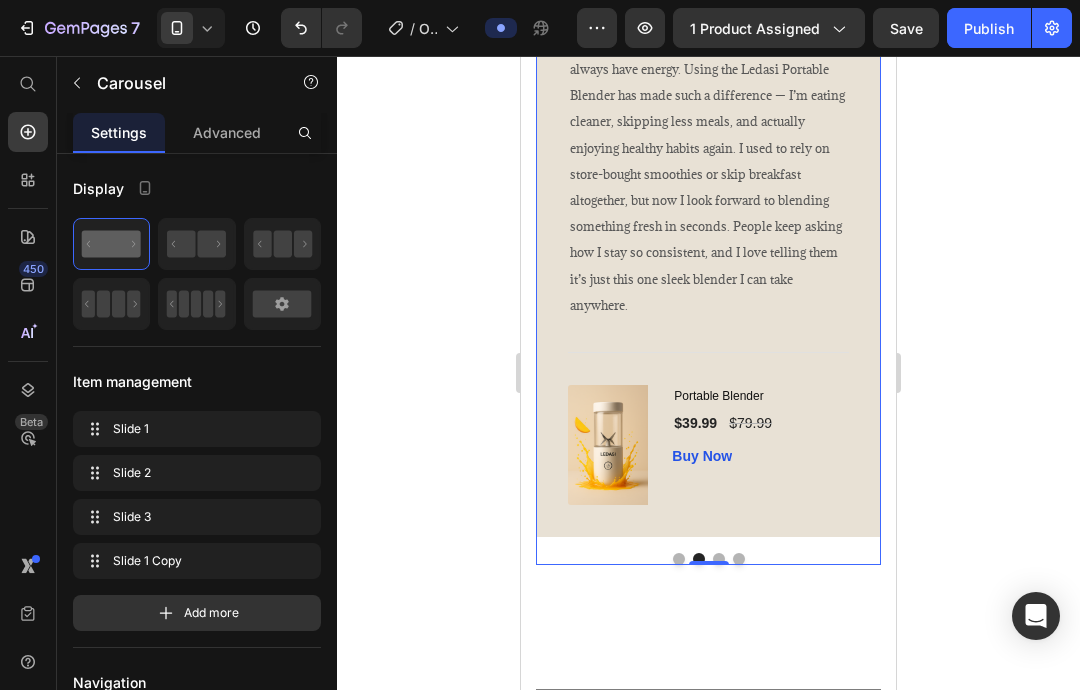 click at bounding box center (679, 559) 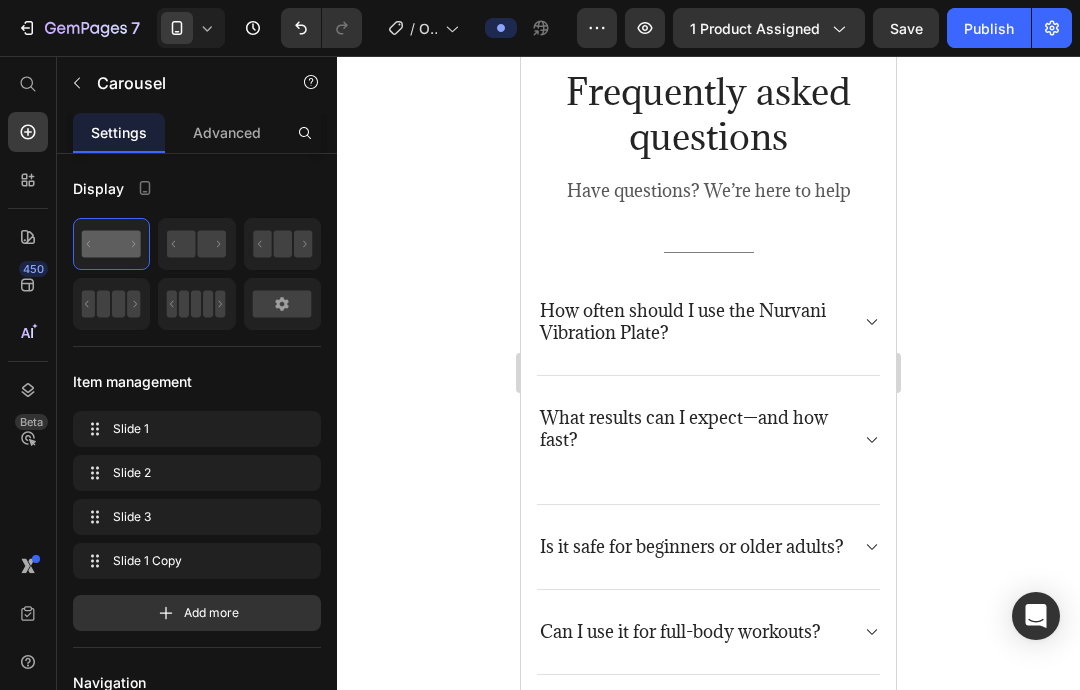 scroll, scrollTop: 5827, scrollLeft: 0, axis: vertical 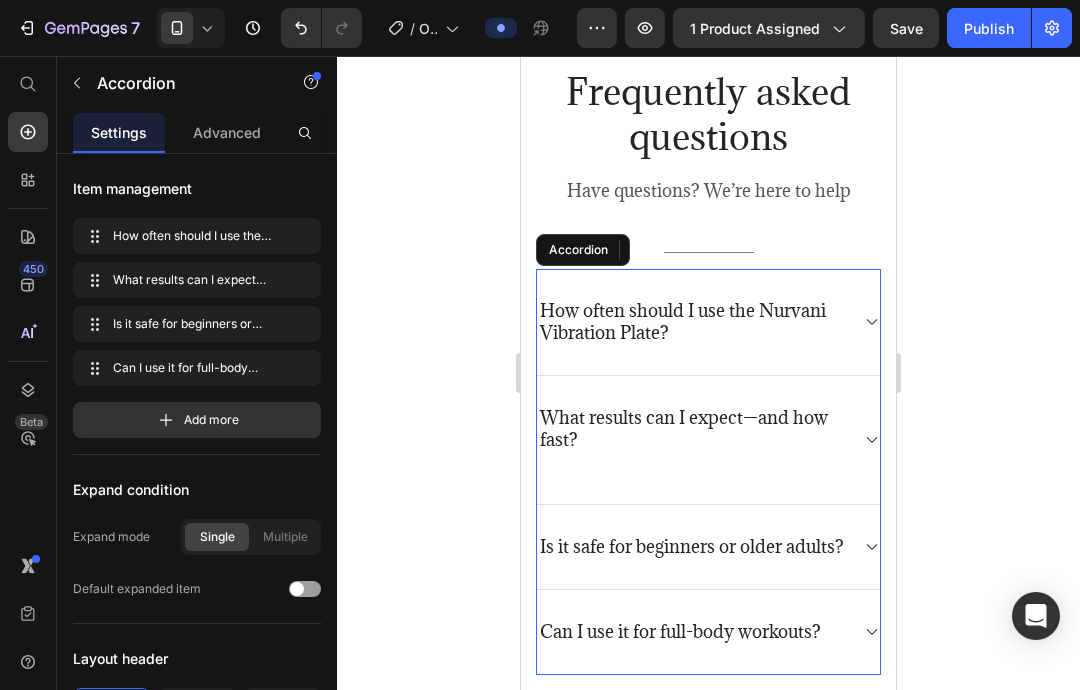 click on "How often should I use the Nurvani Vibration Plate?" at bounding box center (708, 322) 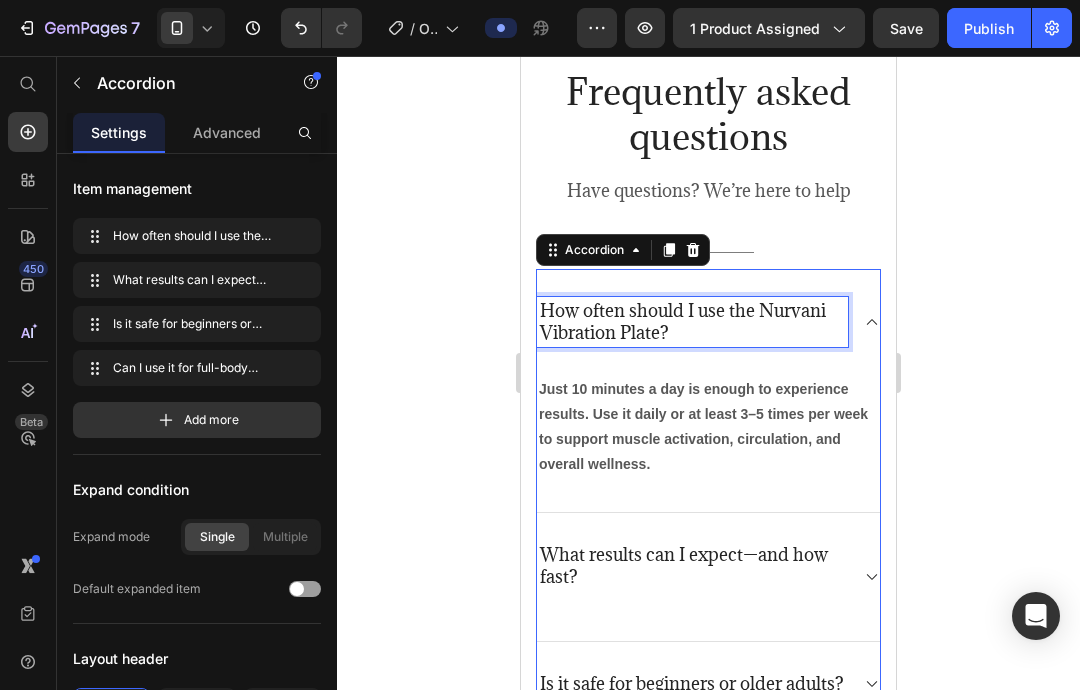 click on "How often should I use the Nurvani Vibration Plate?" at bounding box center [692, 322] 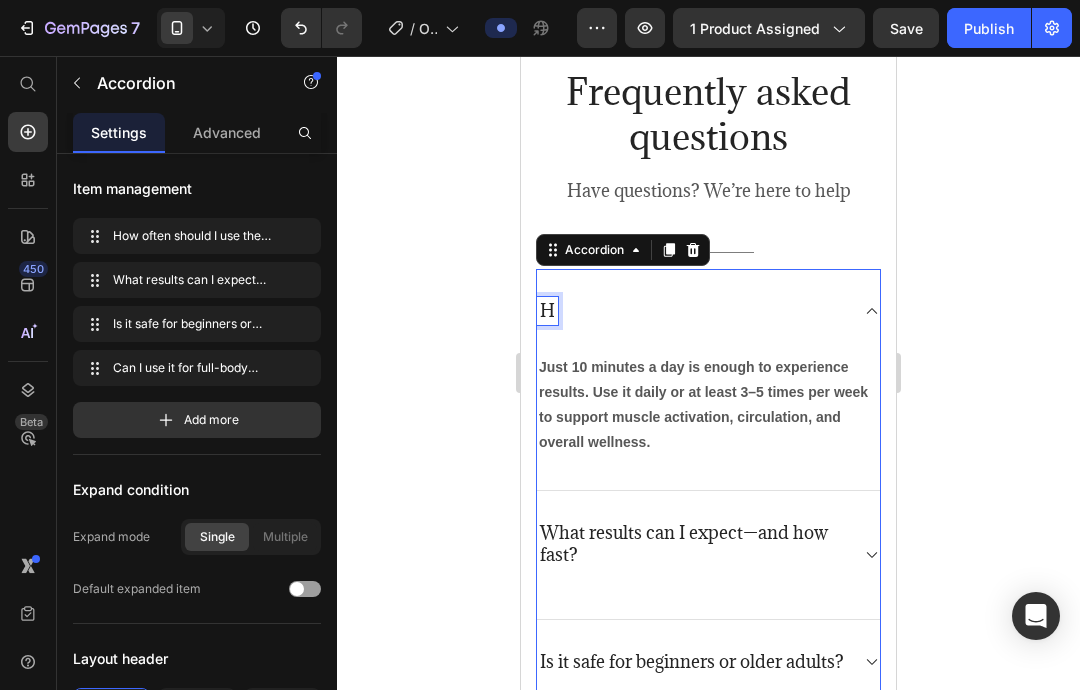 type 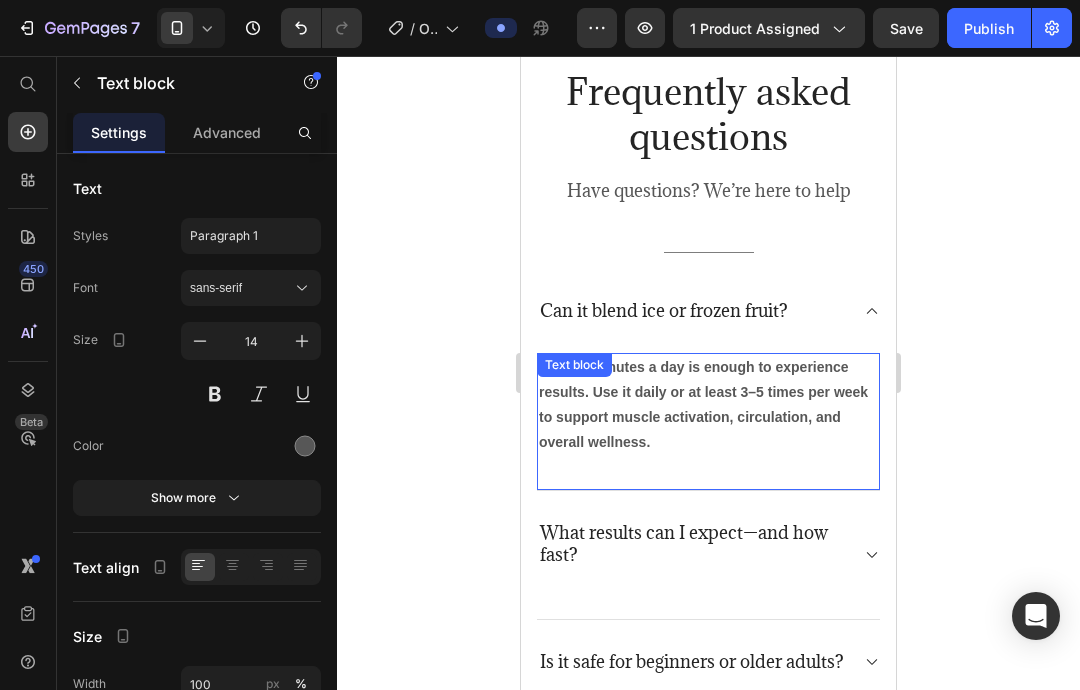 click on "Just 10 minutes a day is enough to experience results. Use it daily or at least 3–5 times per week to support muscle activation, circulation, and overall wellness." at bounding box center [703, 405] 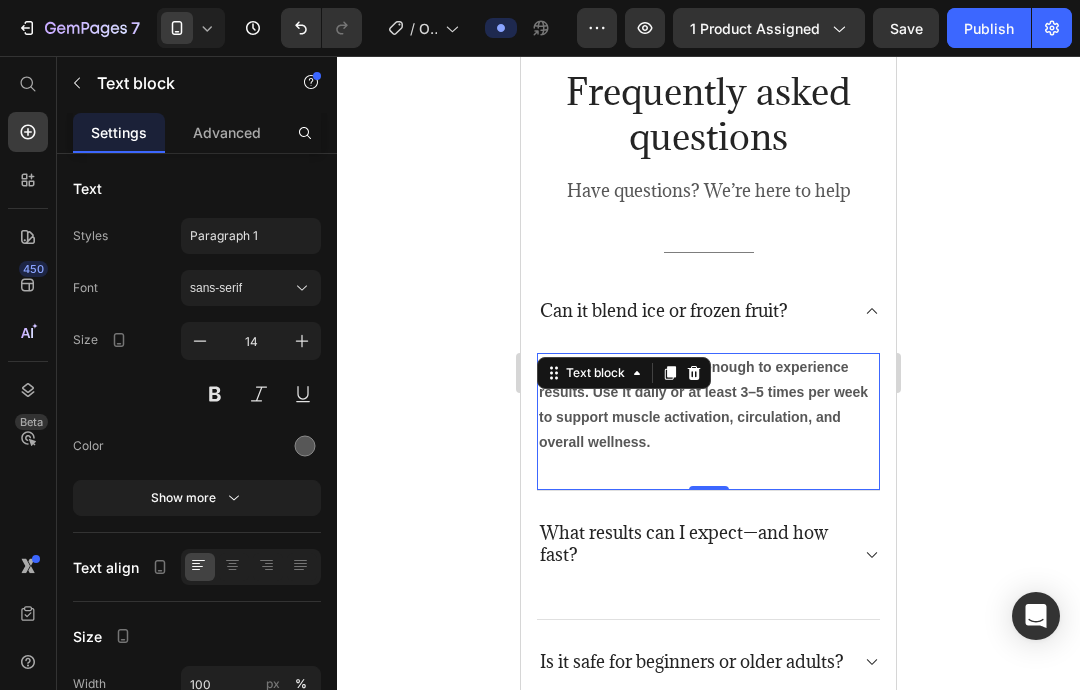 click on "Just 10 minutes a day is enough to experience results. Use it daily or at least 3–5 times per week to support muscle activation, circulation, and overall wellness." at bounding box center [703, 405] 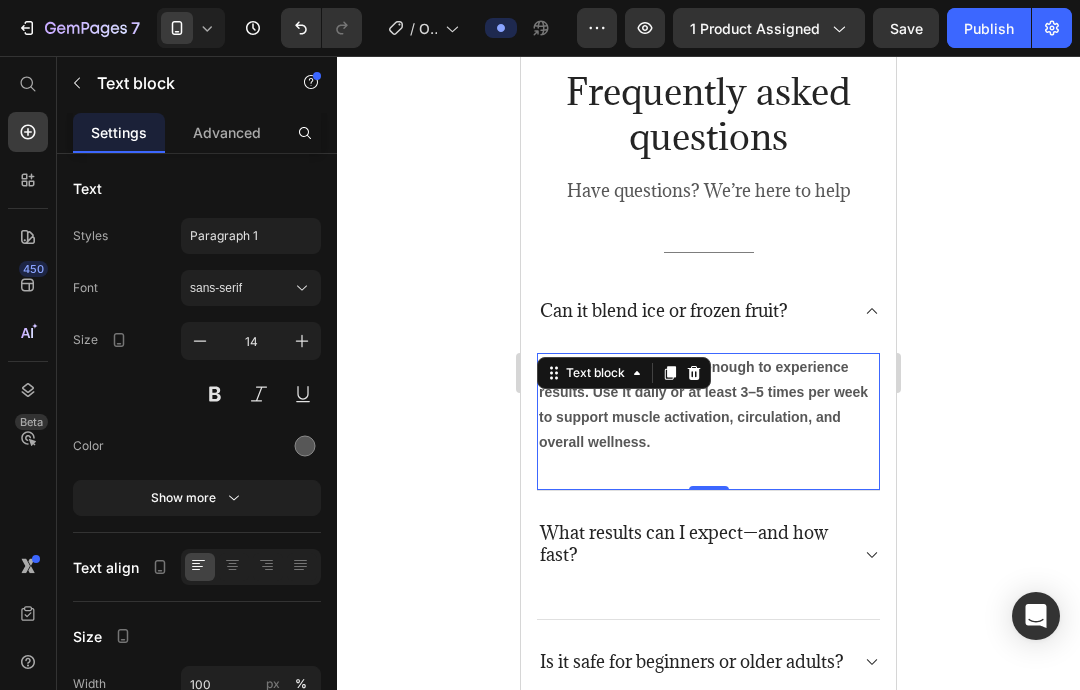 click on "Just 10 minutes a day is enough to experience results. Use it daily or at least 3–5 times per week to support muscle activation, circulation, and overall wellness." at bounding box center [708, 405] 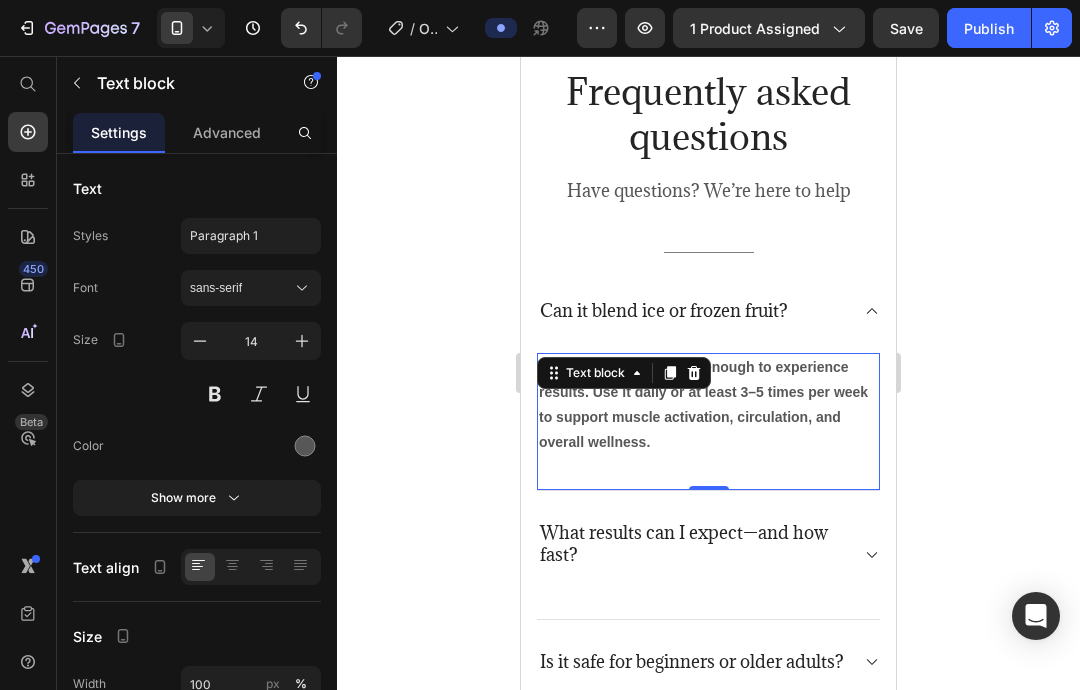 click 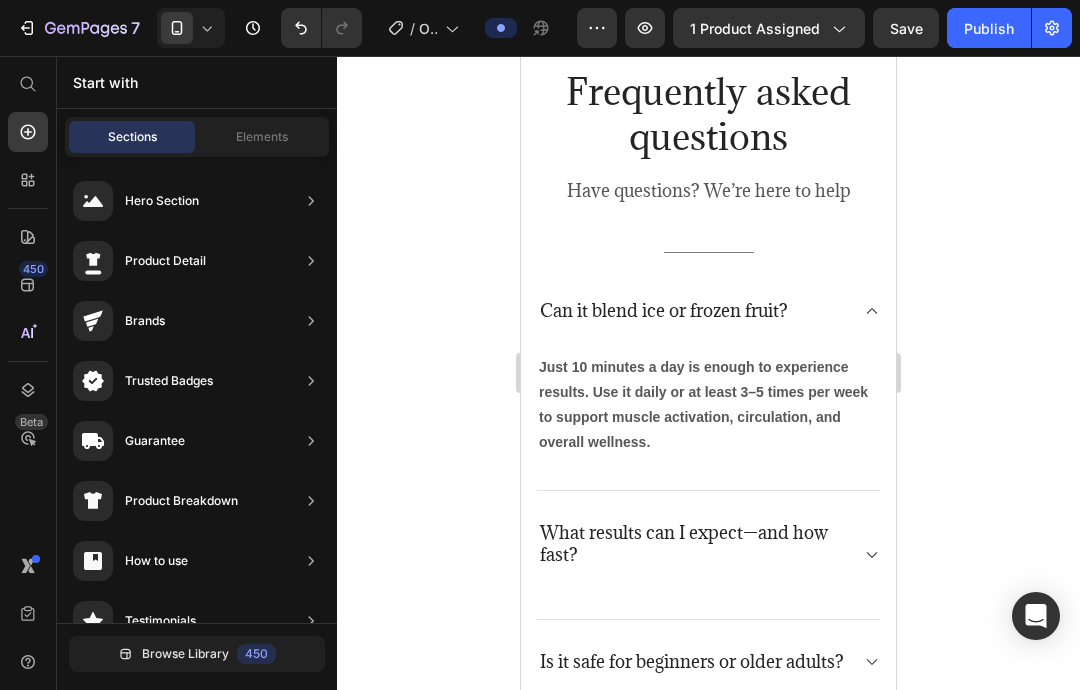 click 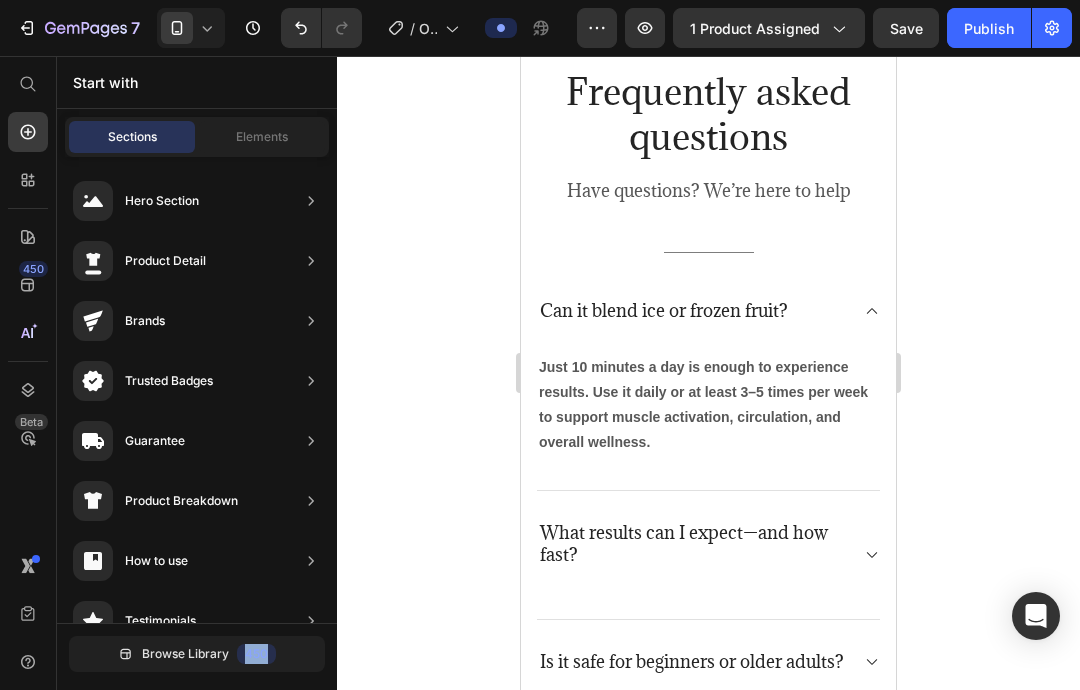 click 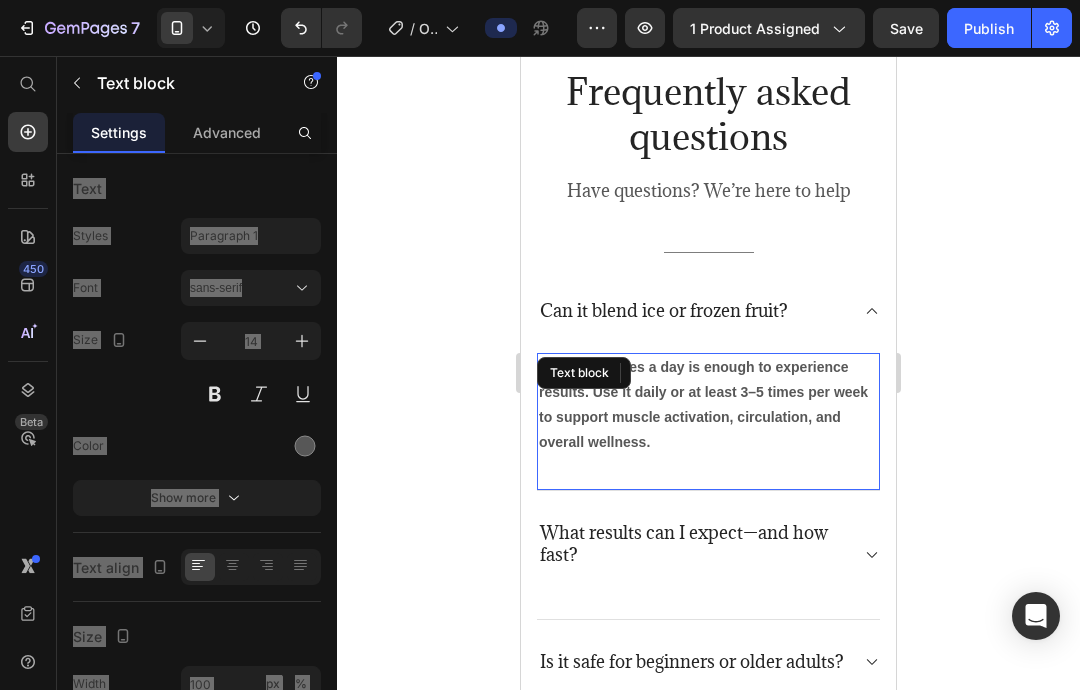 click on "Just 10 minutes a day is enough to experience results. Use it daily or at least 3–5 times per week to support muscle activation, circulation, and overall wellness." at bounding box center [708, 405] 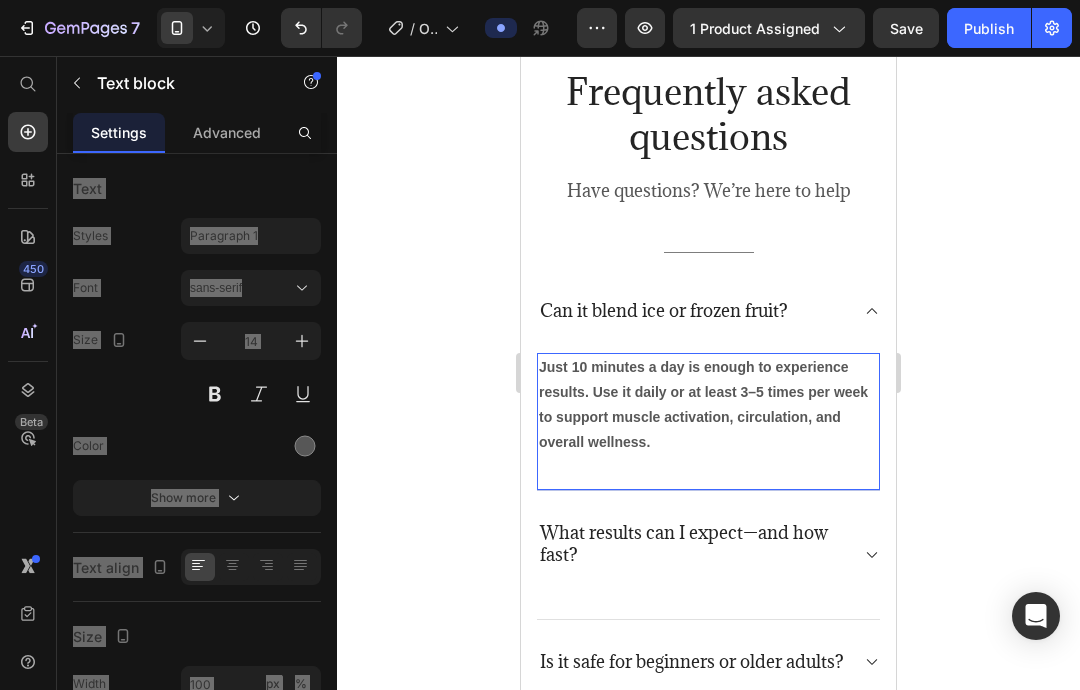 click on "Just 10 minutes a day is enough to experience results. Use it daily or at least 3–5 times per week to support muscle activation, circulation, and overall wellness." at bounding box center (708, 405) 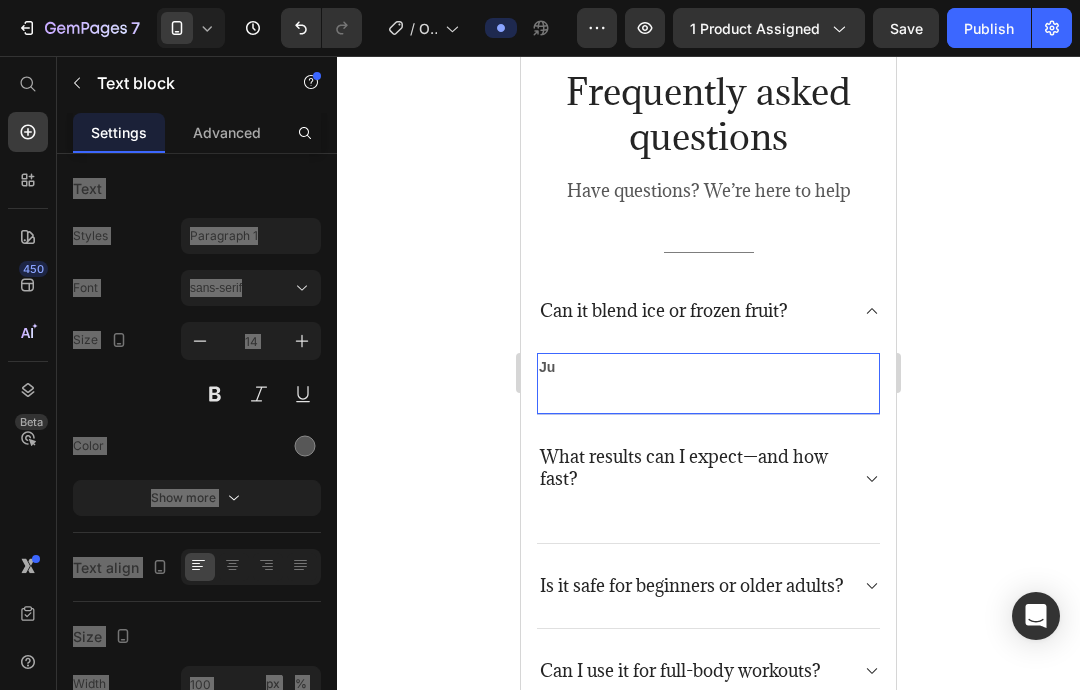 type 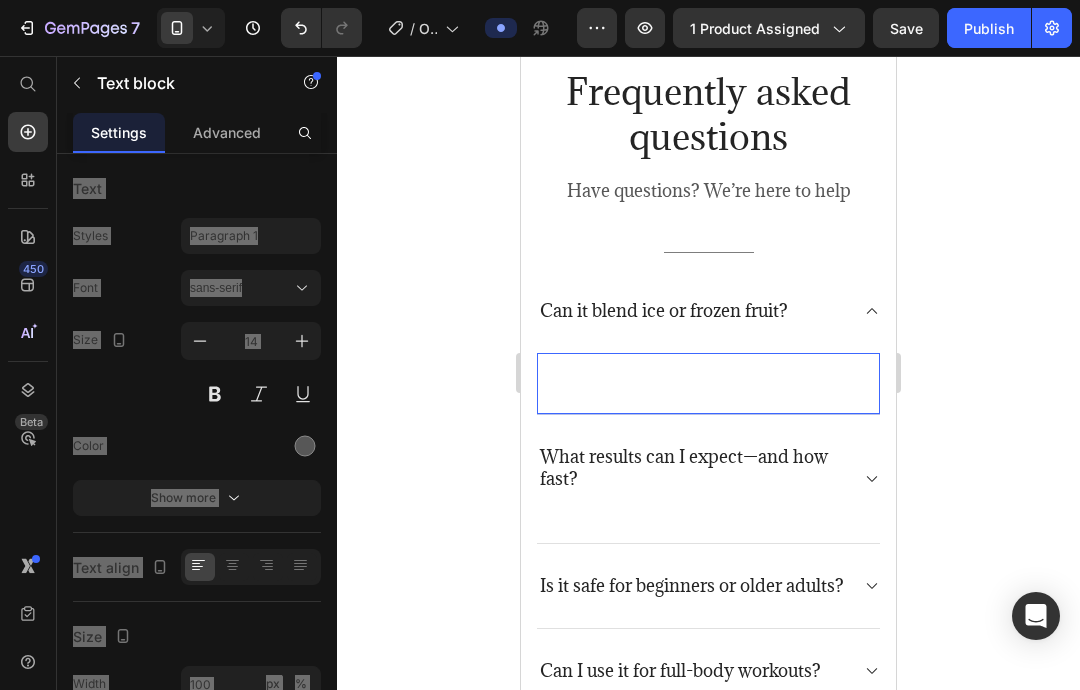 click at bounding box center [708, 367] 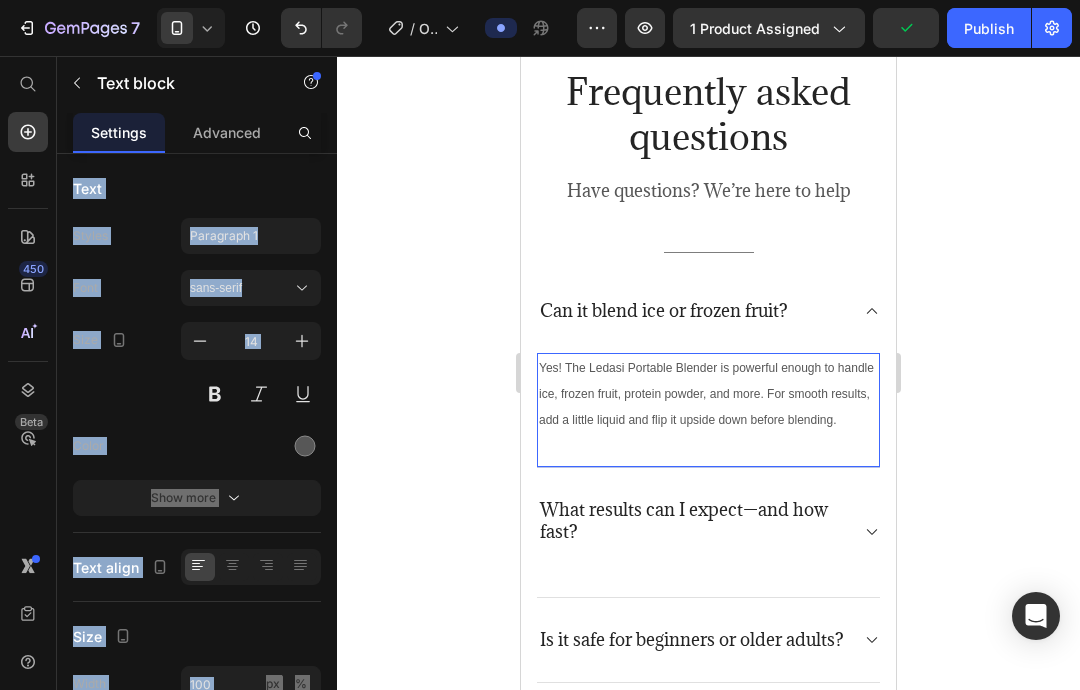 click 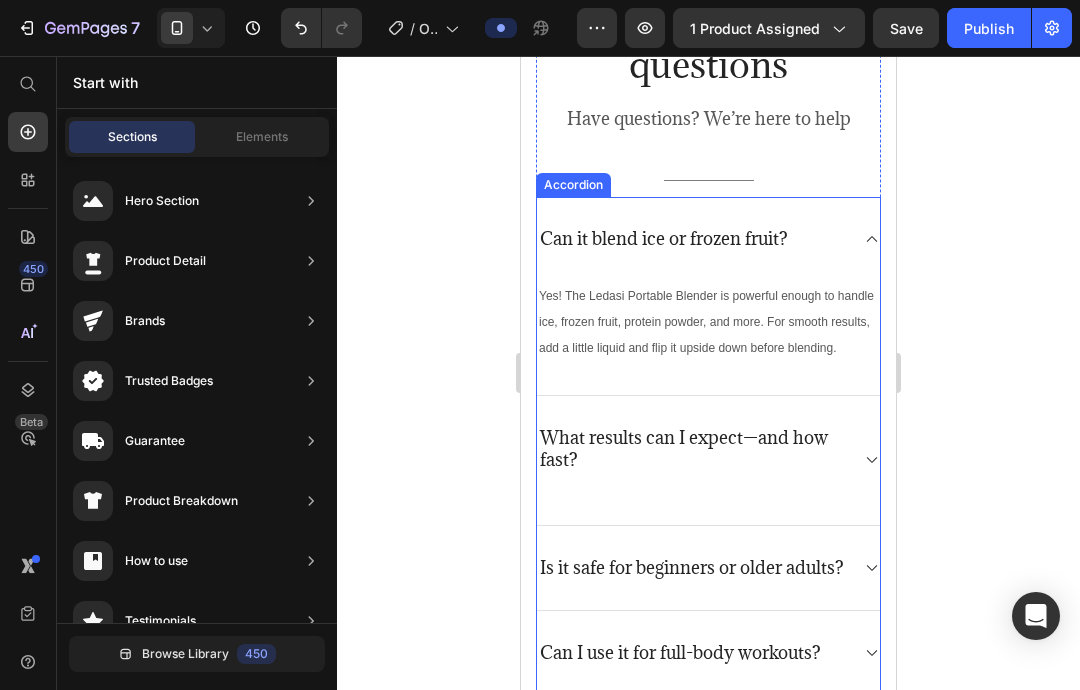 scroll, scrollTop: 5903, scrollLeft: 0, axis: vertical 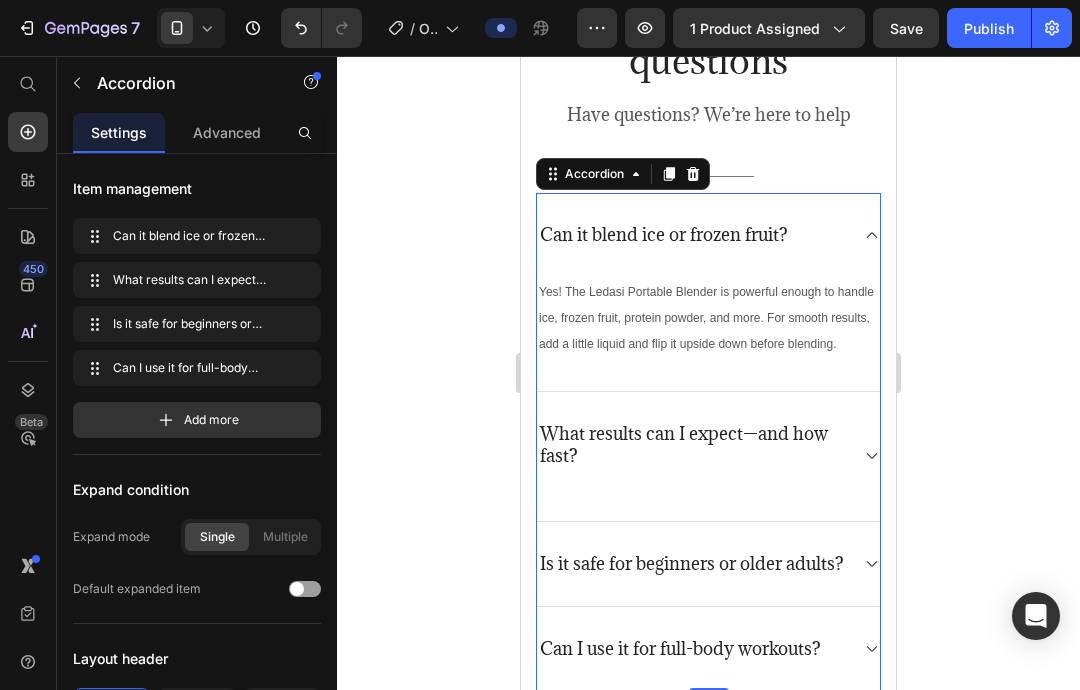 click 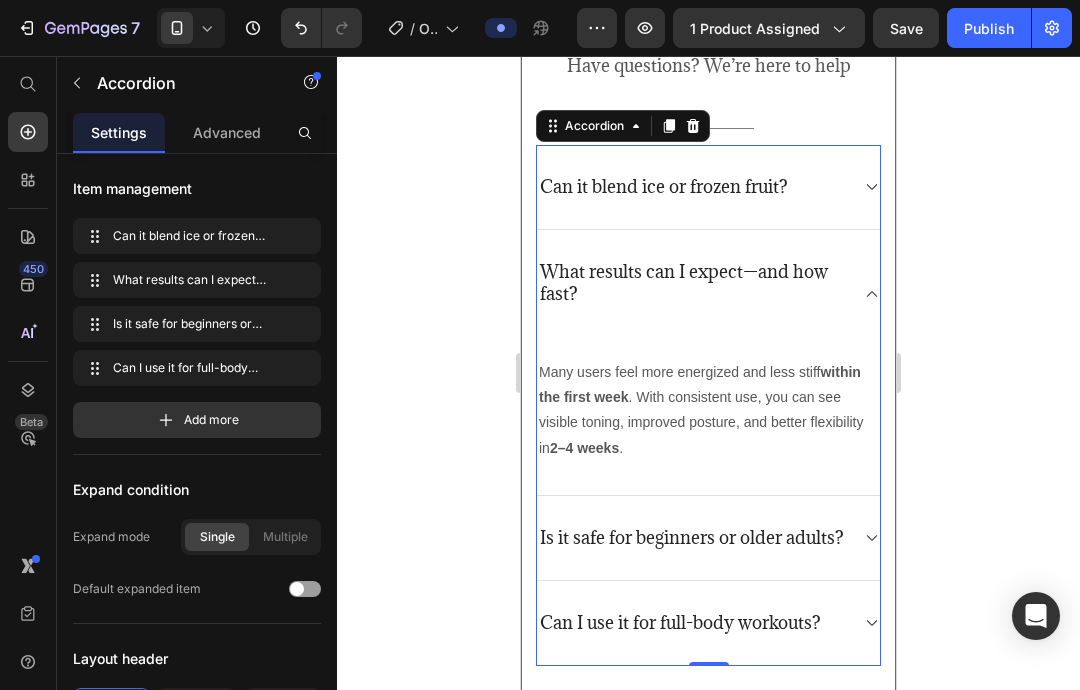scroll, scrollTop: 5810, scrollLeft: 0, axis: vertical 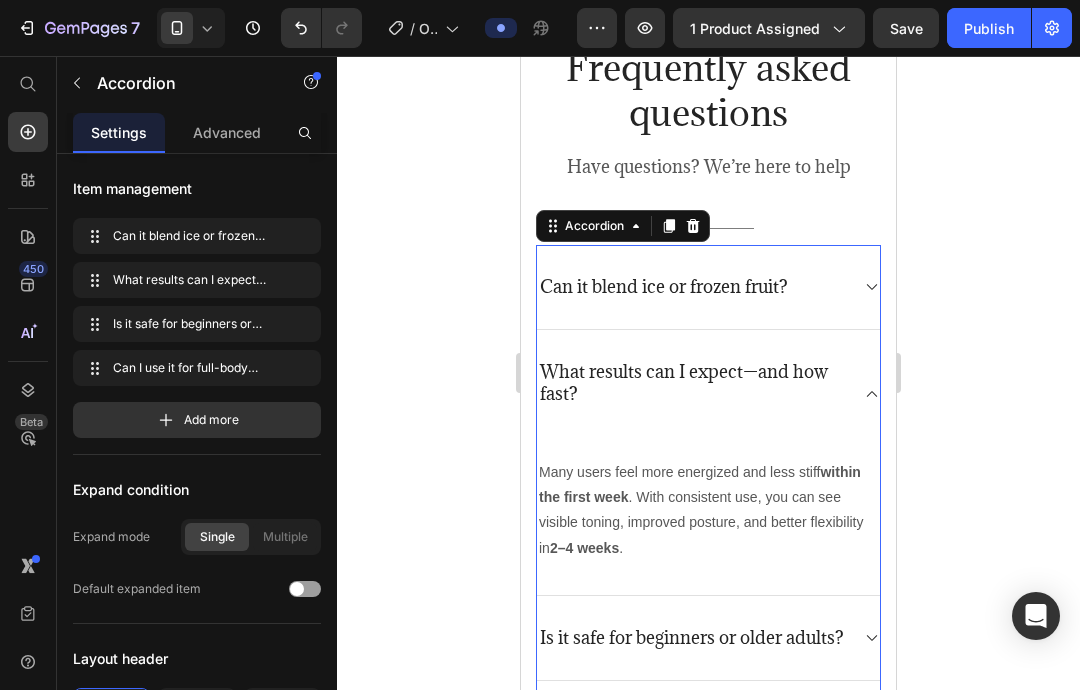click 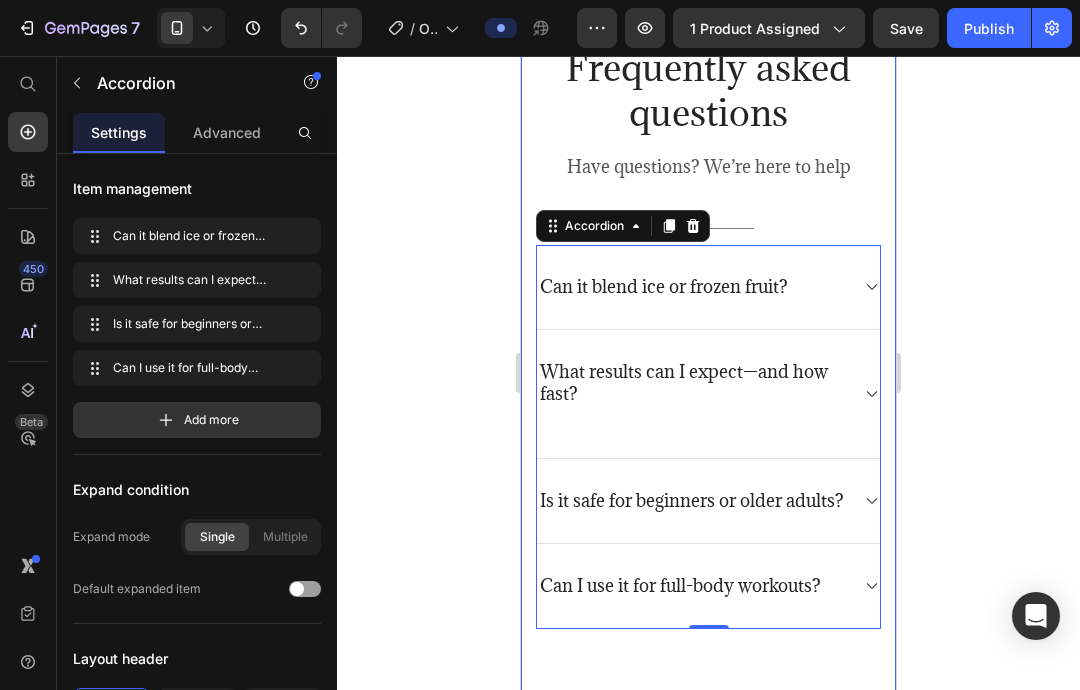 click 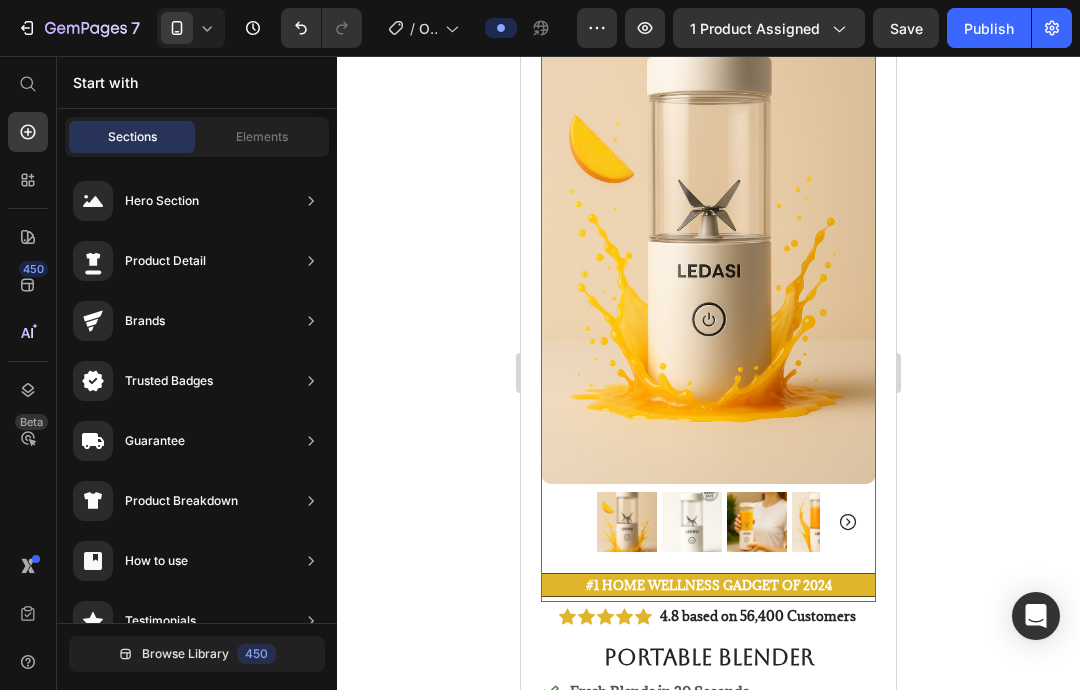 scroll, scrollTop: 322, scrollLeft: 0, axis: vertical 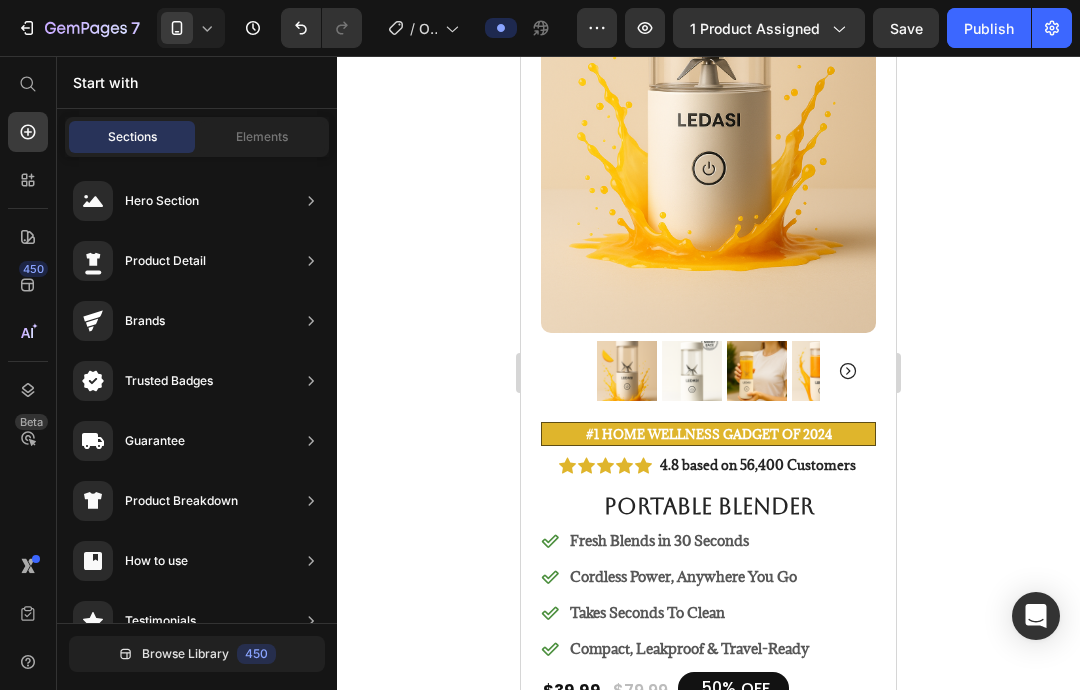click 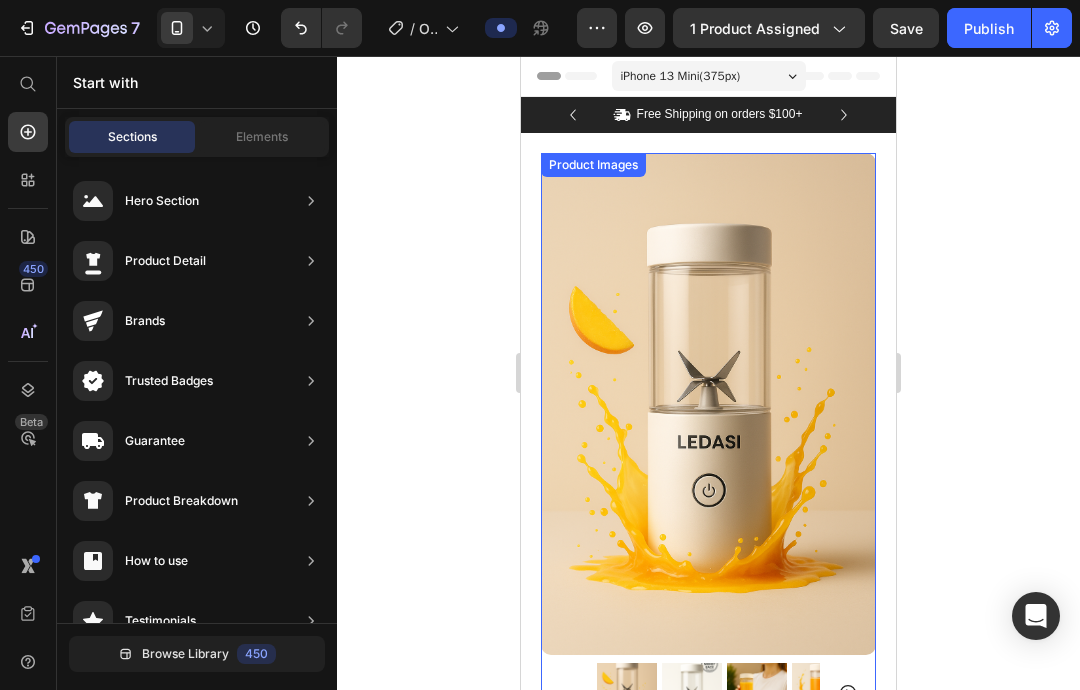scroll, scrollTop: 0, scrollLeft: 0, axis: both 